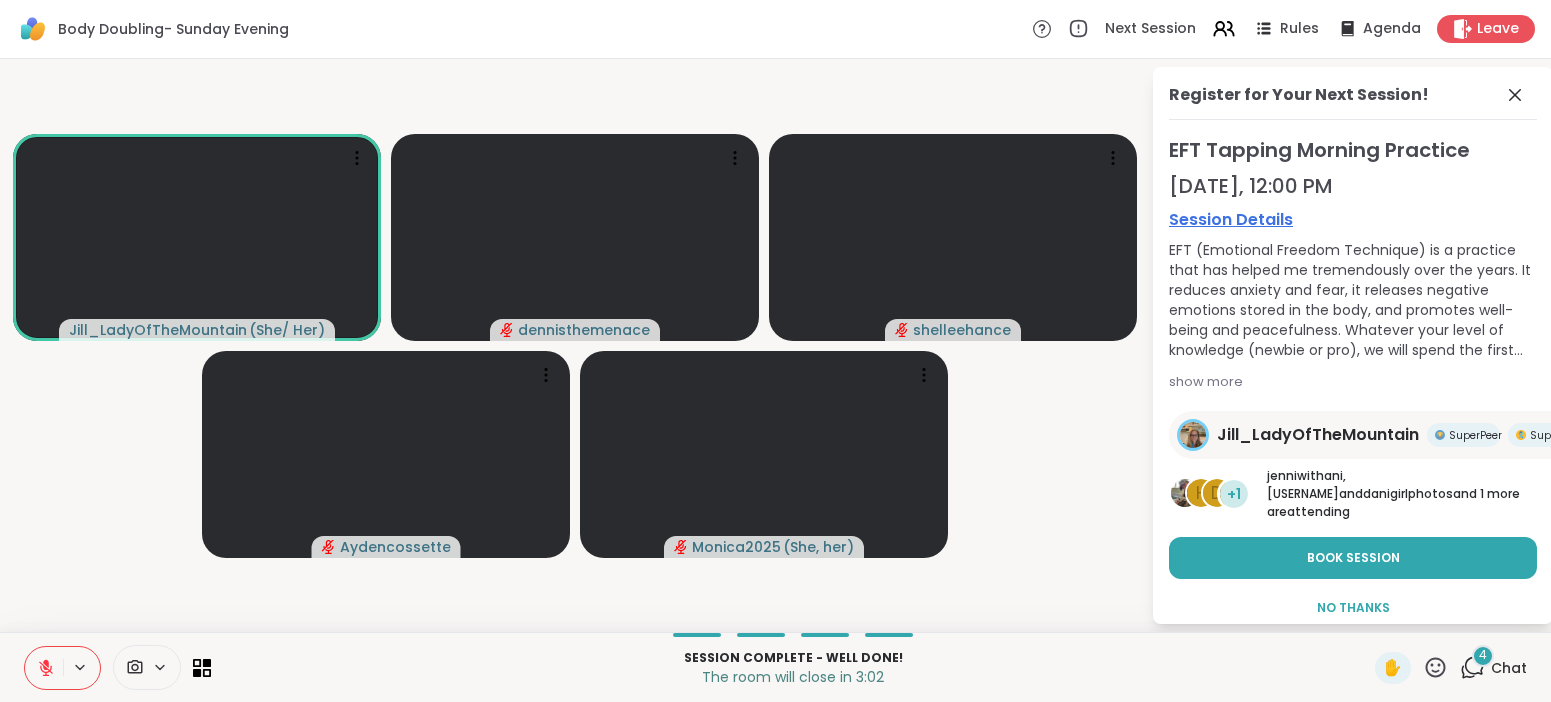 scroll, scrollTop: 0, scrollLeft: 0, axis: both 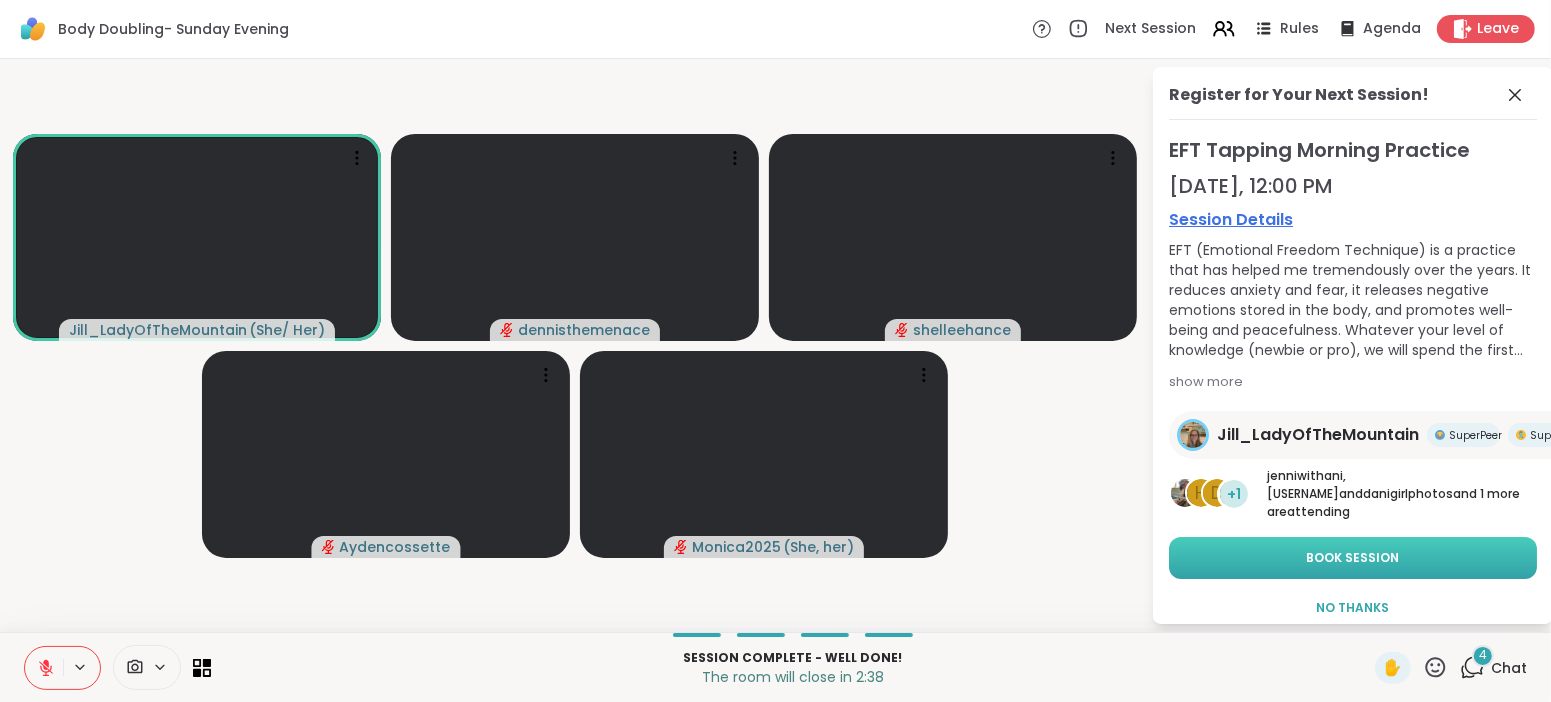 click on "Book Session" at bounding box center (1353, 558) 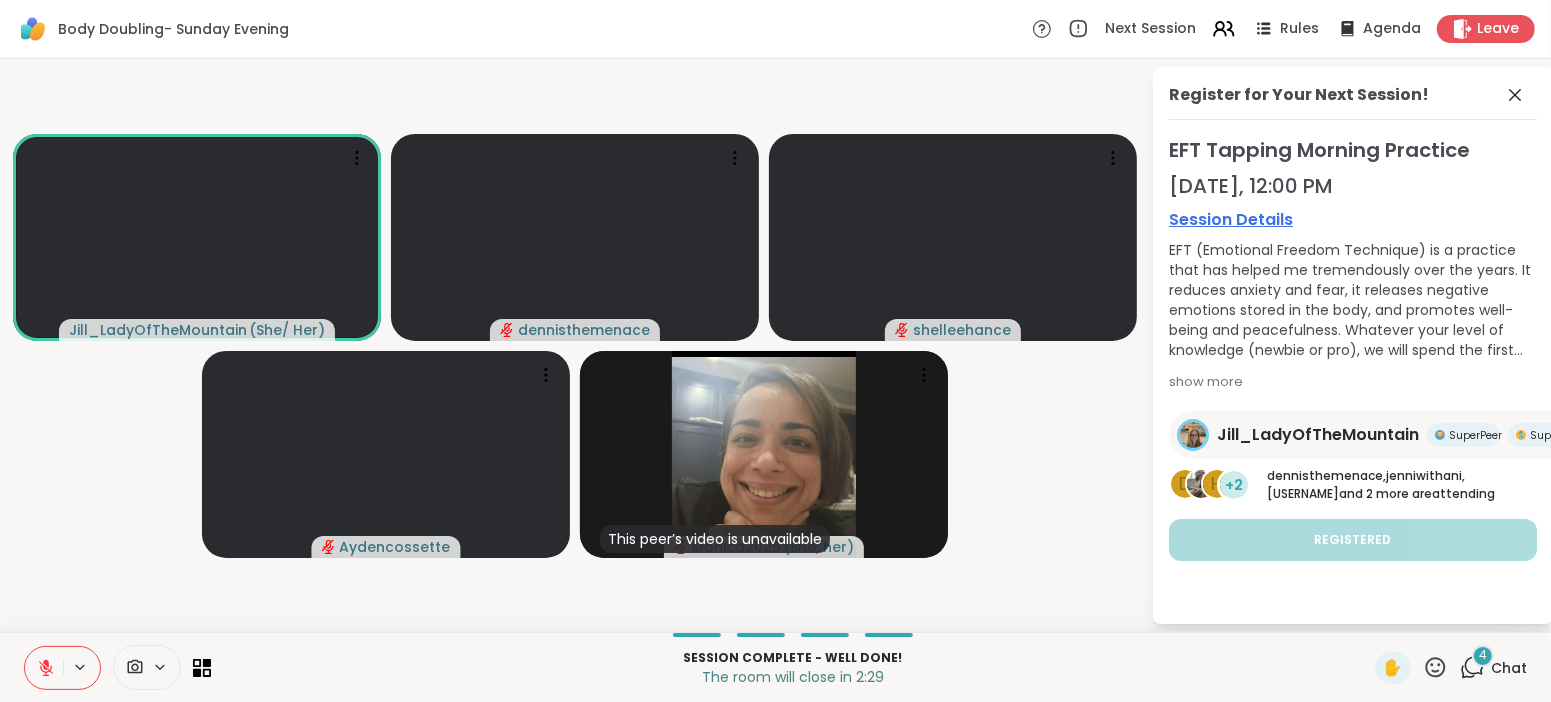 click on "Chat" at bounding box center [1509, 668] 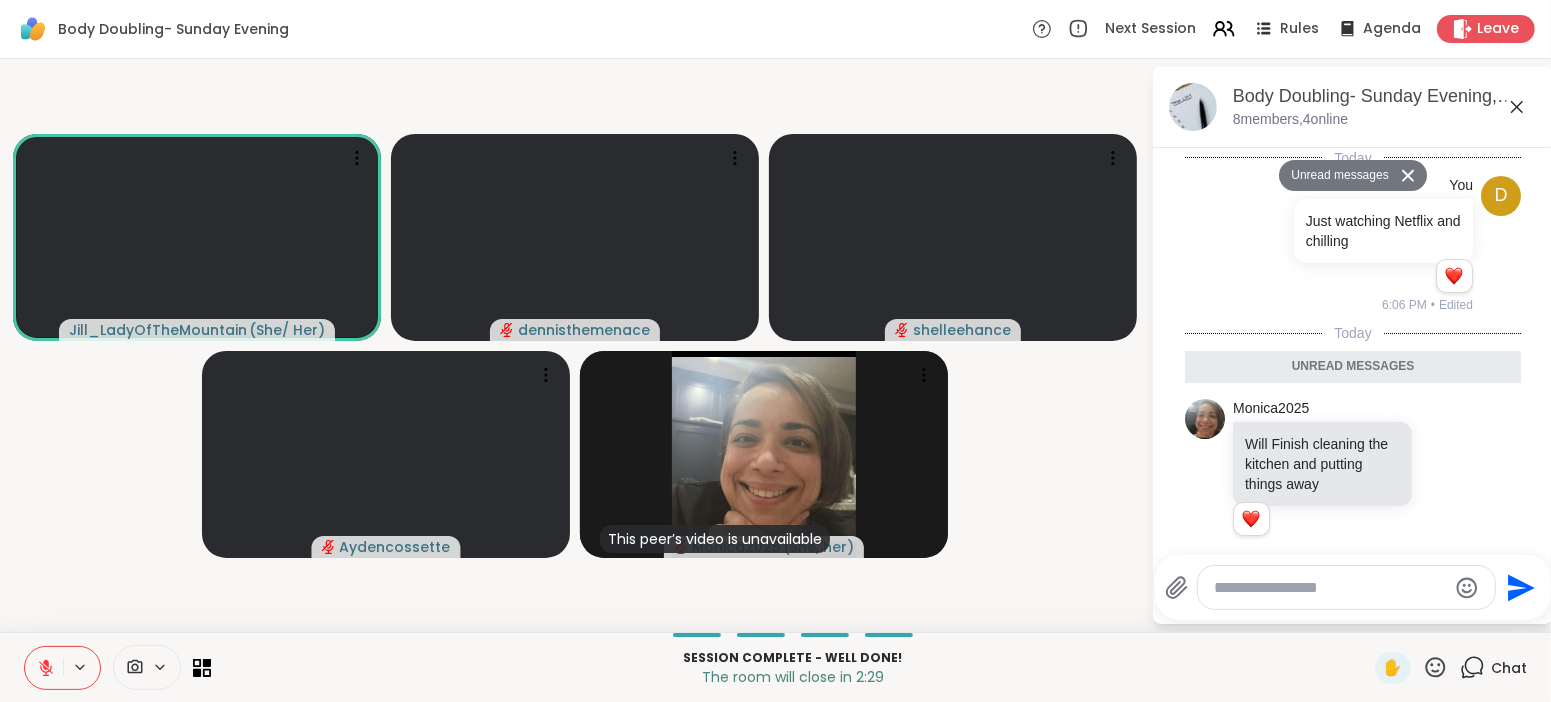scroll, scrollTop: 730, scrollLeft: 0, axis: vertical 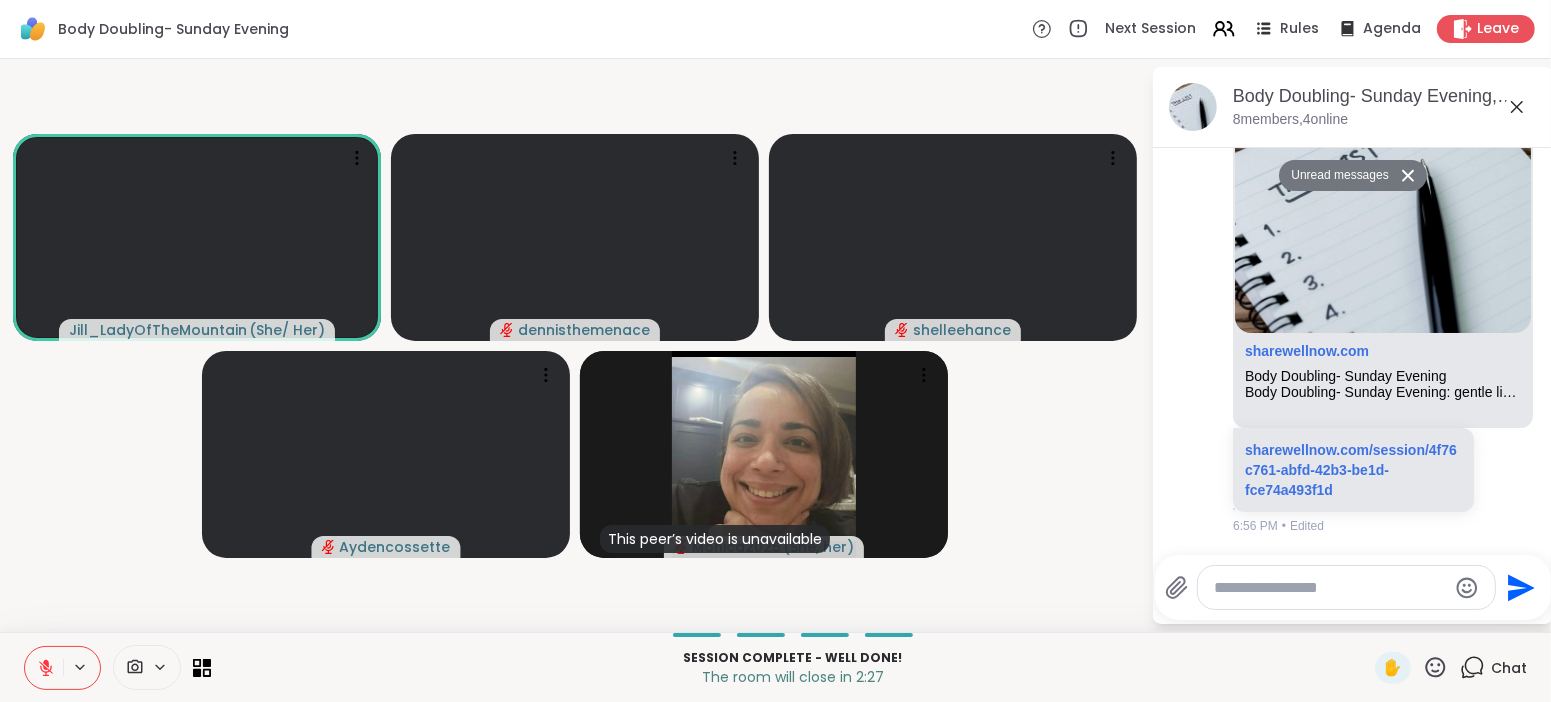 click on "Chat" at bounding box center [1509, 668] 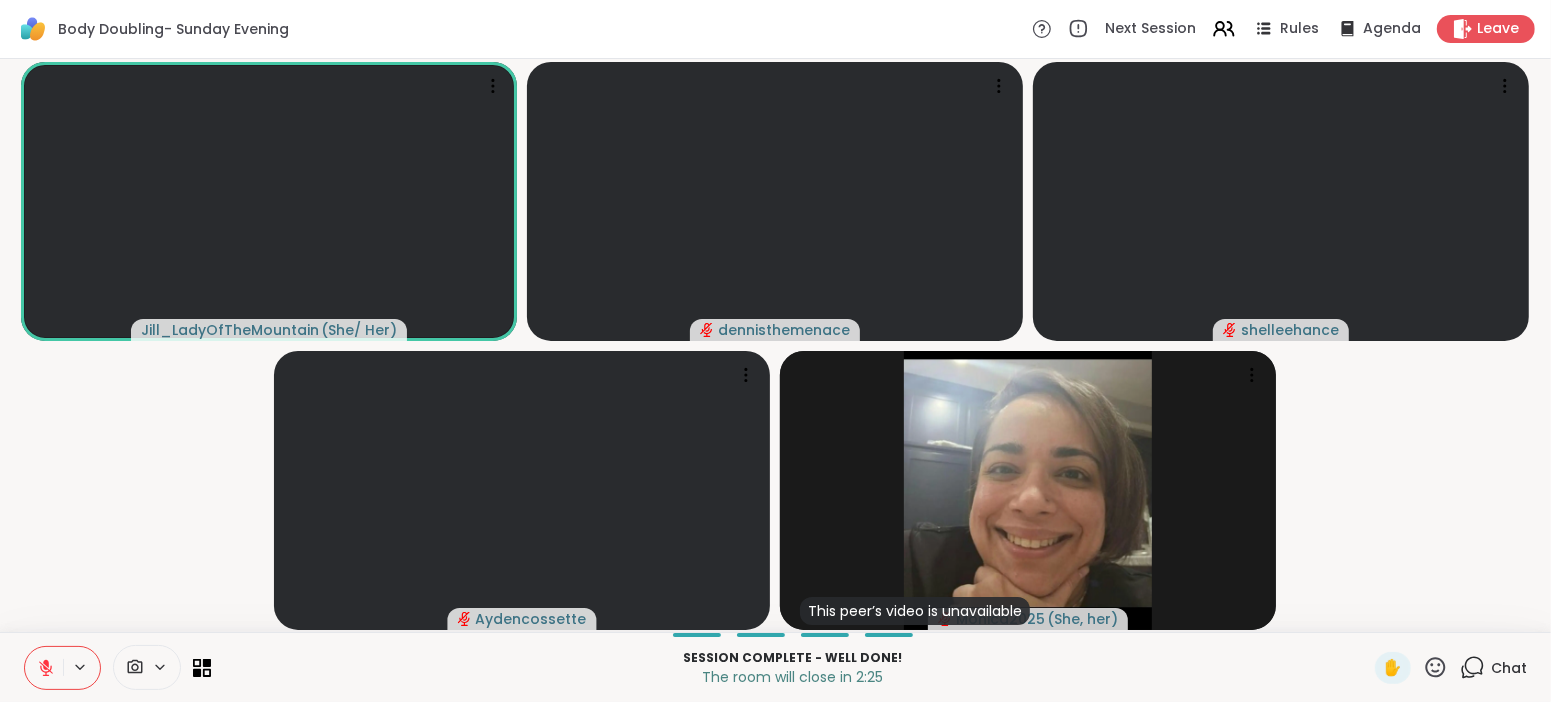 click on "Chat" at bounding box center (1509, 668) 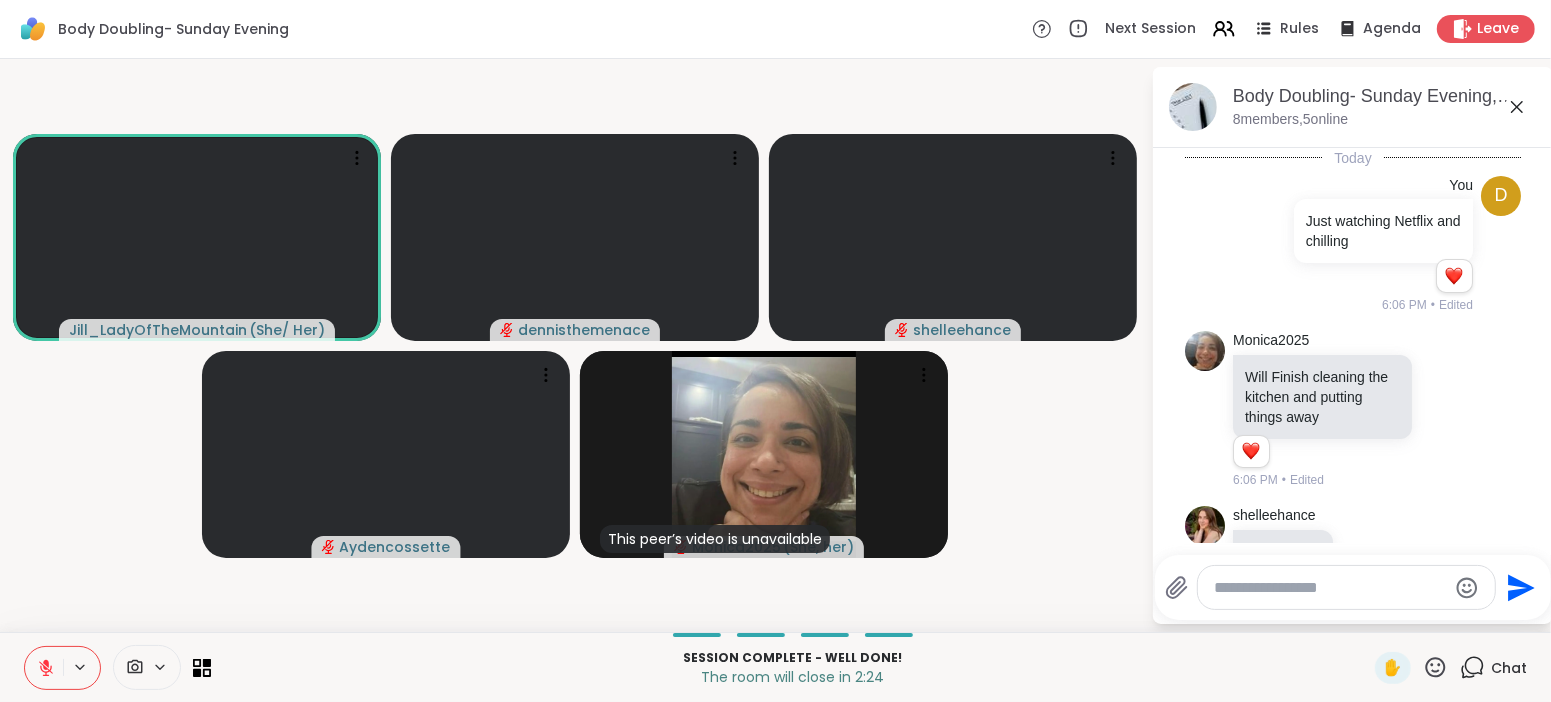 scroll, scrollTop: 662, scrollLeft: 0, axis: vertical 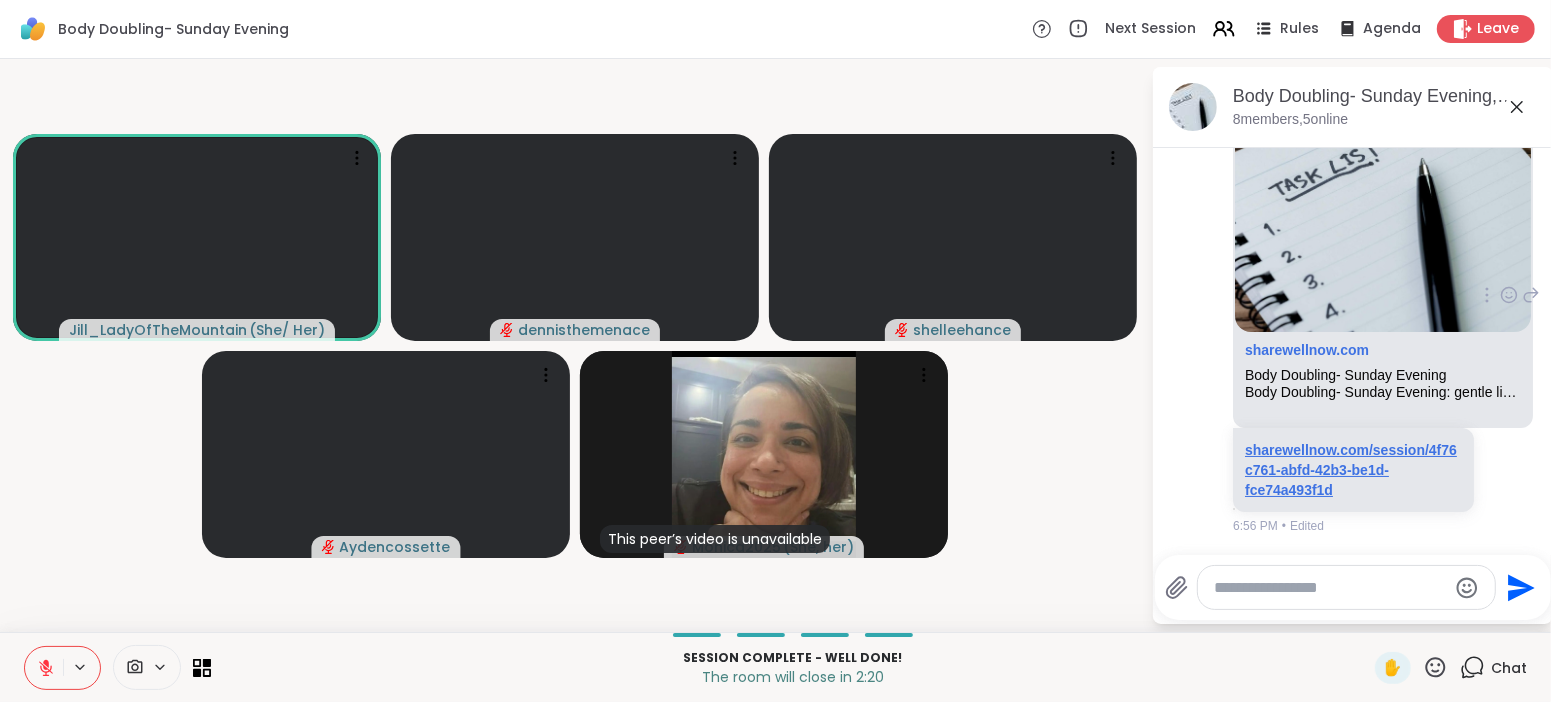 click on "sharewellnow.com/session/4f76c761-abfd-42b3-be1d-fce74a493f1d" at bounding box center (1351, 470) 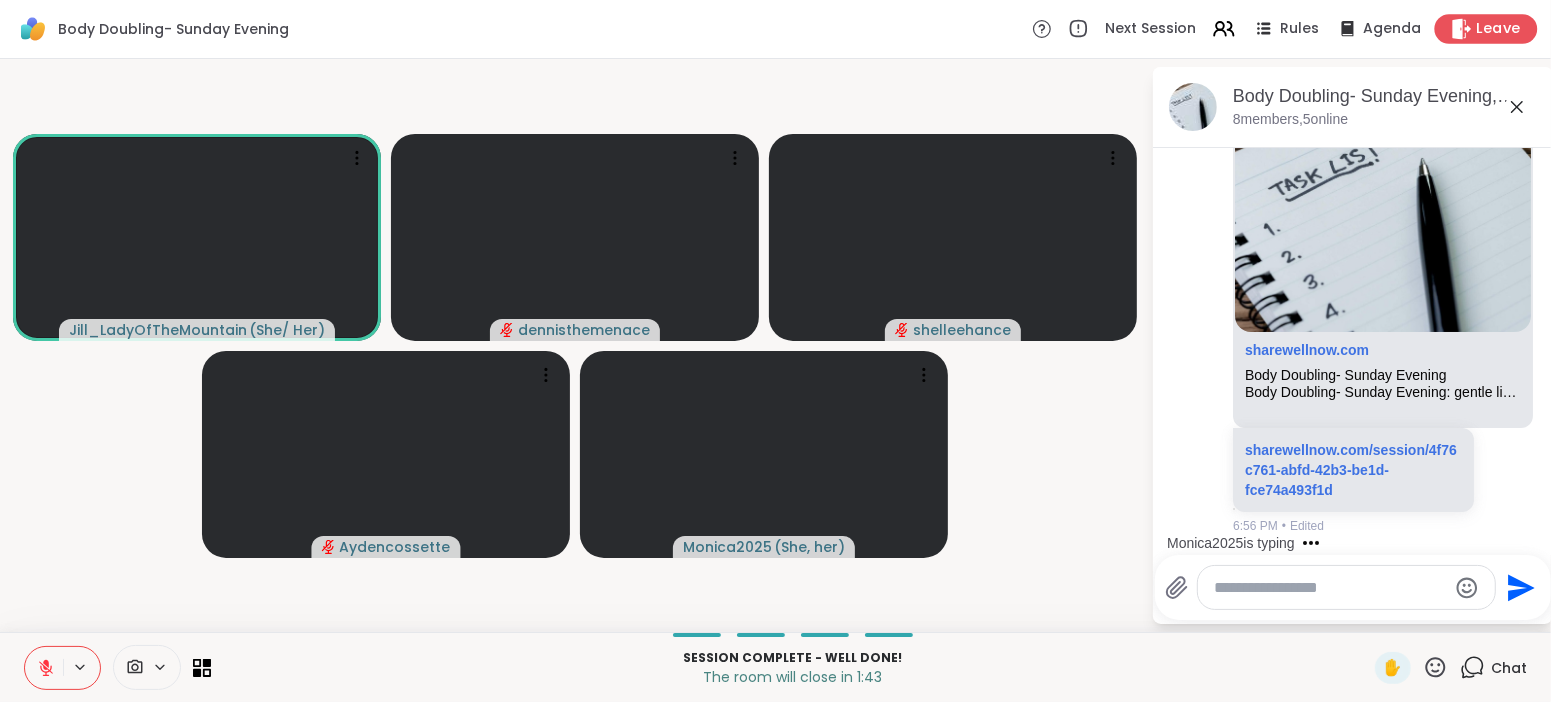 click on "Leave" at bounding box center [1499, 29] 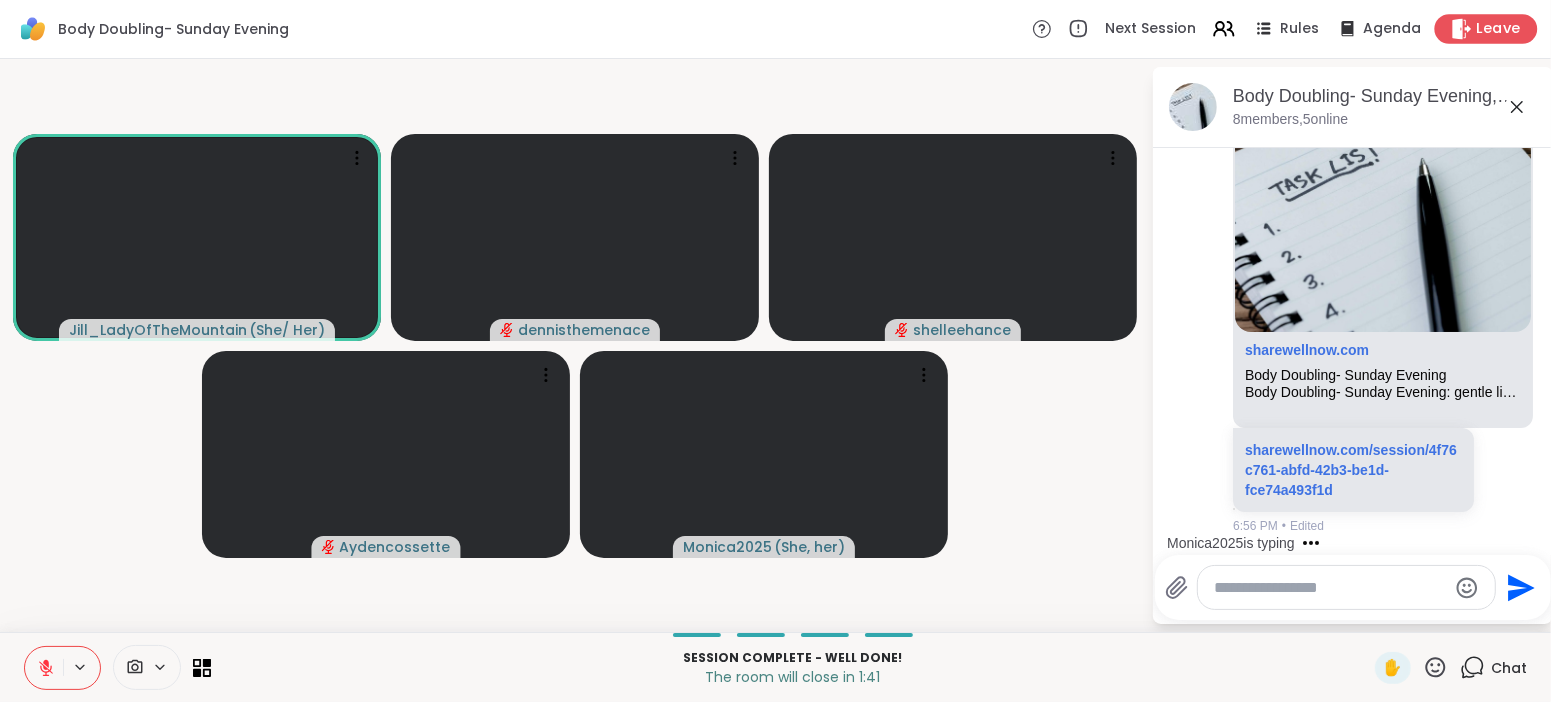click on "Leave" at bounding box center (1499, 29) 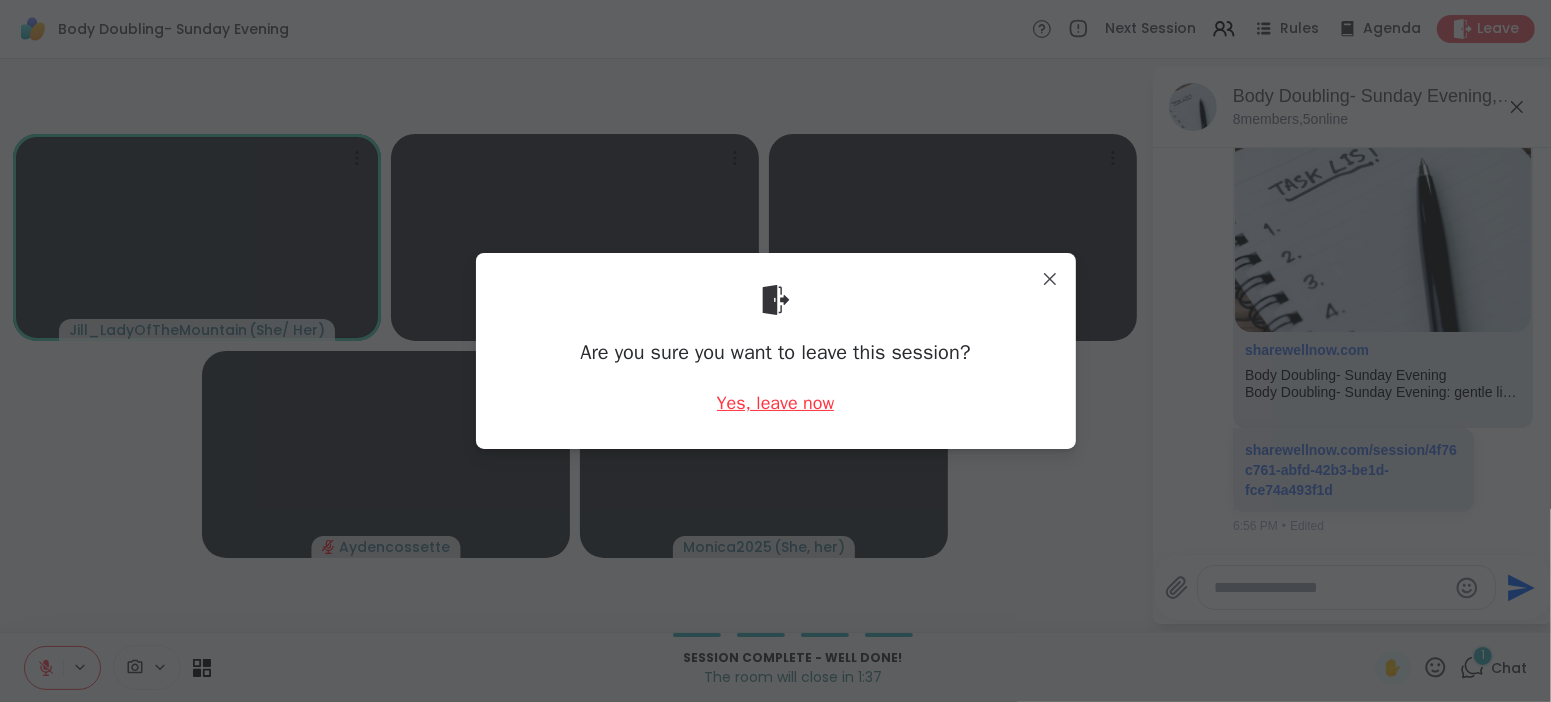 scroll, scrollTop: 809, scrollLeft: 0, axis: vertical 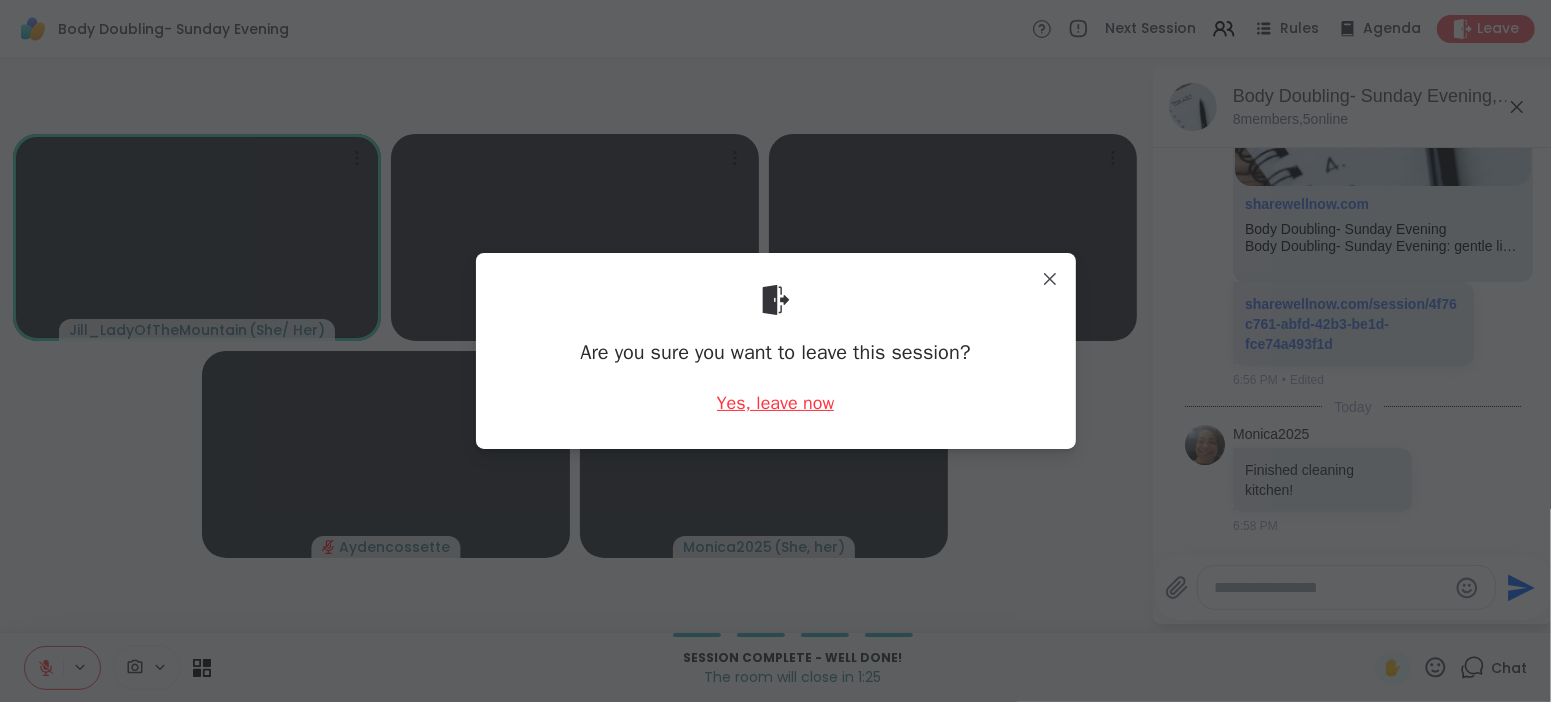 click on "Yes, leave now" at bounding box center [776, 403] 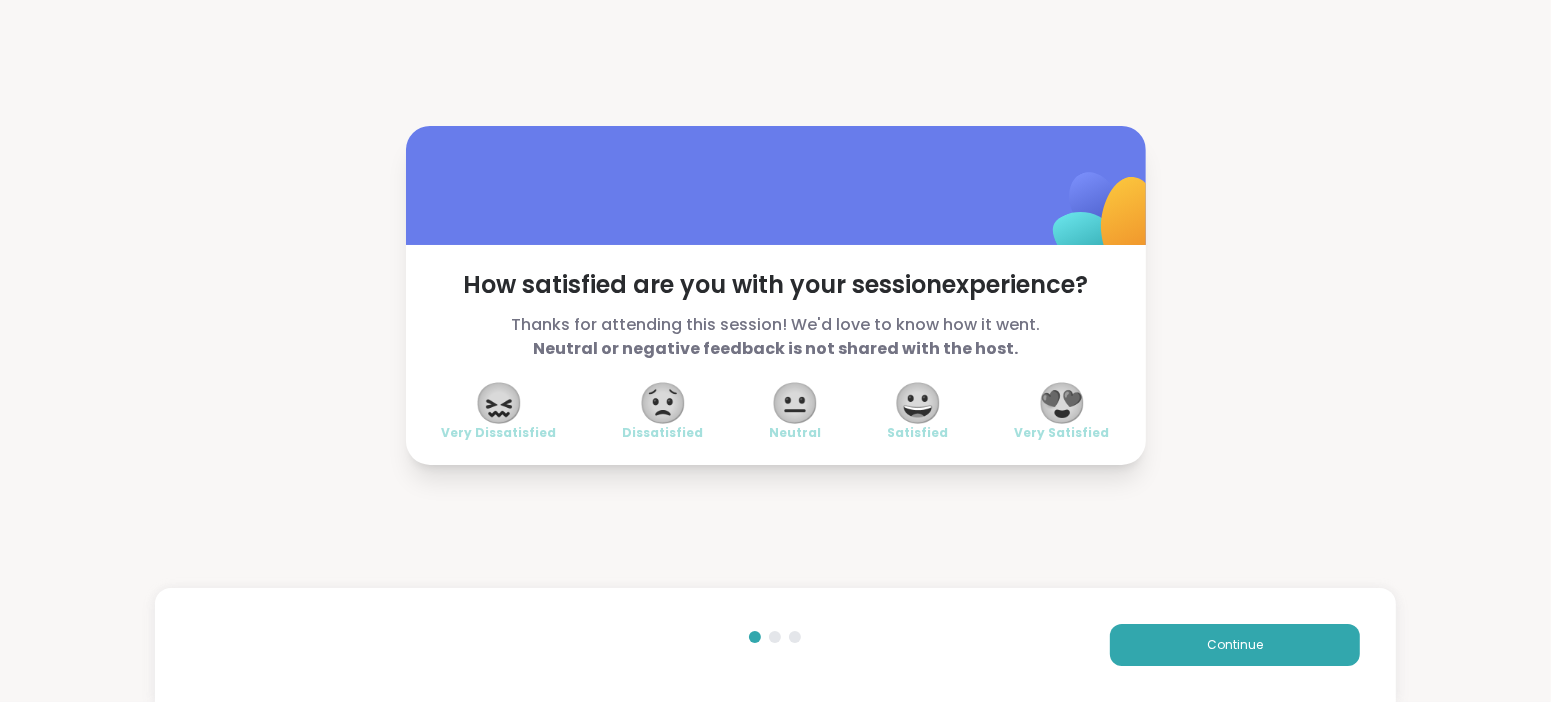 click on "😍" at bounding box center (1062, 403) 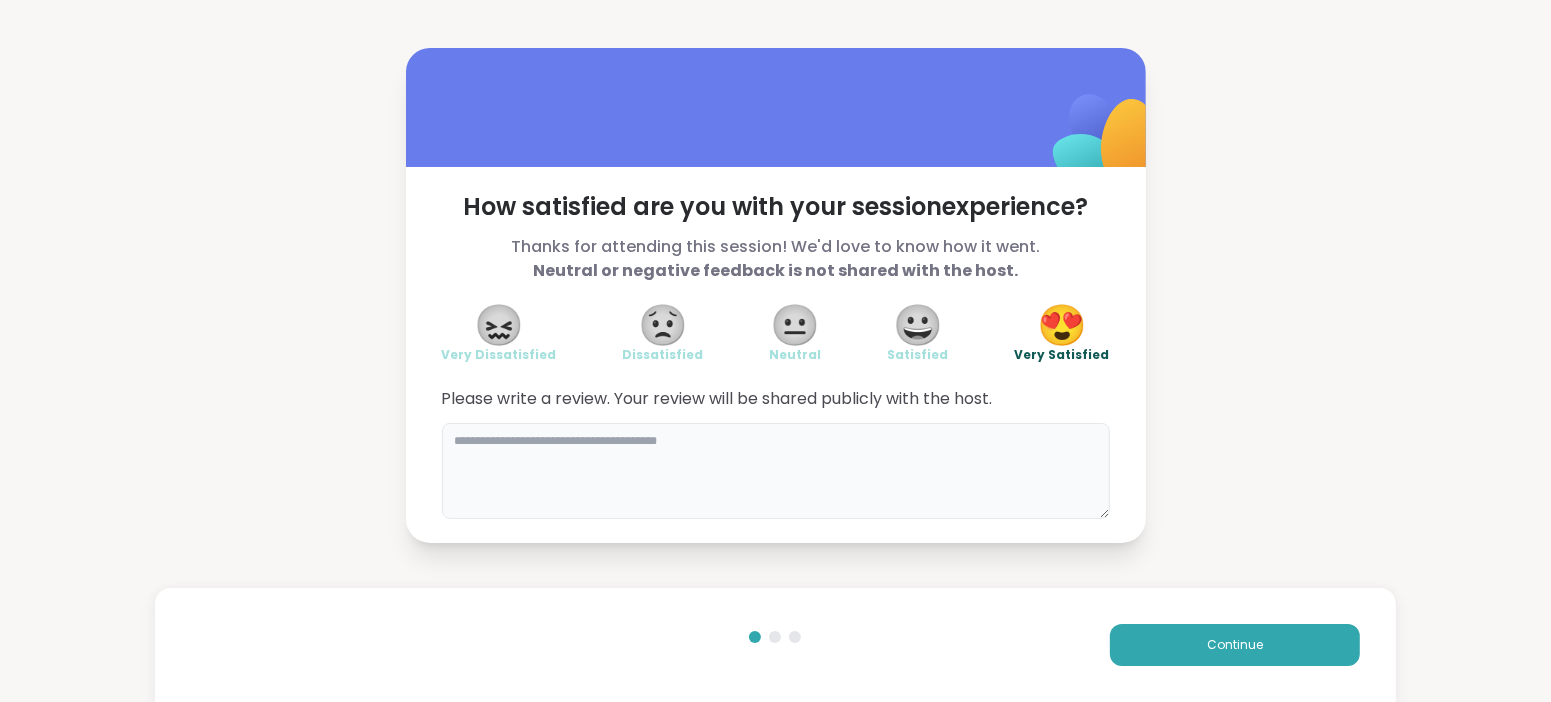 click at bounding box center (776, 471) 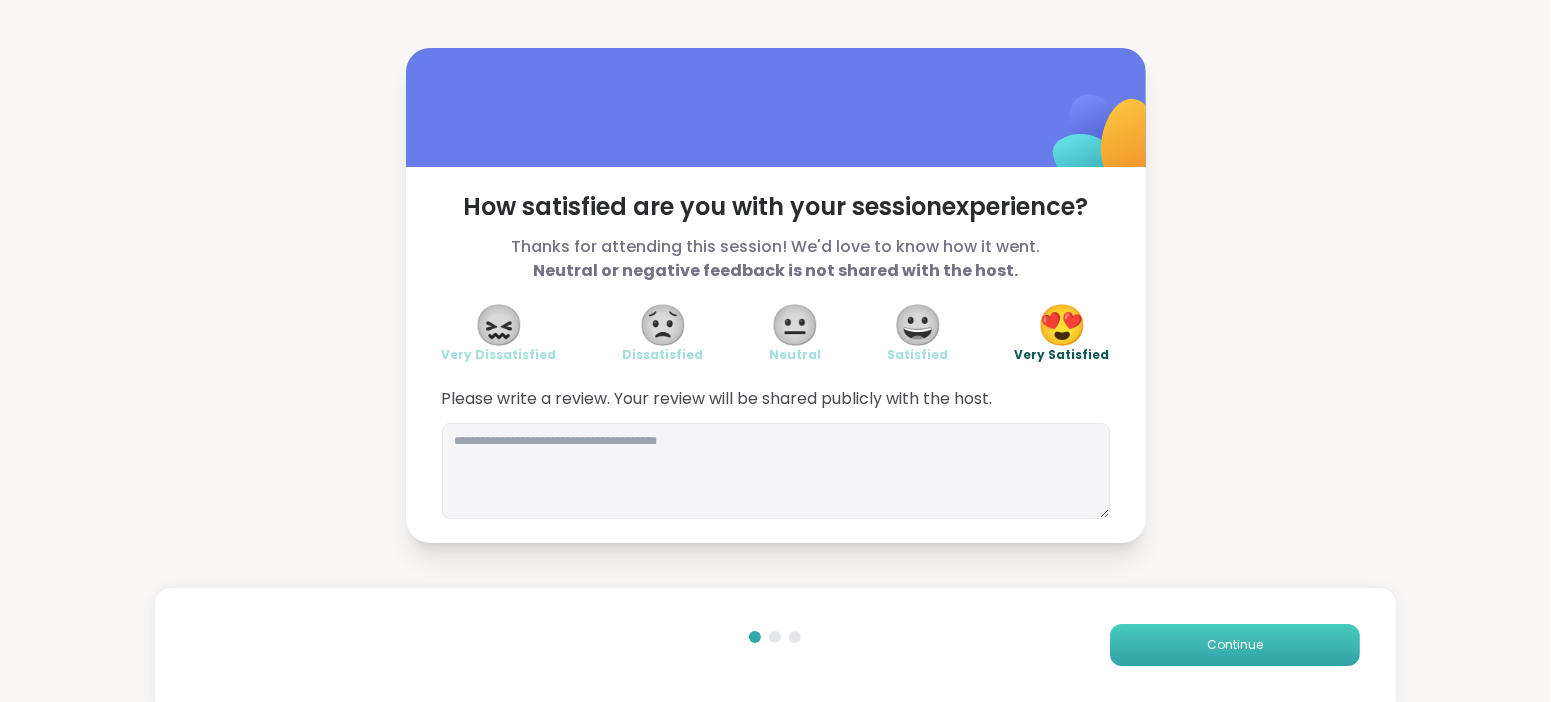 click on "Continue" at bounding box center (1235, 645) 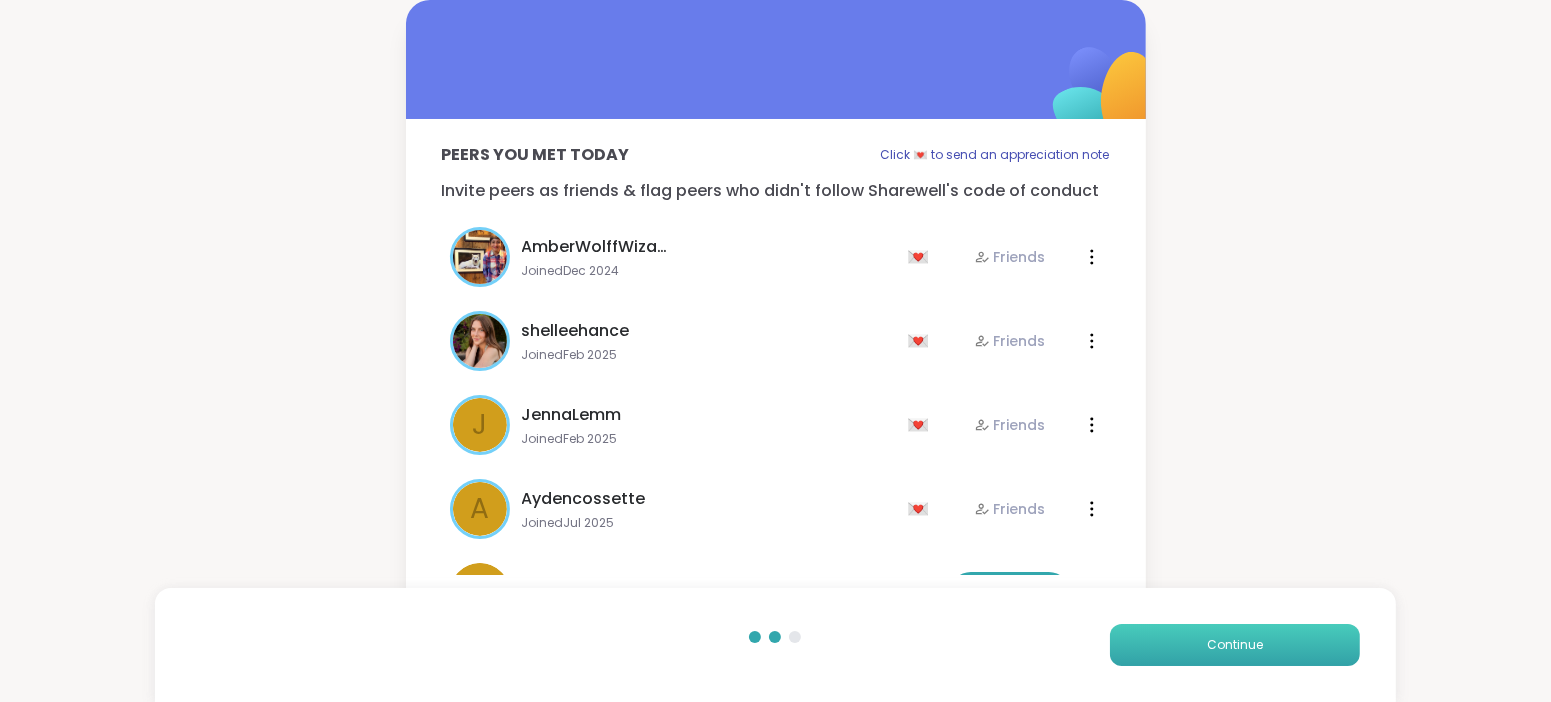 click on "Continue" at bounding box center [1235, 645] 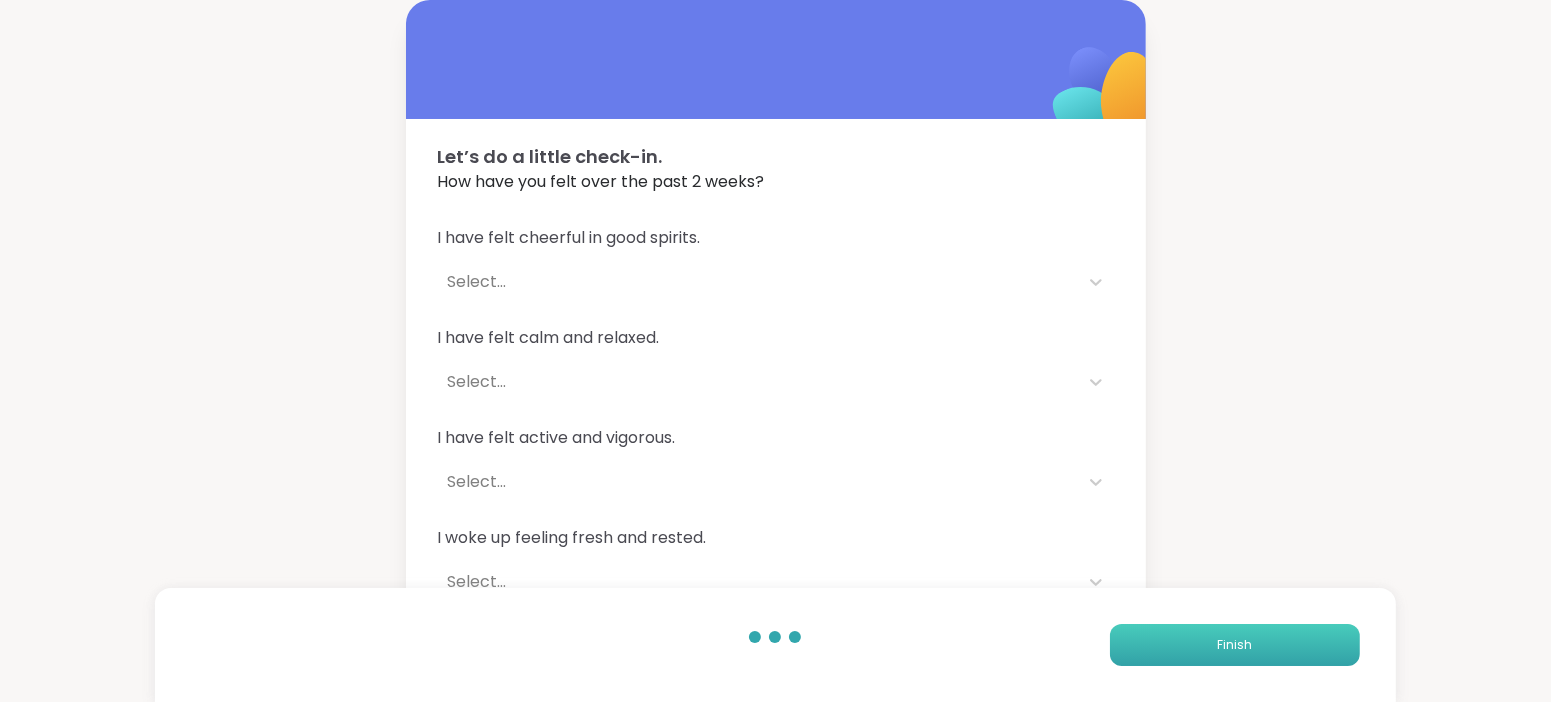 click on "Finish" at bounding box center [1234, 645] 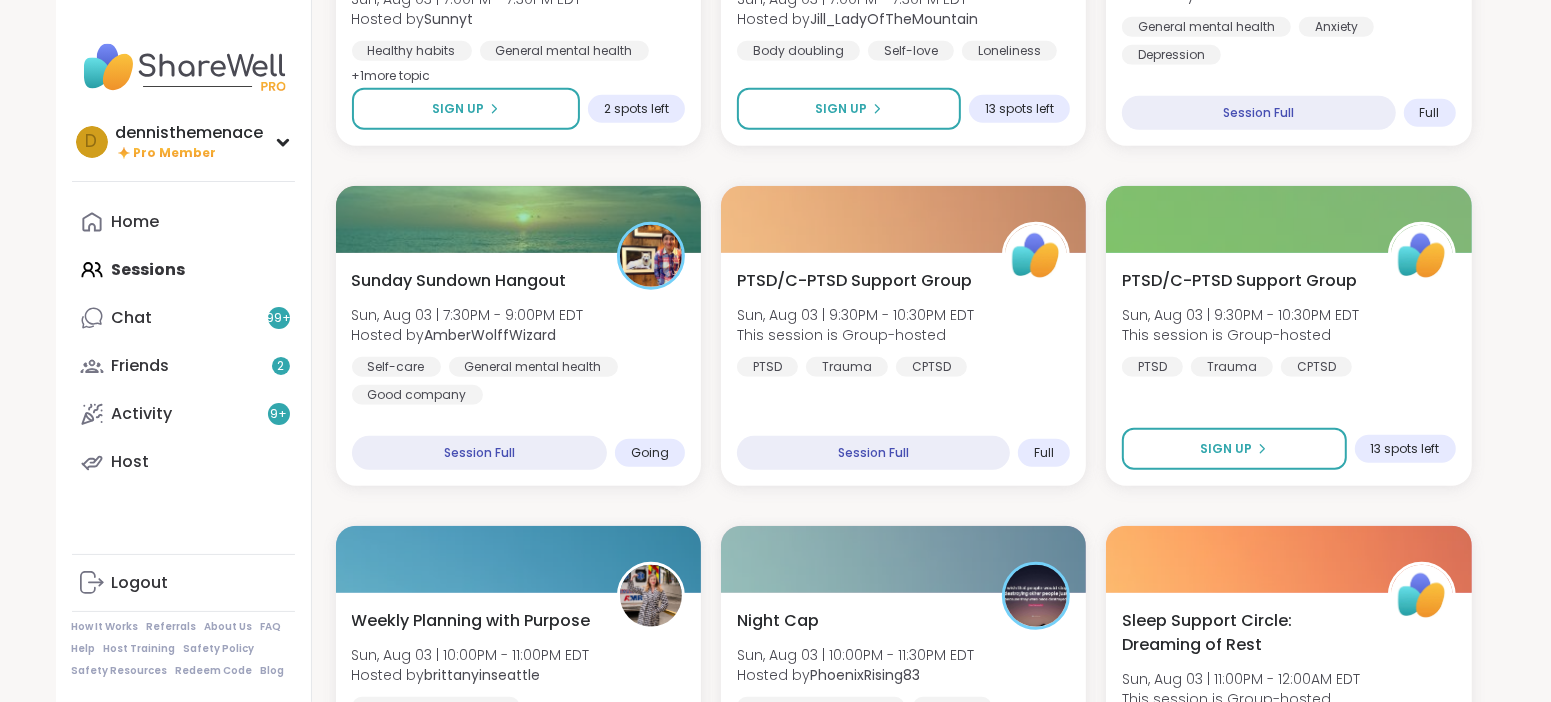 scroll, scrollTop: 1149, scrollLeft: 0, axis: vertical 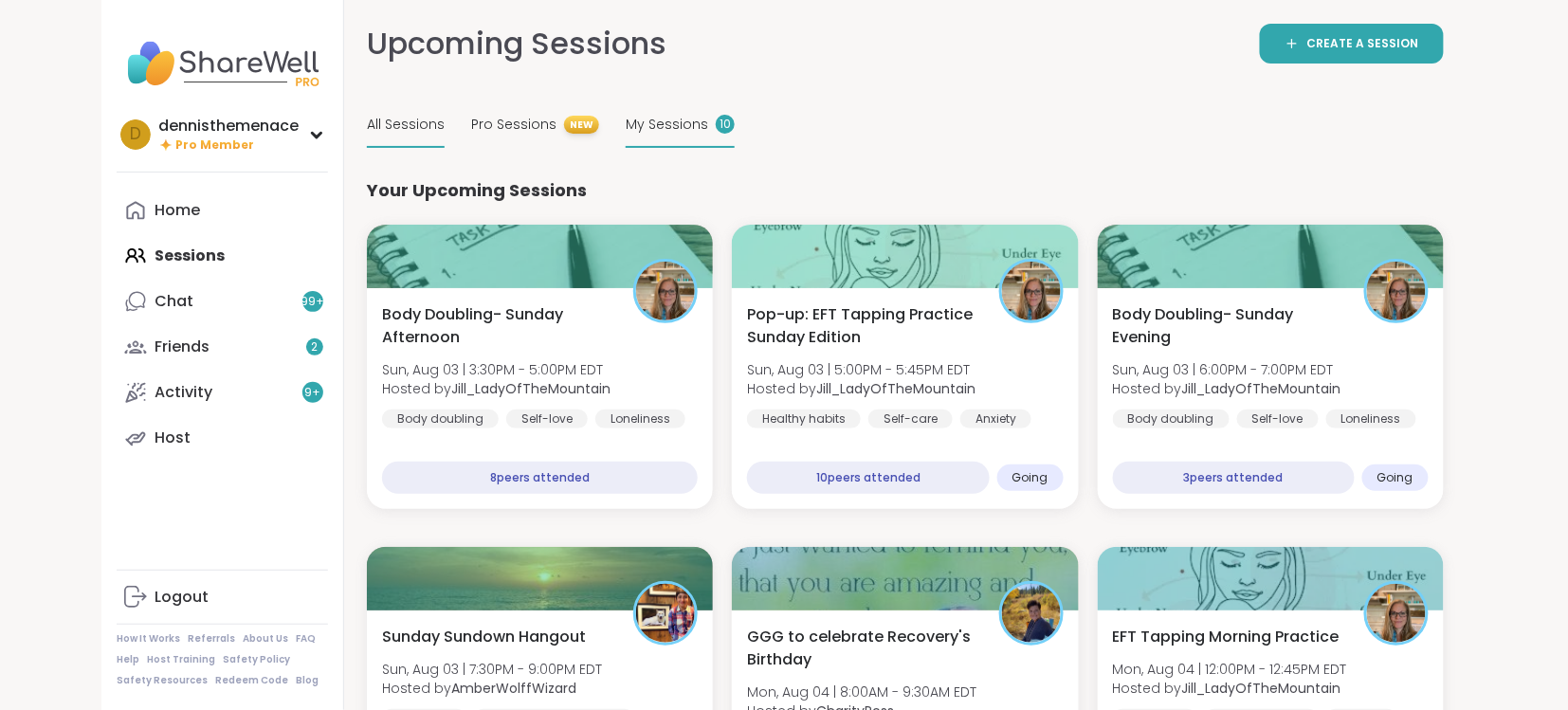 click on "All Sessions" at bounding box center (406, 124) 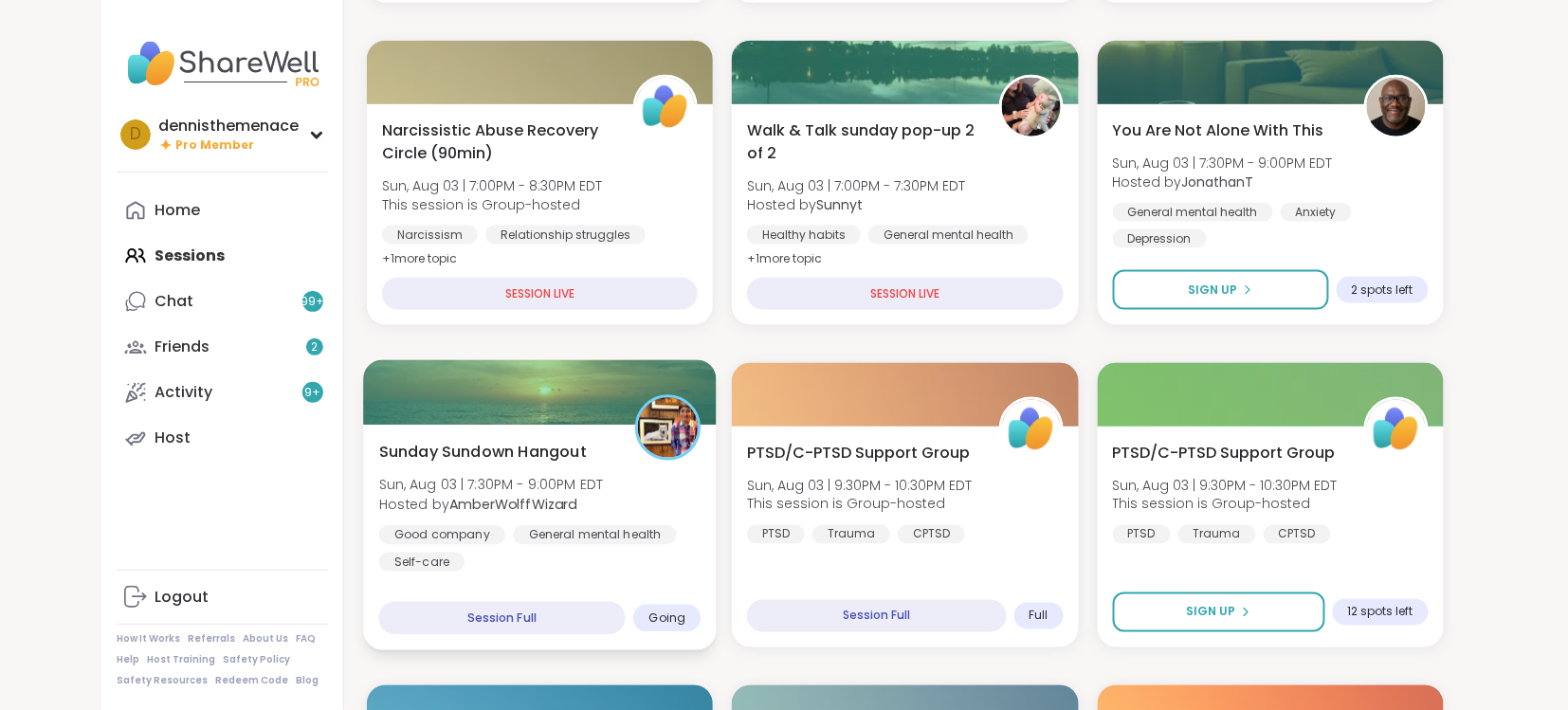 scroll, scrollTop: 606, scrollLeft: 0, axis: vertical 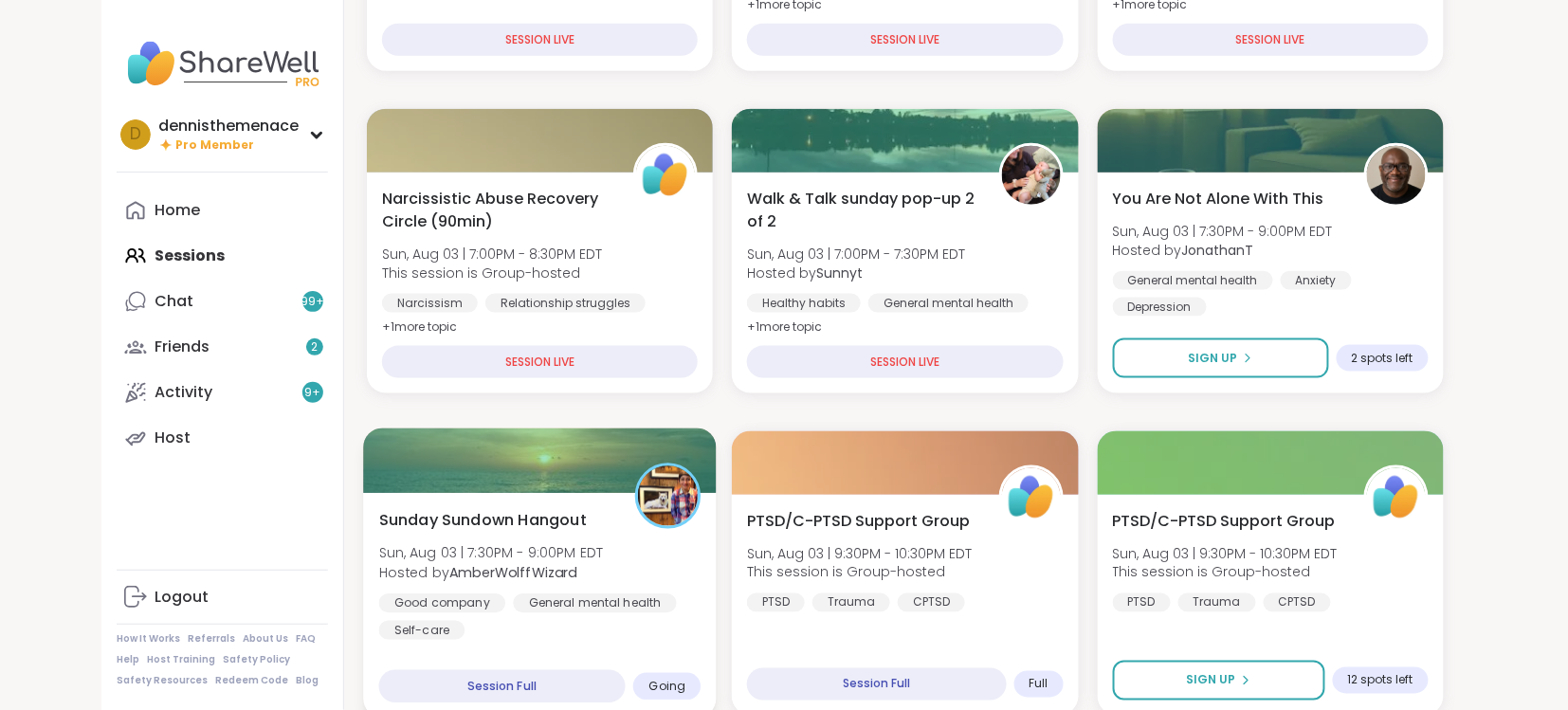 click on "Good company General mental health Self-care" at bounding box center [540, 616] 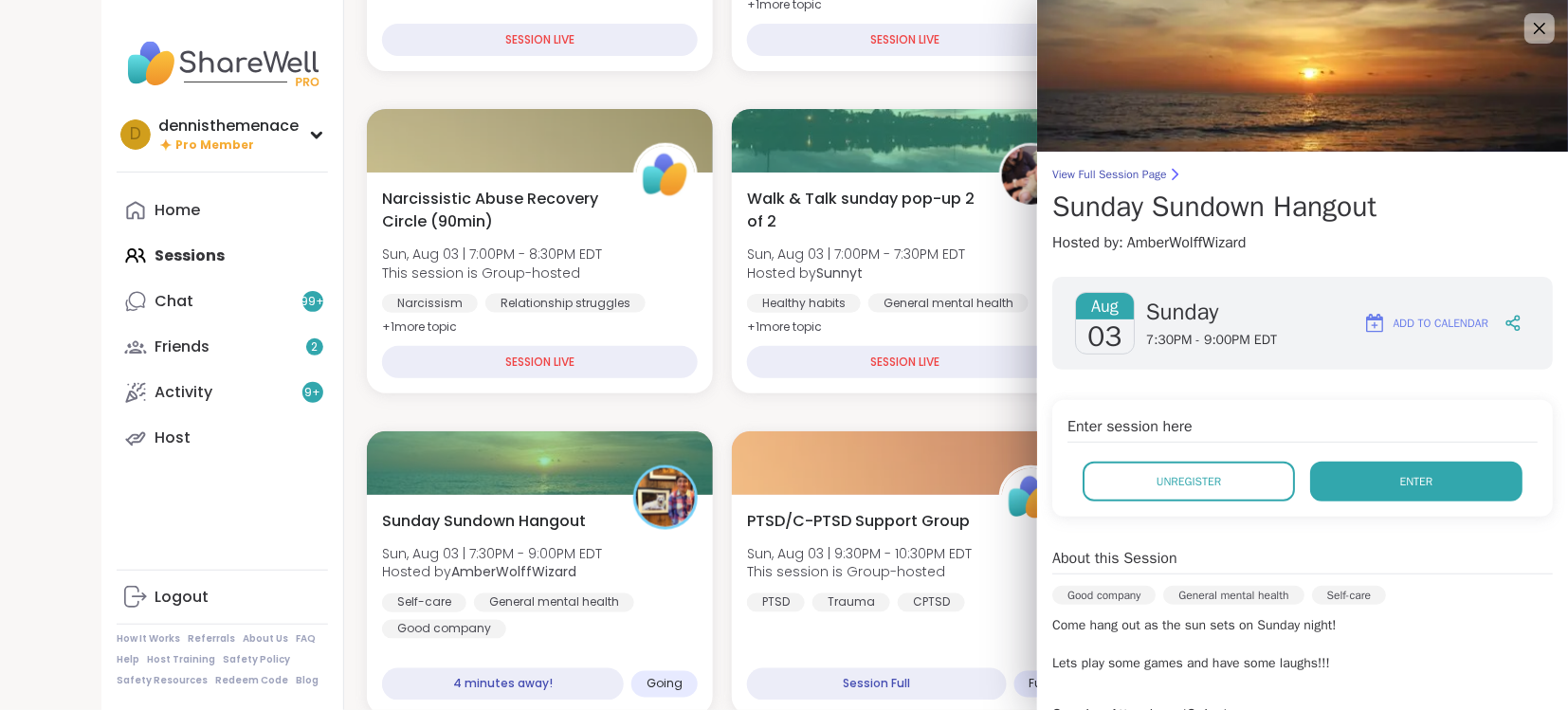 click on "Enter" at bounding box center (1416, 482) 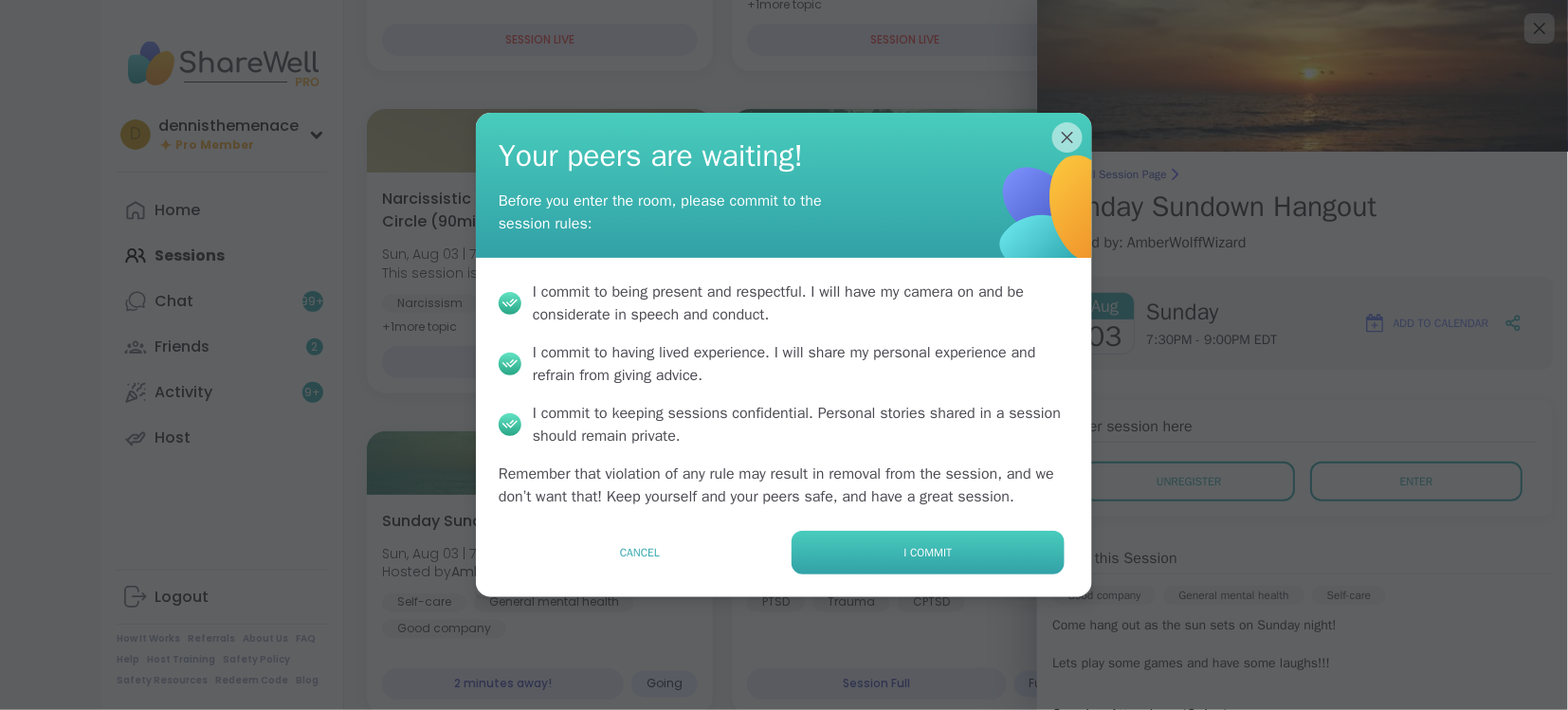 click on "I commit" at bounding box center [928, 553] 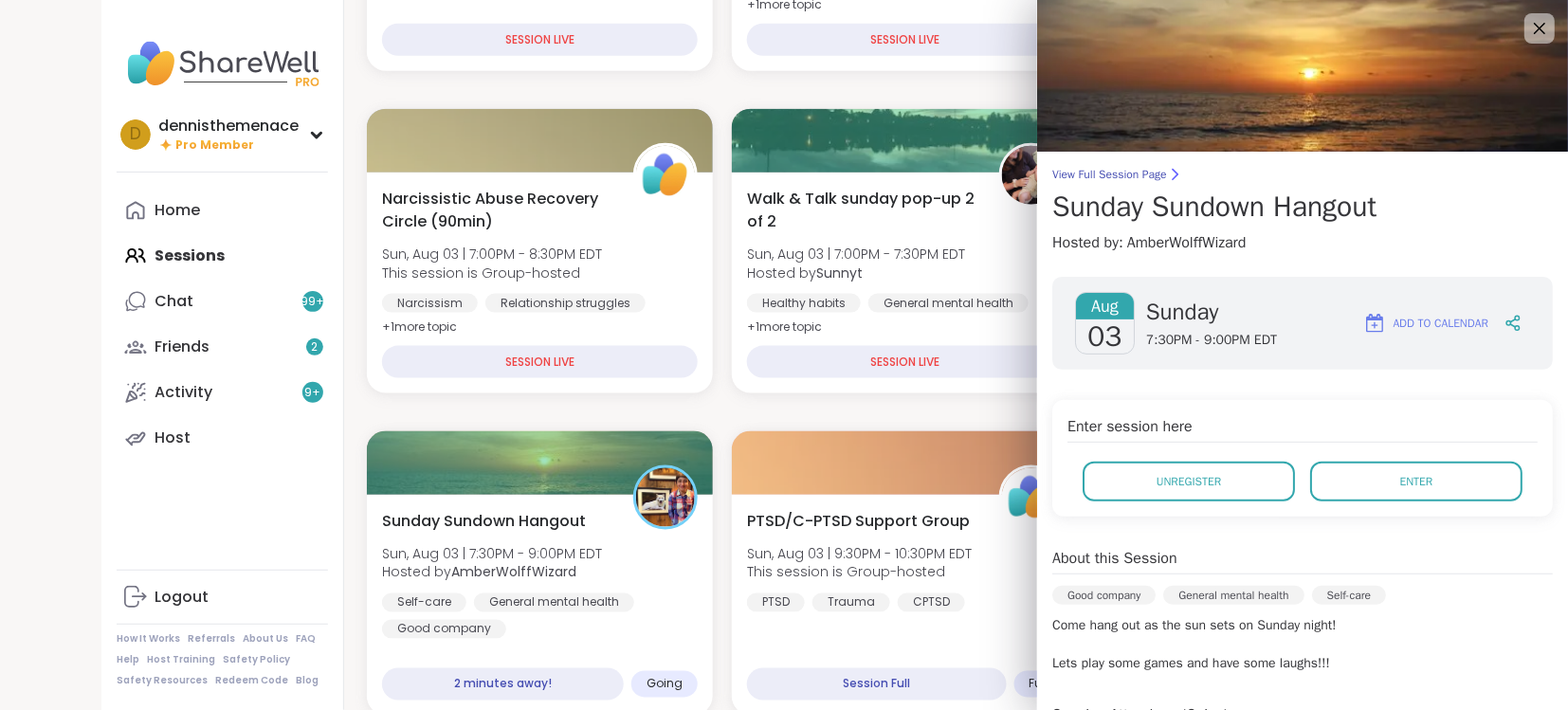 click on "Sun, Aug 03 | 9:30PM - 10:30PM EDT" at bounding box center (859, 554) 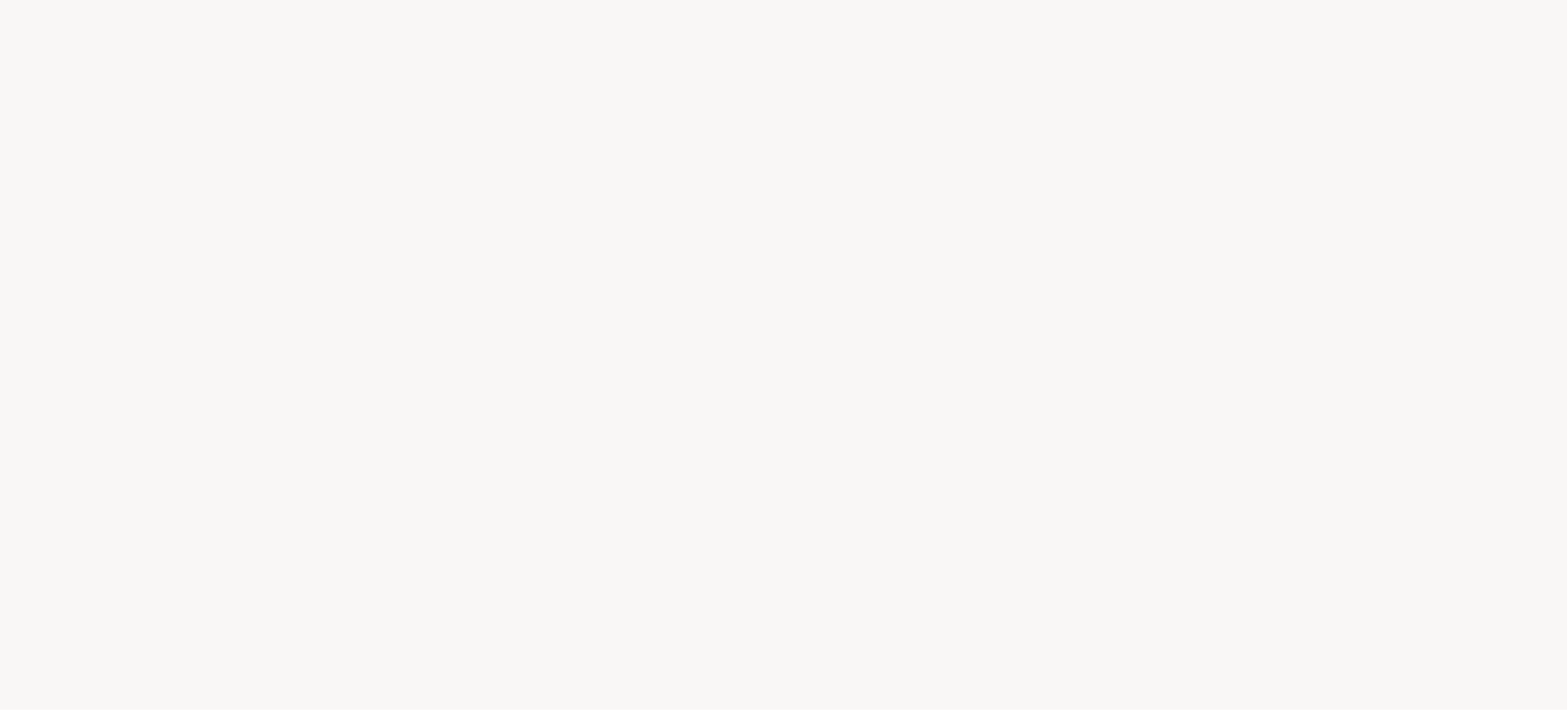 scroll, scrollTop: 0, scrollLeft: 0, axis: both 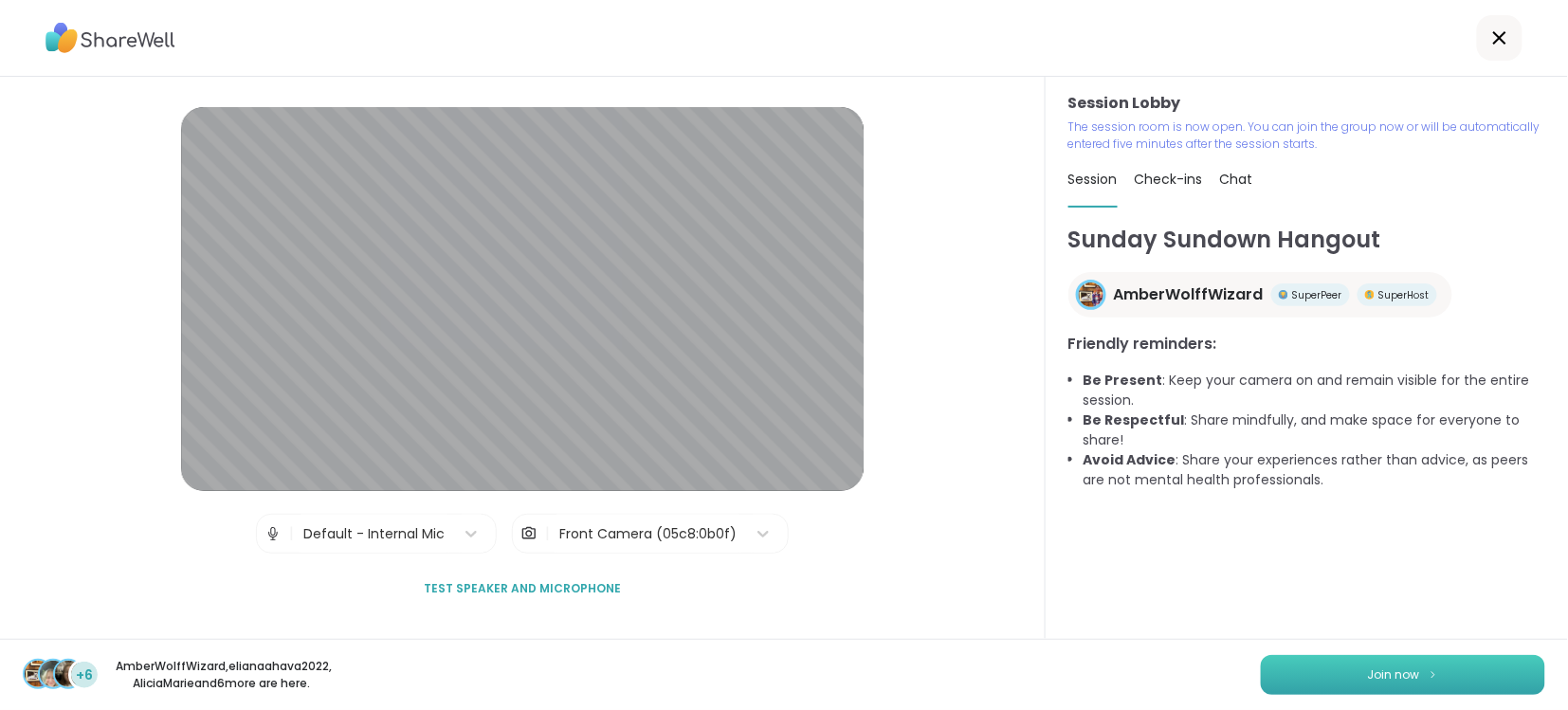click on "Join now" at bounding box center (1394, 675) 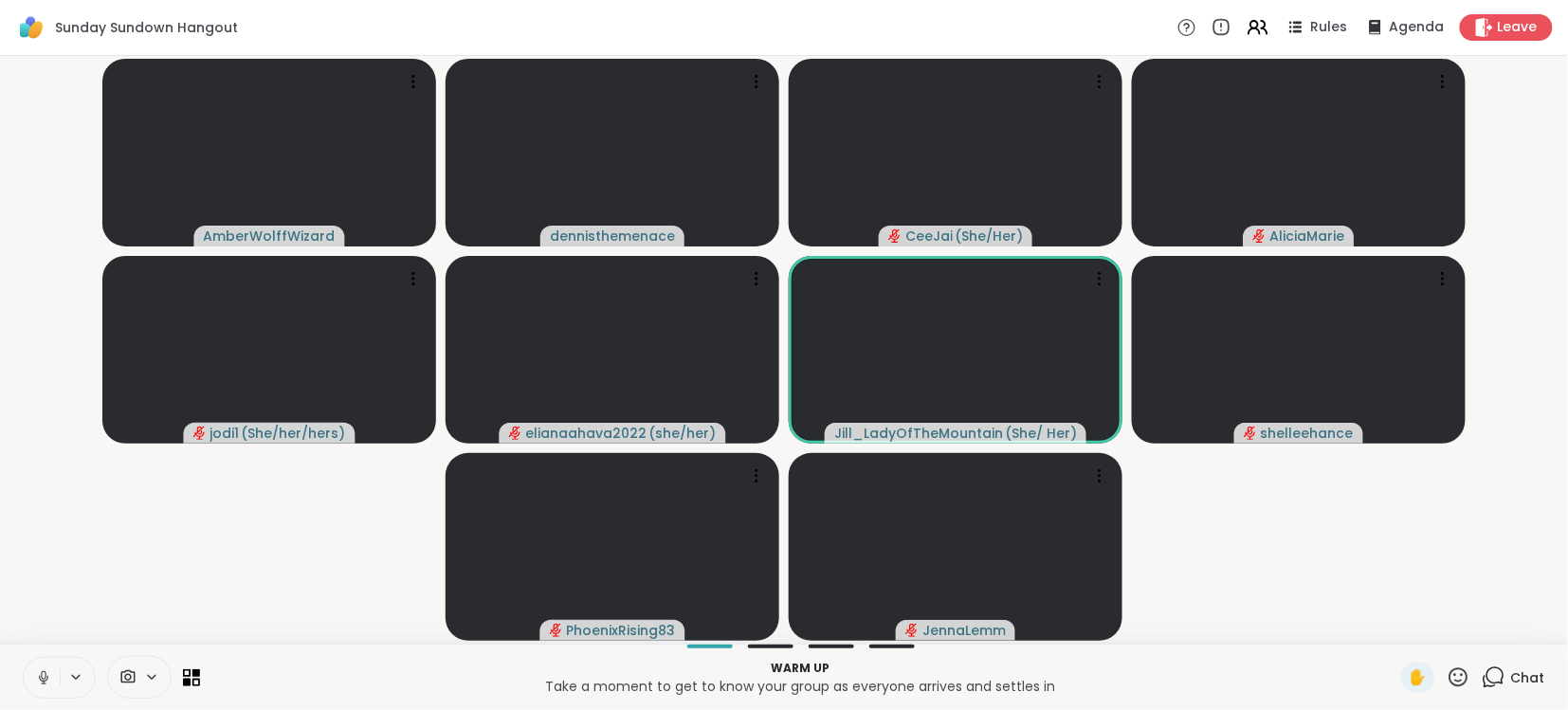 click 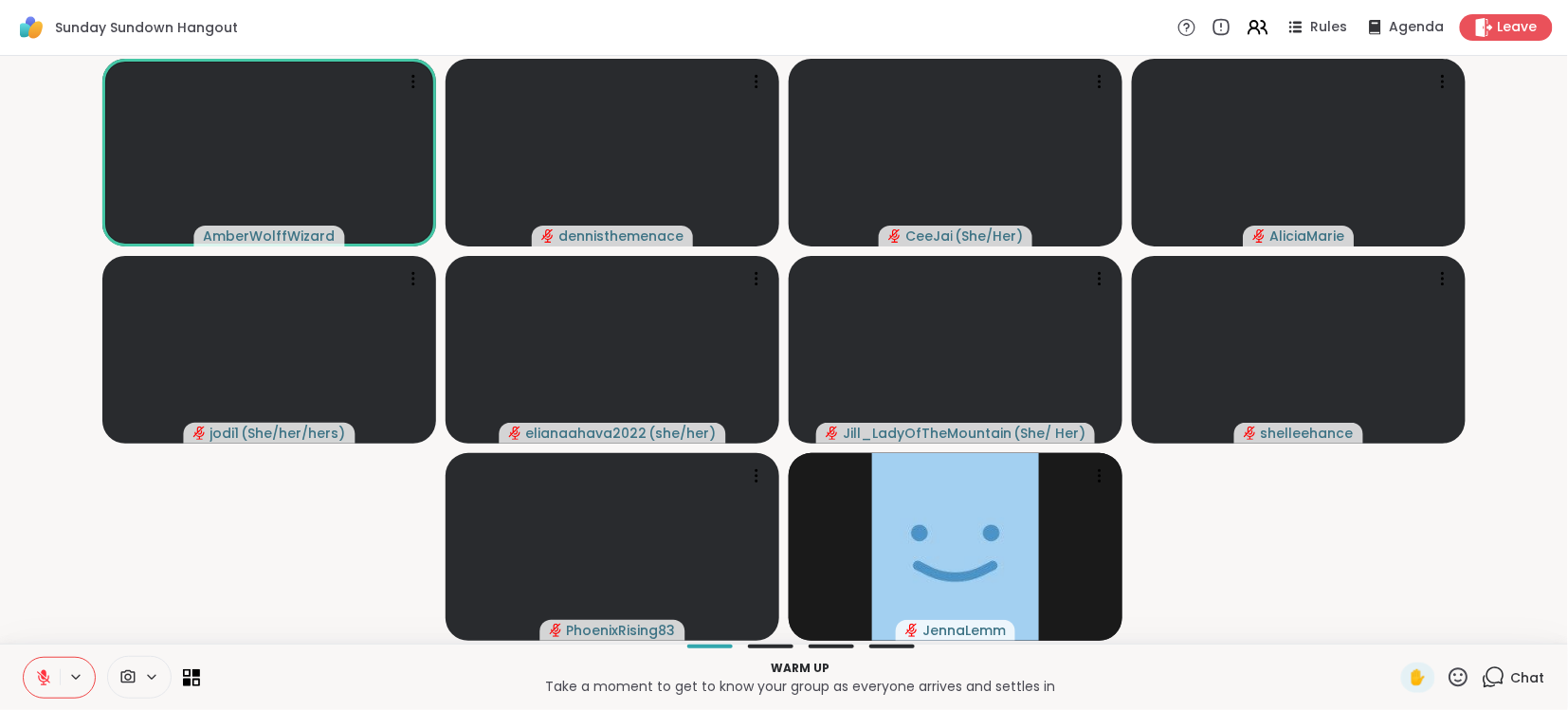 click on "Chat" at bounding box center [1528, 678] 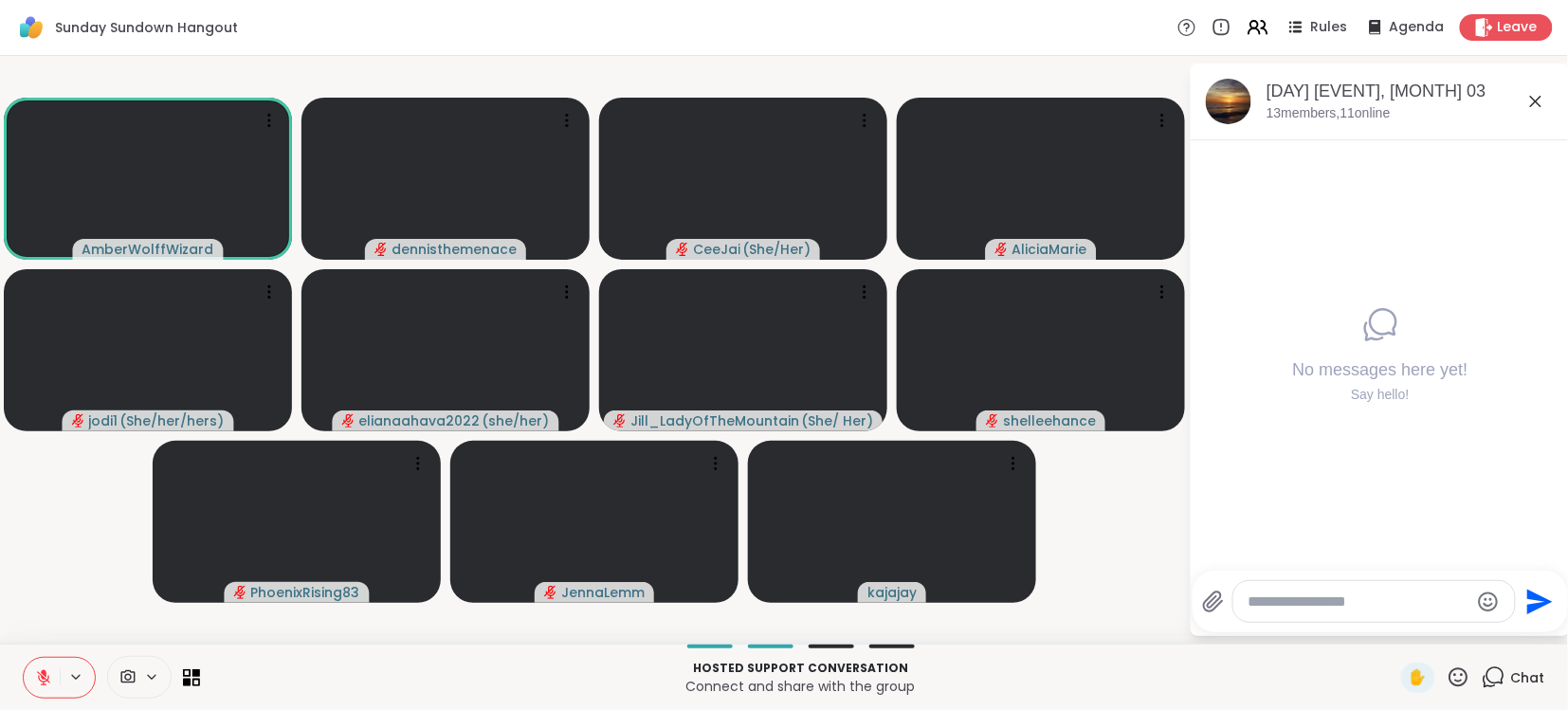 click 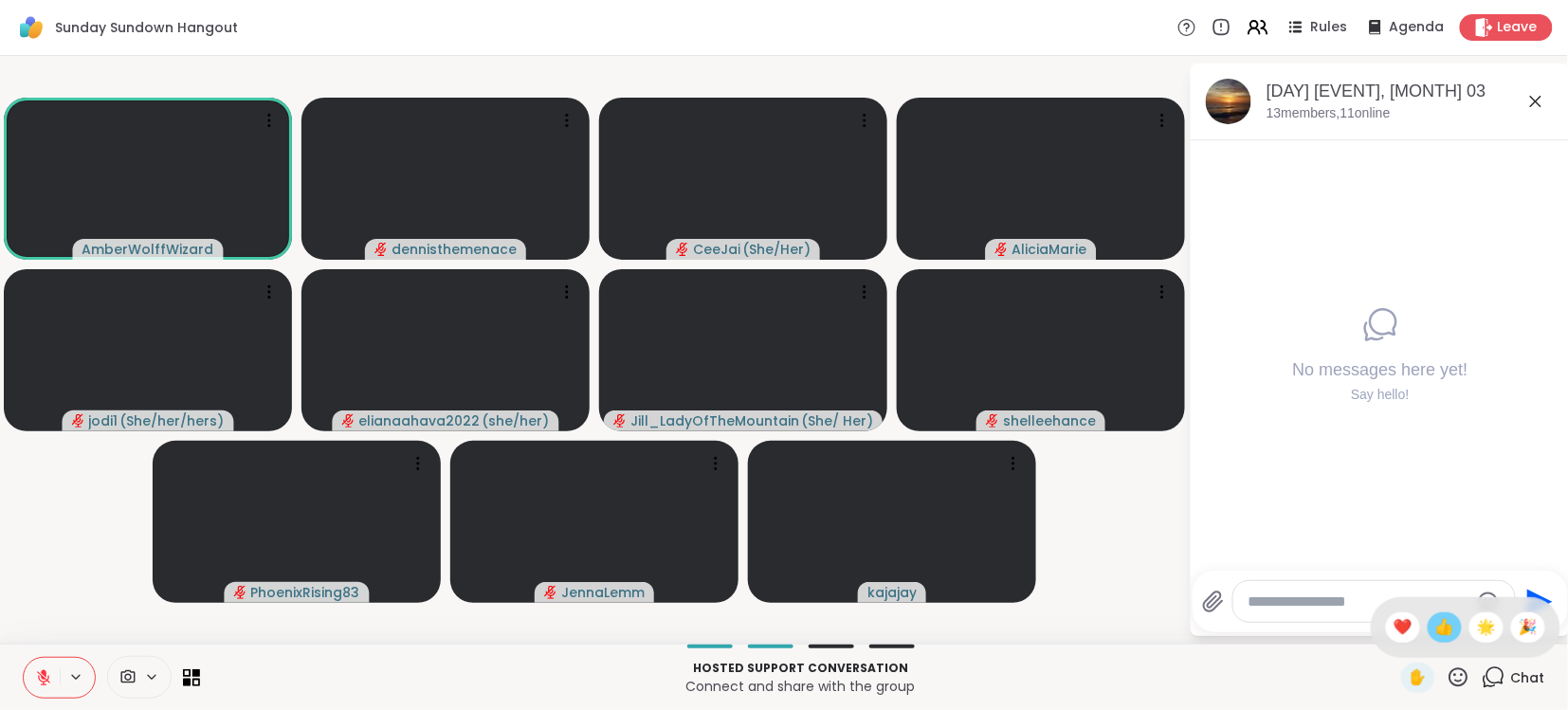 click on "👍" at bounding box center [1445, 628] 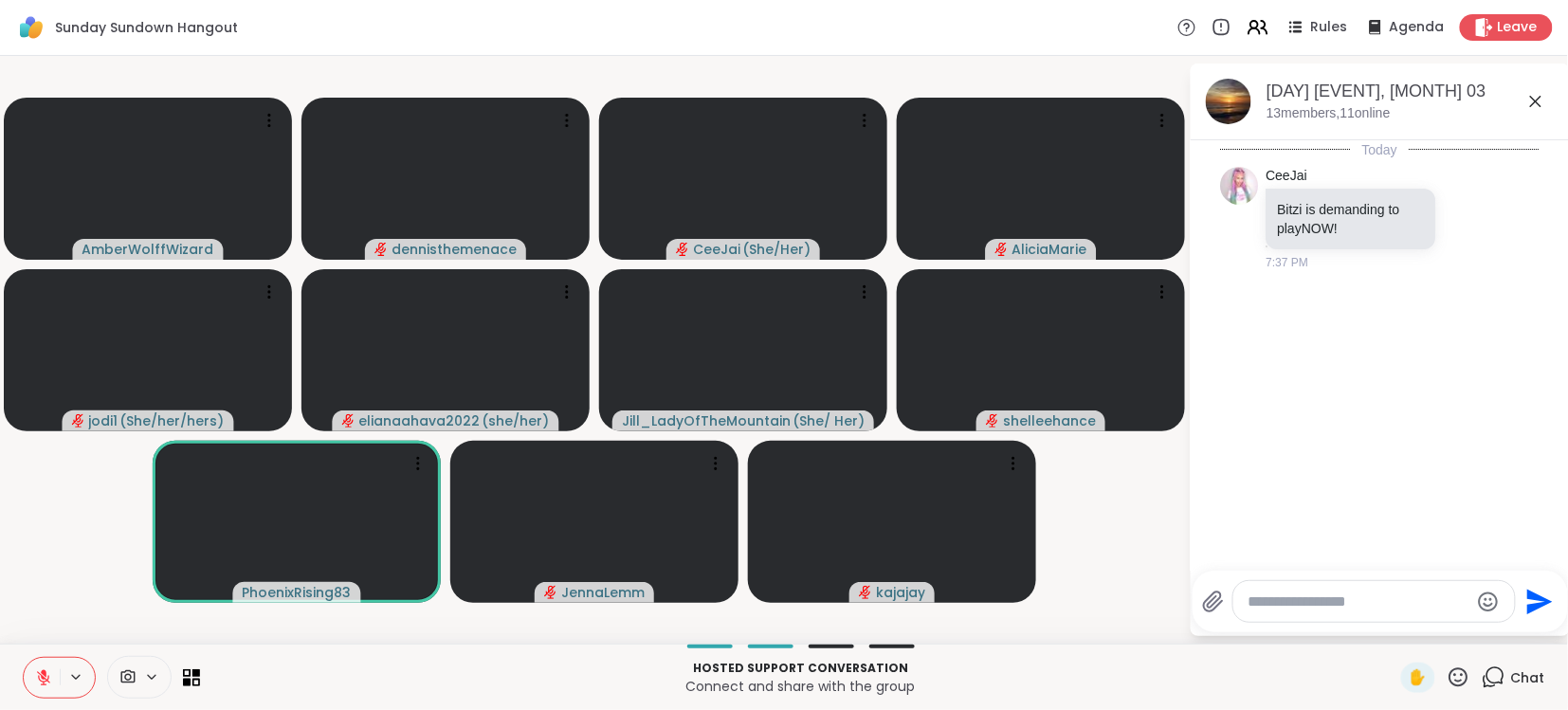 click 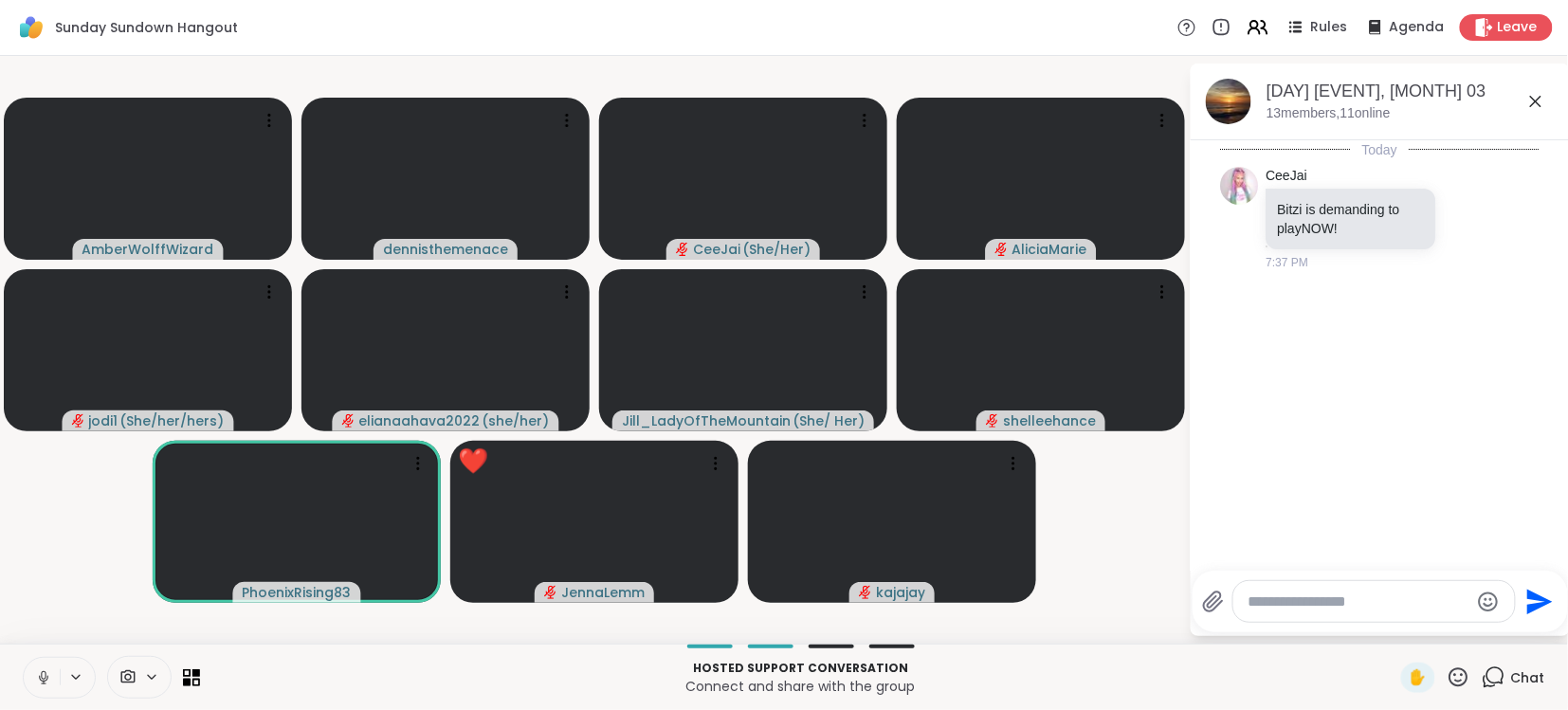 click 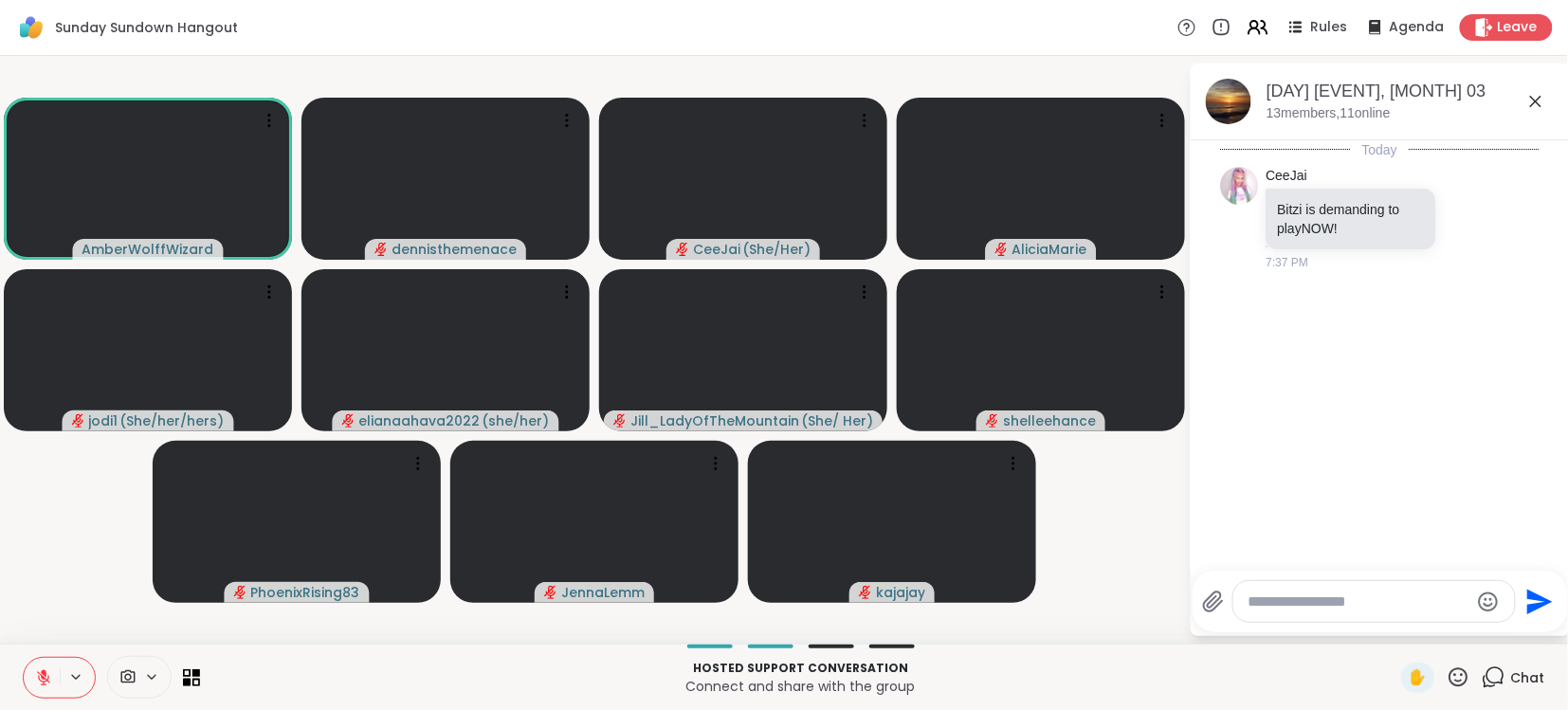 click 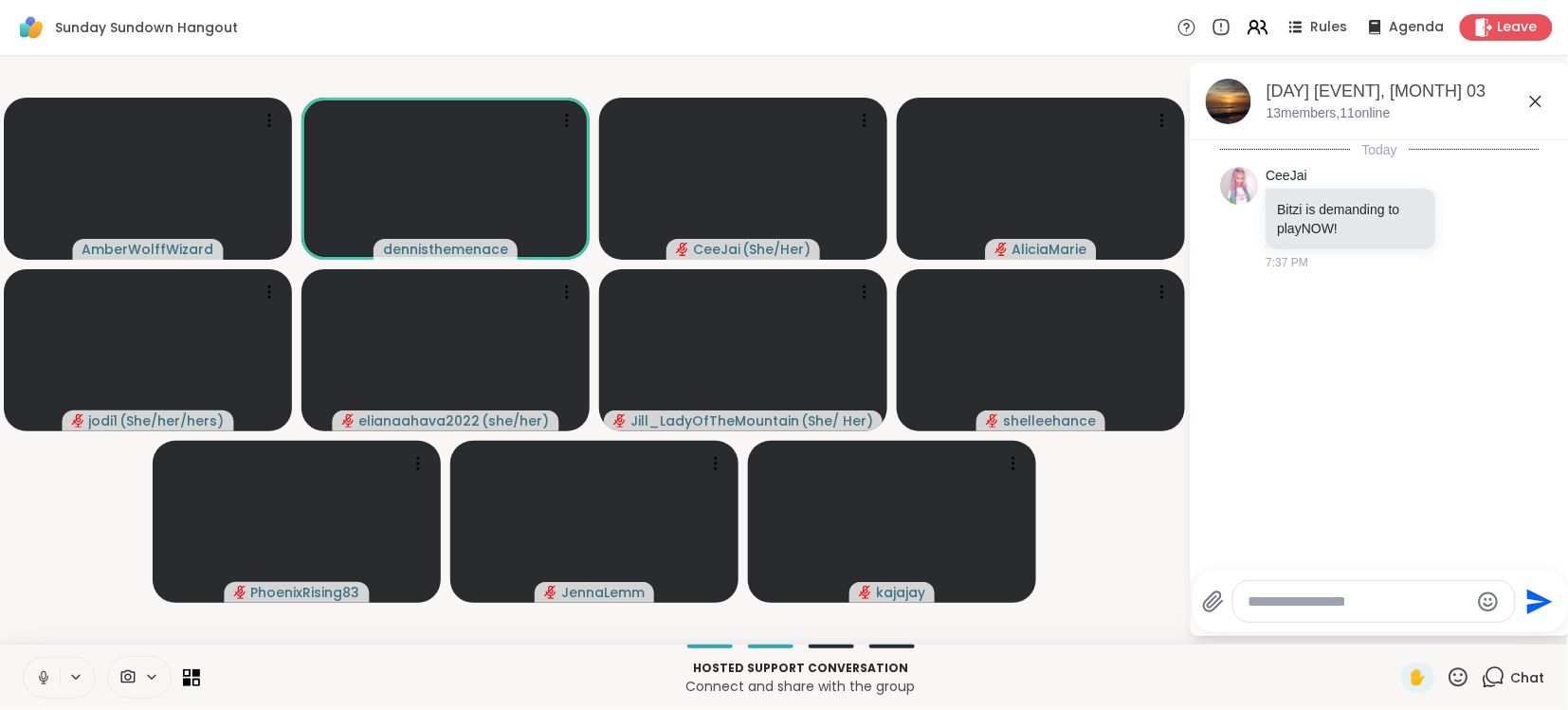 click 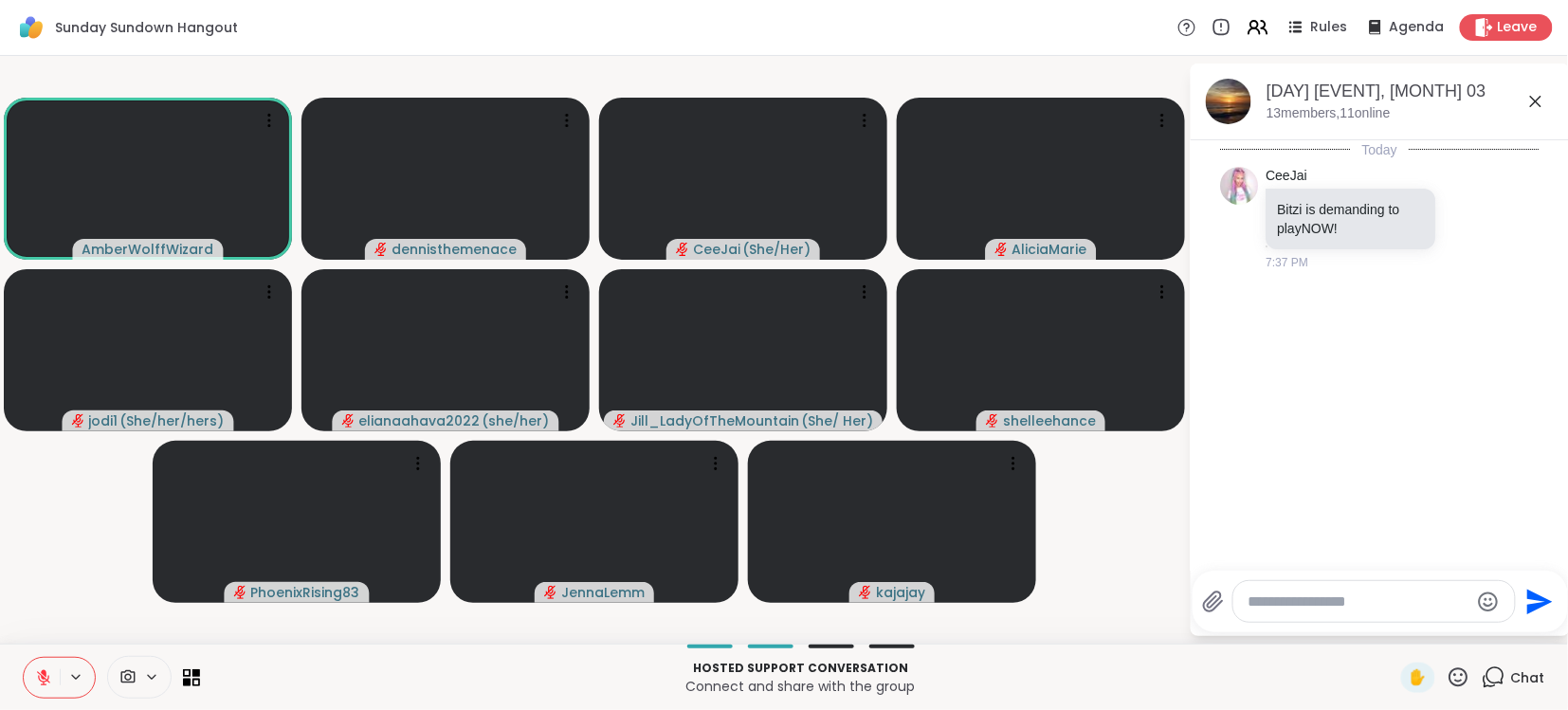 click 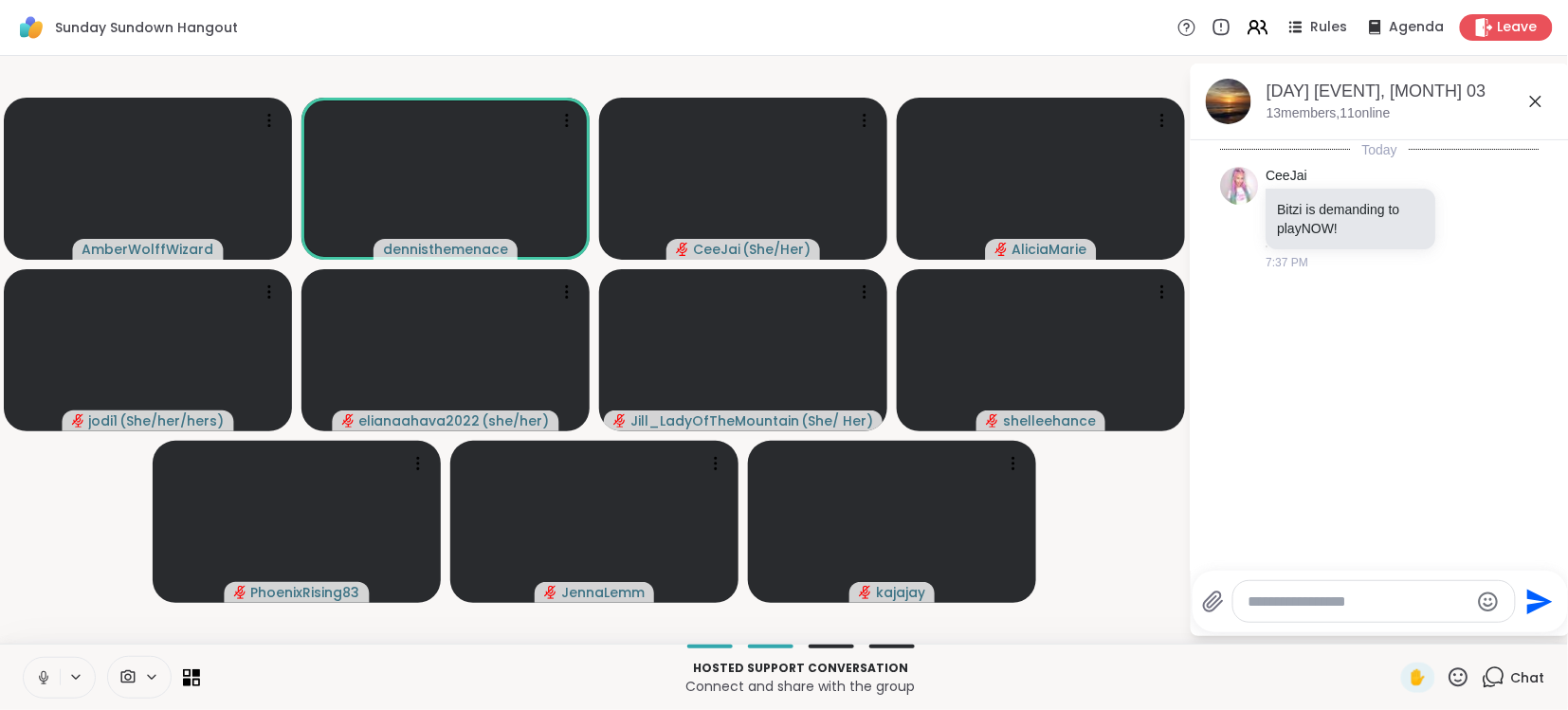 click 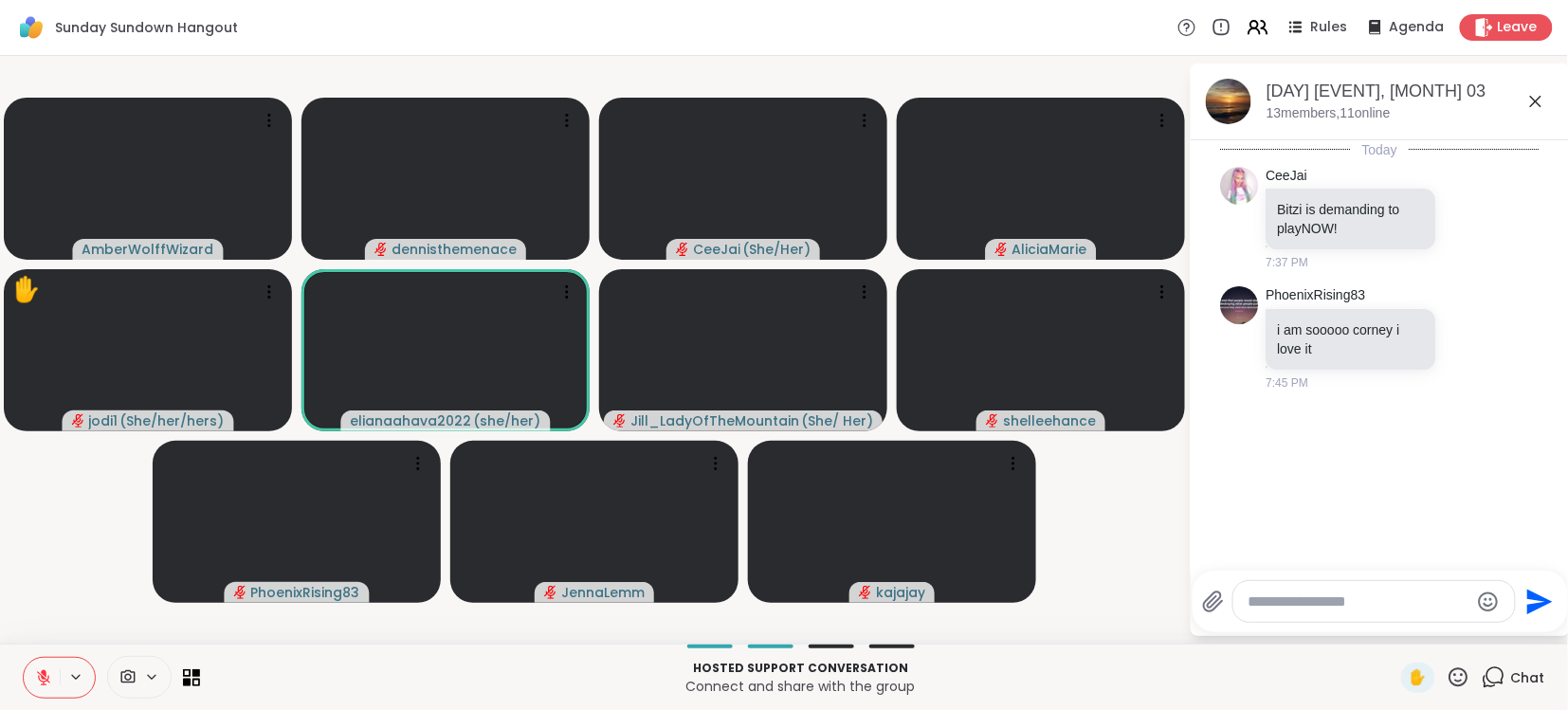 click 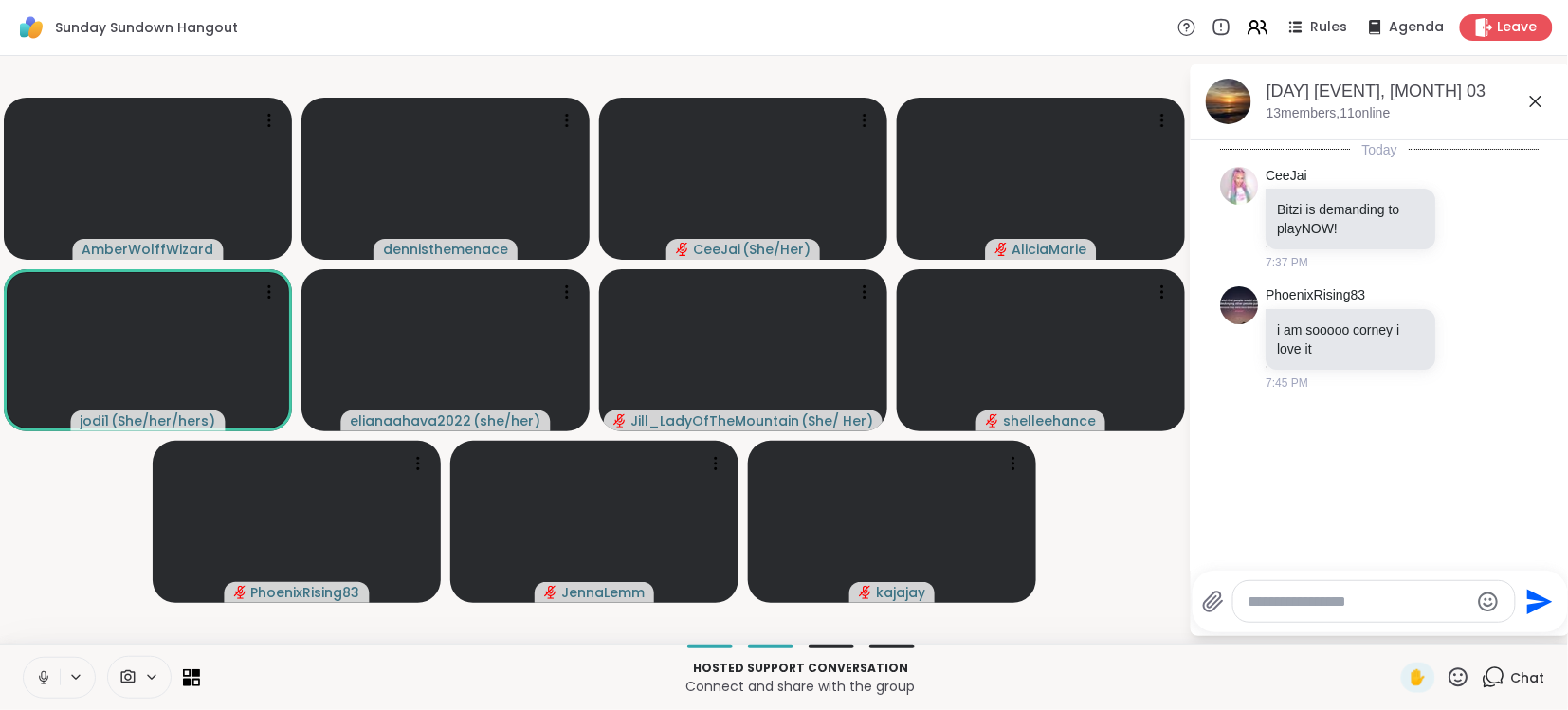 click 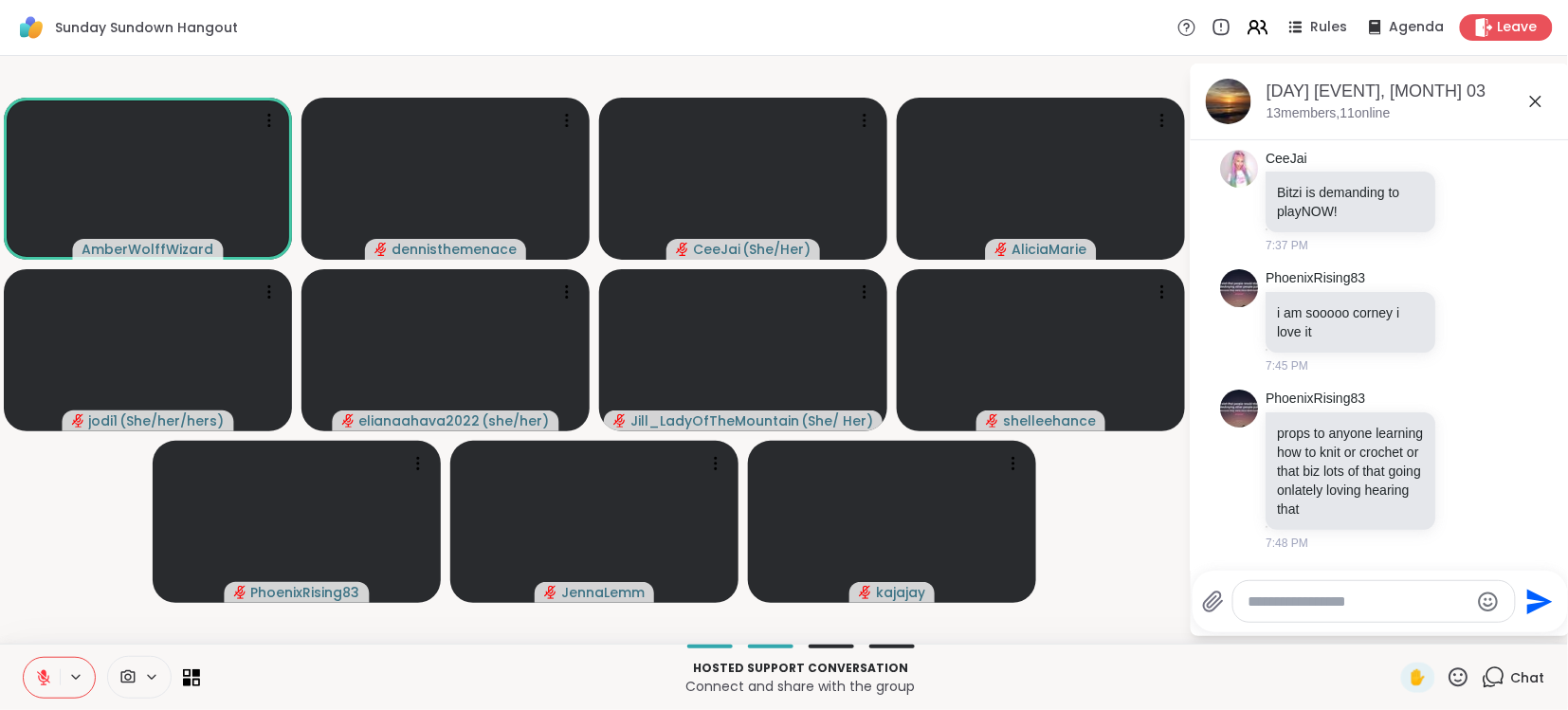 scroll, scrollTop: 45, scrollLeft: 0, axis: vertical 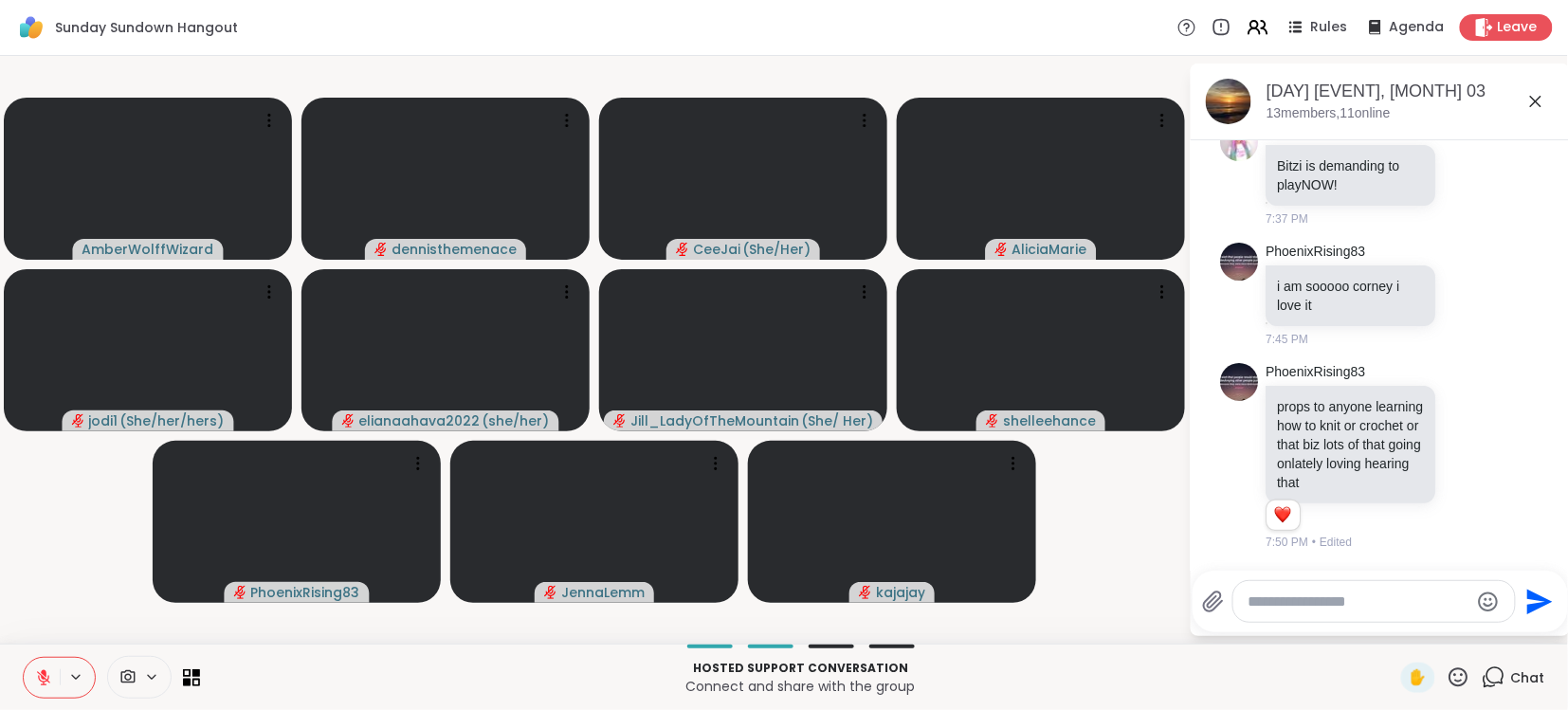 click 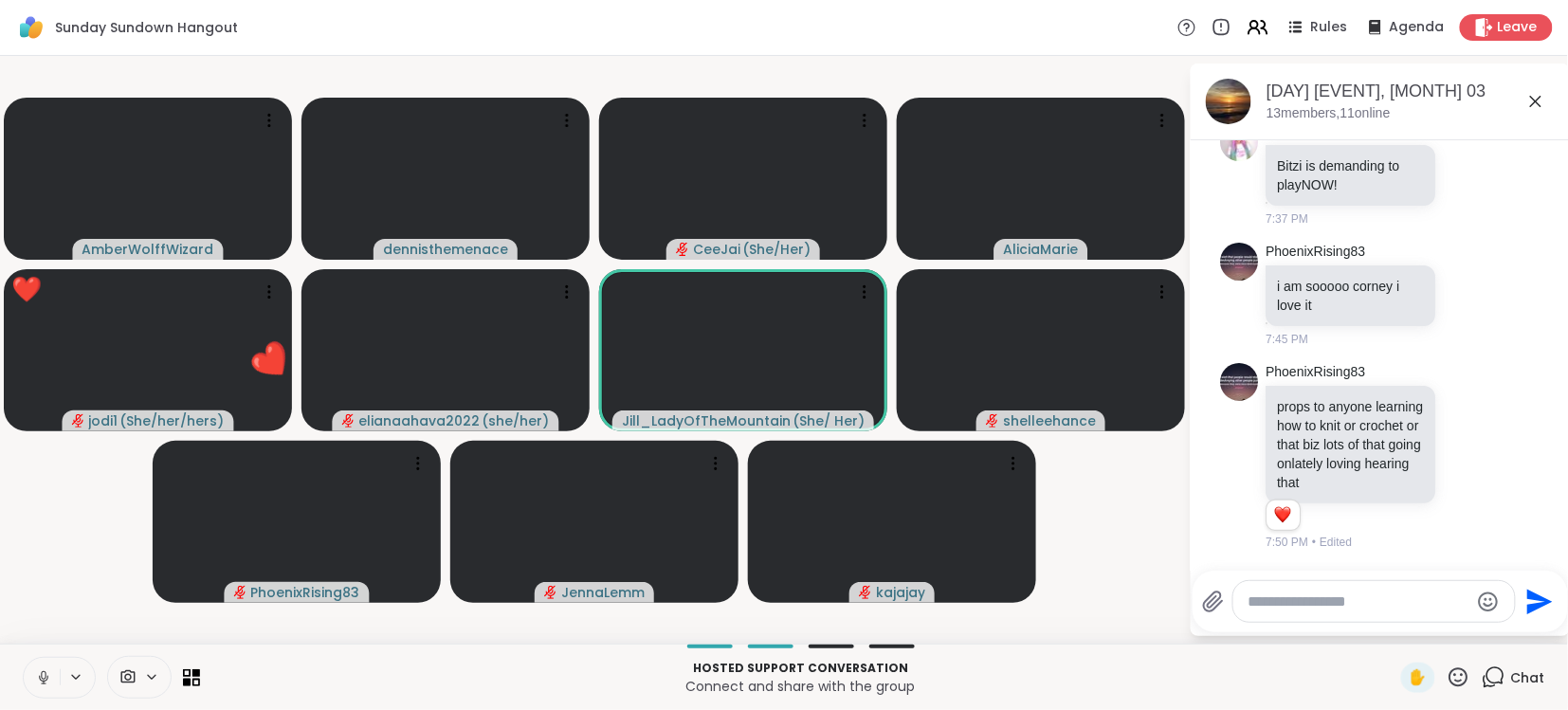 click 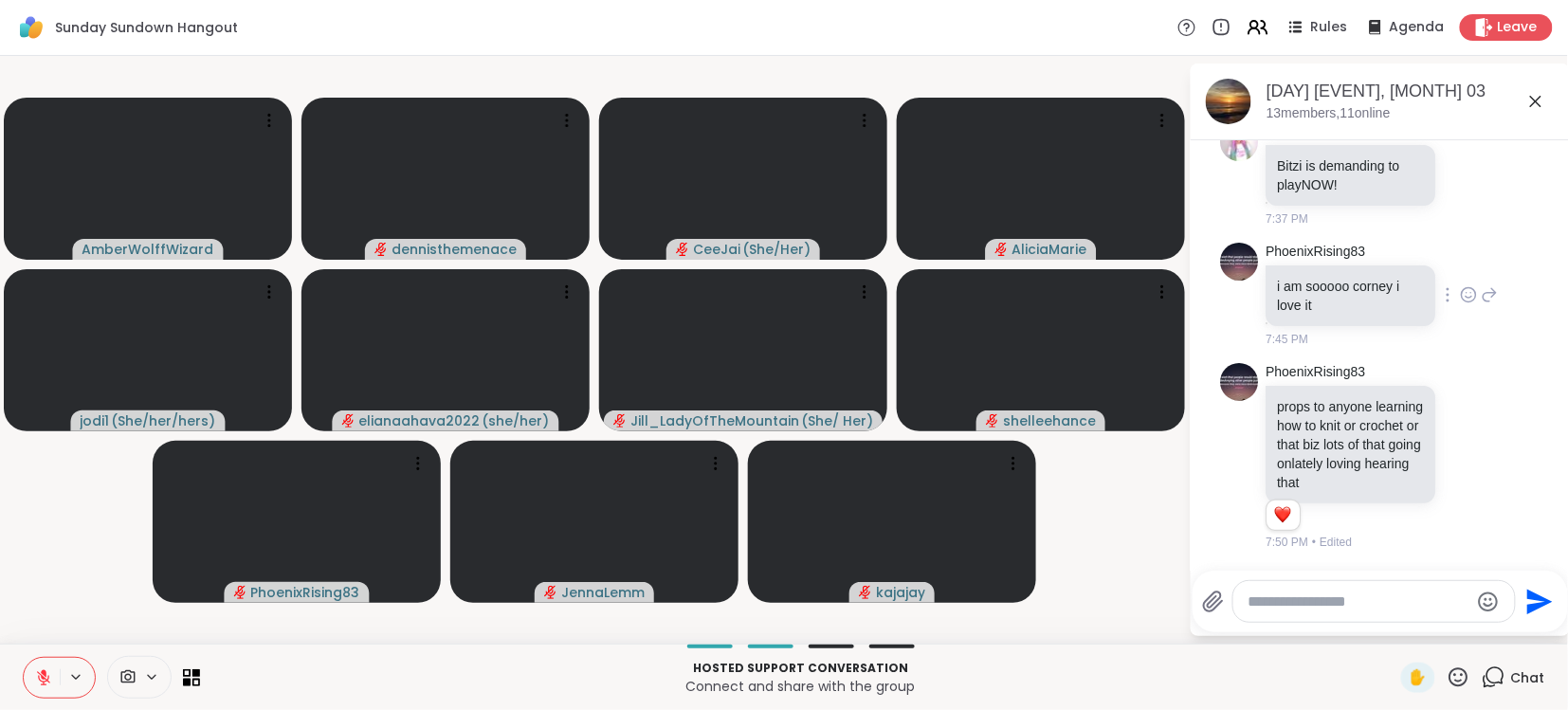 click on "PhoenixRising83 i am sooooo corney i love it [TIME]" at bounding box center [1380, 295] 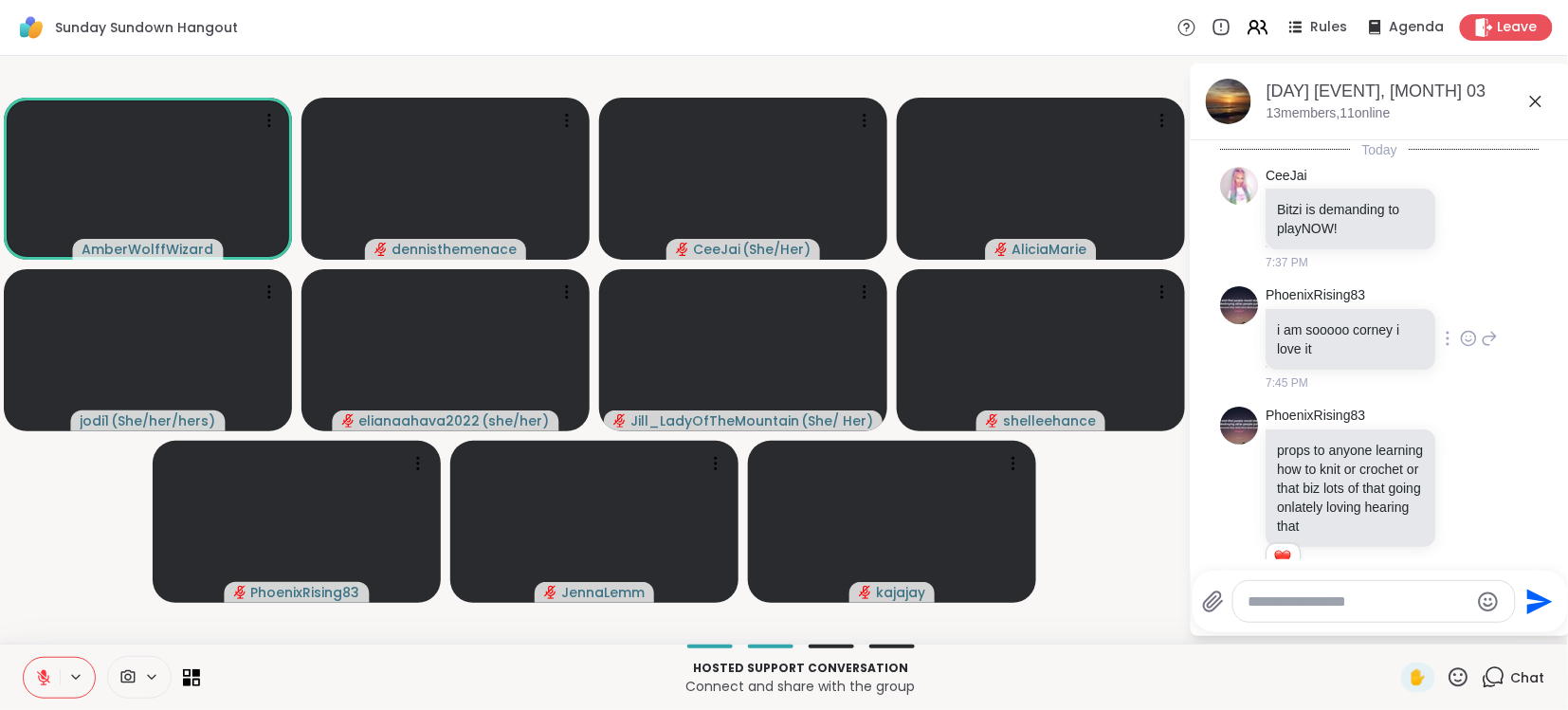scroll, scrollTop: 45, scrollLeft: 0, axis: vertical 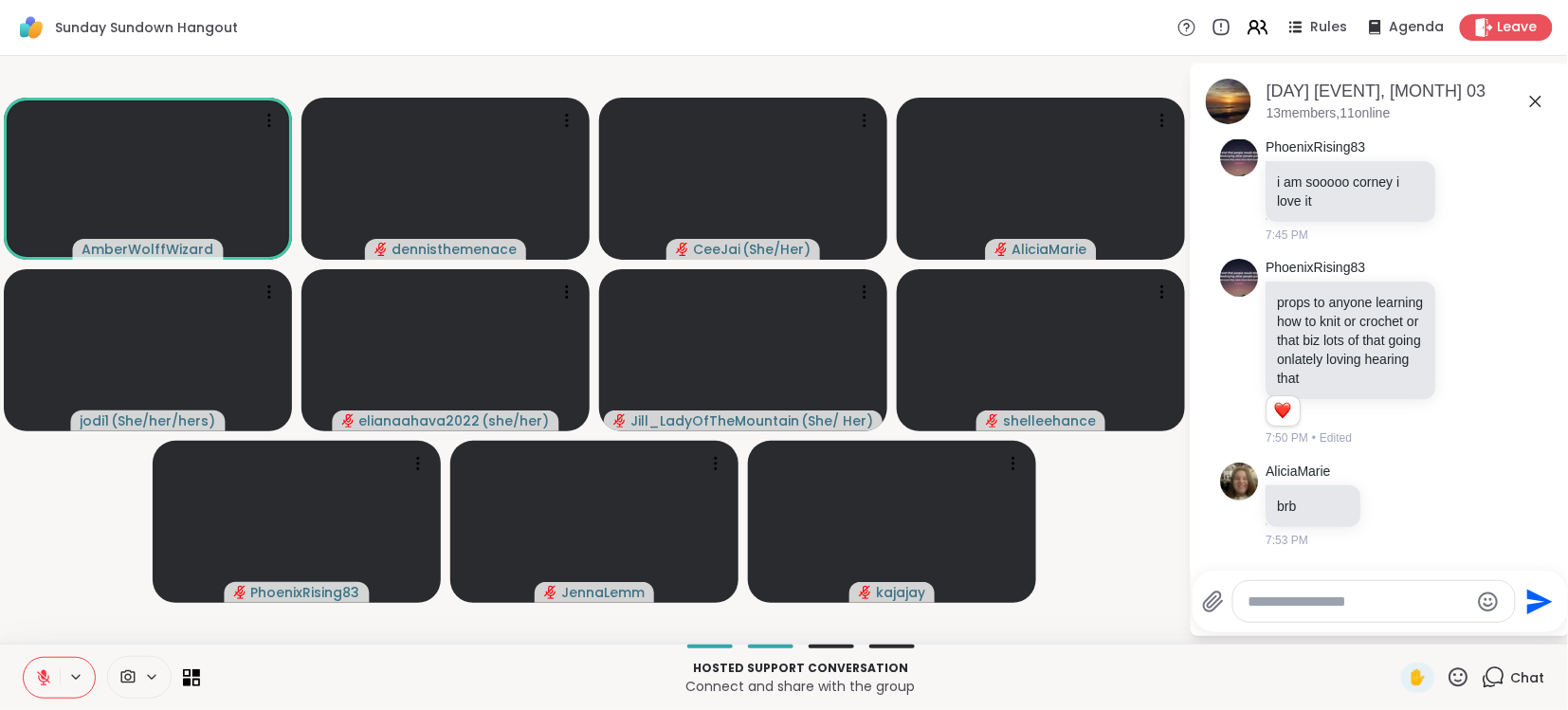 click 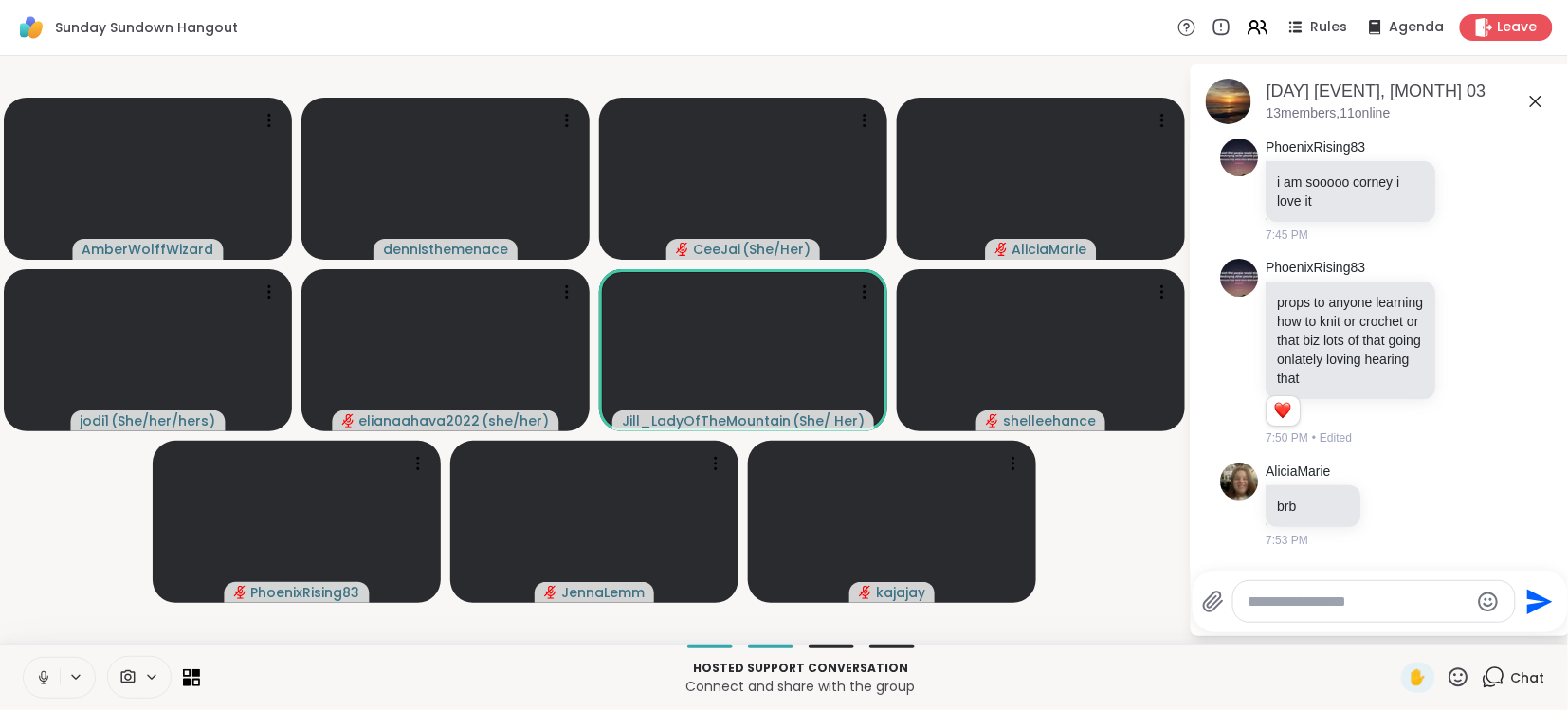 click 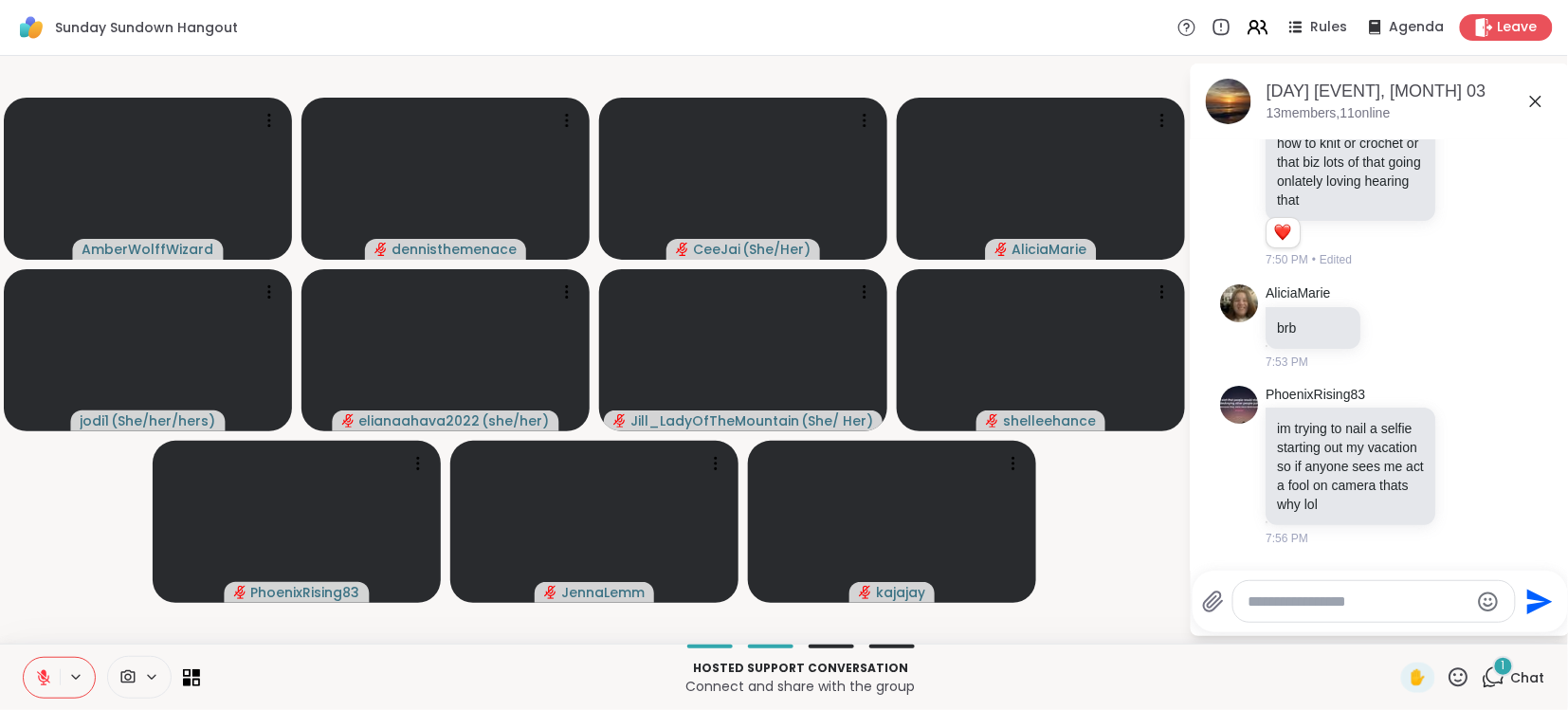 scroll, scrollTop: 444, scrollLeft: 0, axis: vertical 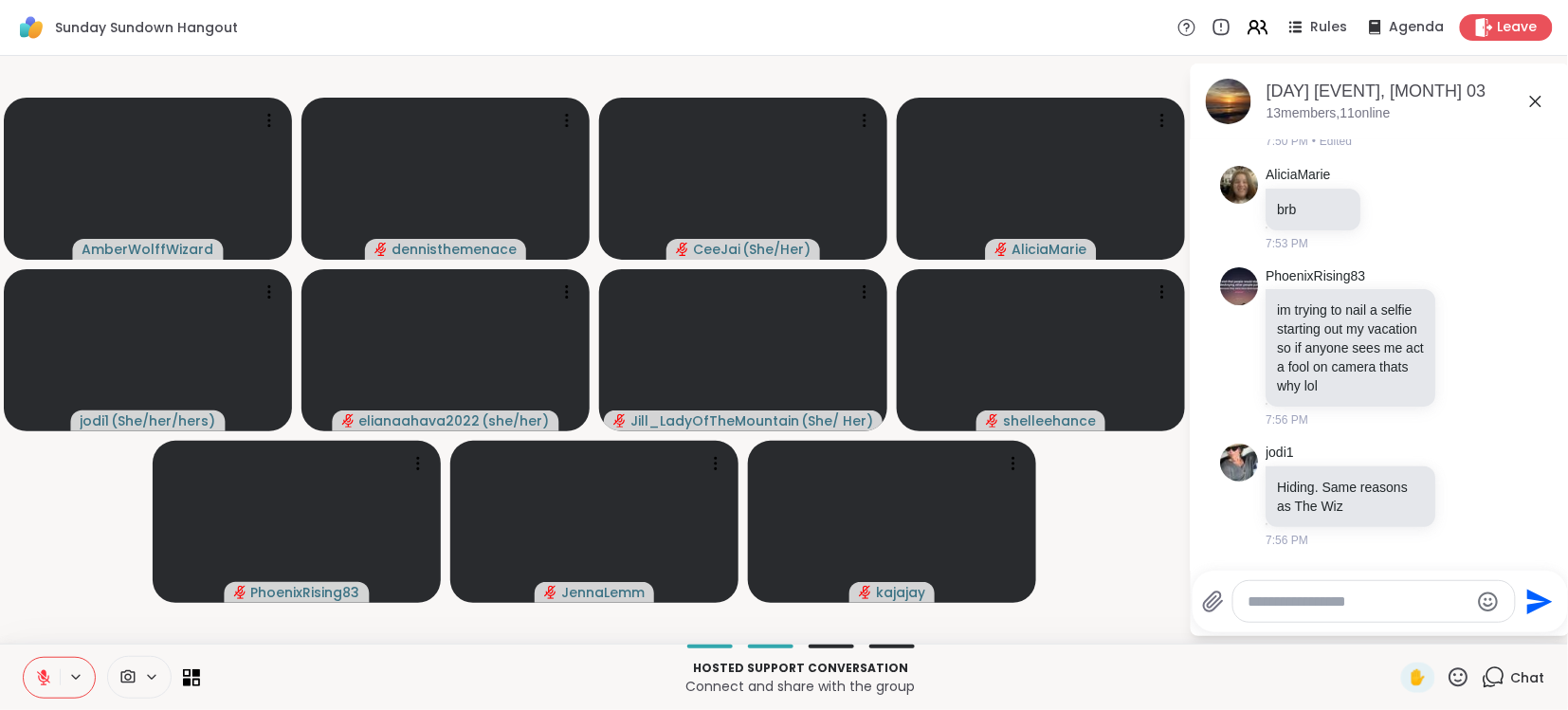 click 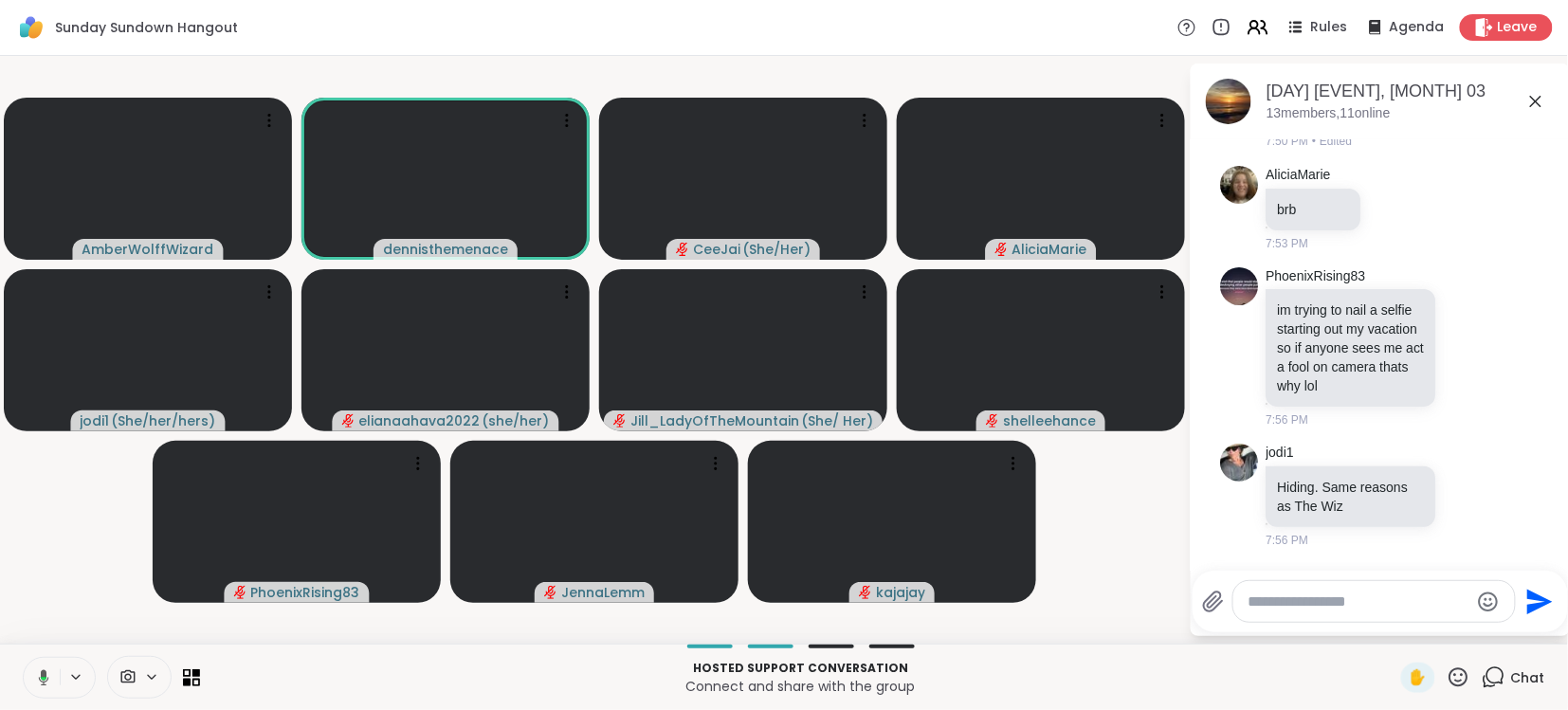 click 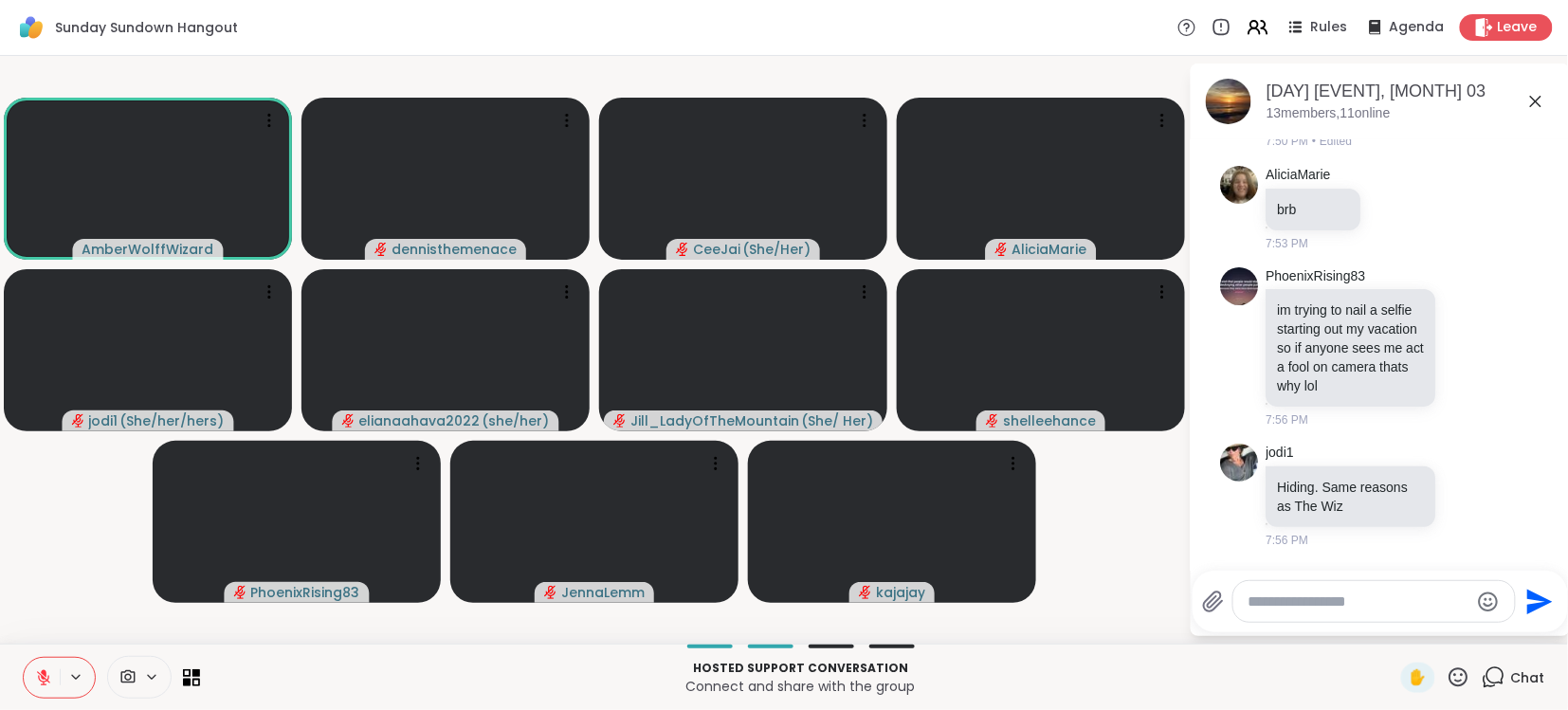 click 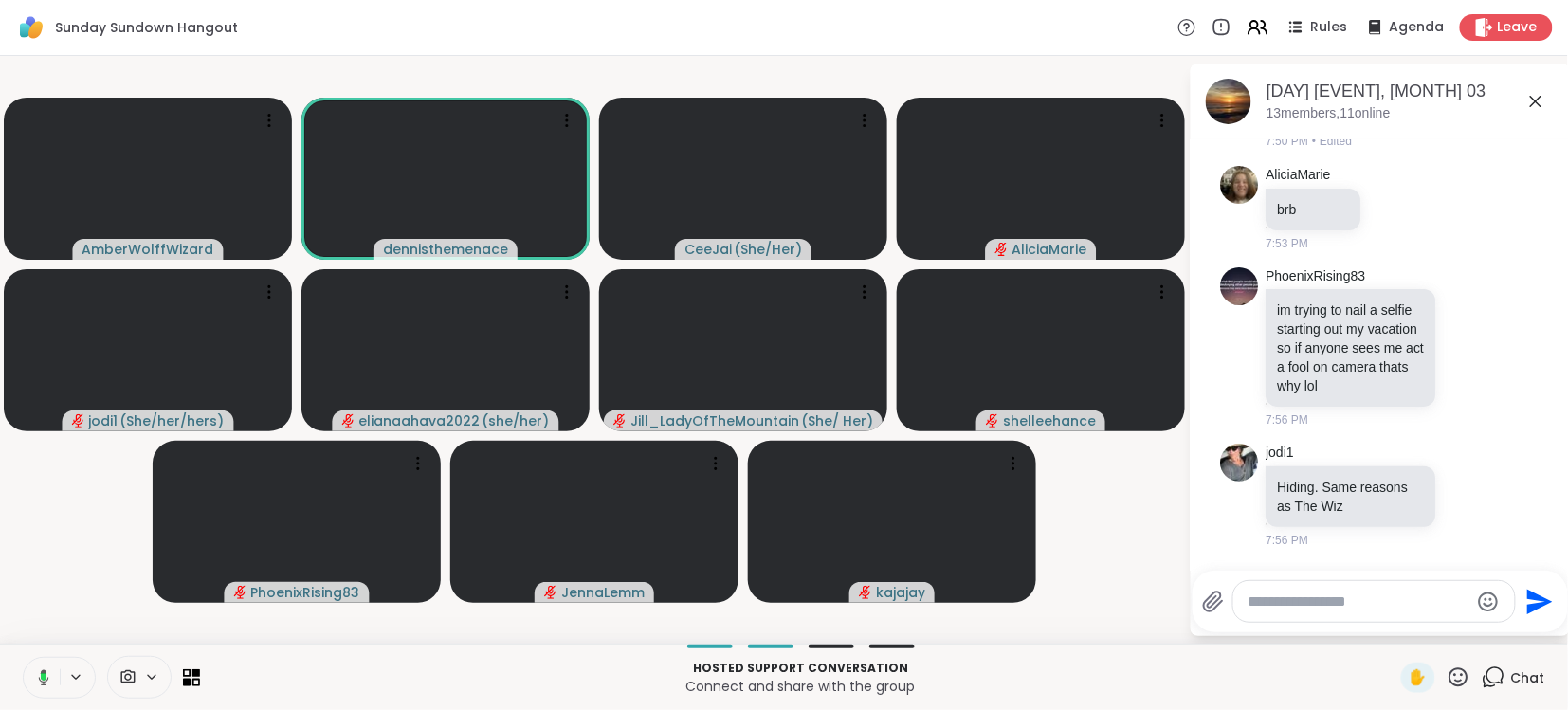 click 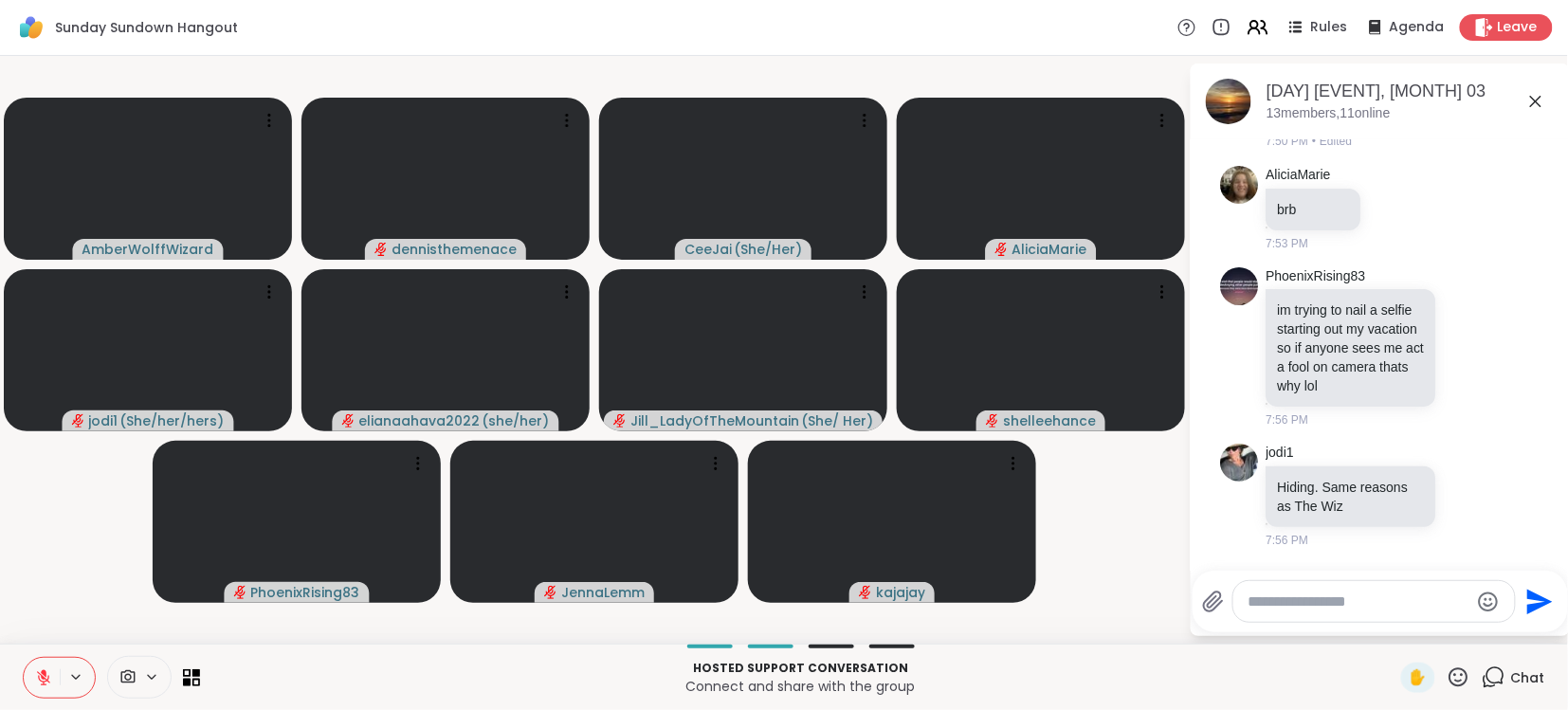 click 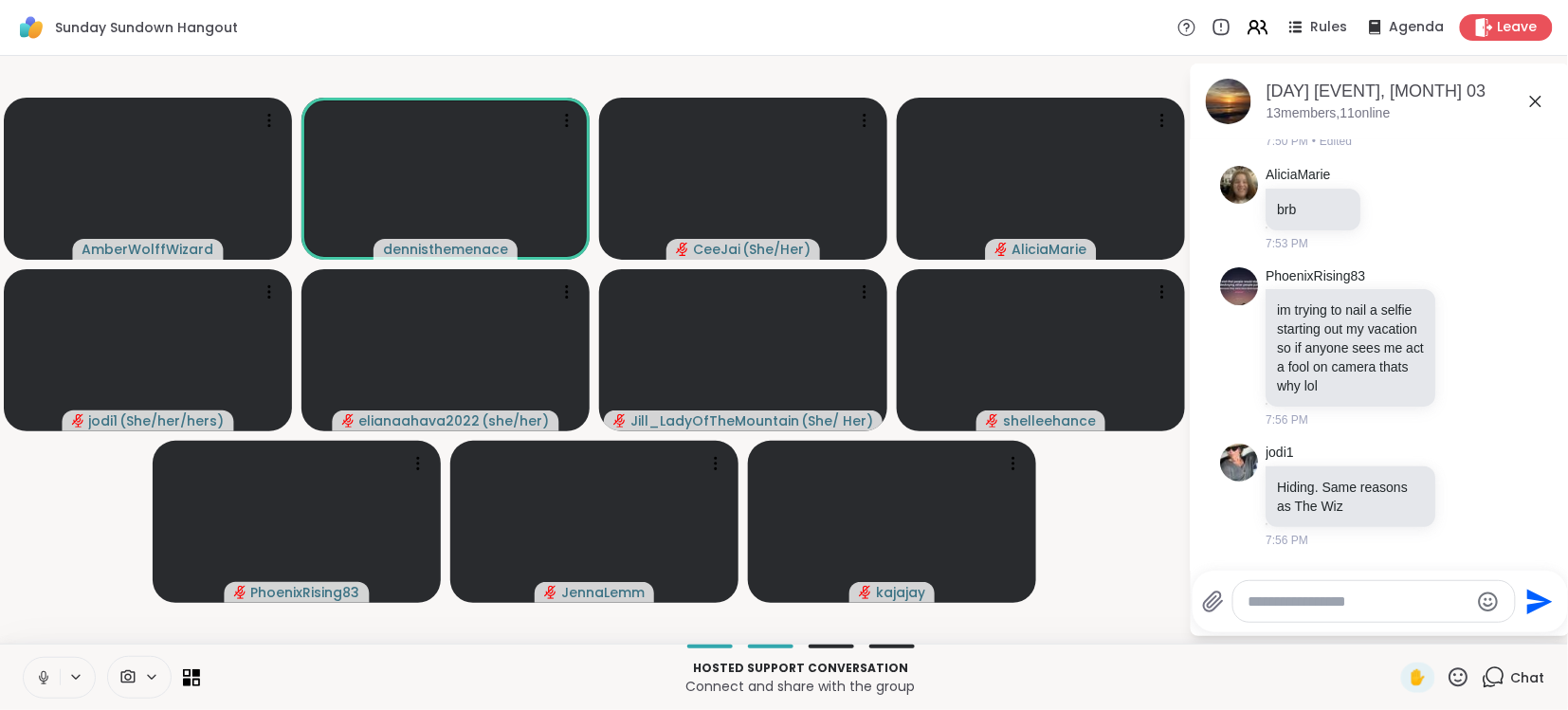 click 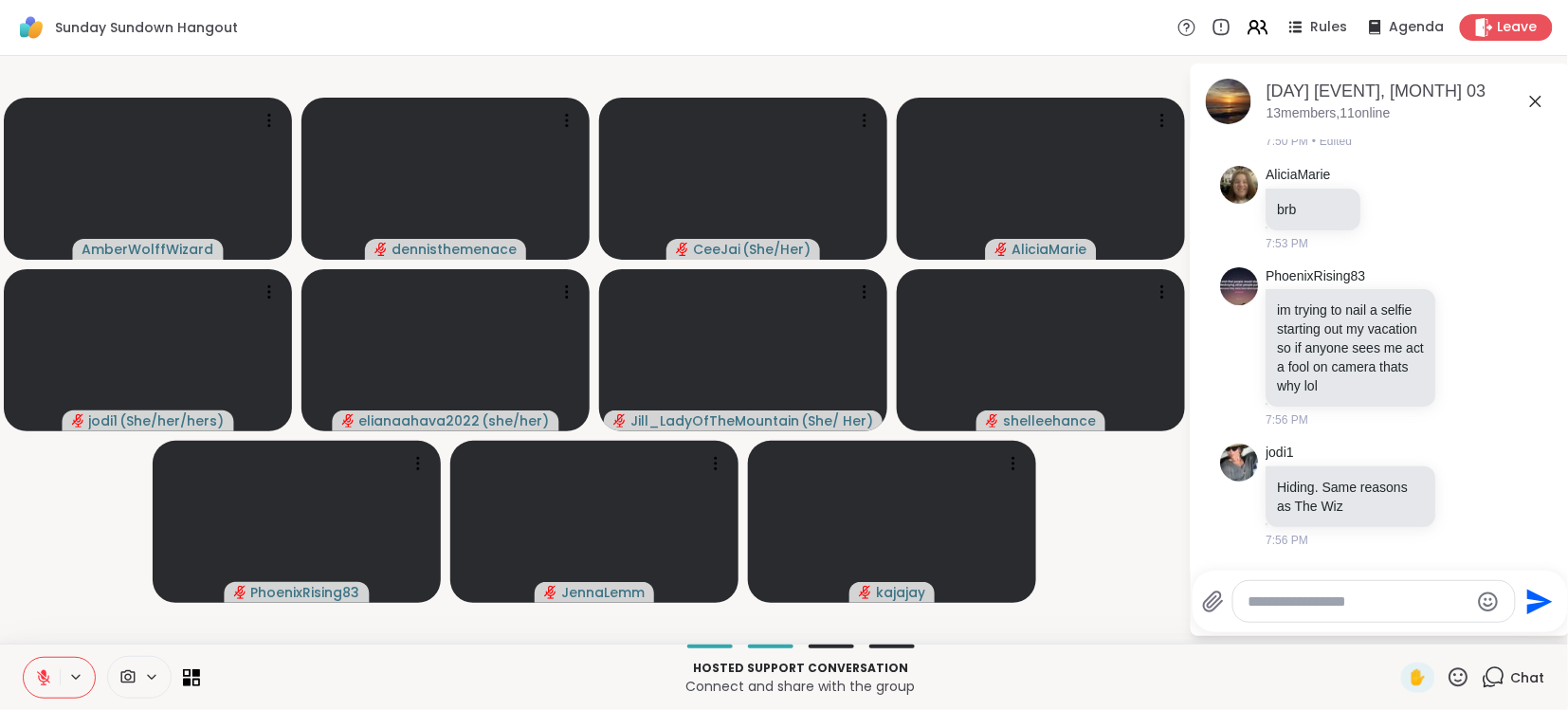 click 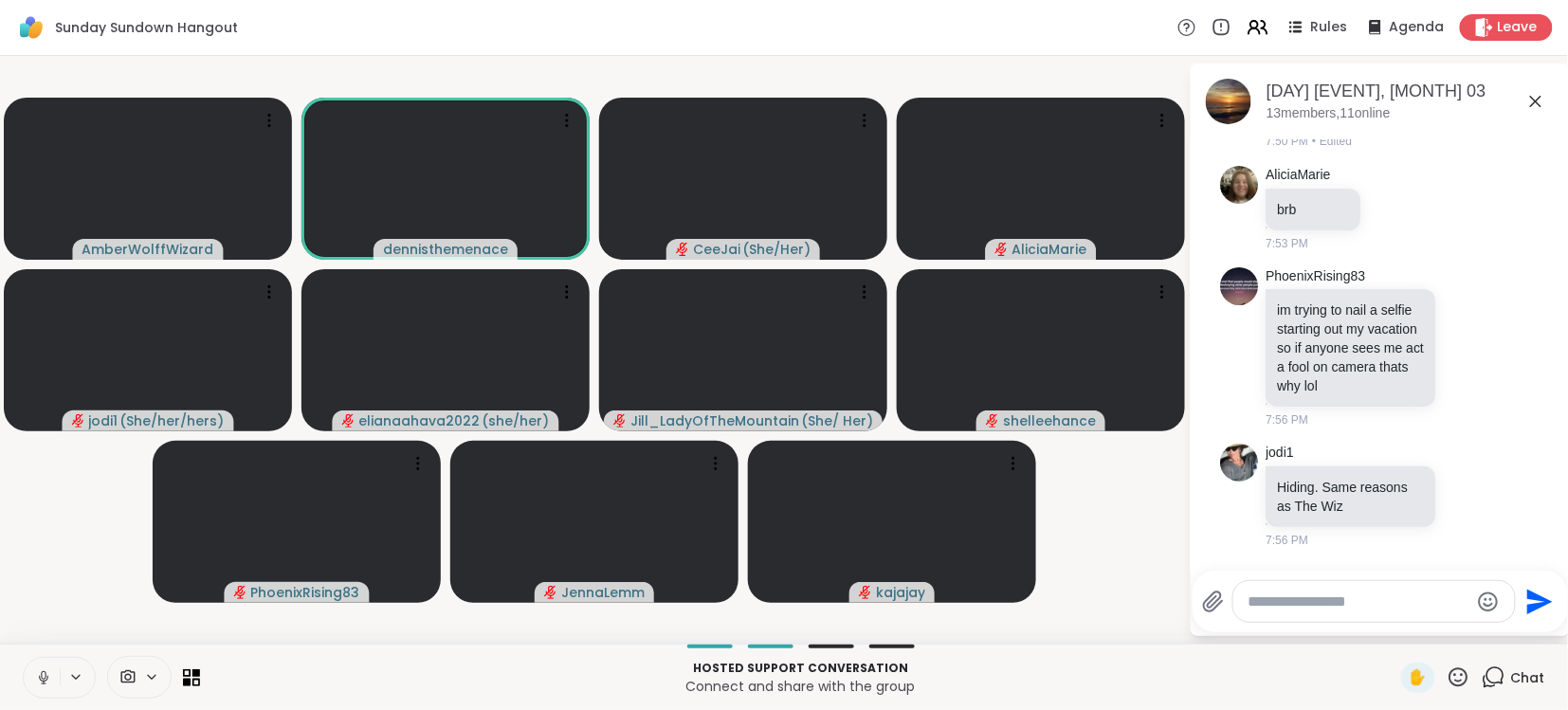 click 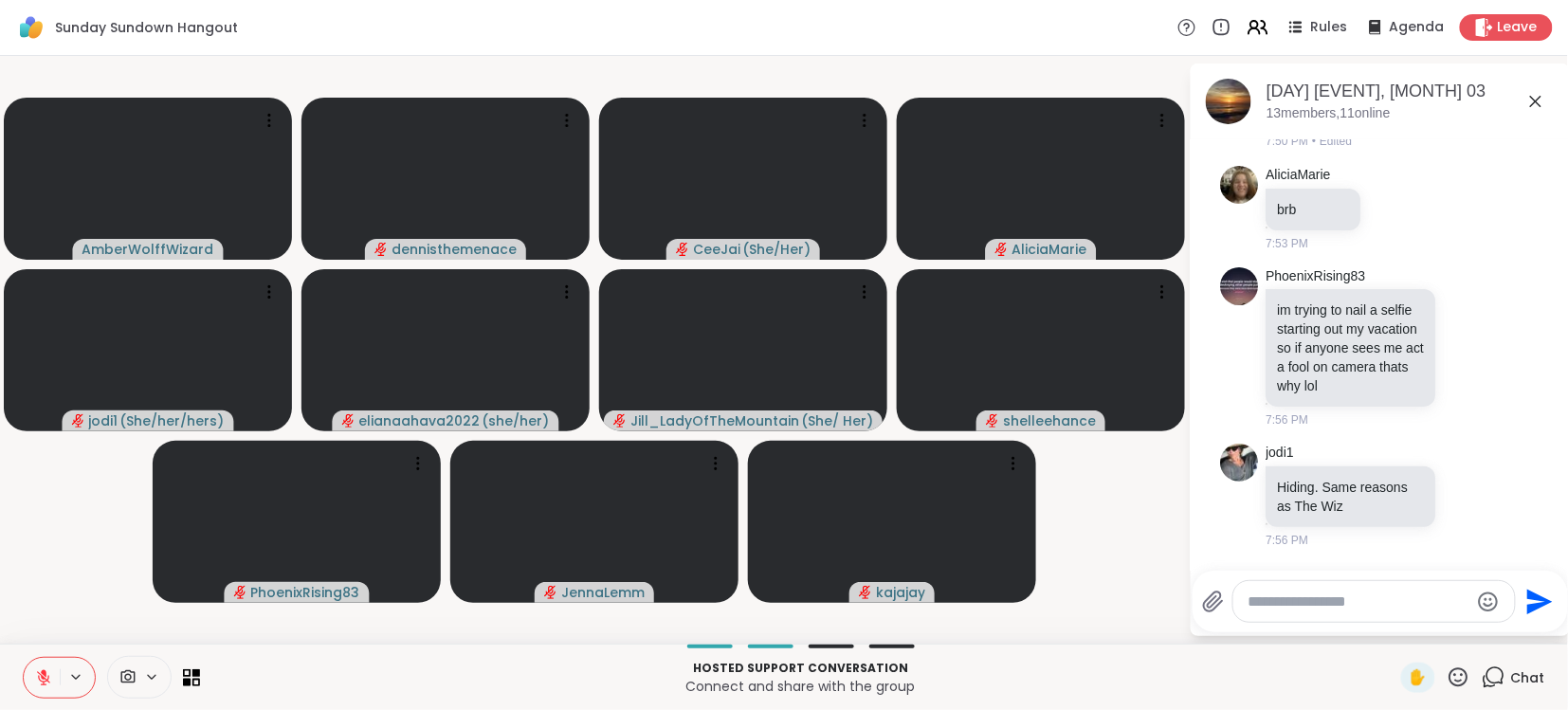 click 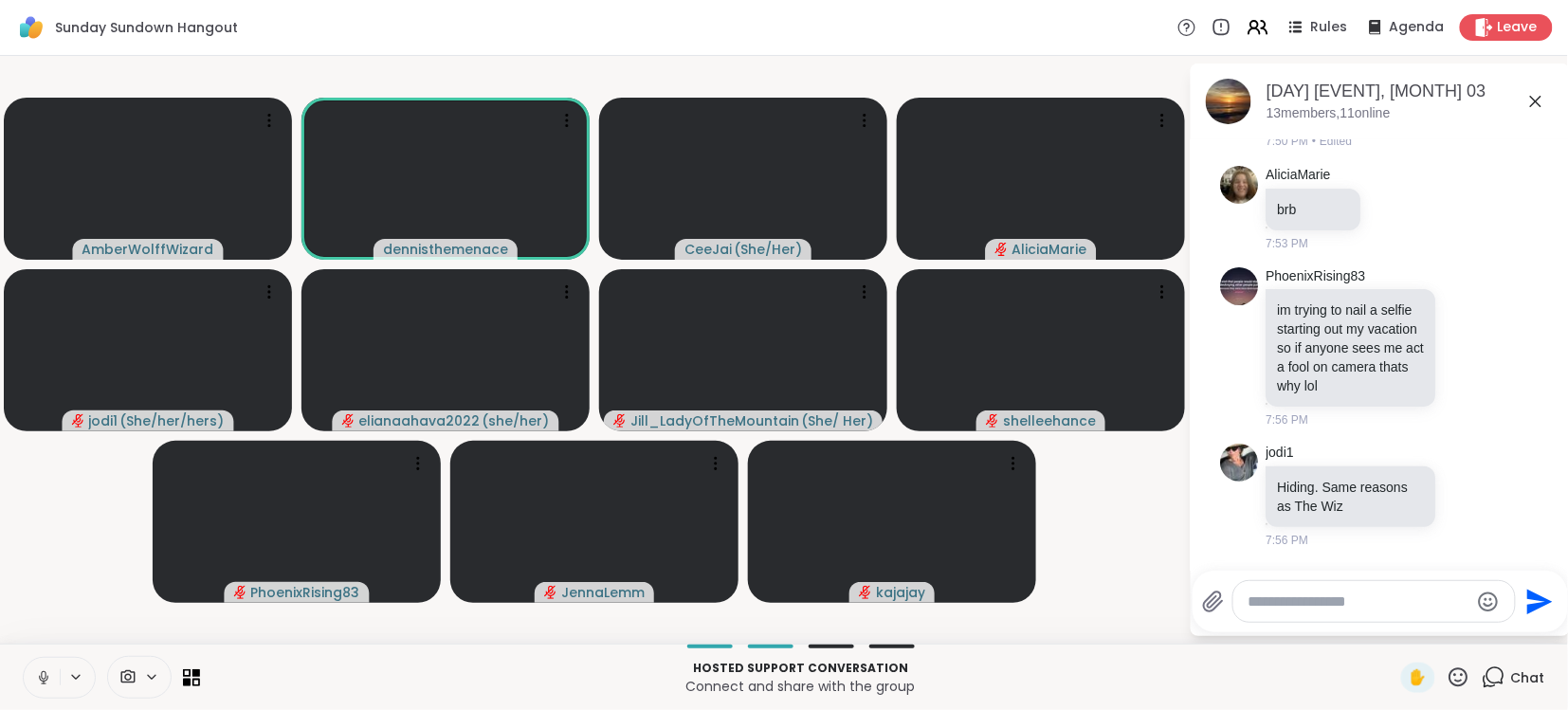 click 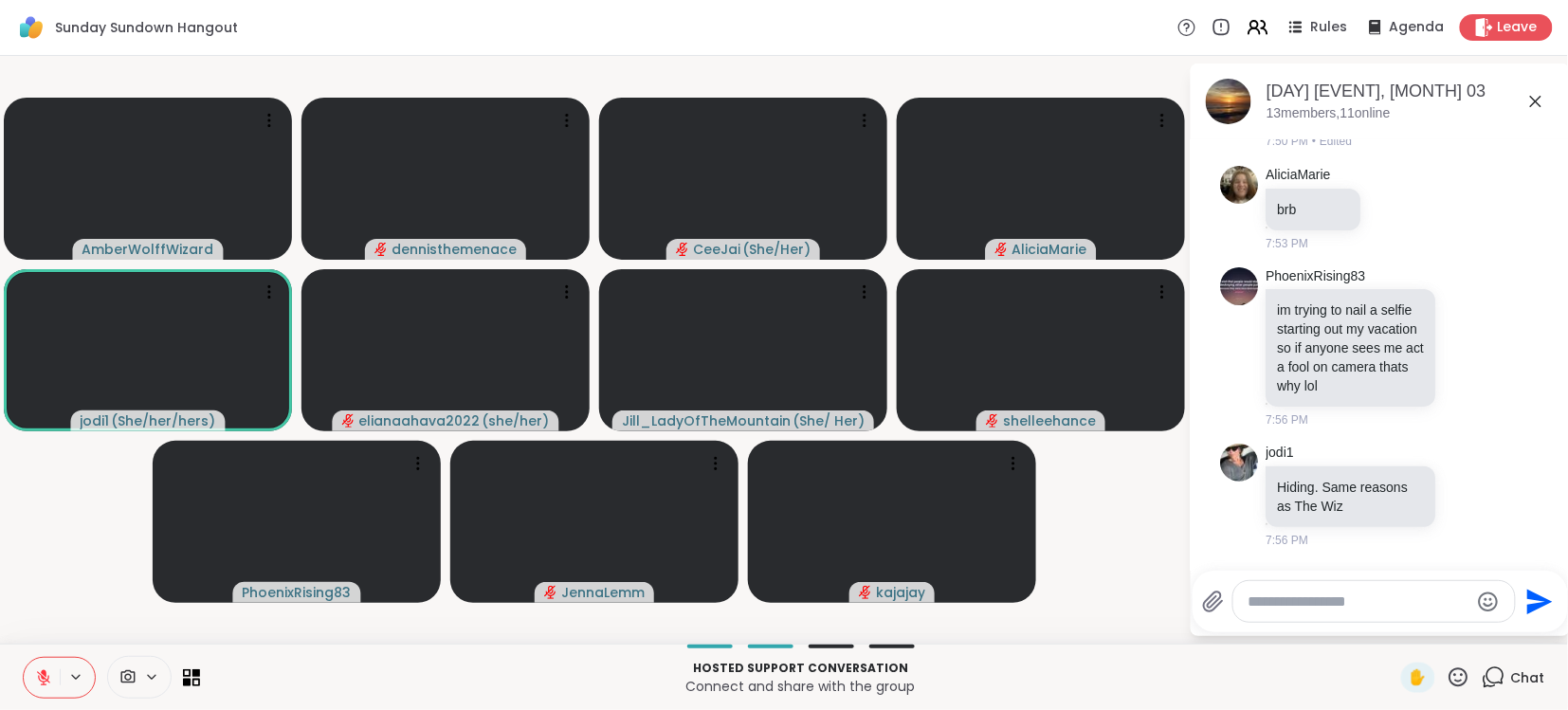 click 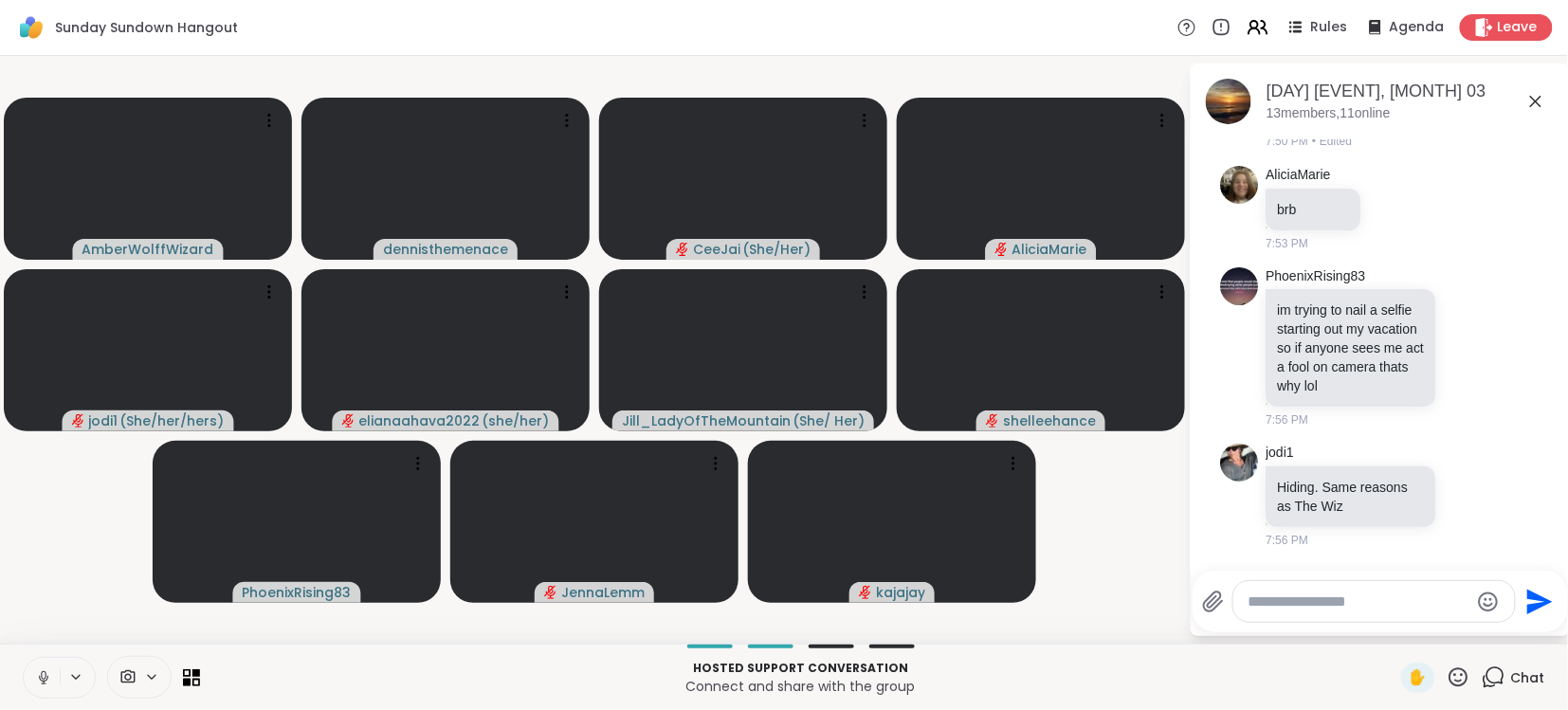 click 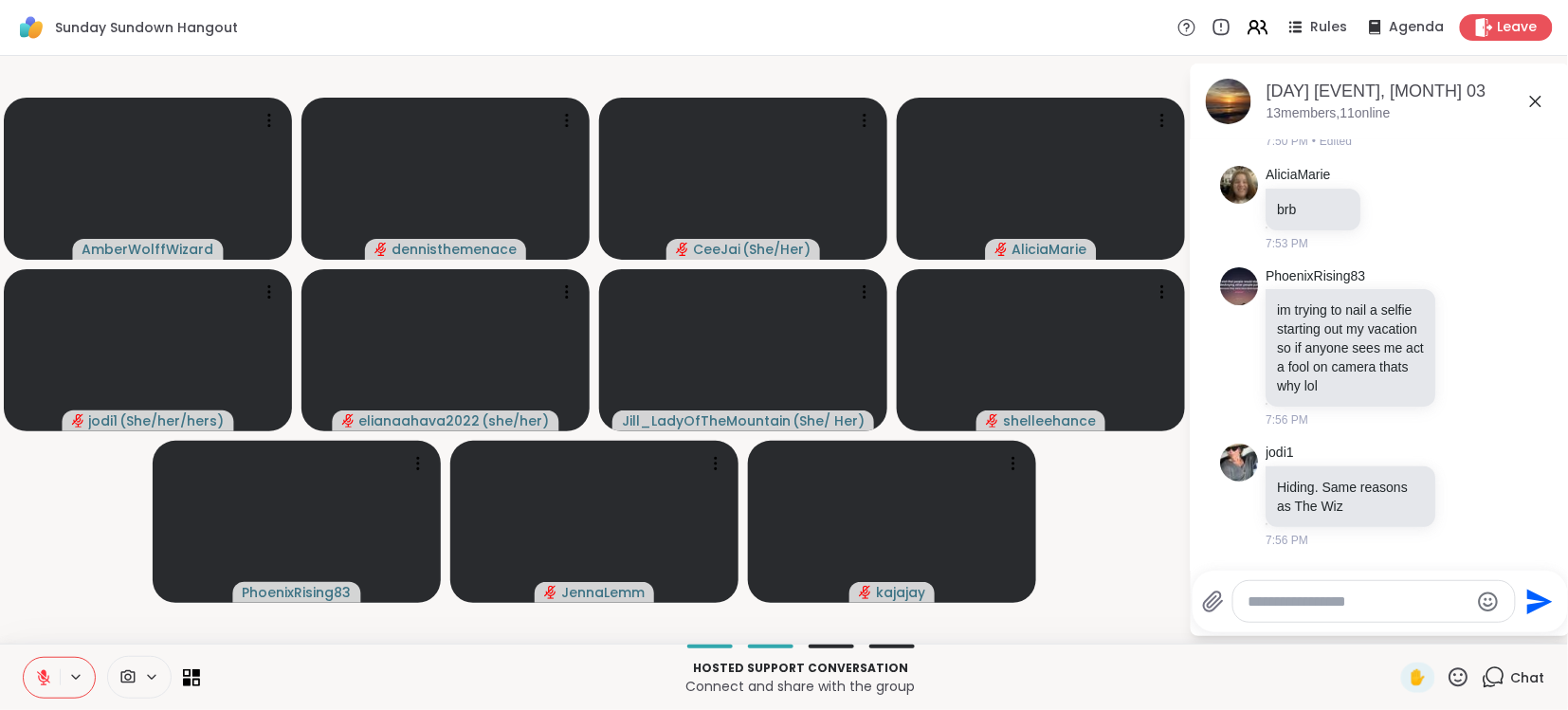 click 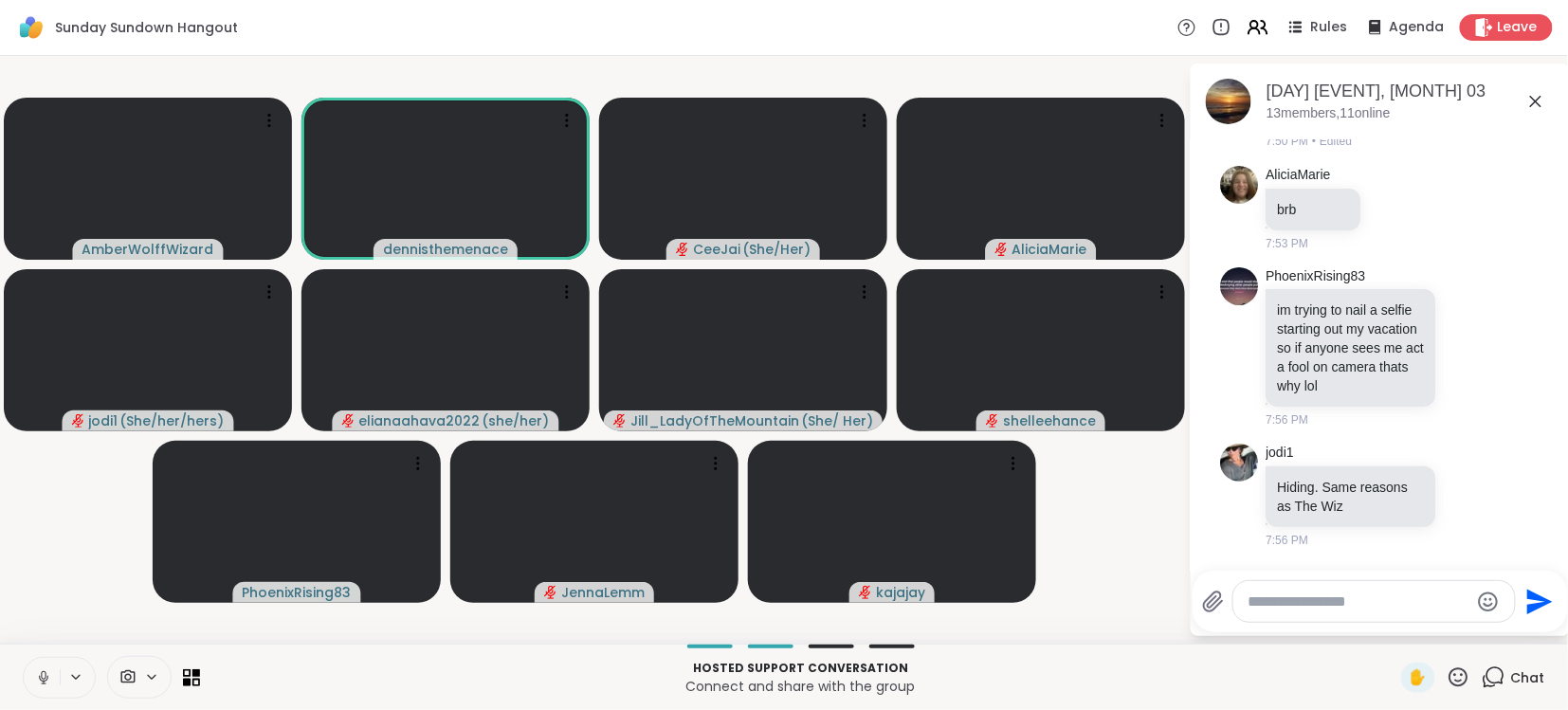 click 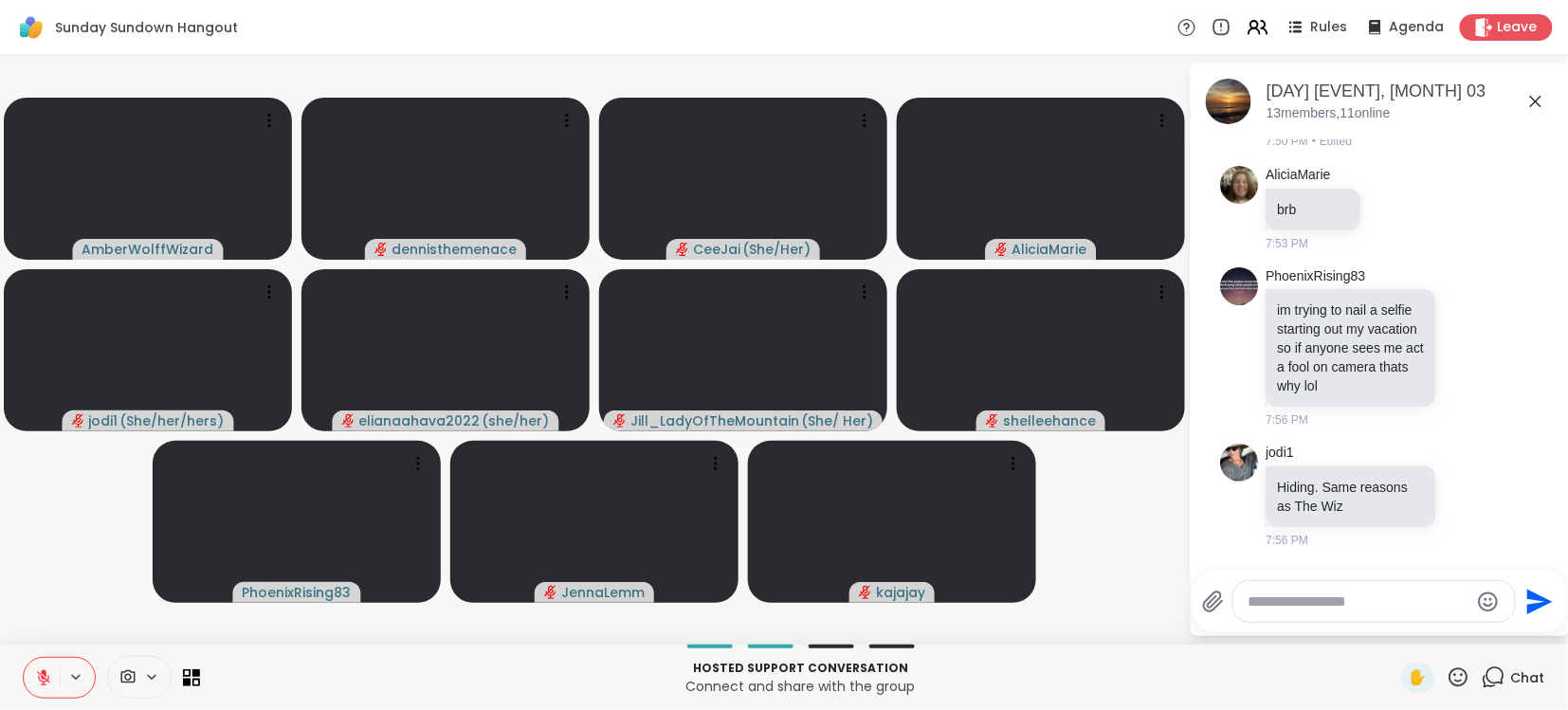 click 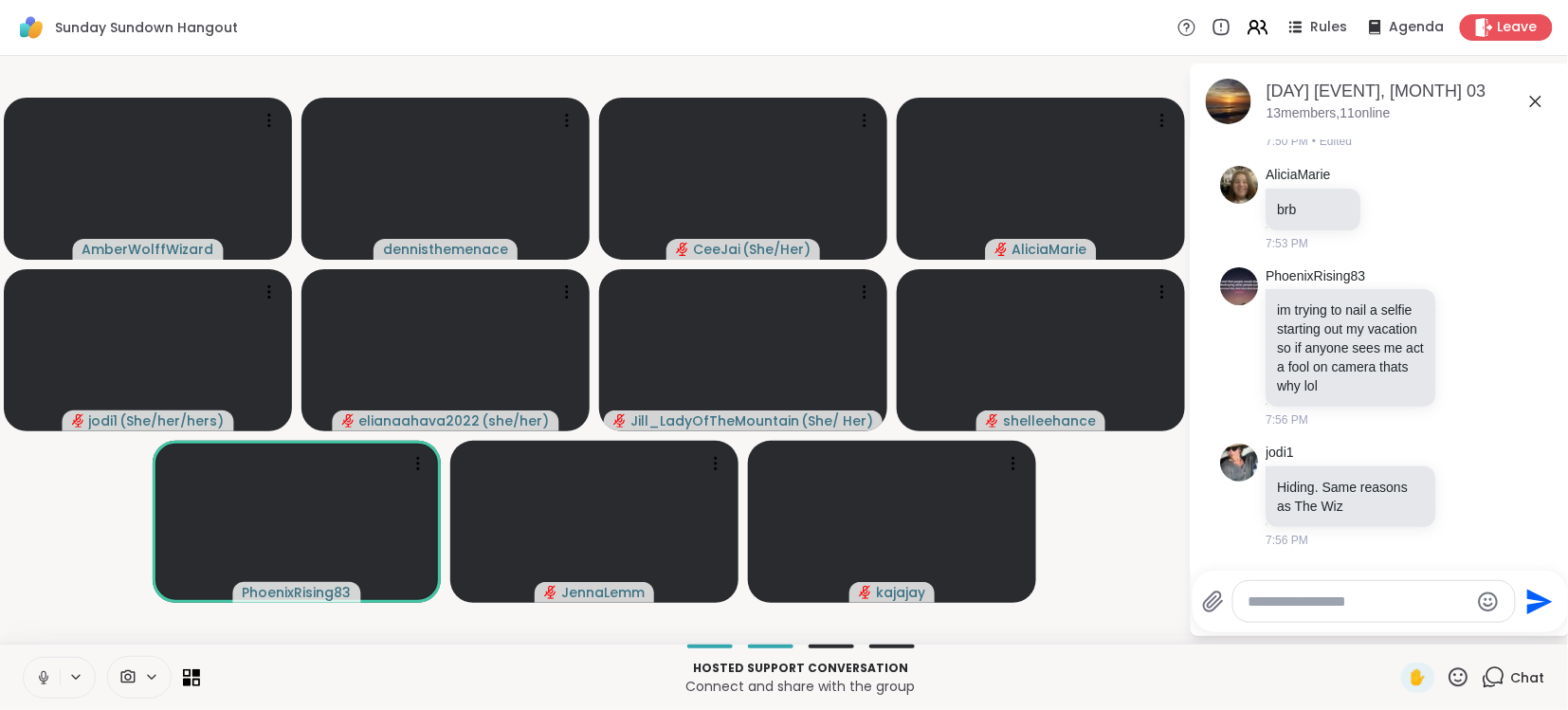 click 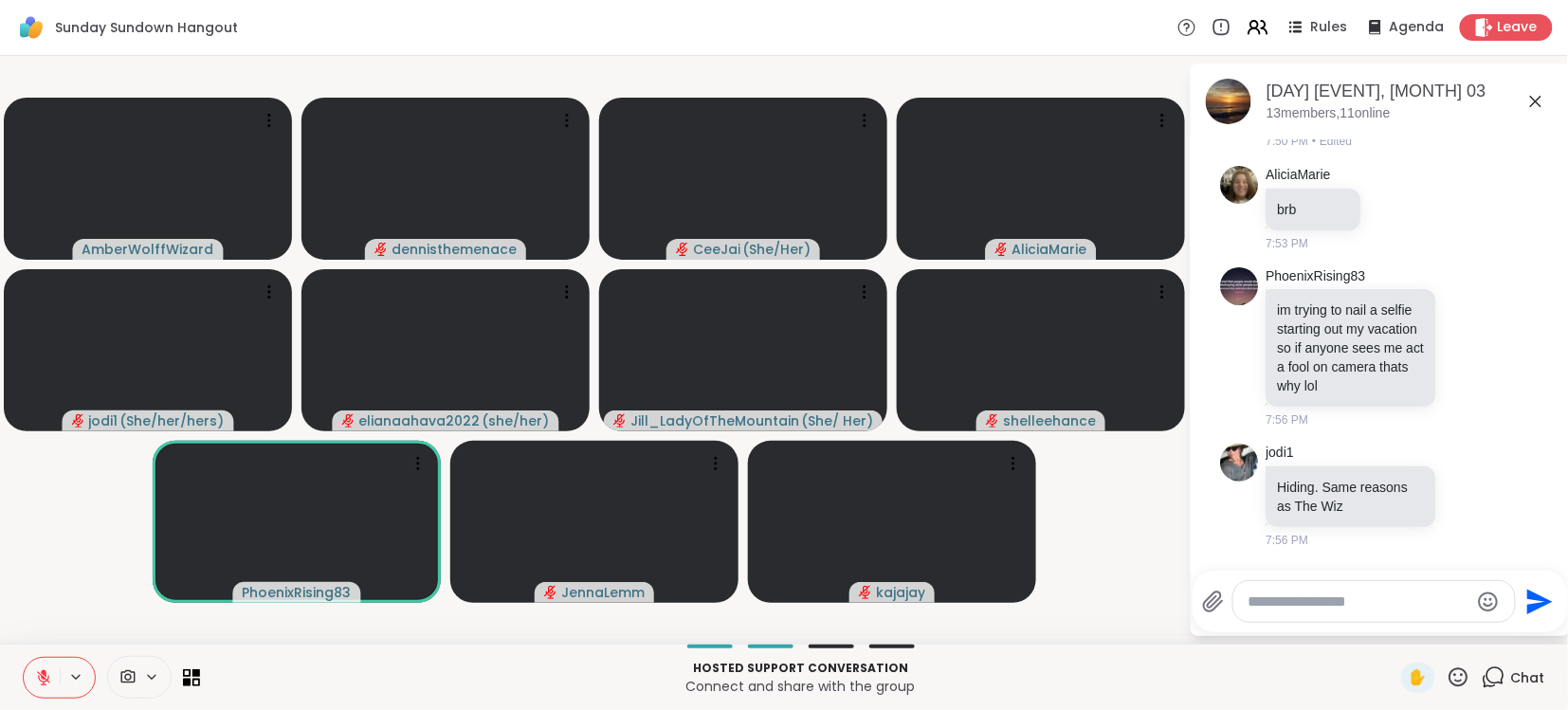 click 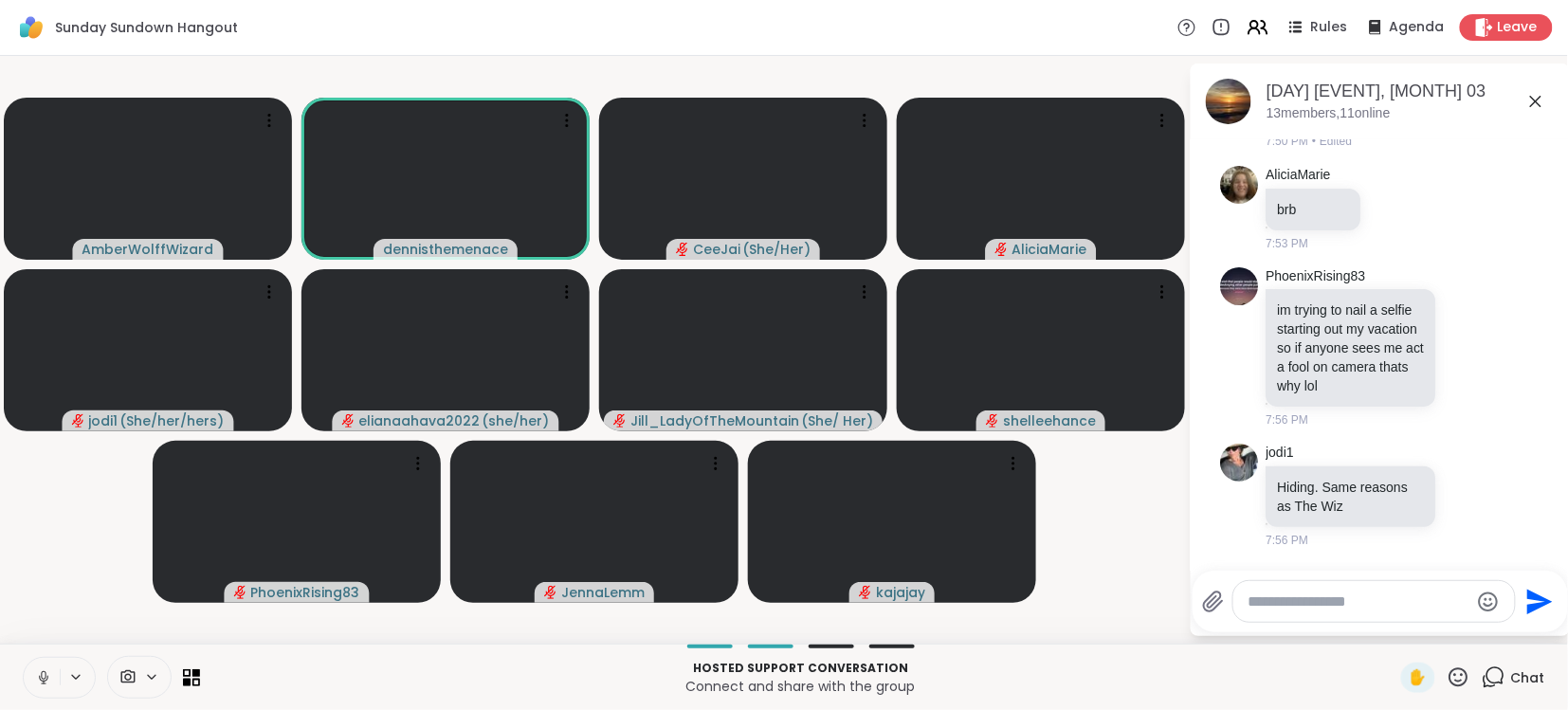 click 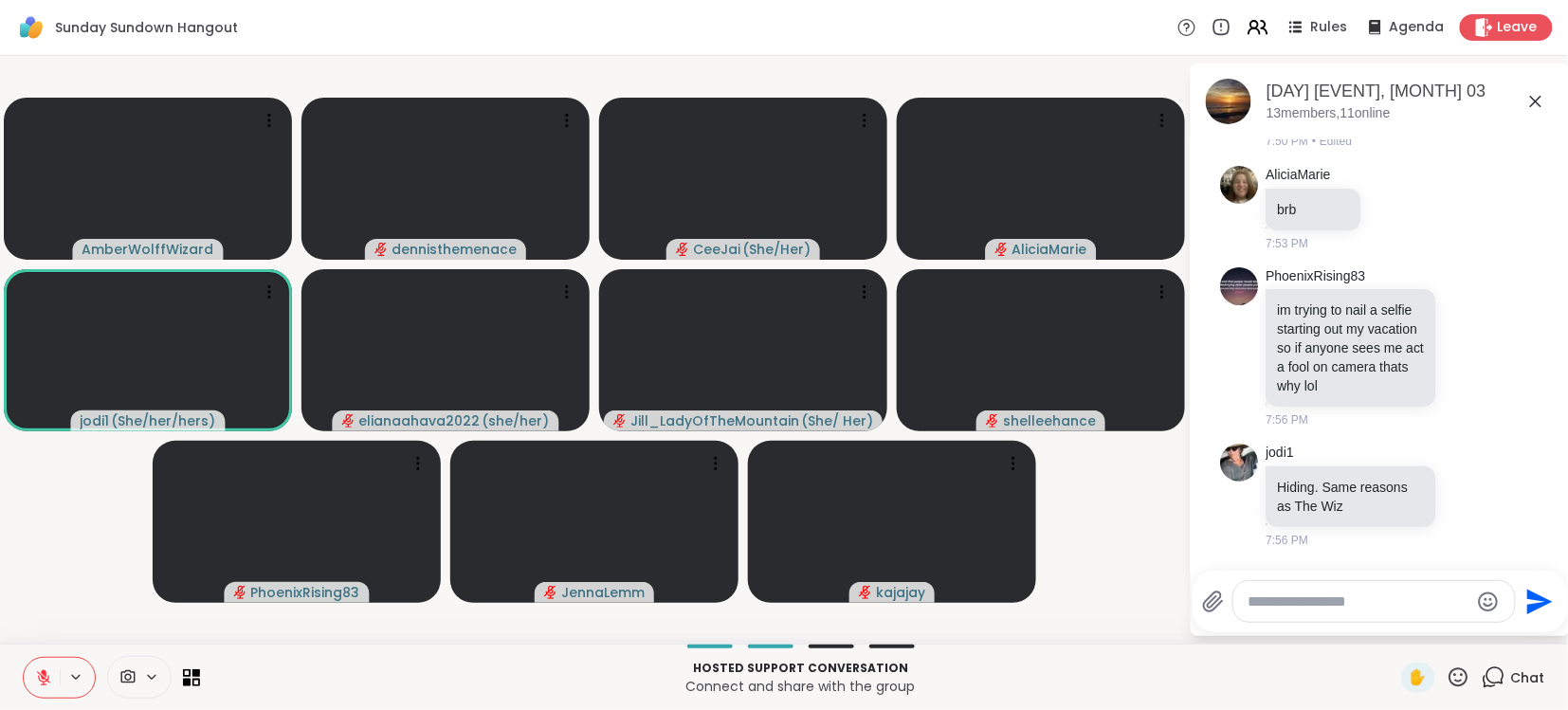 click 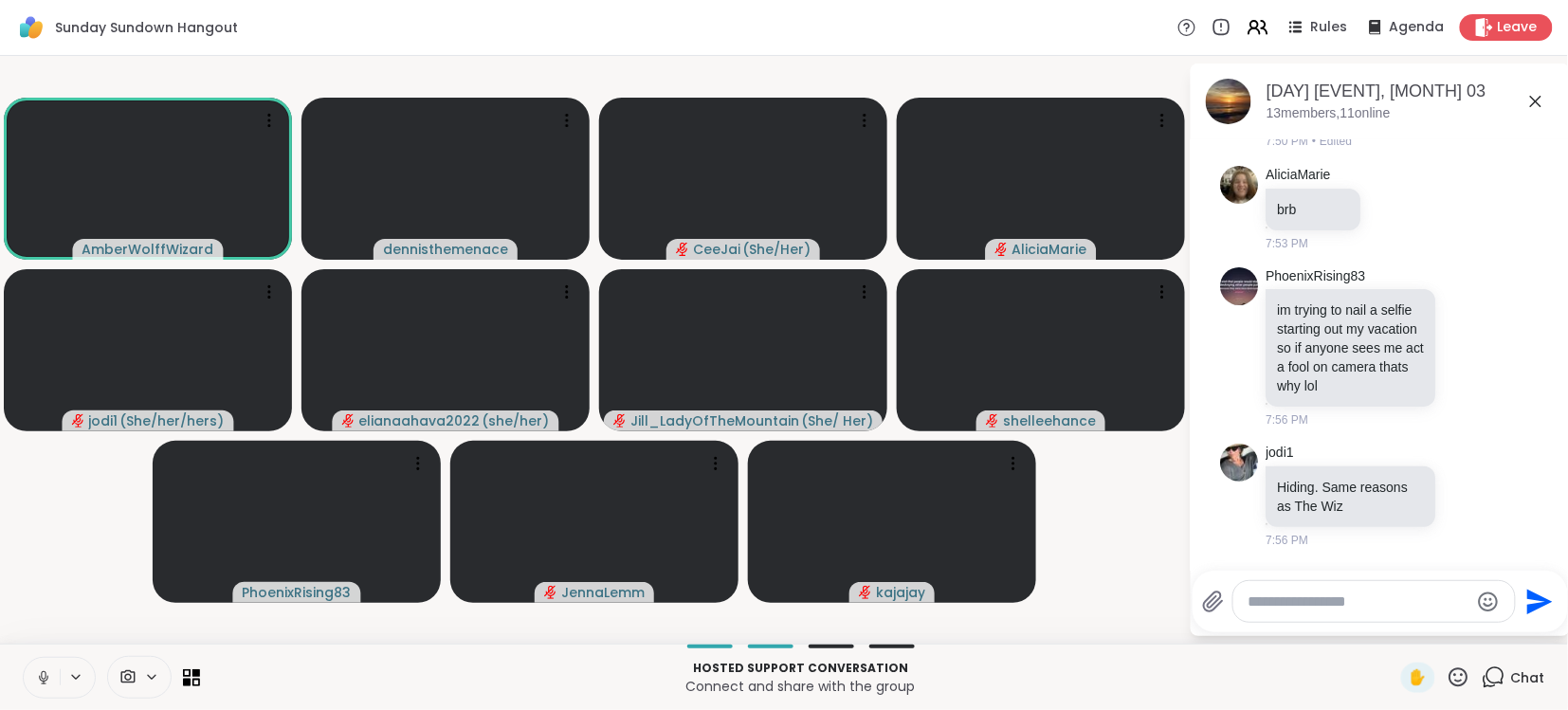click 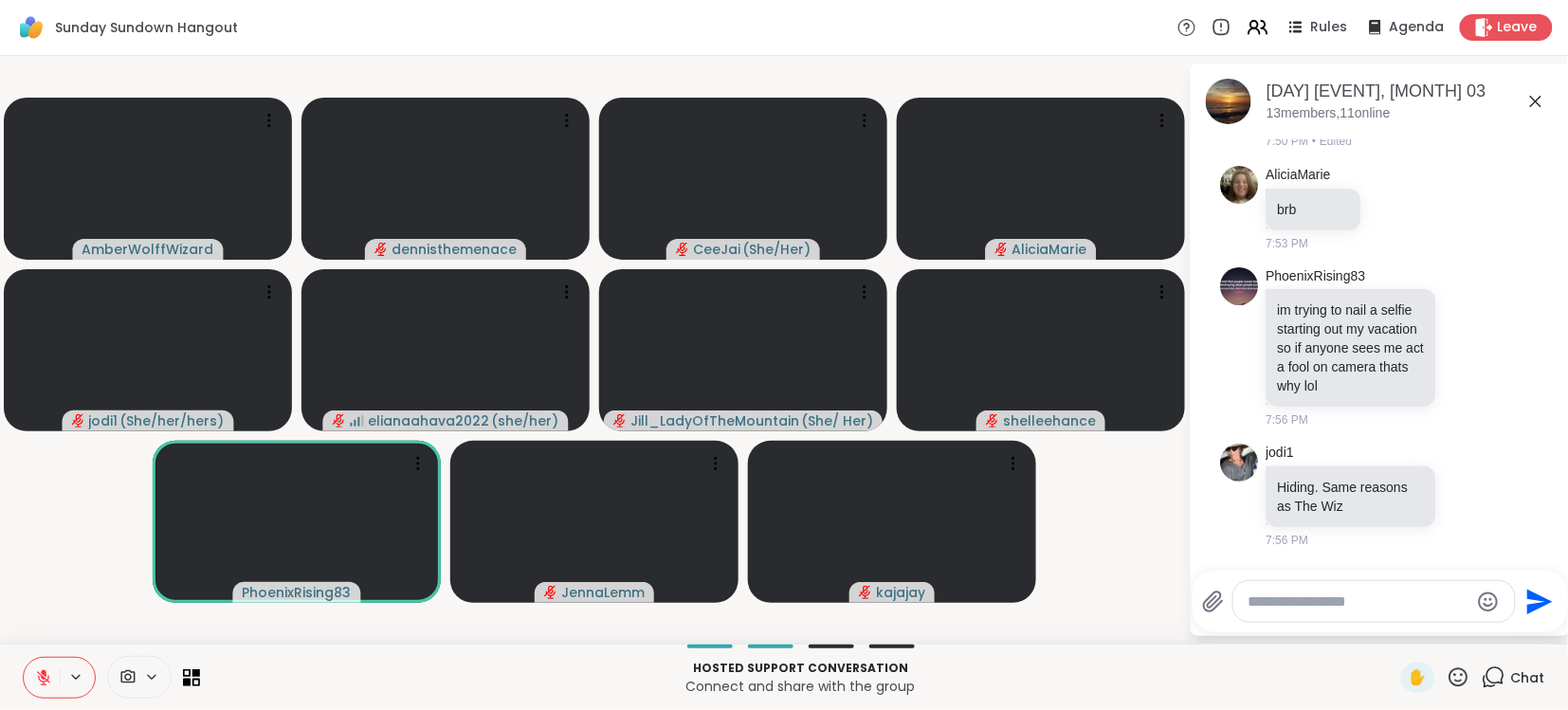 click 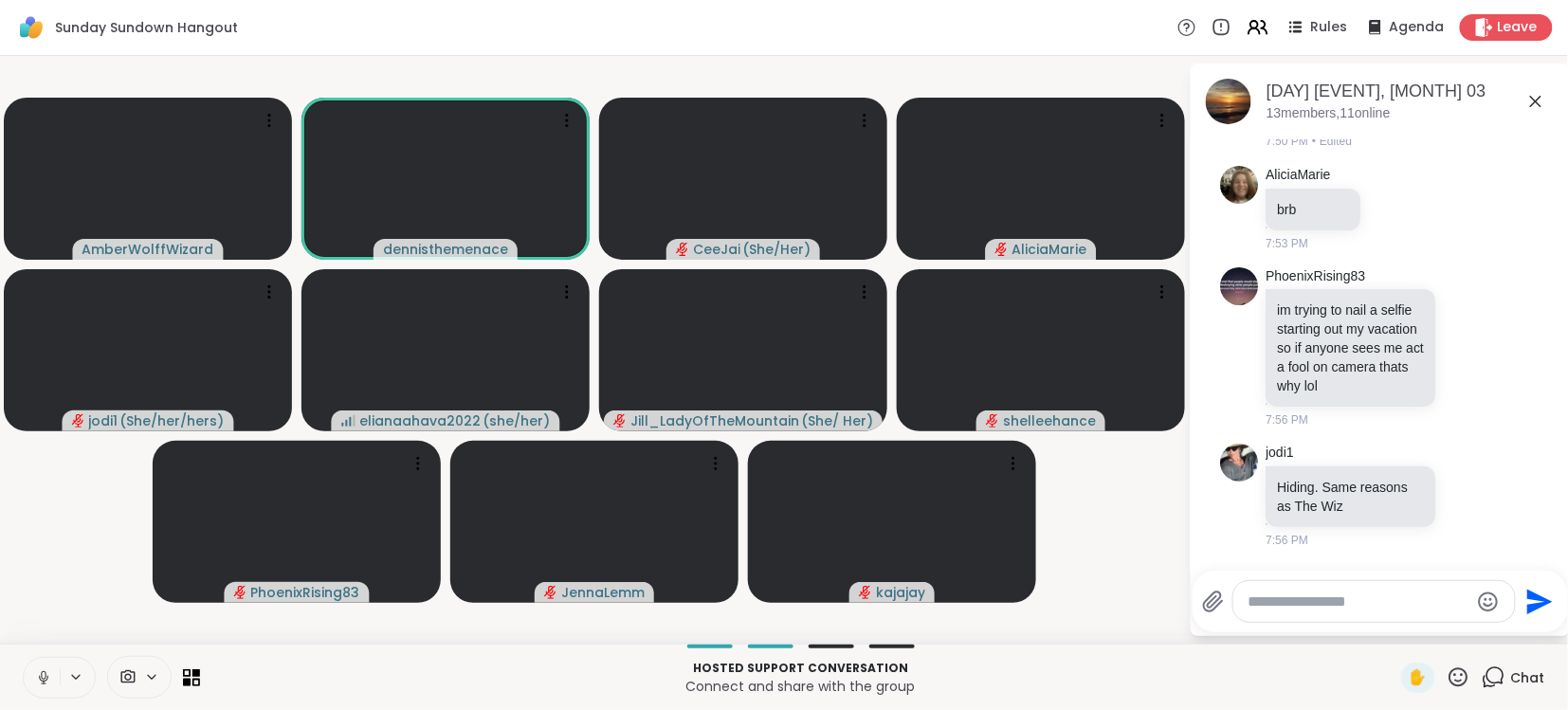 click 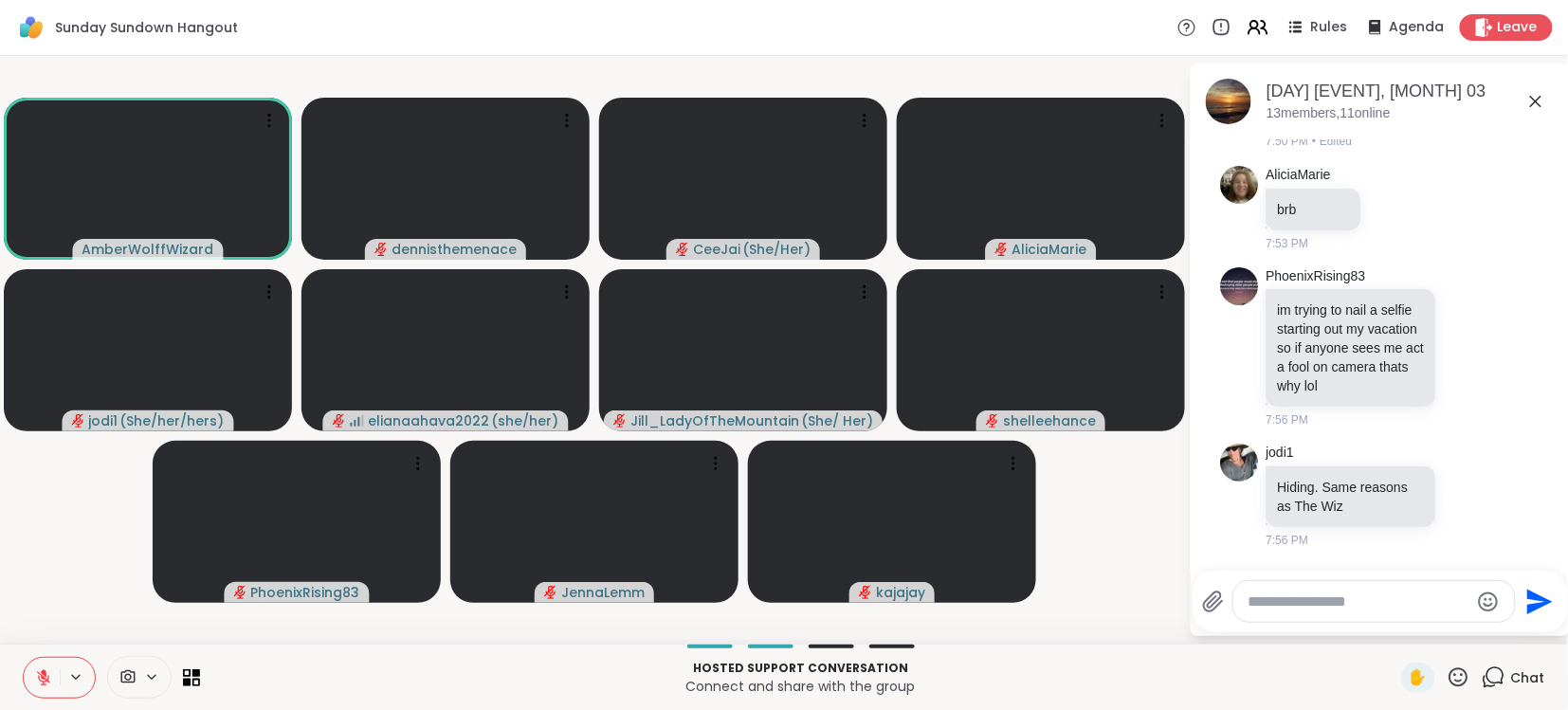 click on "Connect and share with the group" at bounding box center [800, 686] 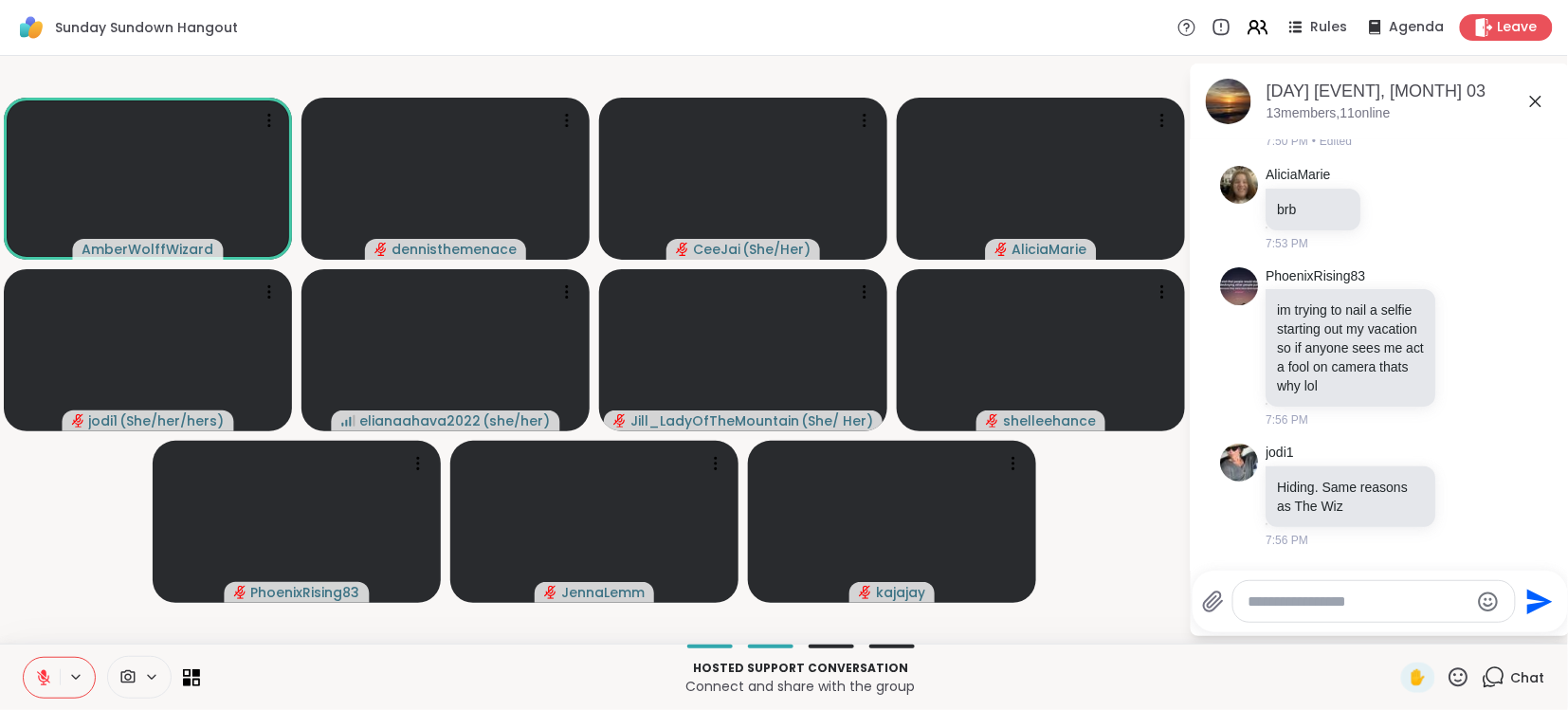 click 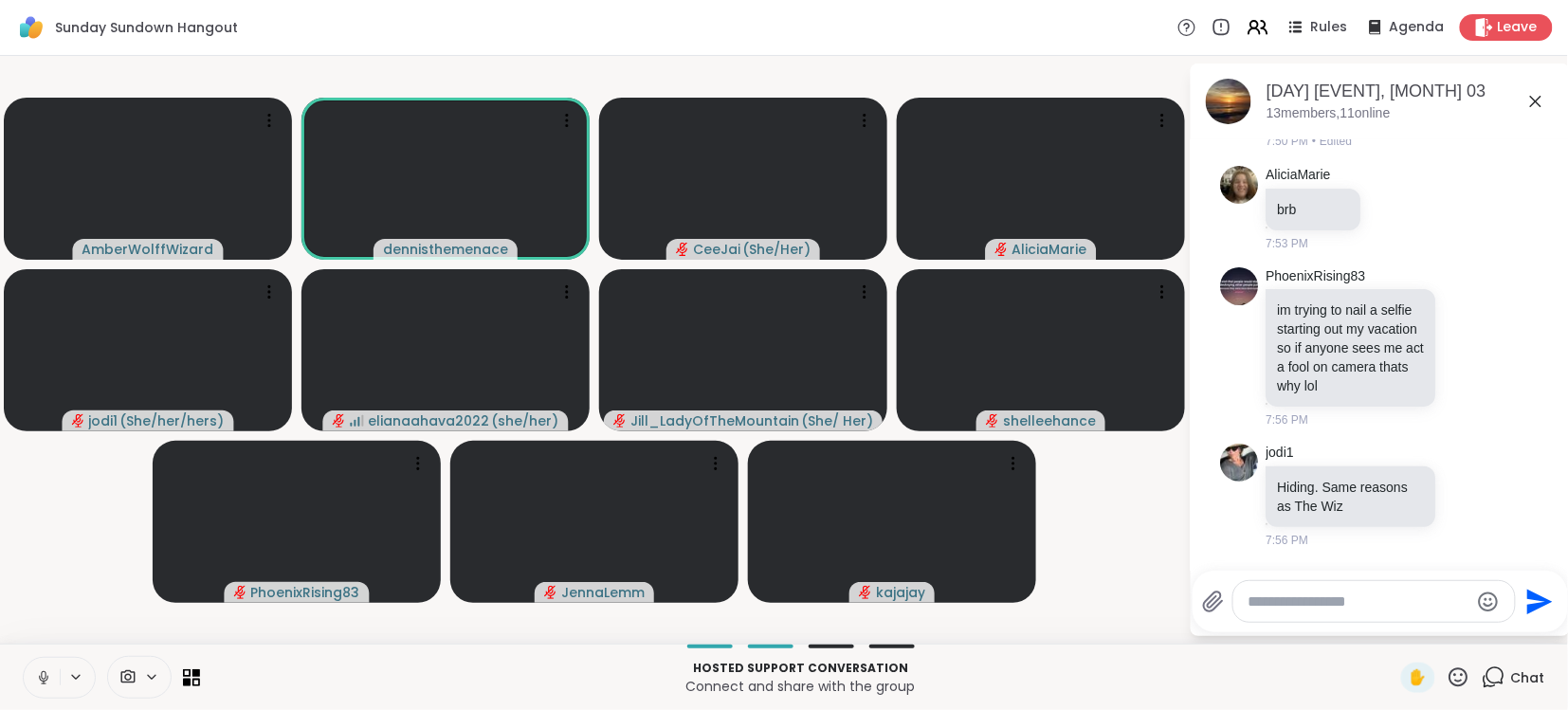 click 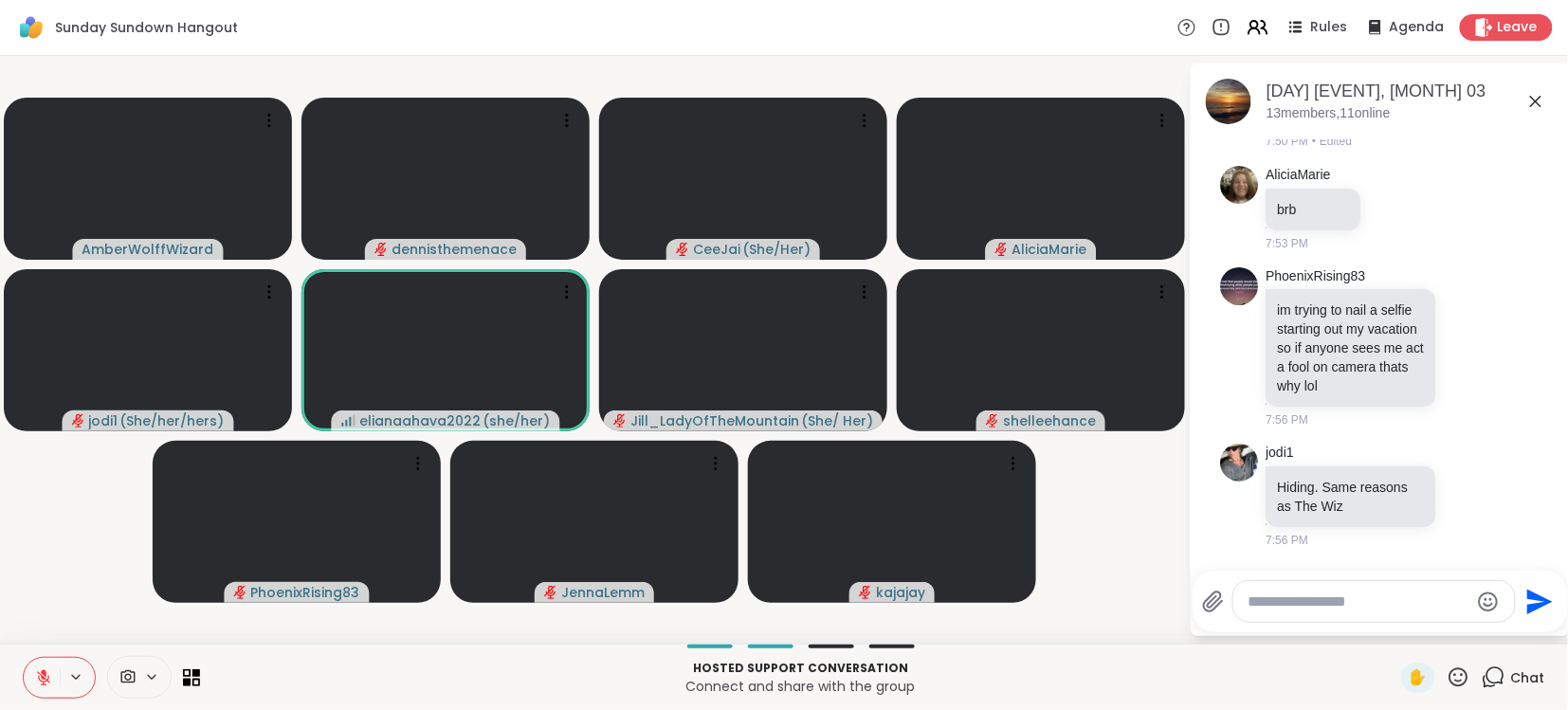 click 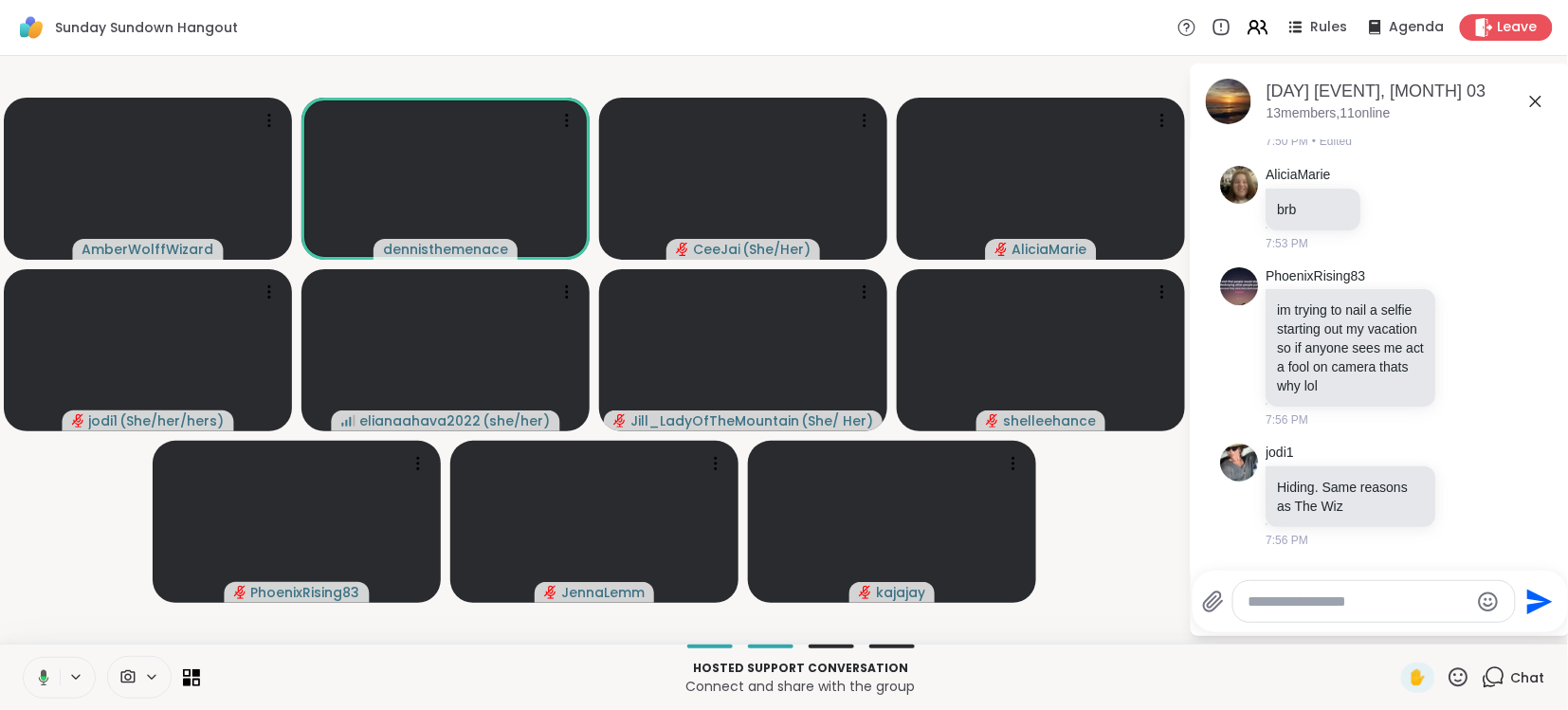 click 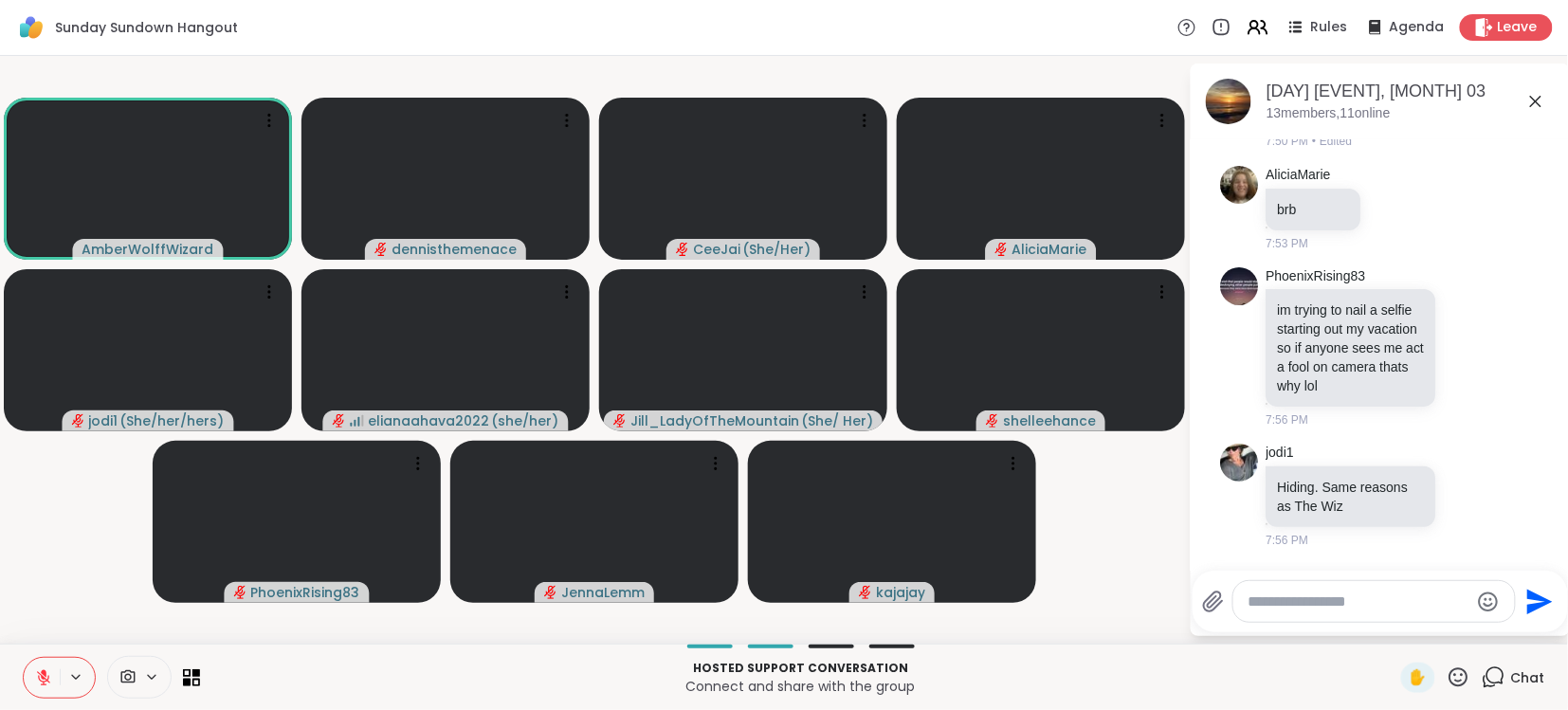 click at bounding box center (42, 678) 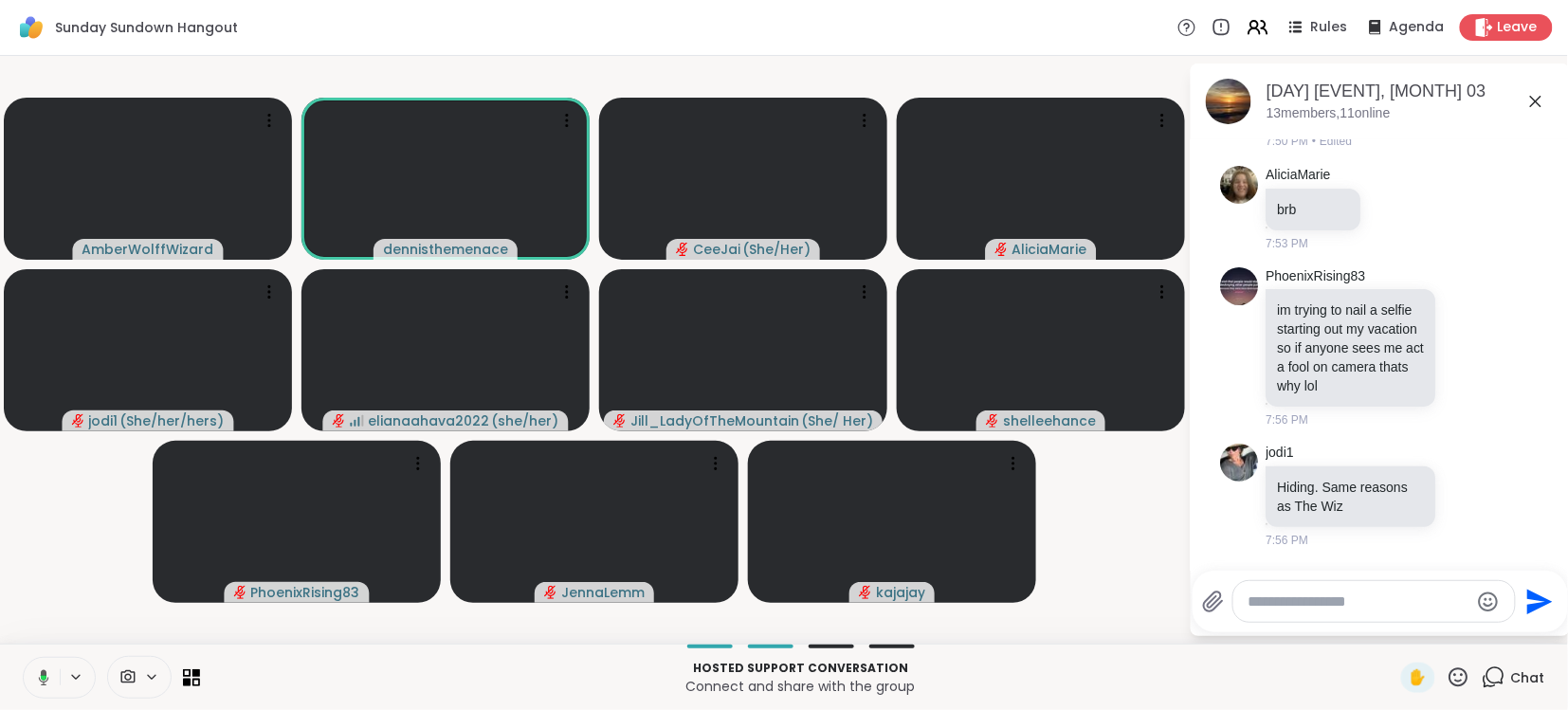 click at bounding box center [40, 678] 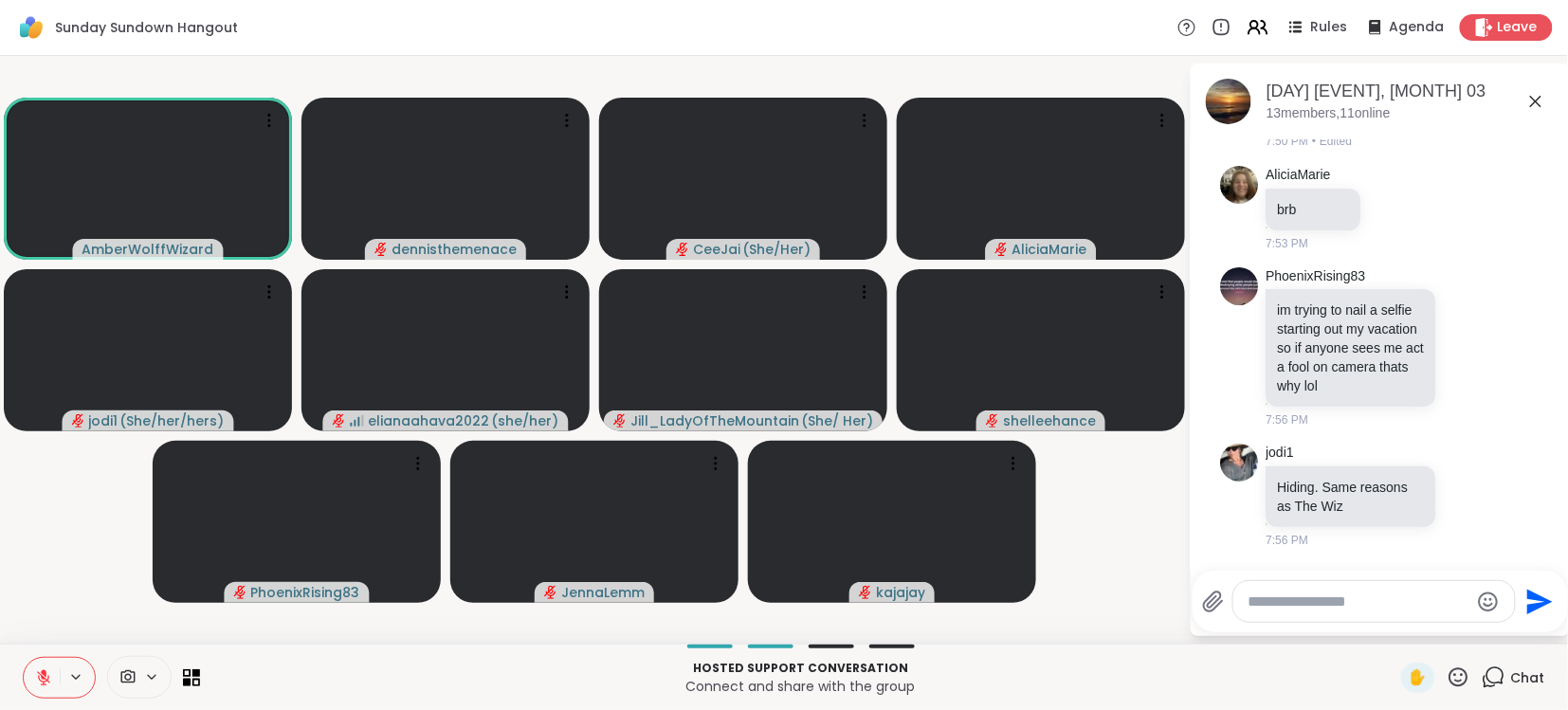 click on "Hosted support conversation Connect and share with the group ✋ Chat" at bounding box center [784, 677] 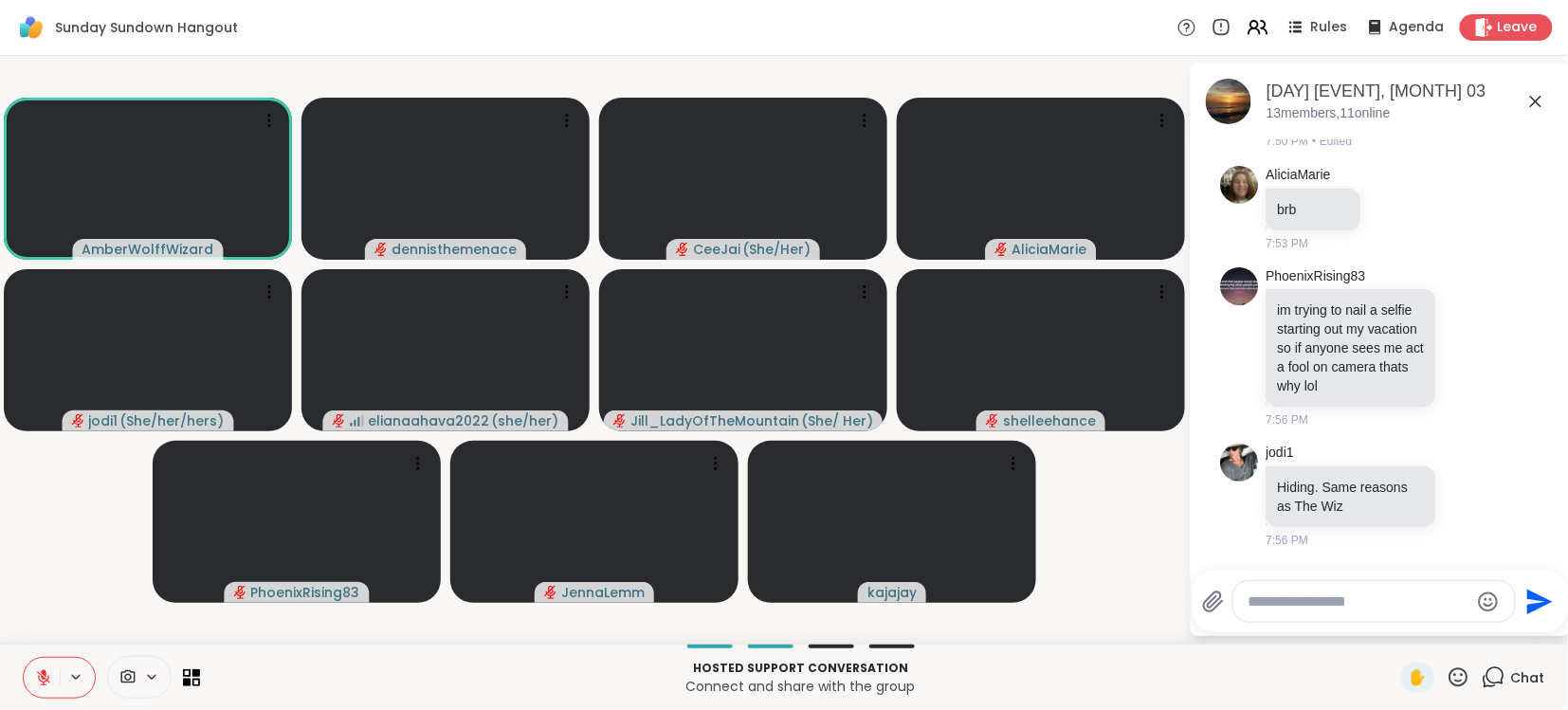 click on "Hosted support conversation Connect and share with the group ✋ Chat" at bounding box center [784, 677] 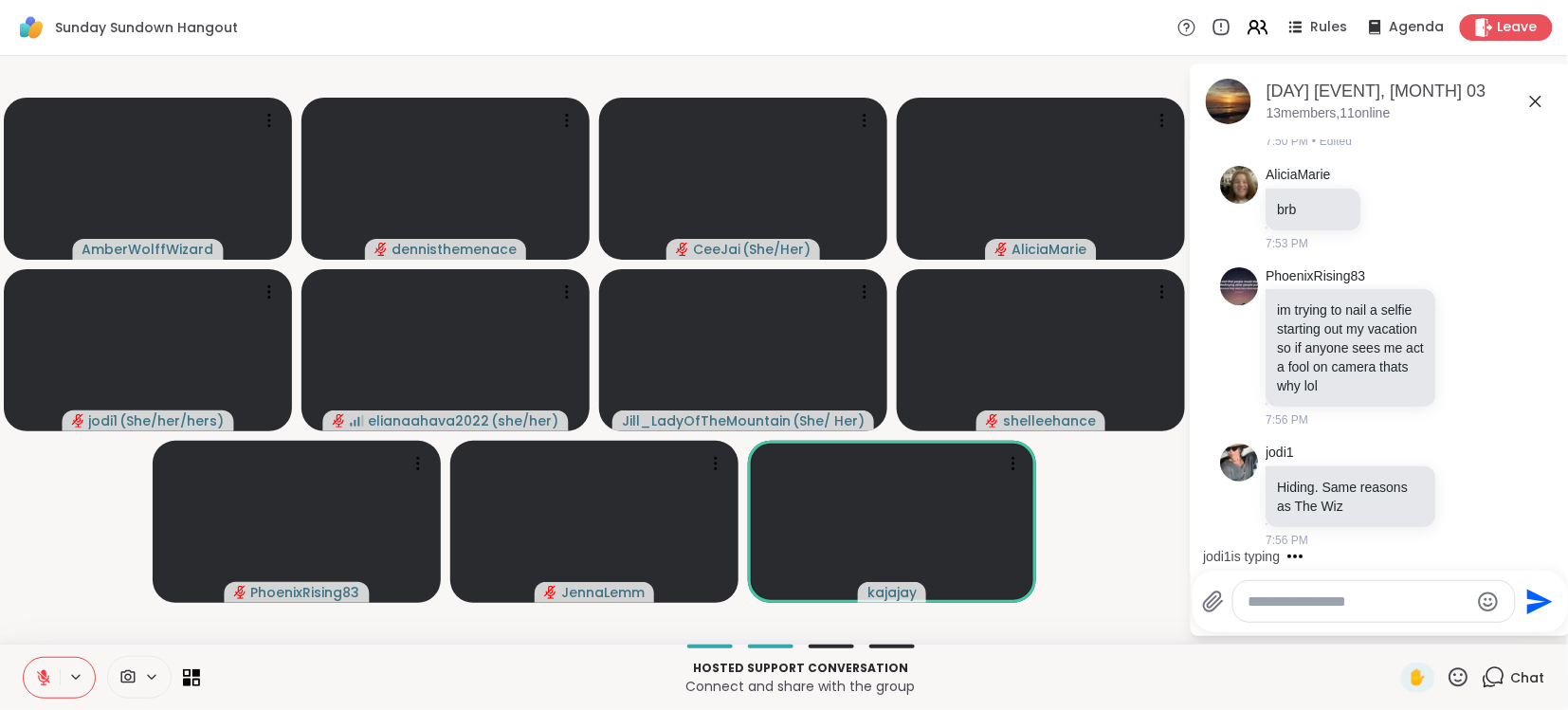 scroll, scrollTop: 545, scrollLeft: 0, axis: vertical 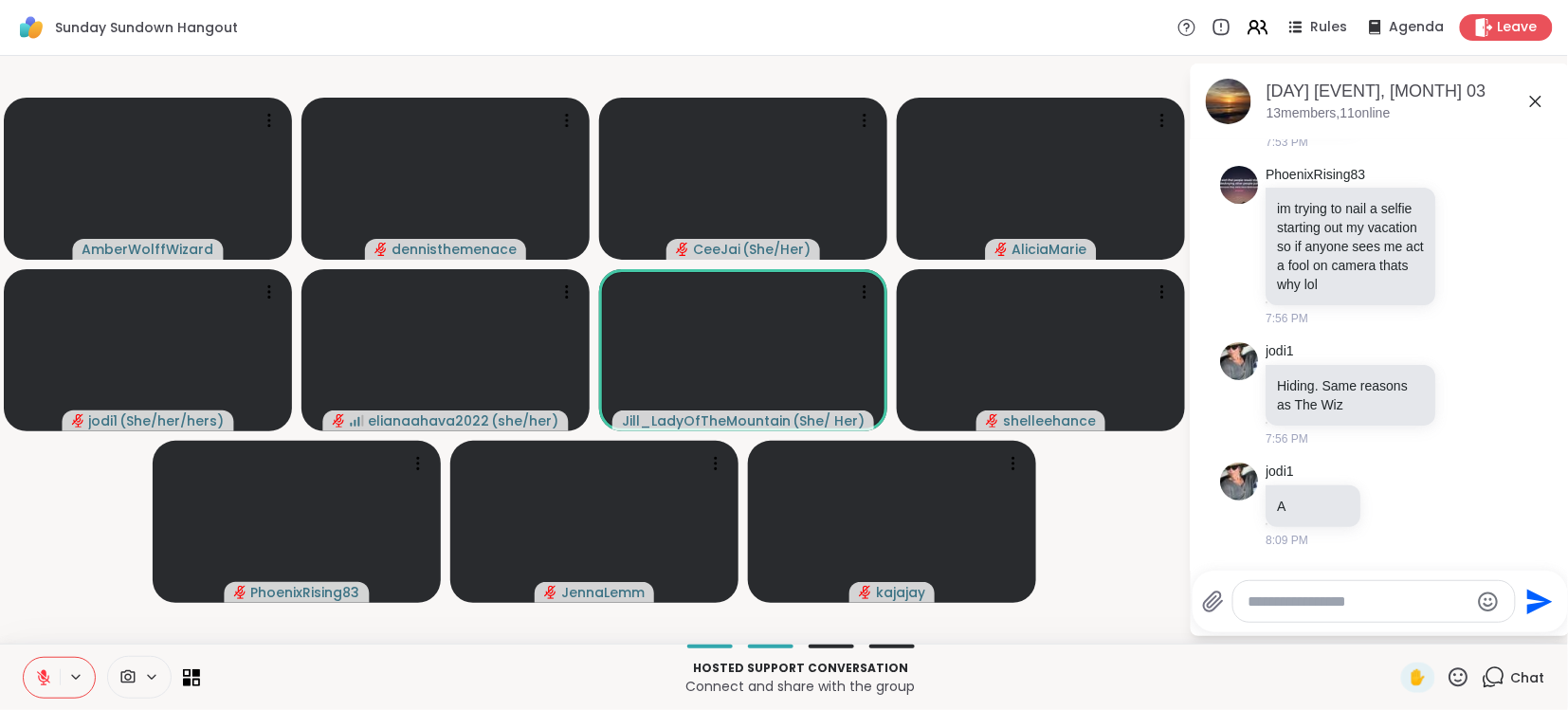 click 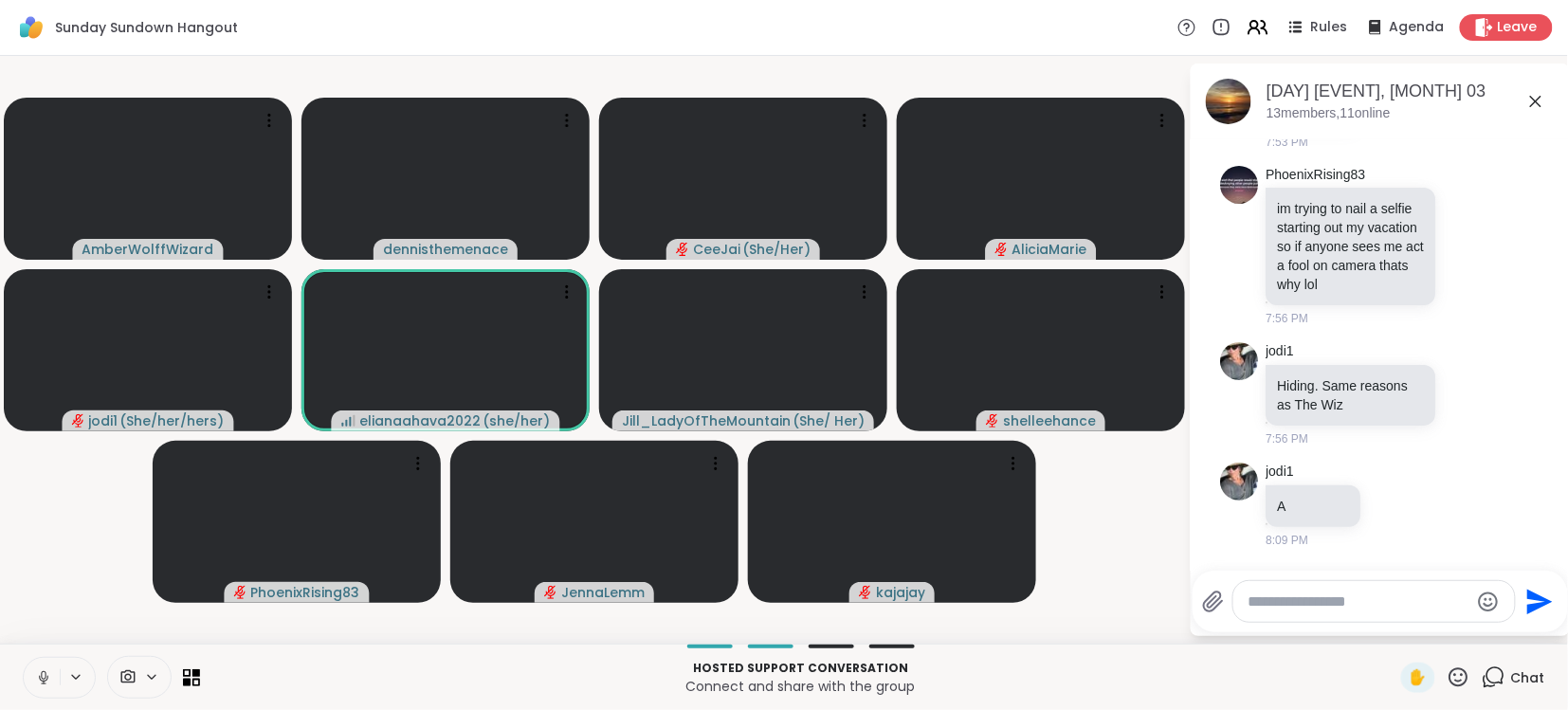 click 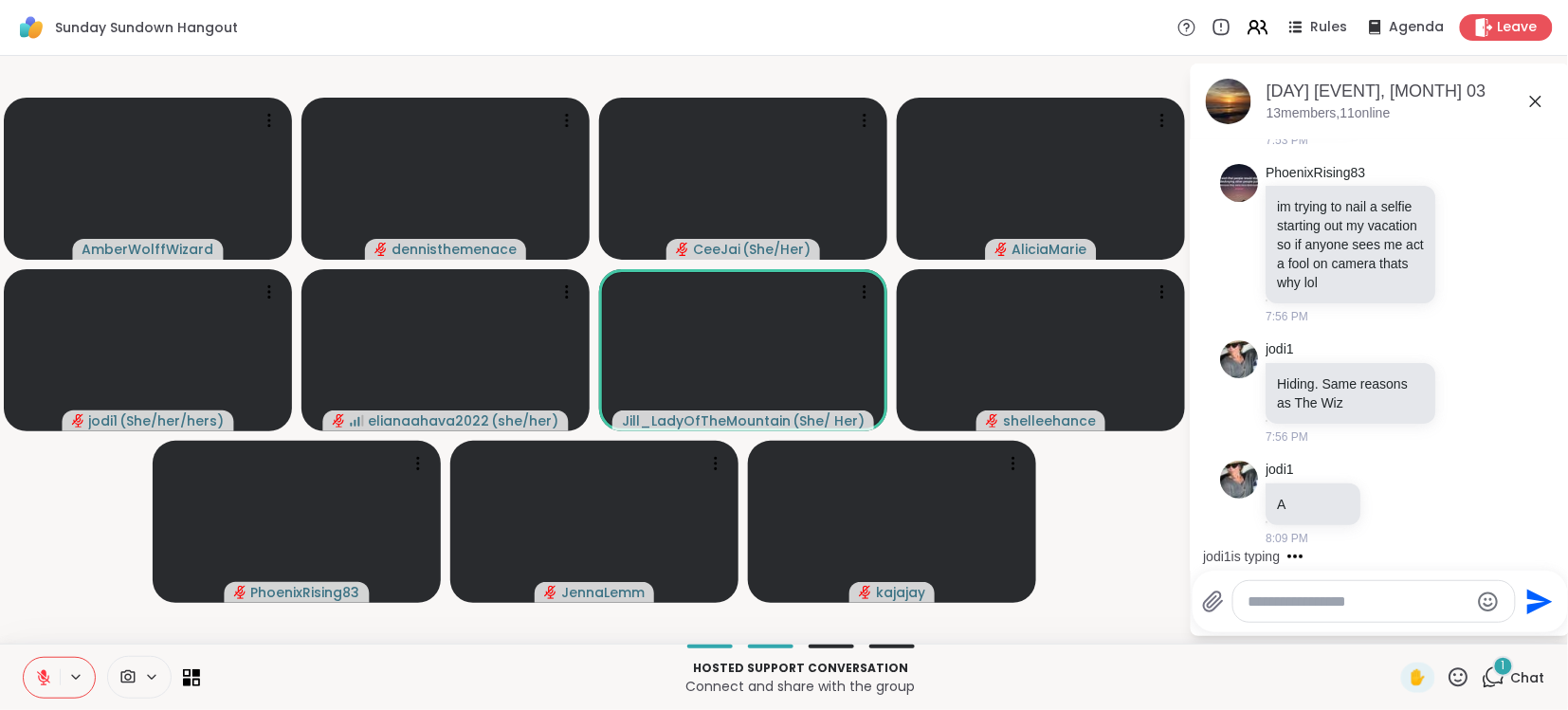 scroll, scrollTop: 646, scrollLeft: 0, axis: vertical 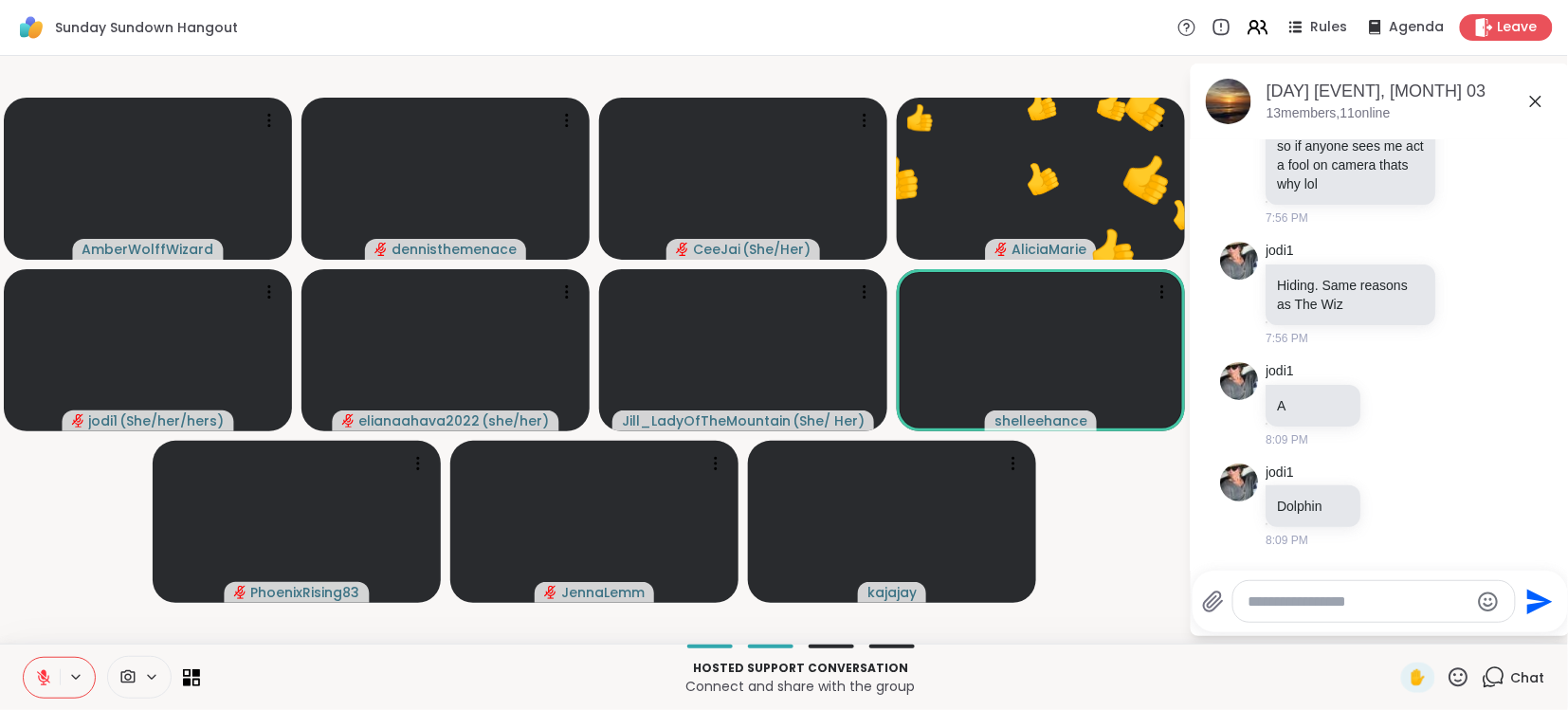 click 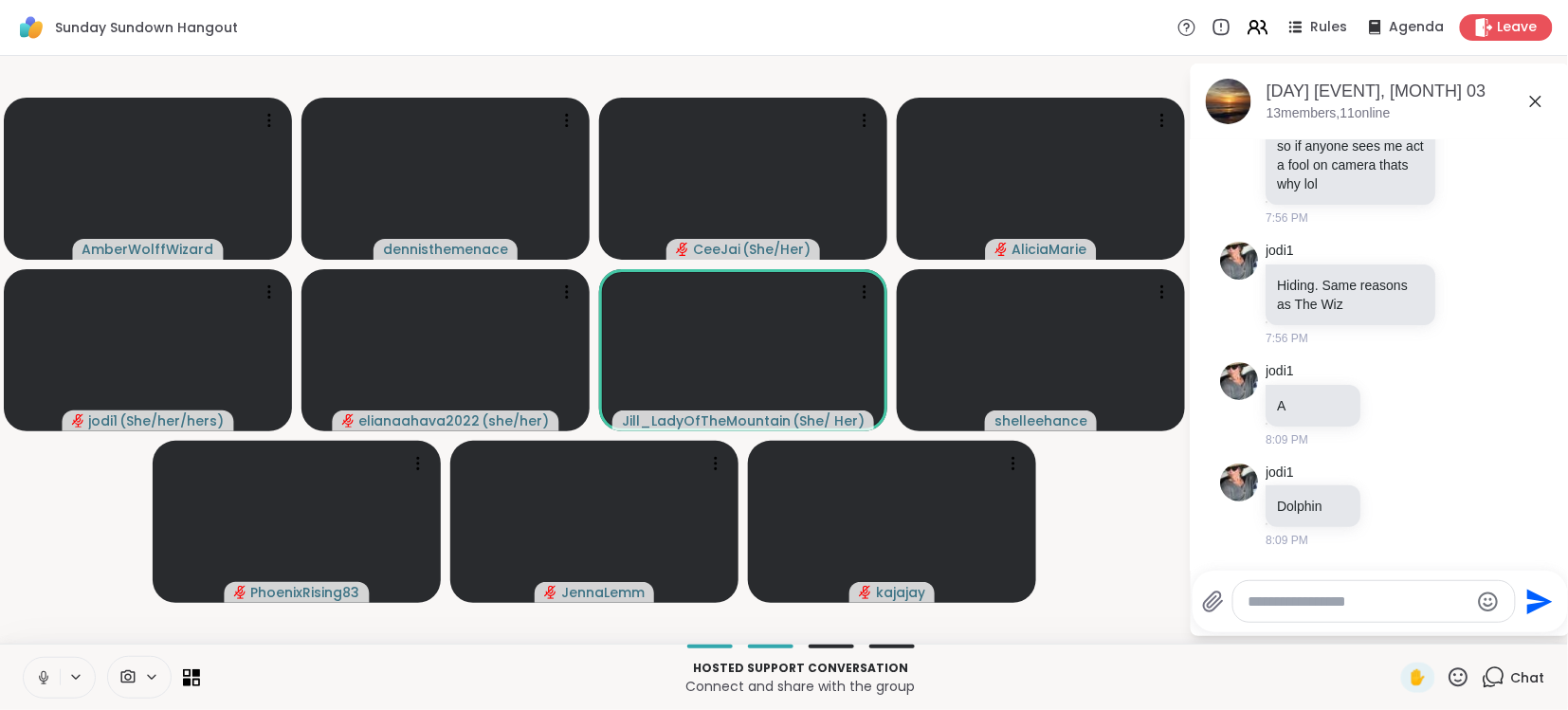 click at bounding box center (42, 678) 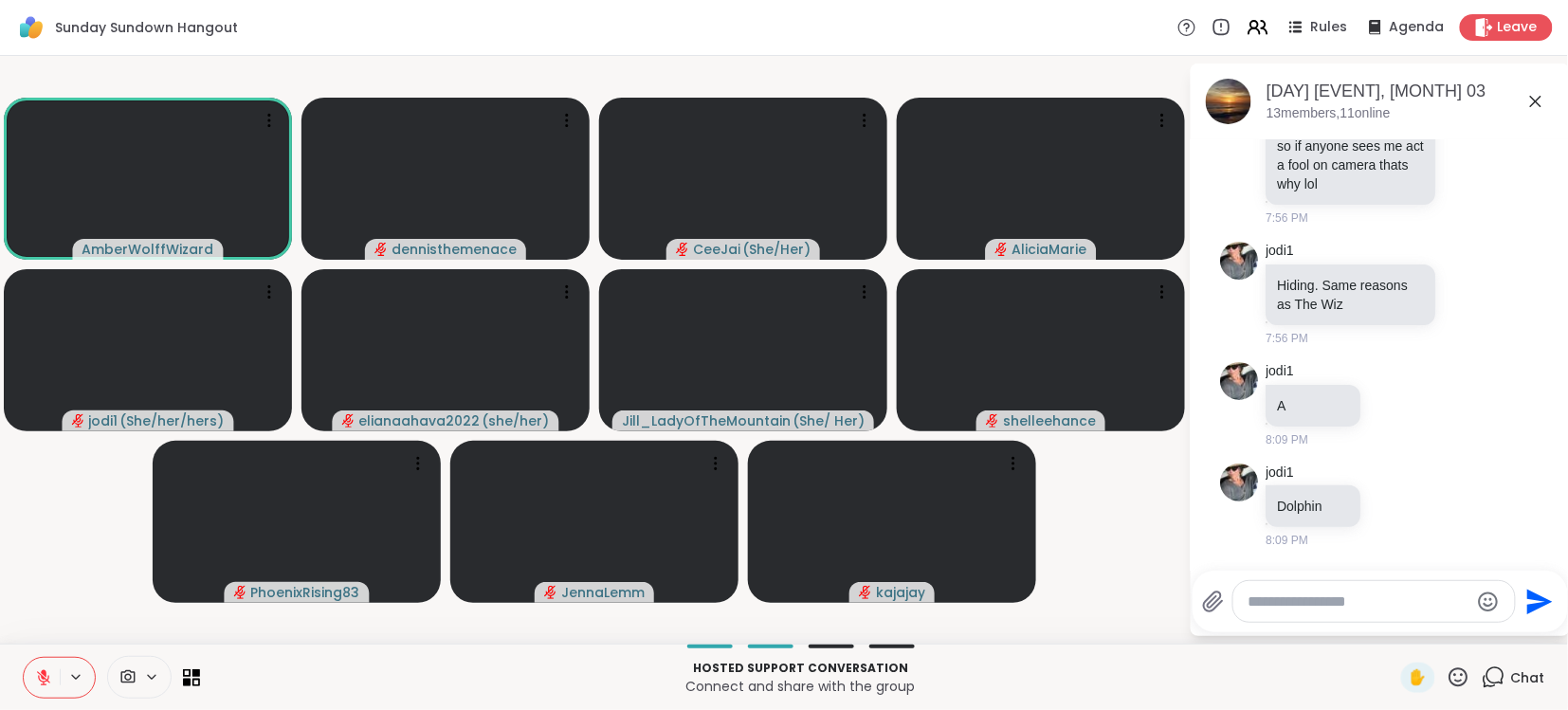 click 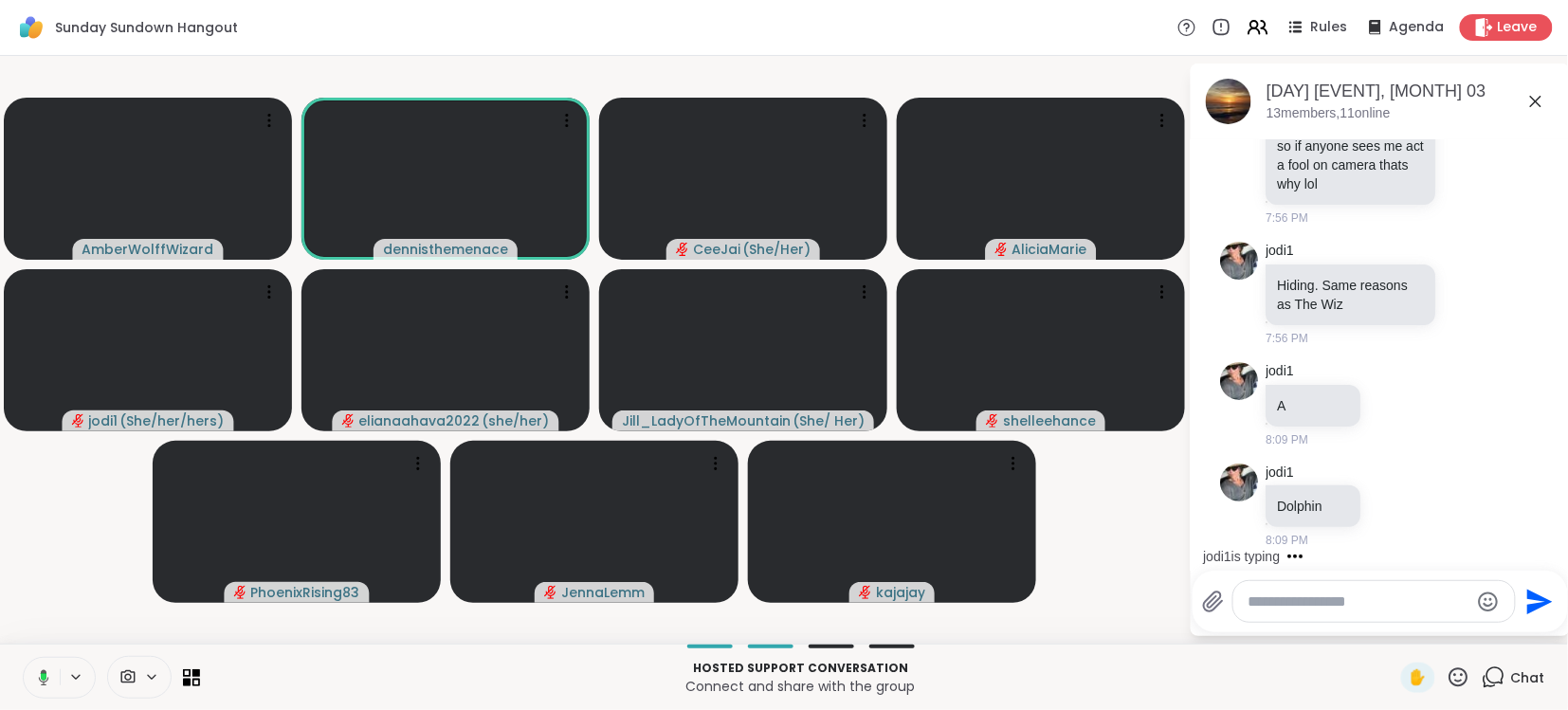 click 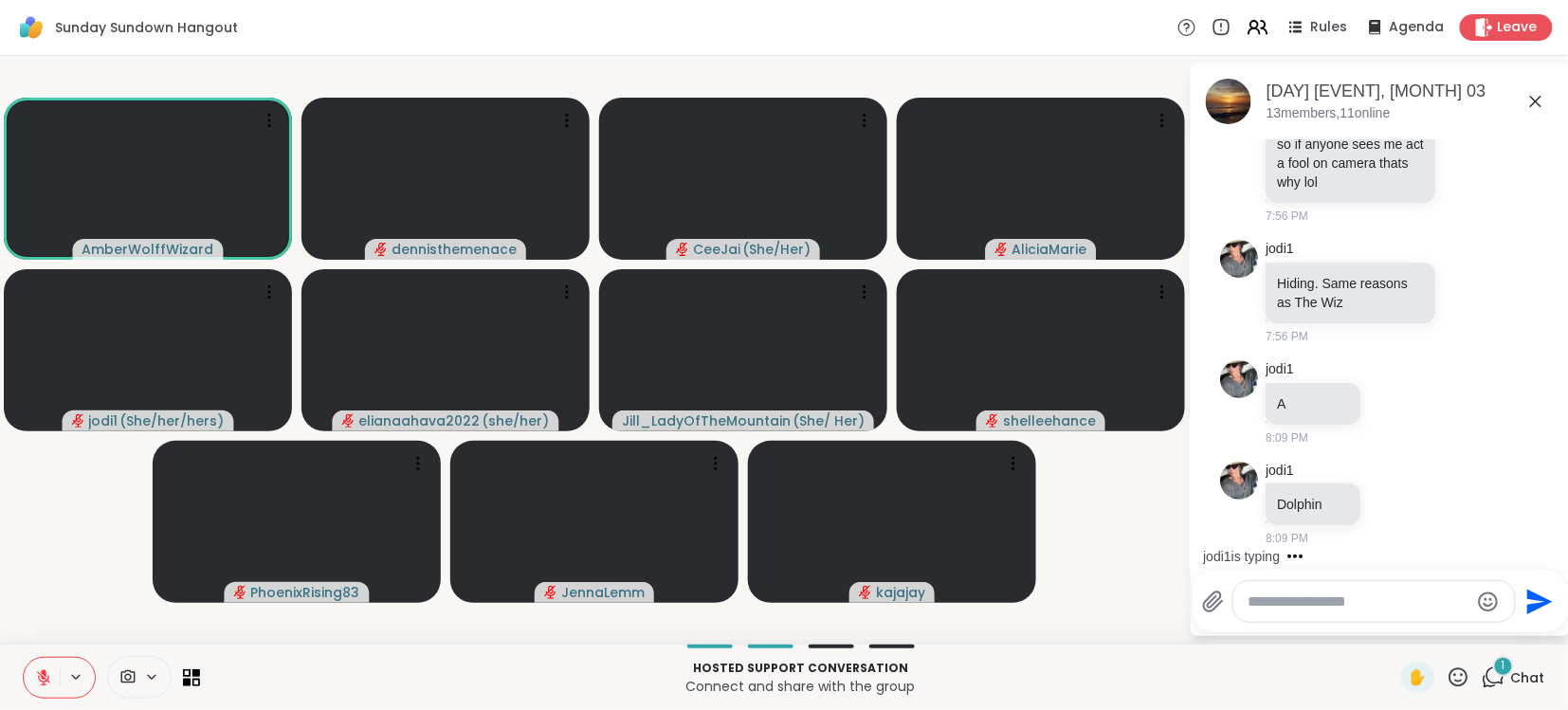 scroll, scrollTop: 767, scrollLeft: 0, axis: vertical 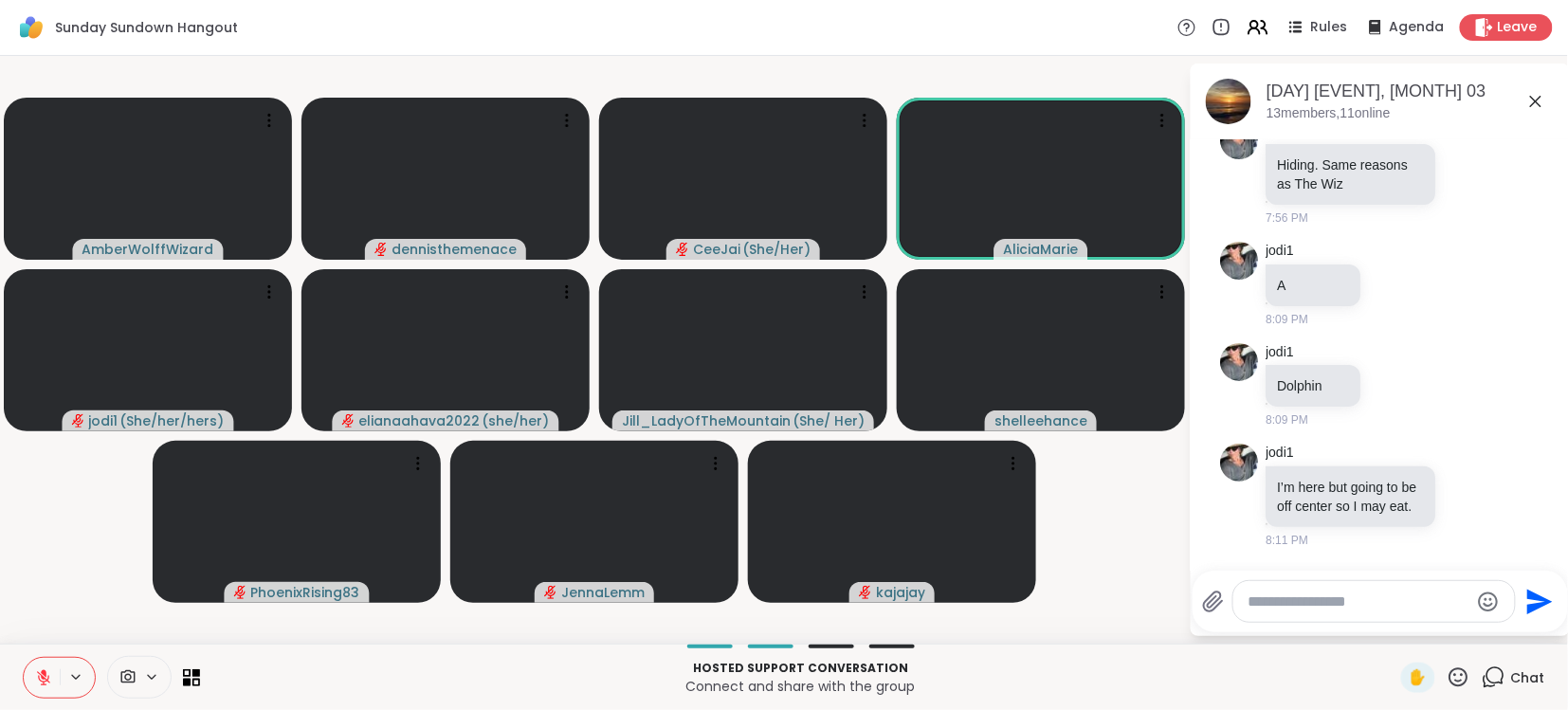 click 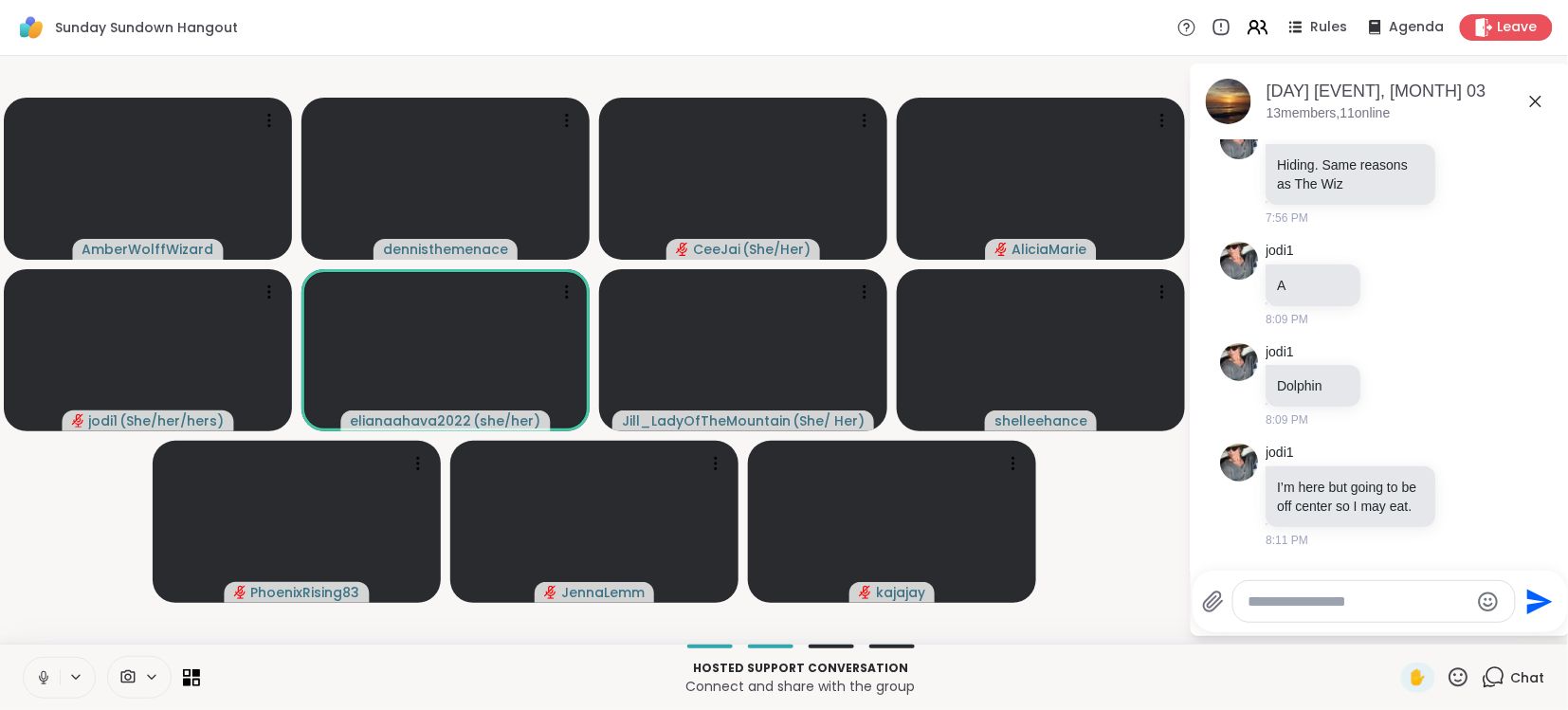 click 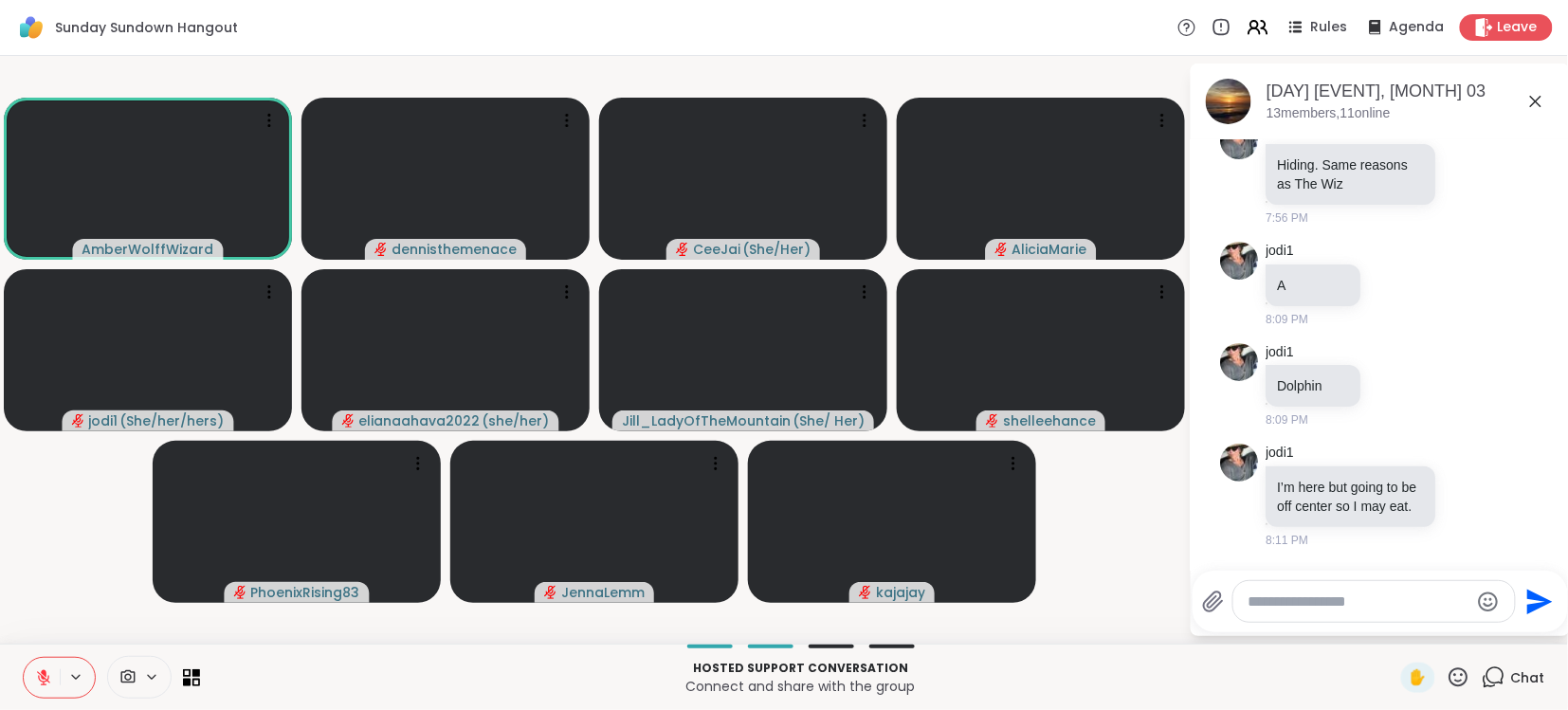click 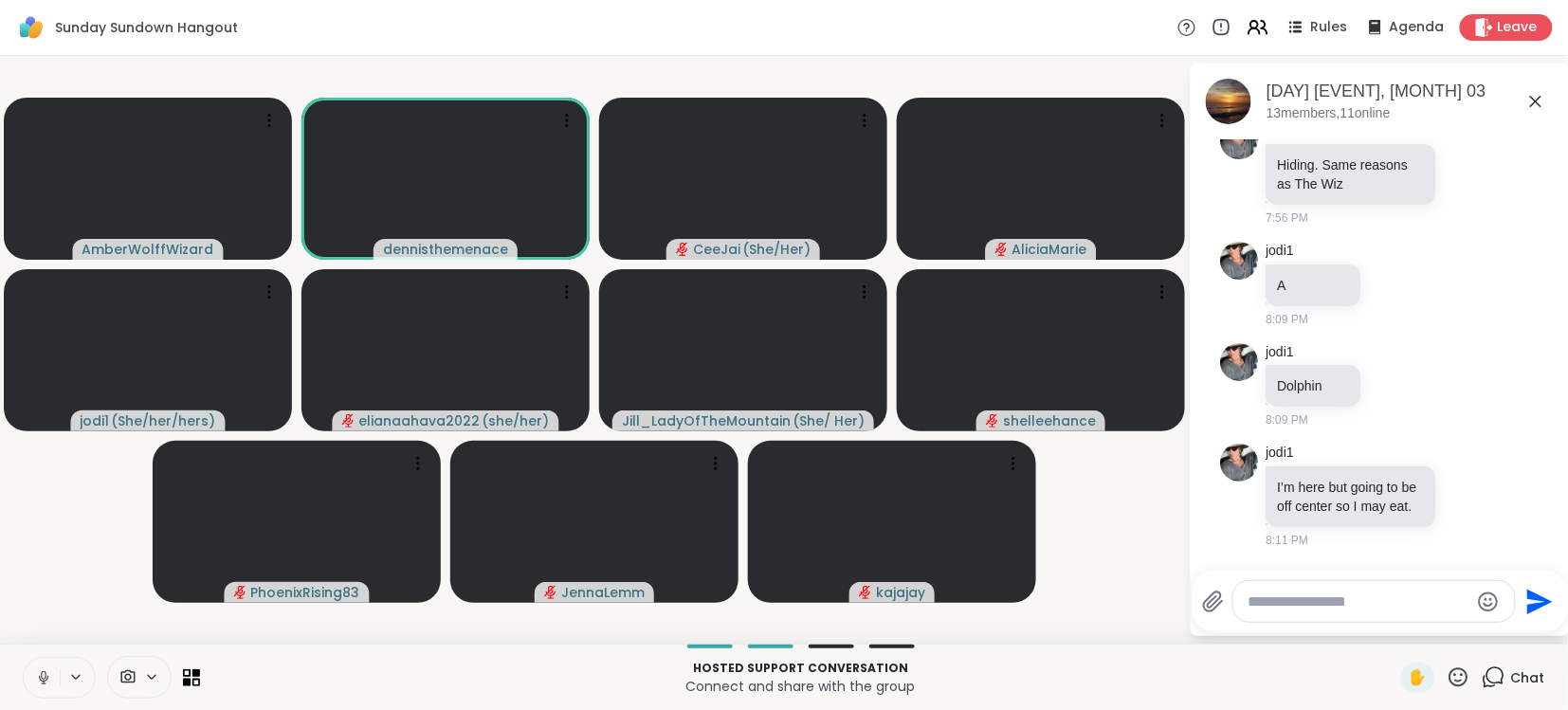 click 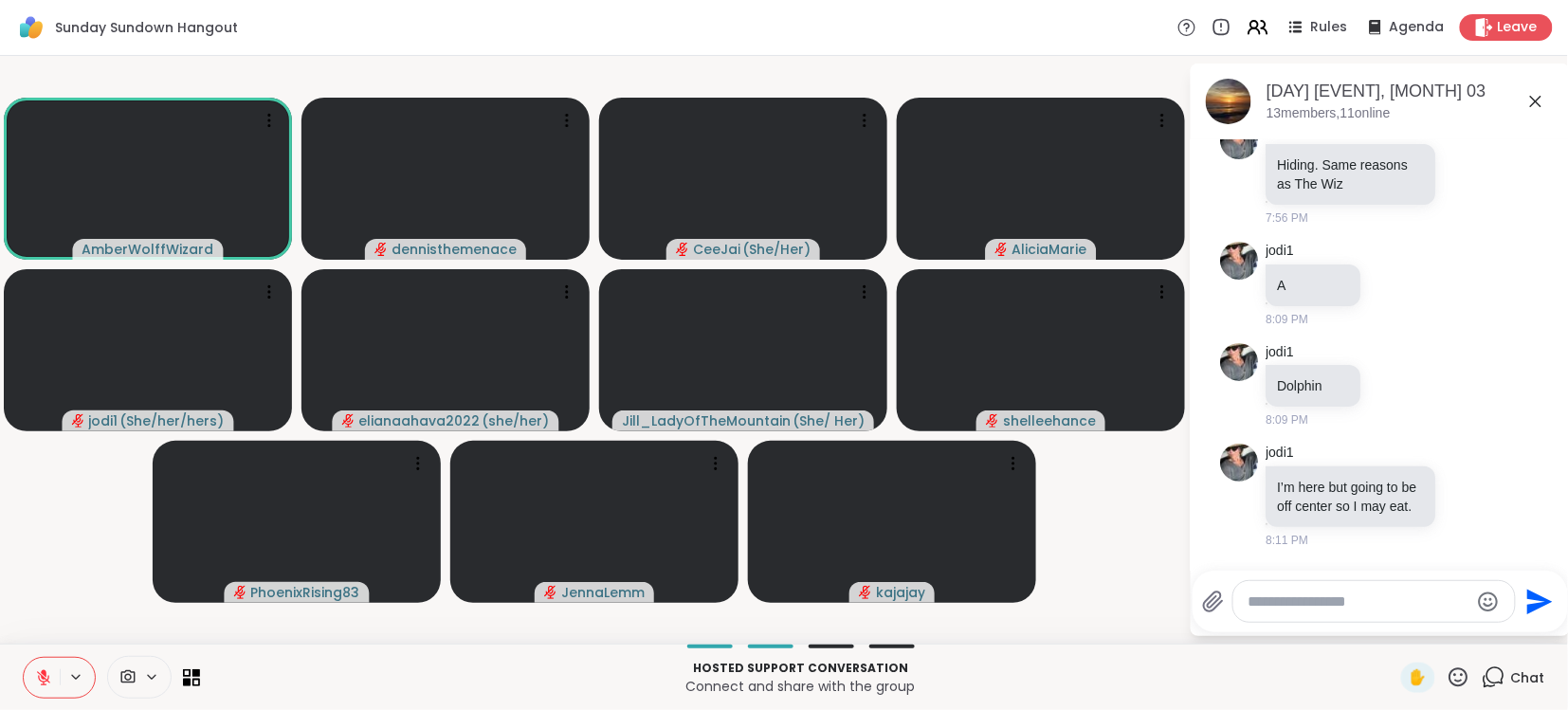 click 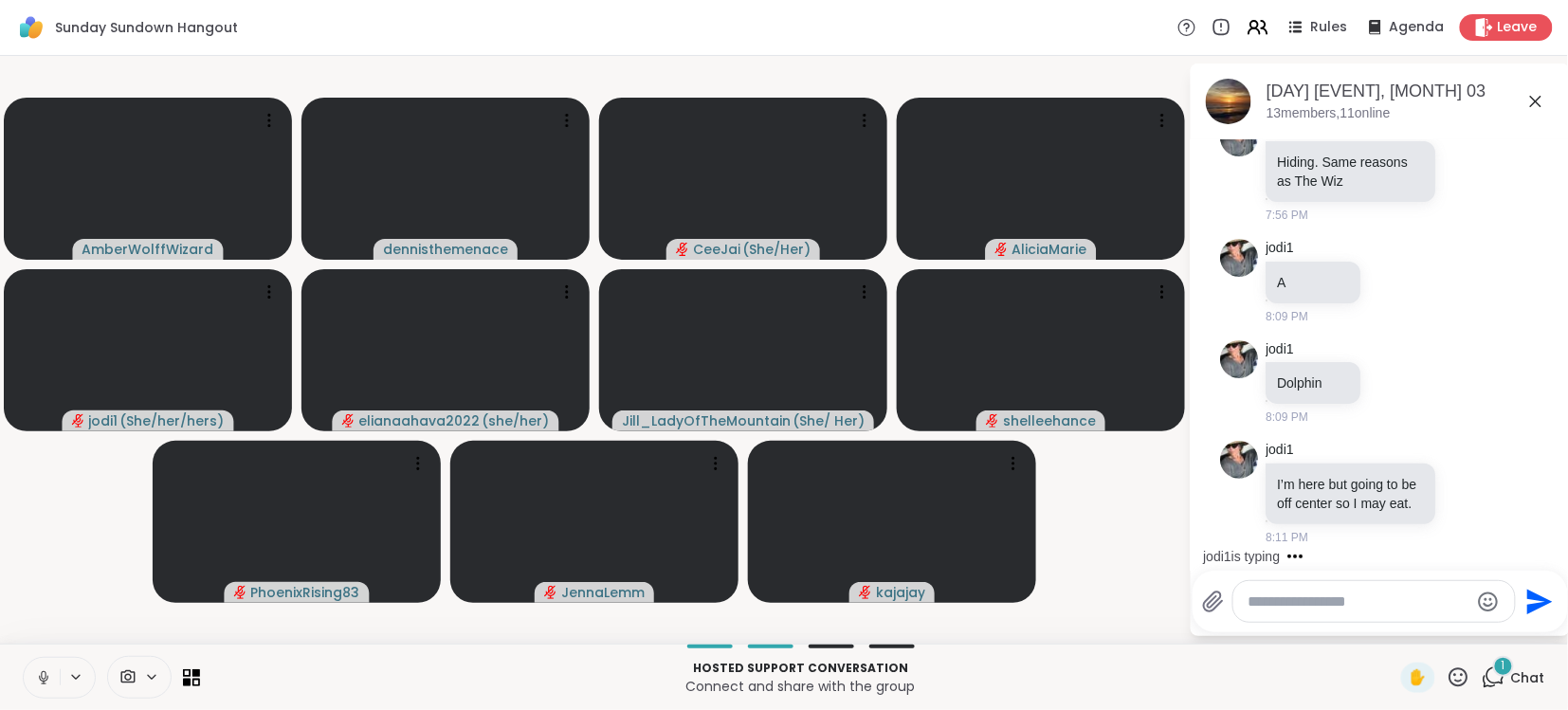 scroll, scrollTop: 868, scrollLeft: 0, axis: vertical 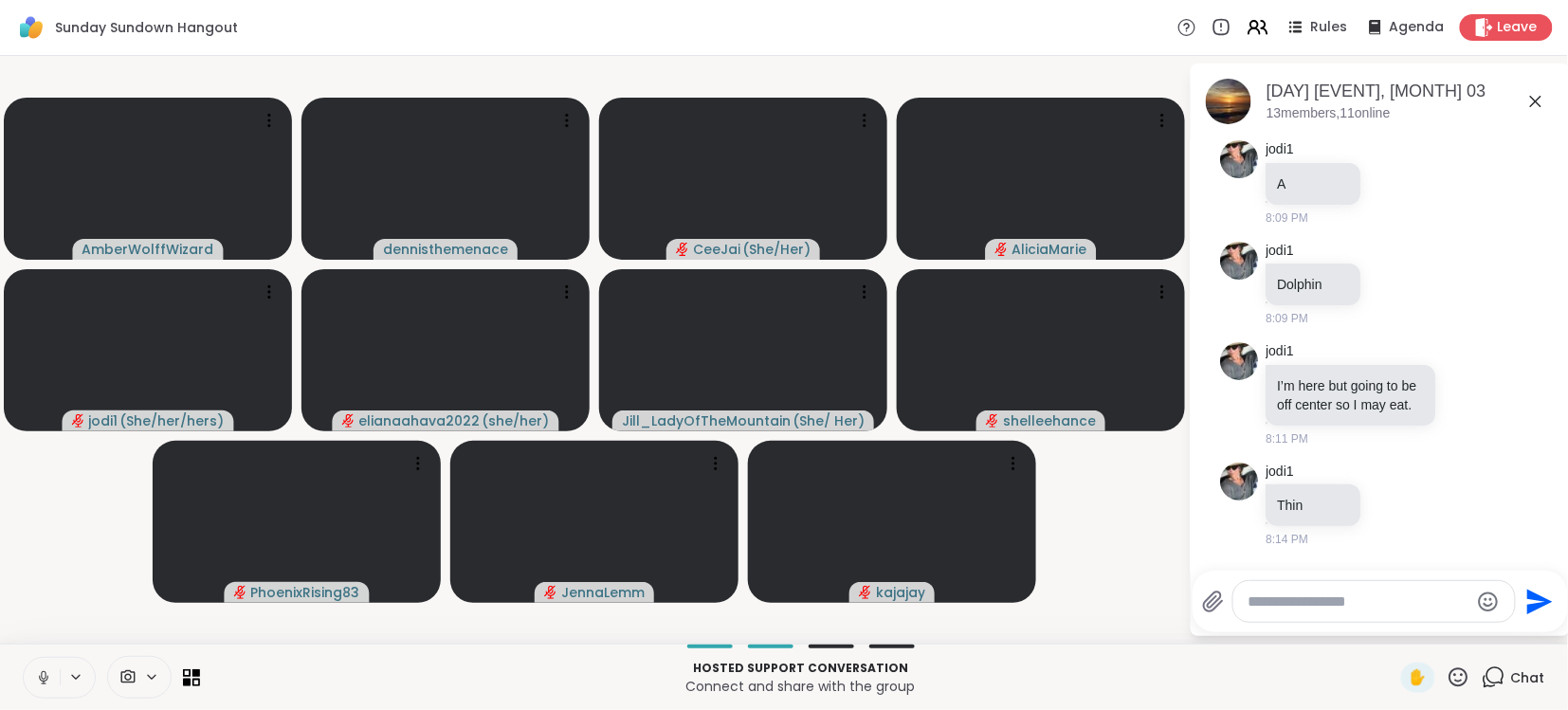 click 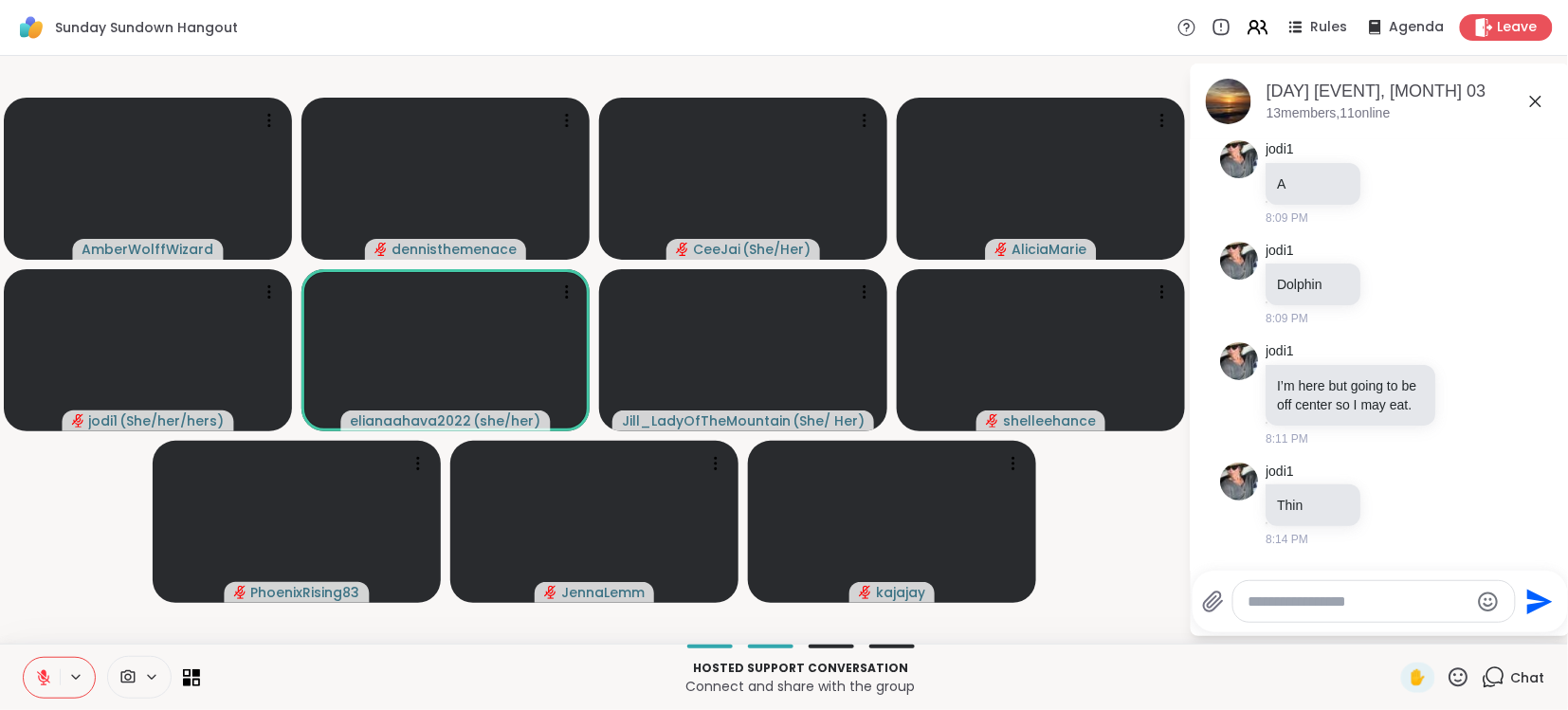 click 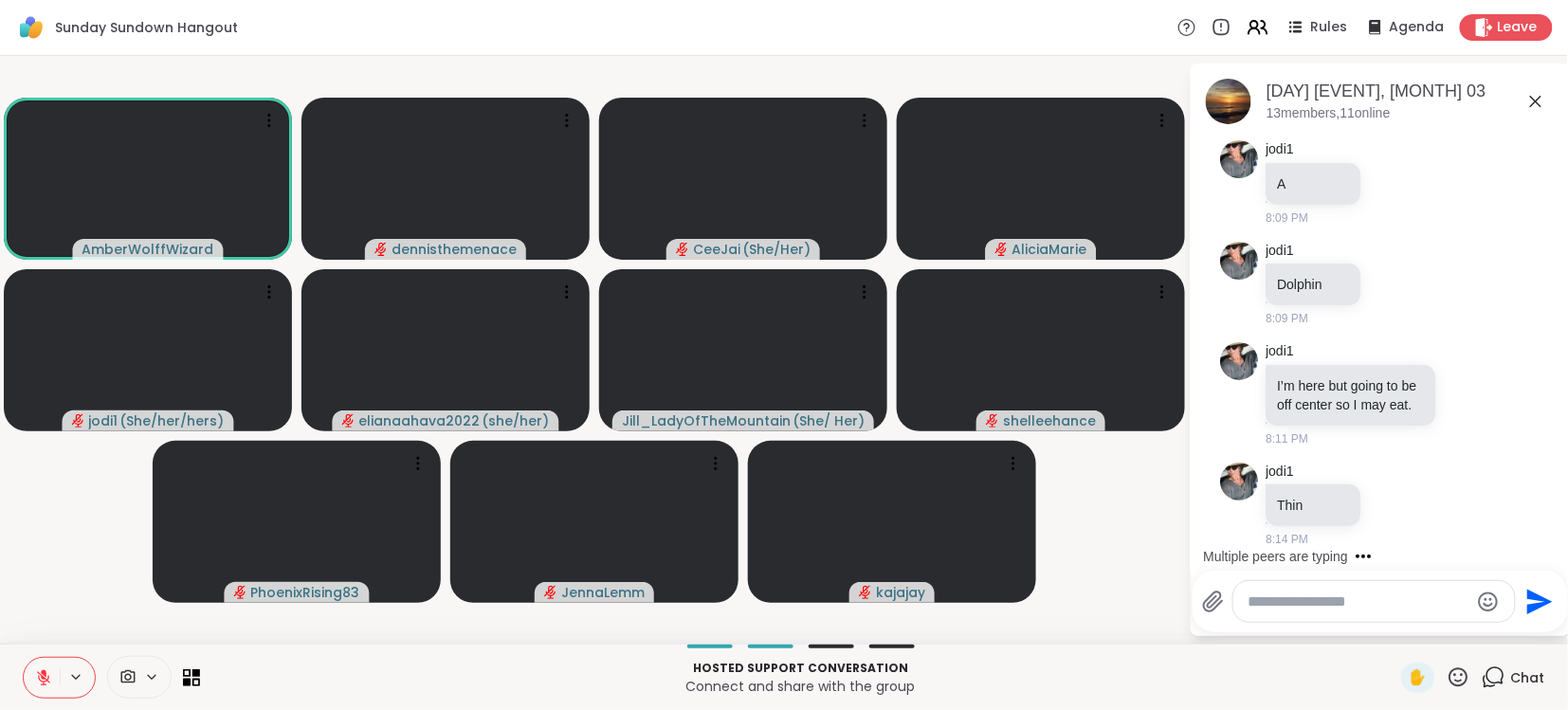 scroll, scrollTop: 970, scrollLeft: 0, axis: vertical 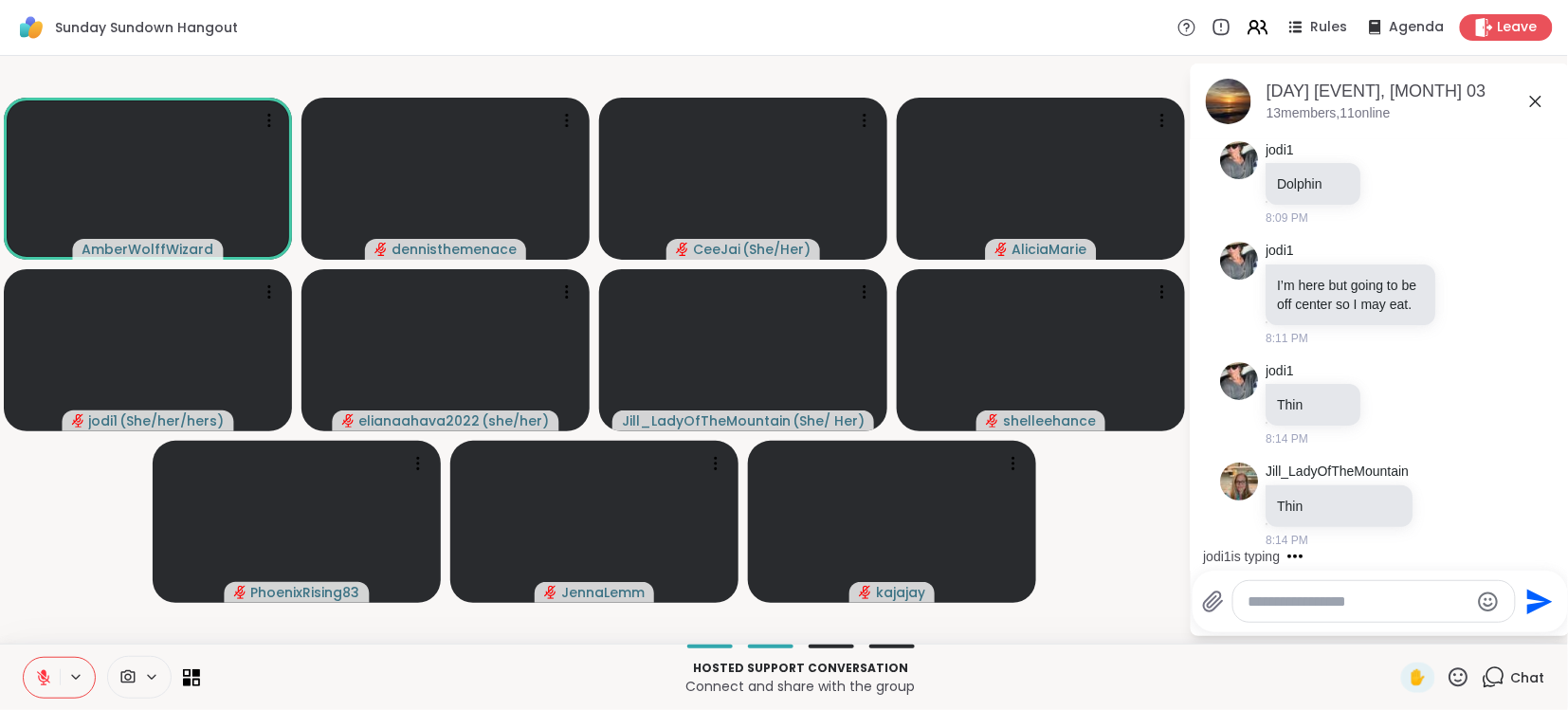 click 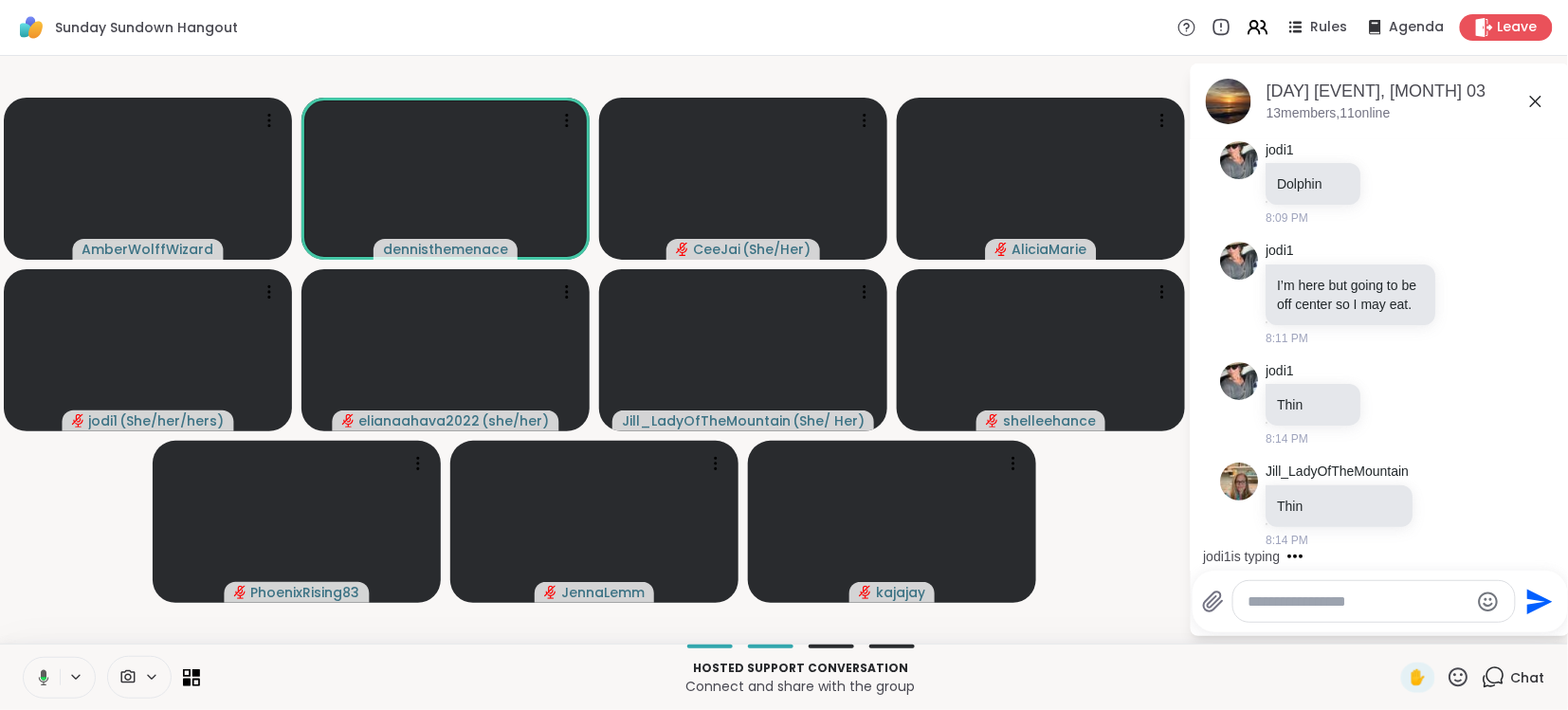scroll, scrollTop: 1090, scrollLeft: 0, axis: vertical 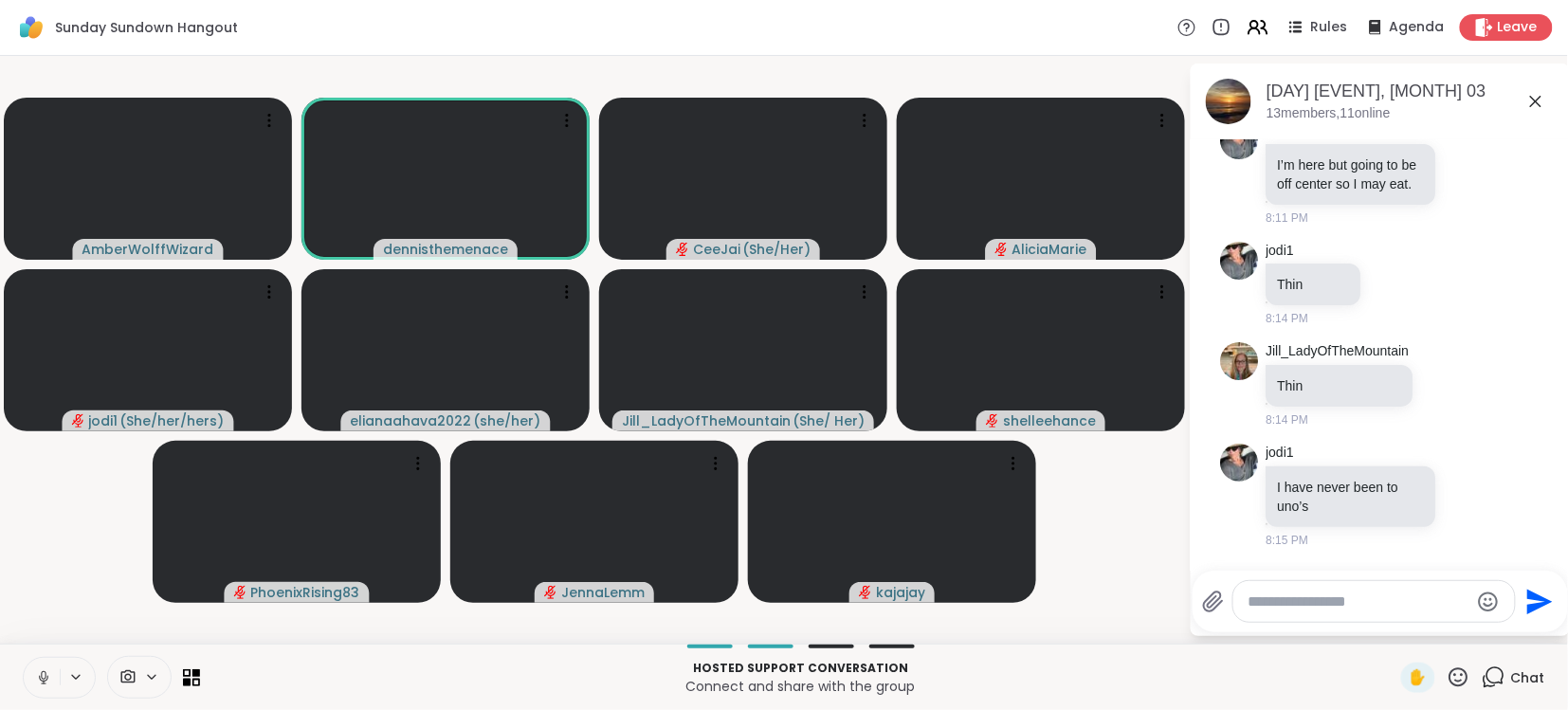click 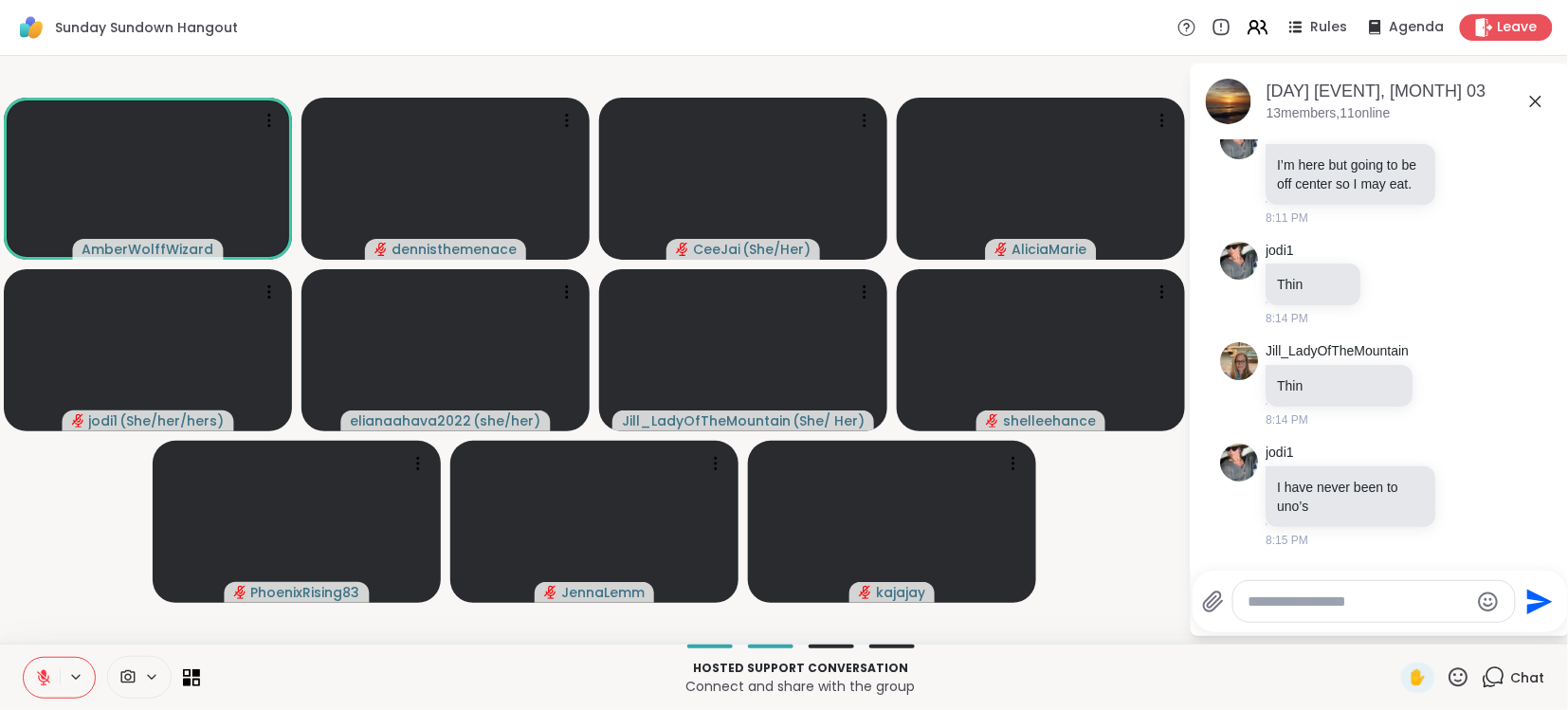 click 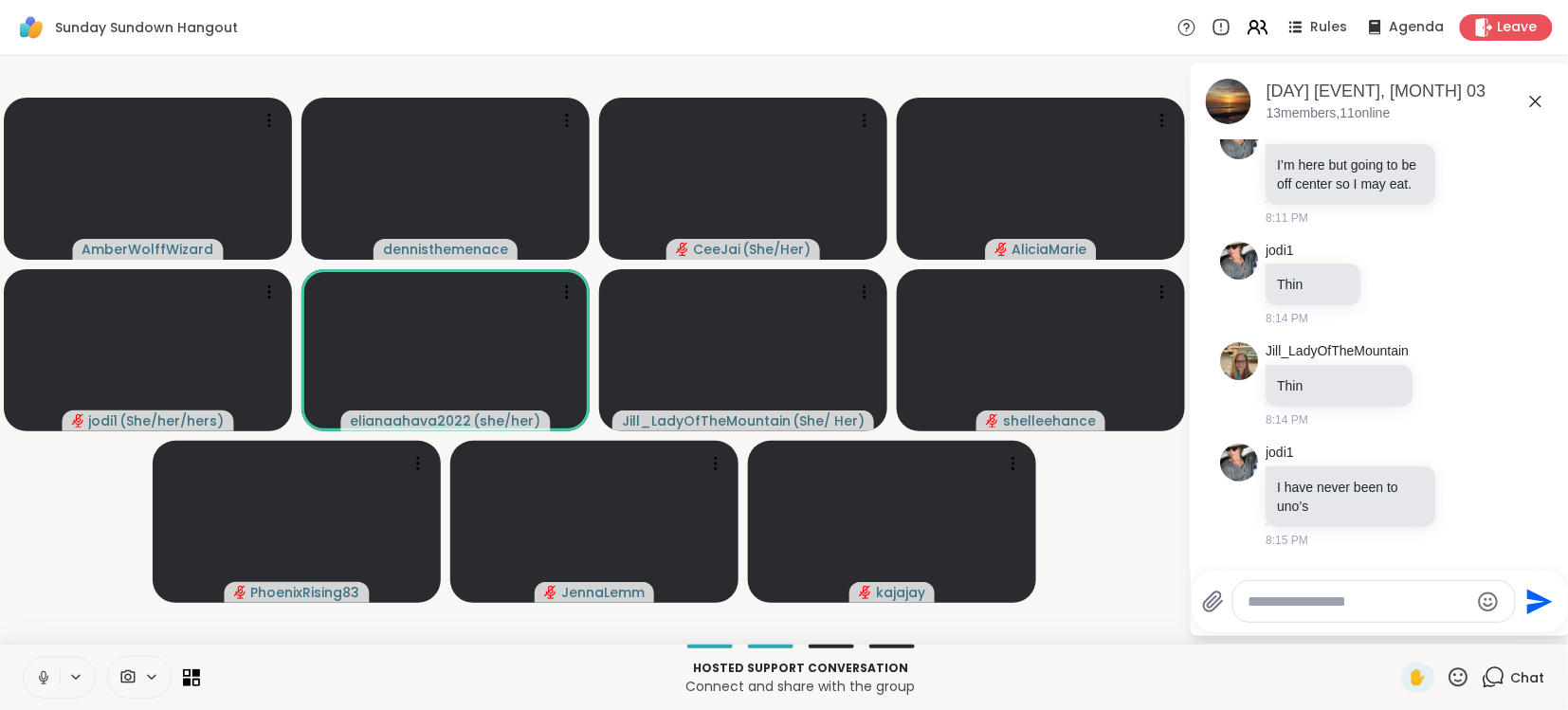 click 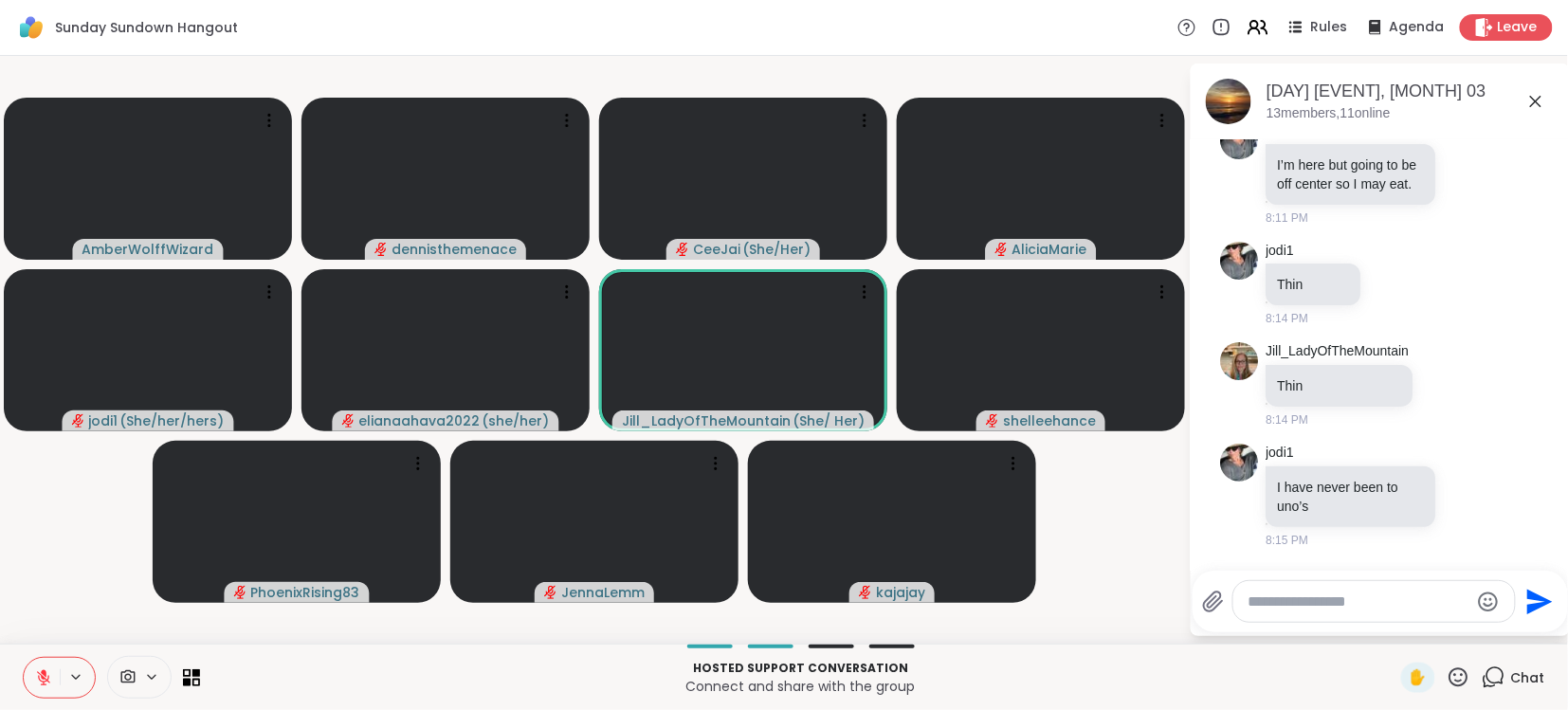 click 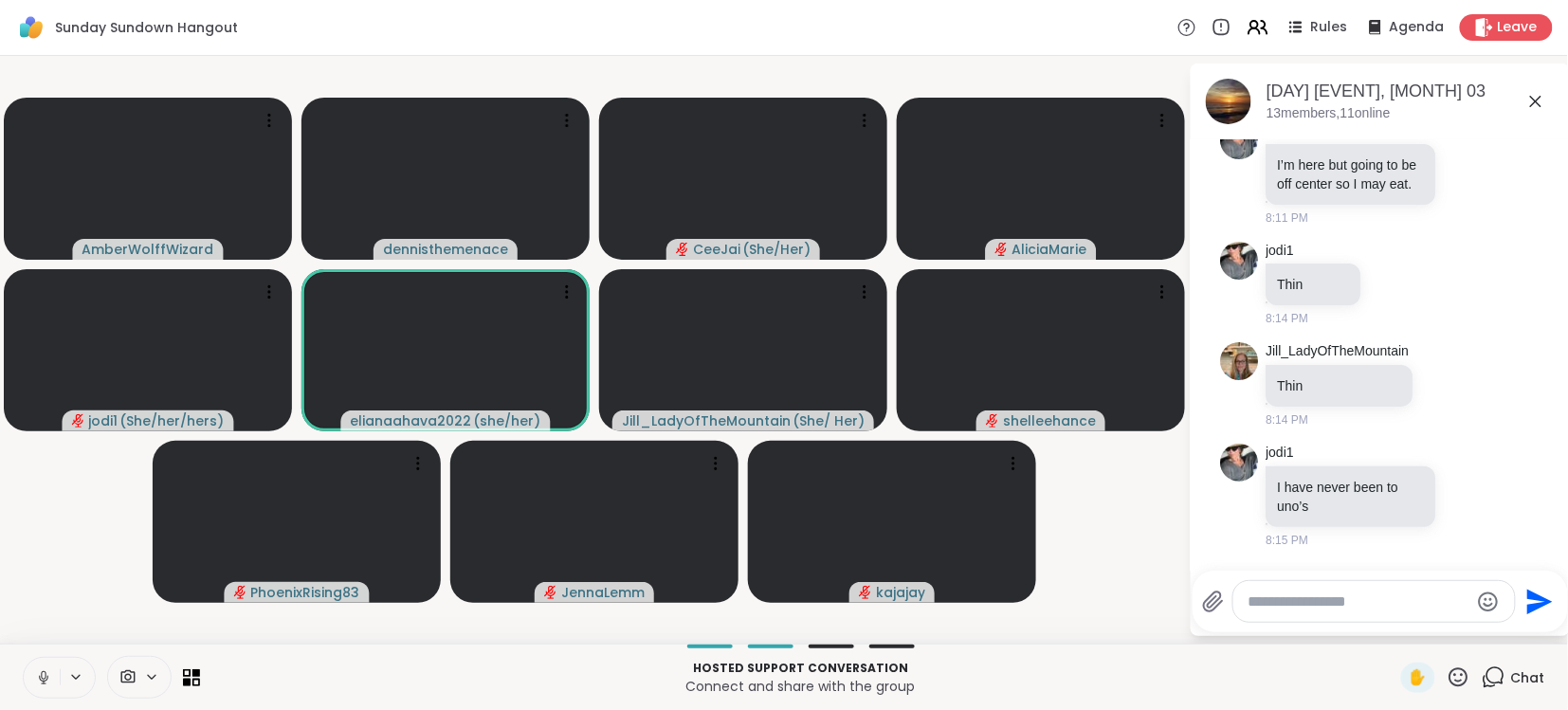 click 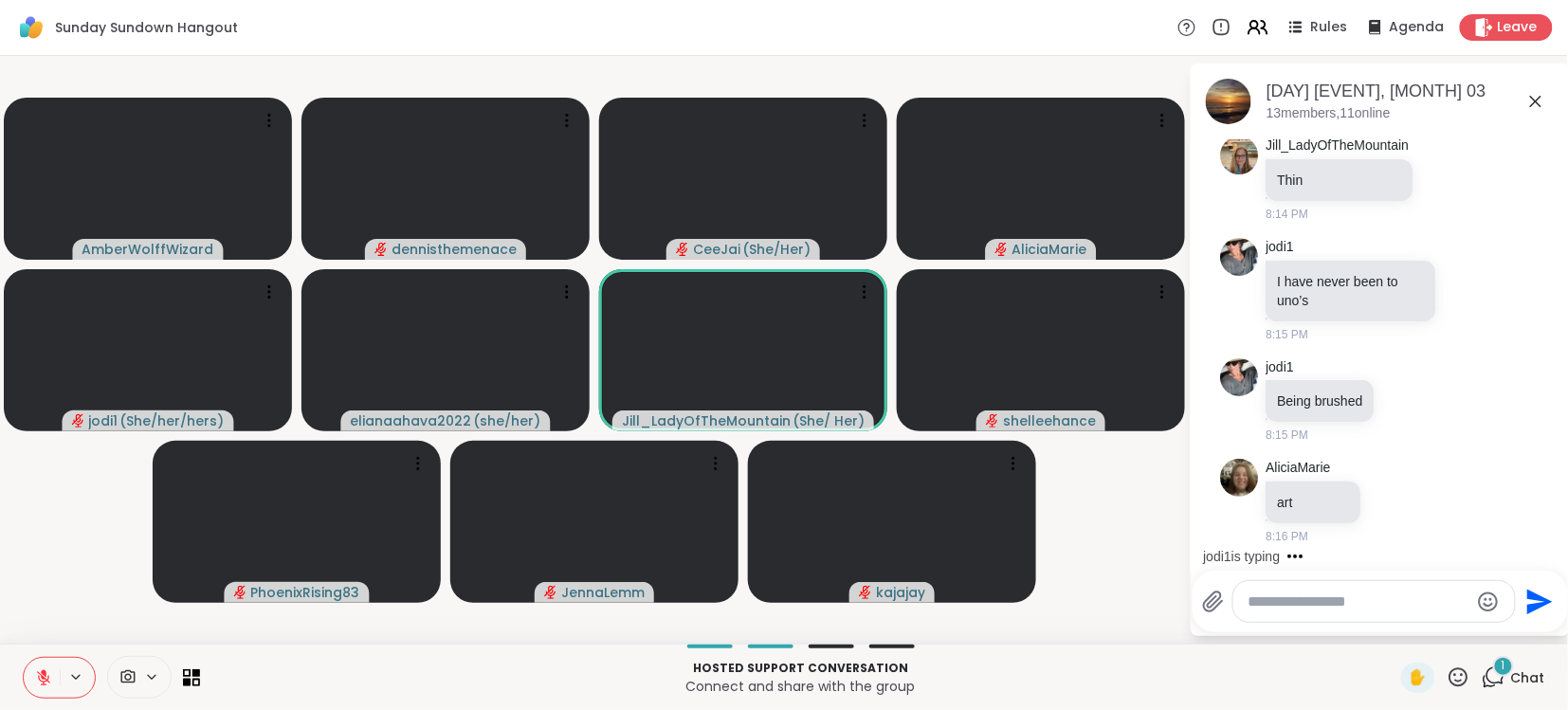 scroll, scrollTop: 1394, scrollLeft: 0, axis: vertical 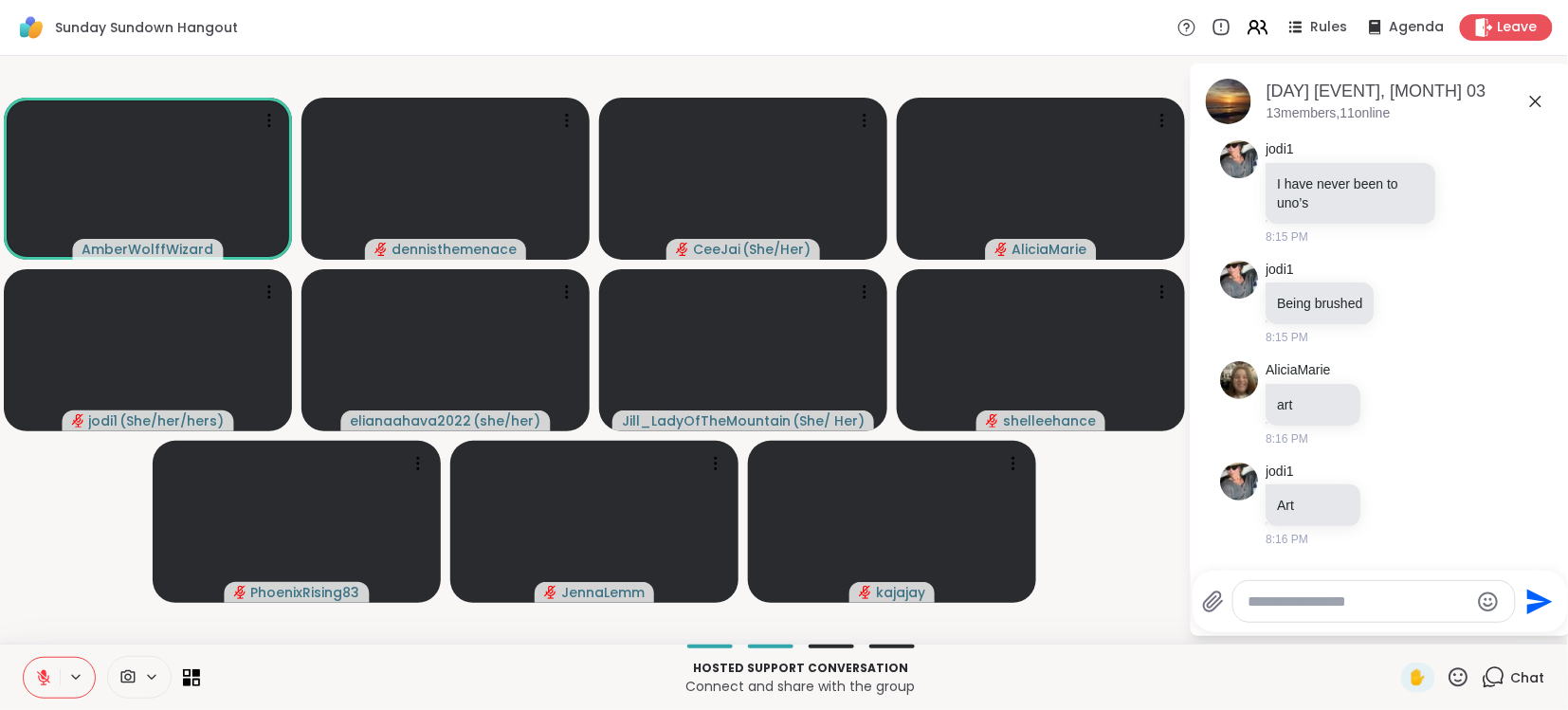 click 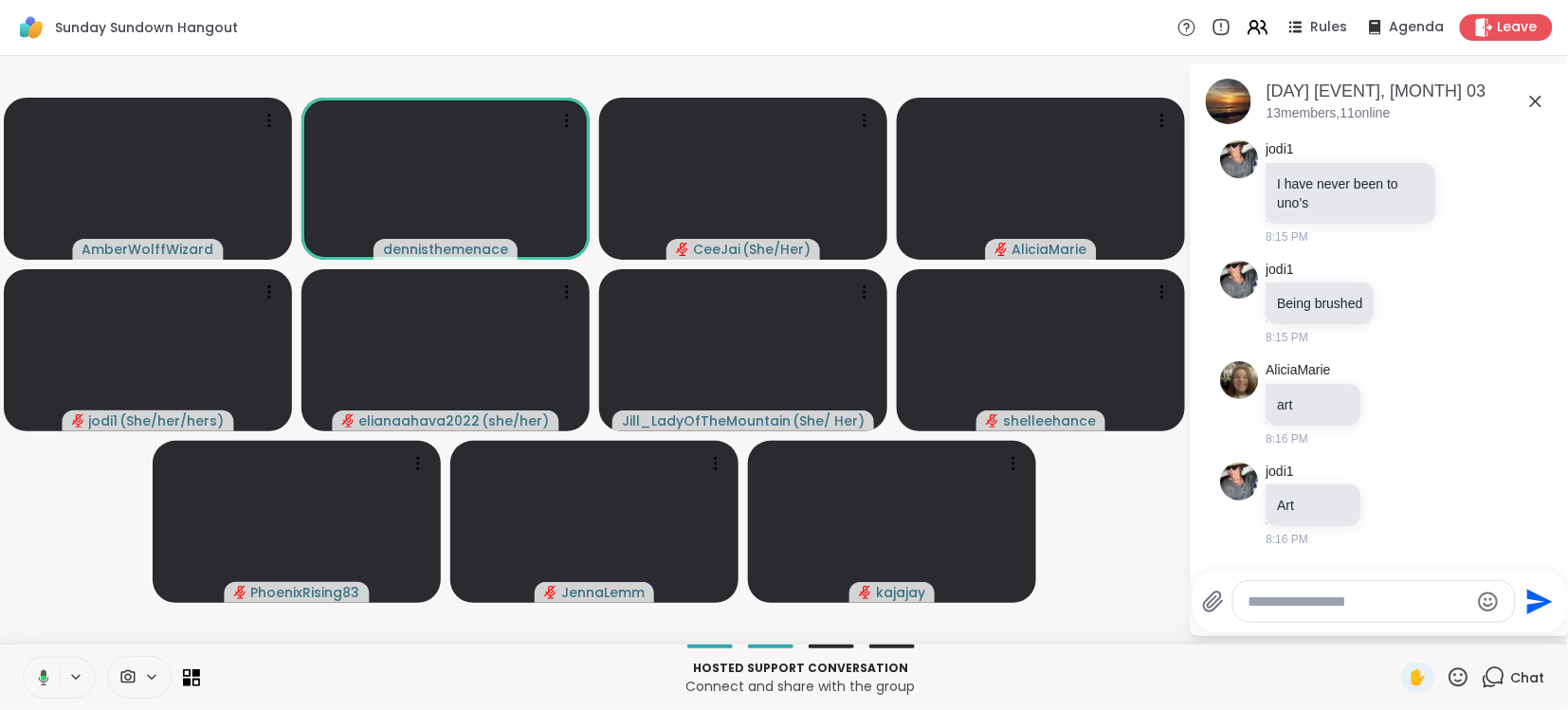 click at bounding box center (40, 678) 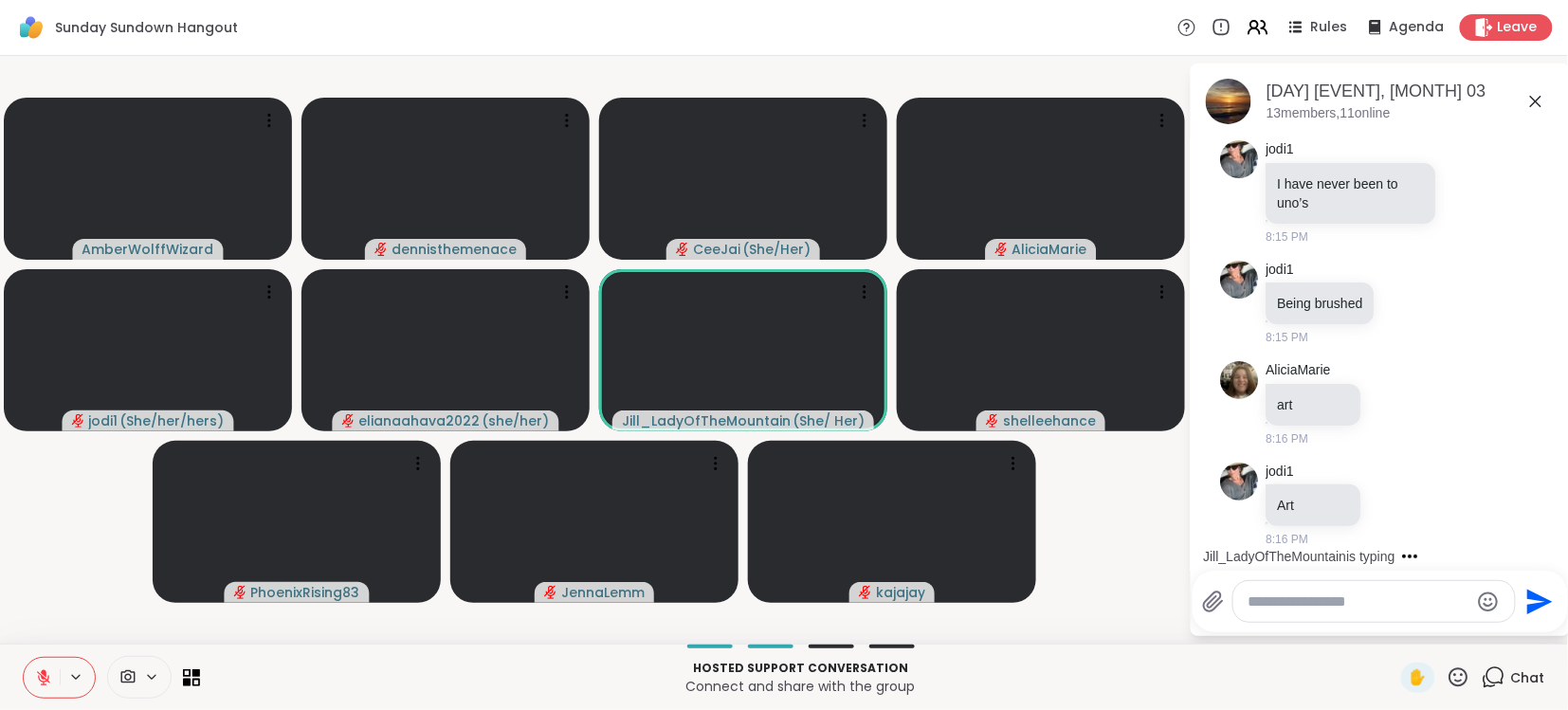 scroll, scrollTop: 1496, scrollLeft: 0, axis: vertical 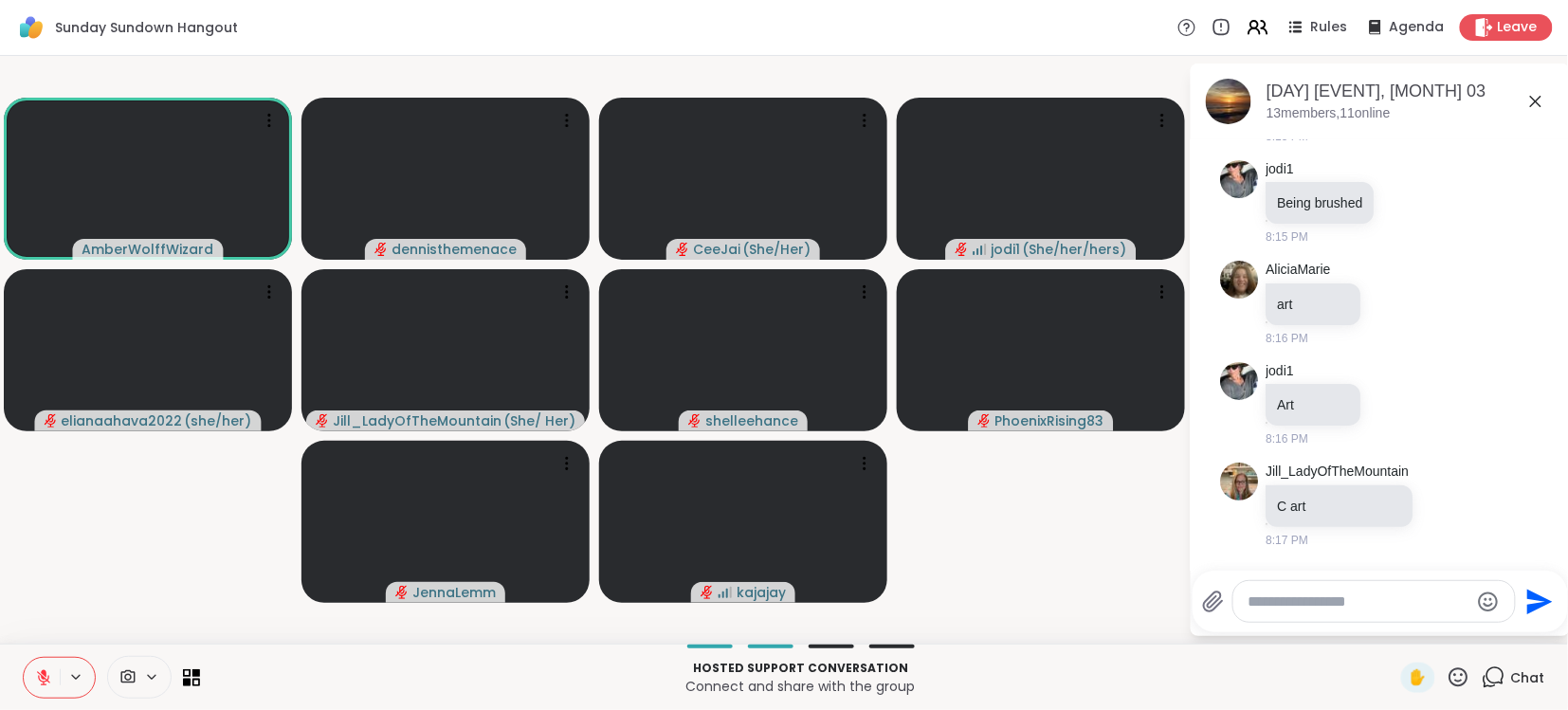 click 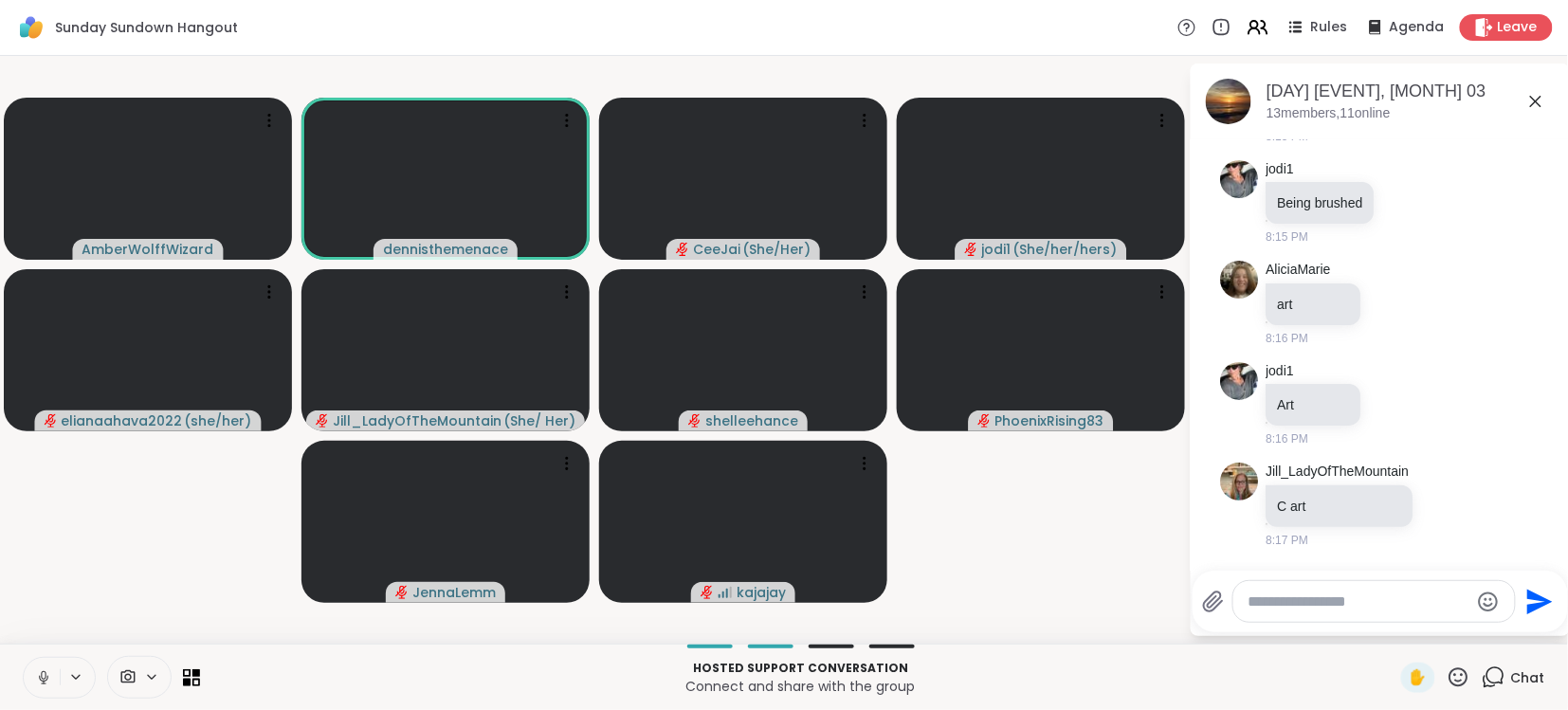 click at bounding box center [42, 678] 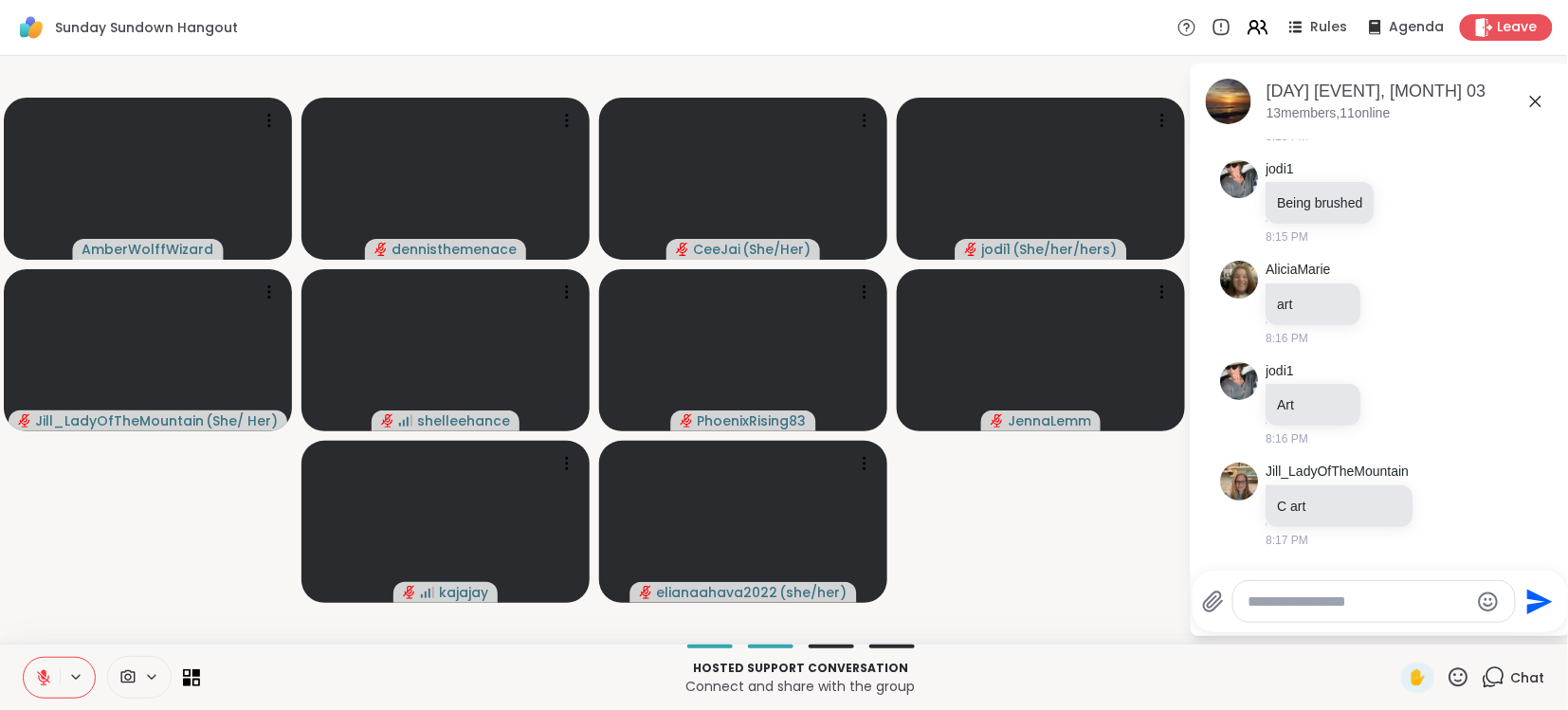 click at bounding box center (42, 678) 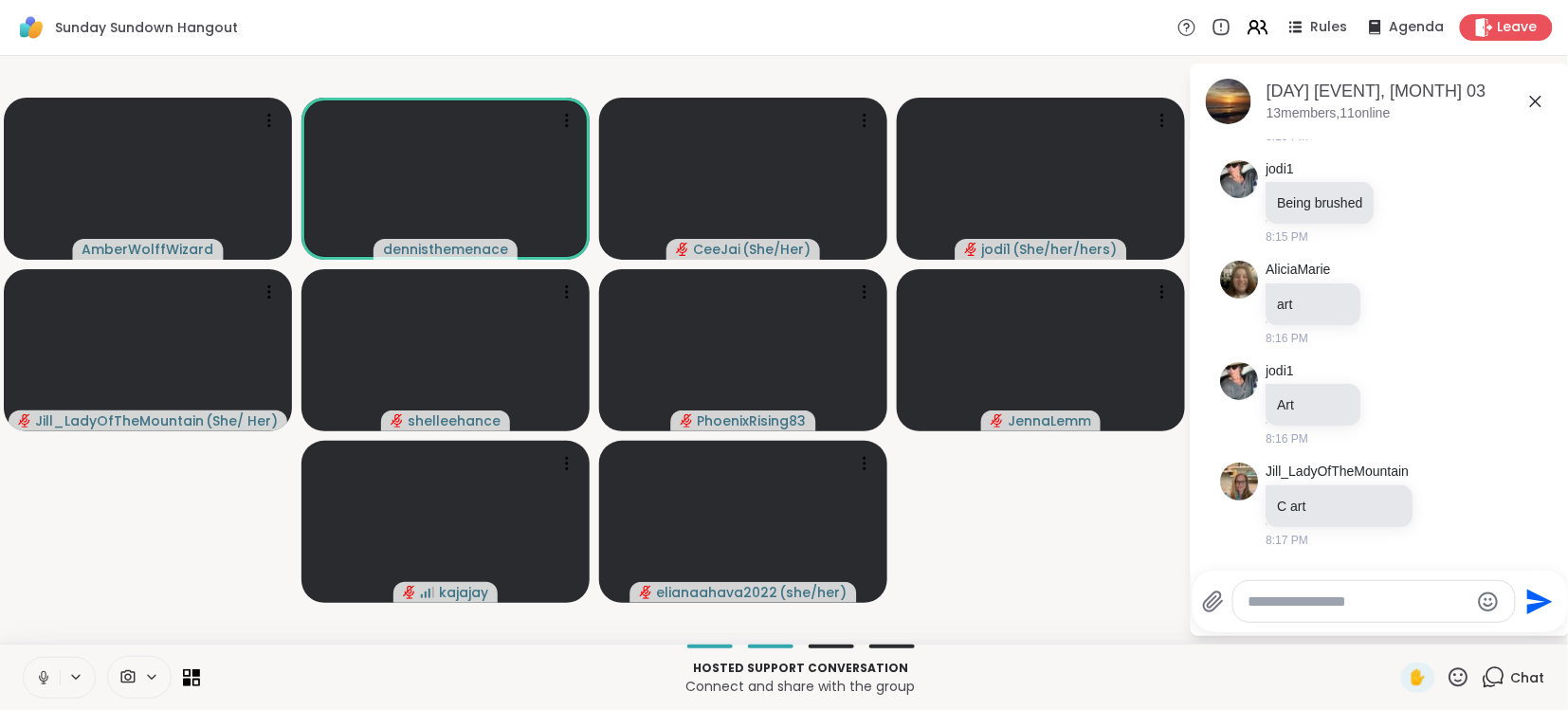 click at bounding box center (42, 678) 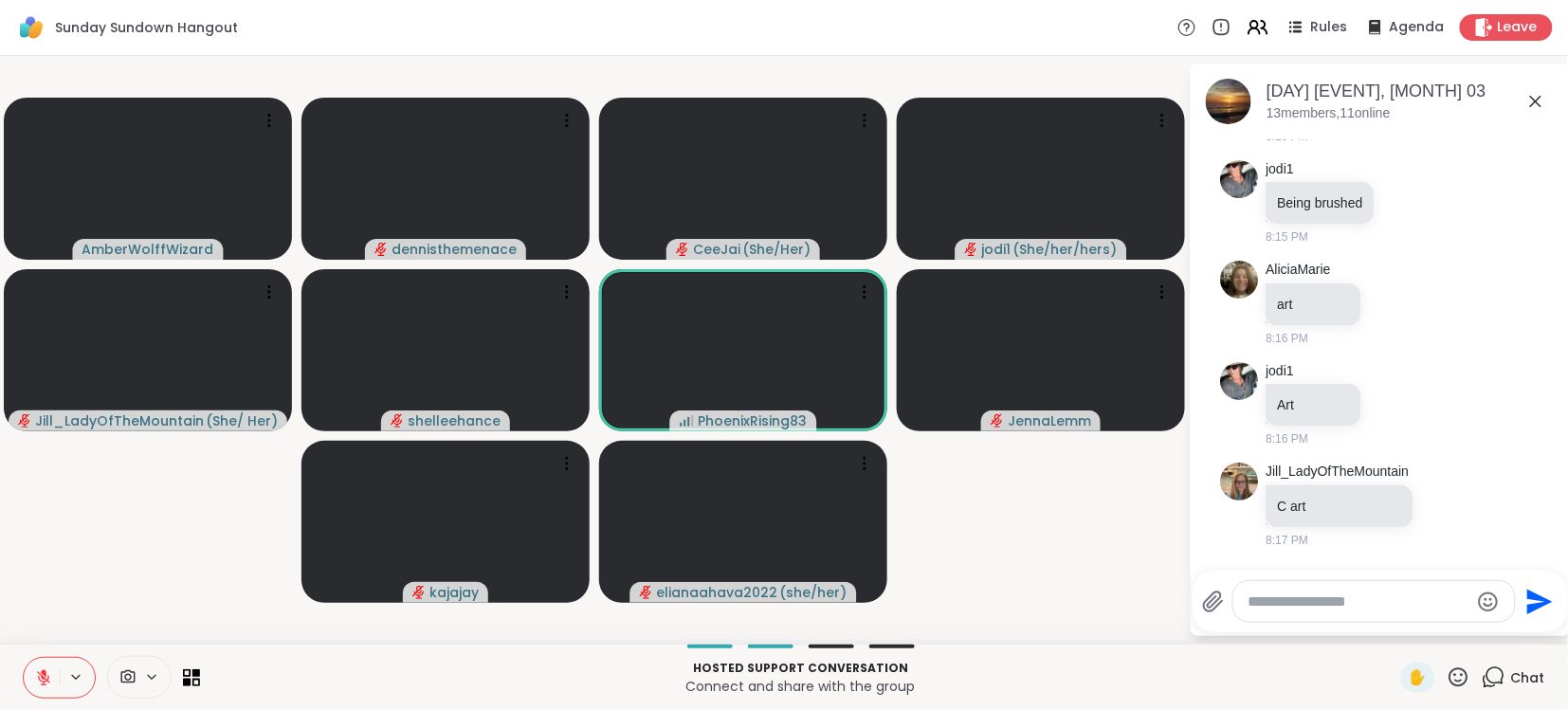 click at bounding box center (42, 678) 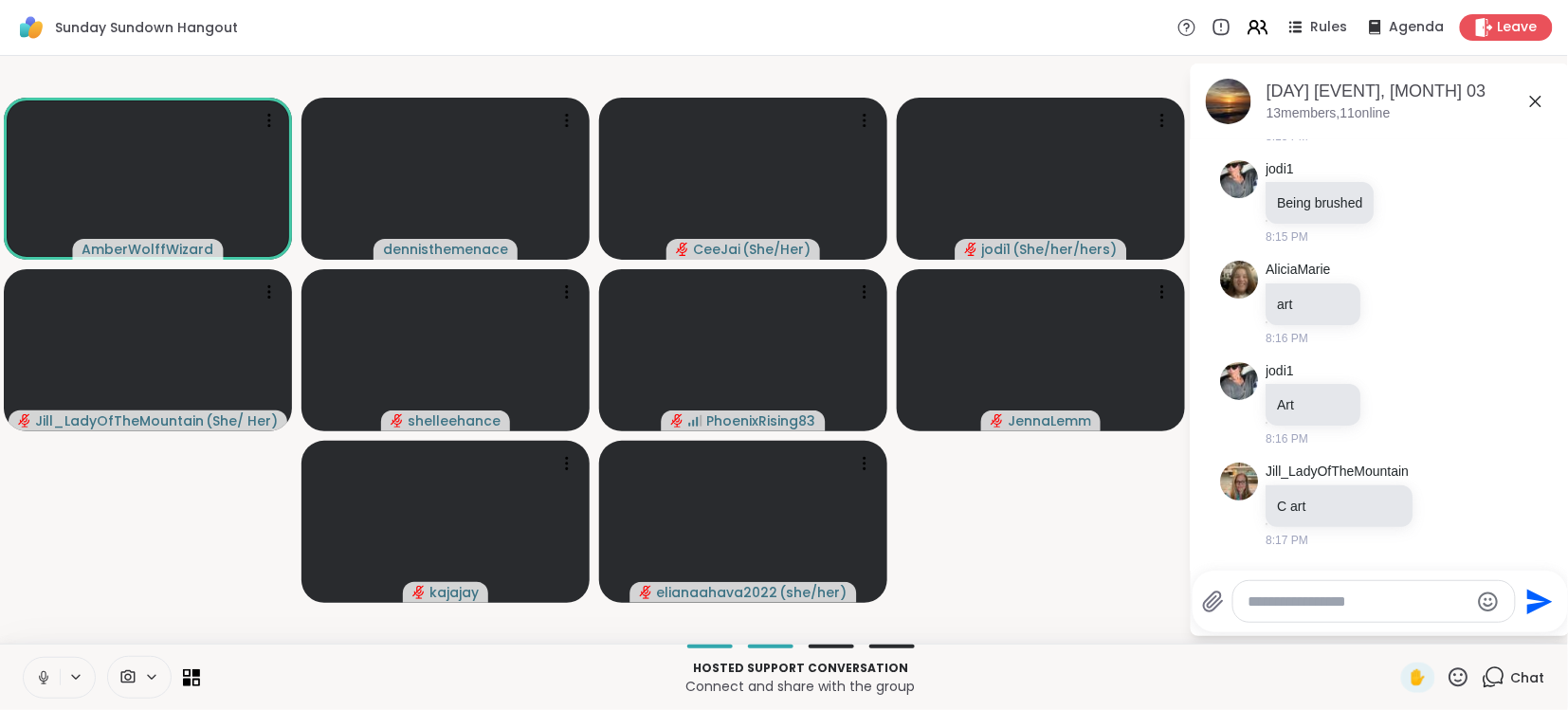 click 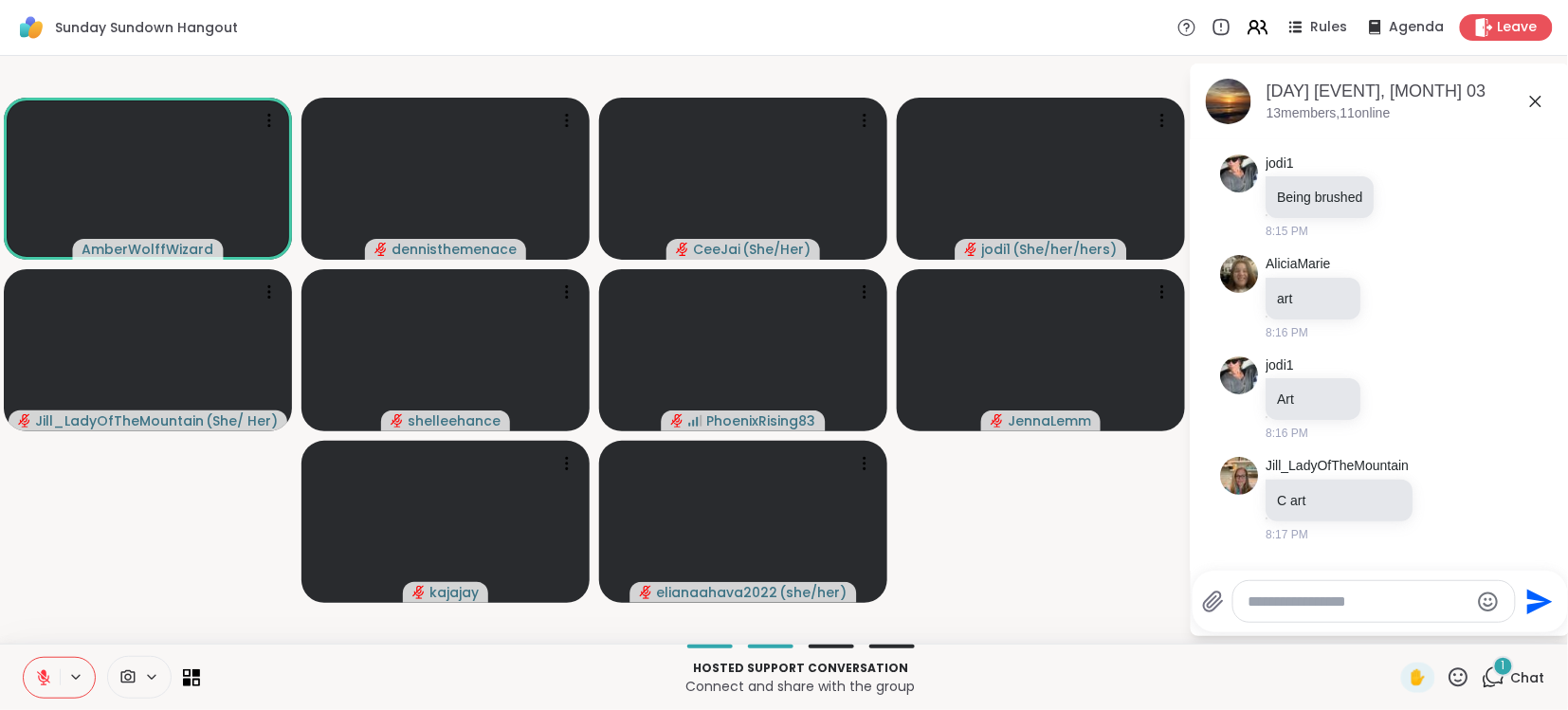 scroll, scrollTop: 1654, scrollLeft: 0, axis: vertical 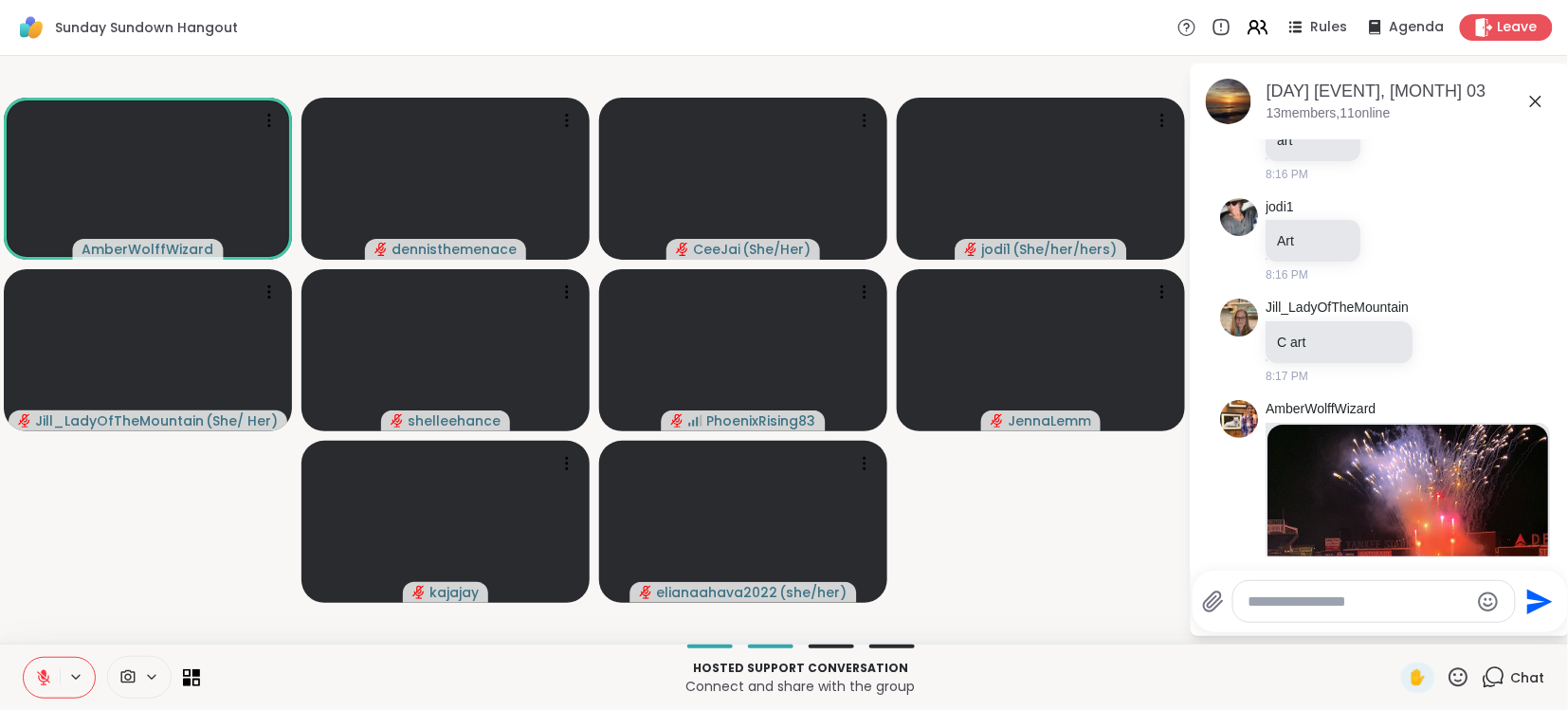 click at bounding box center [1409, 542] 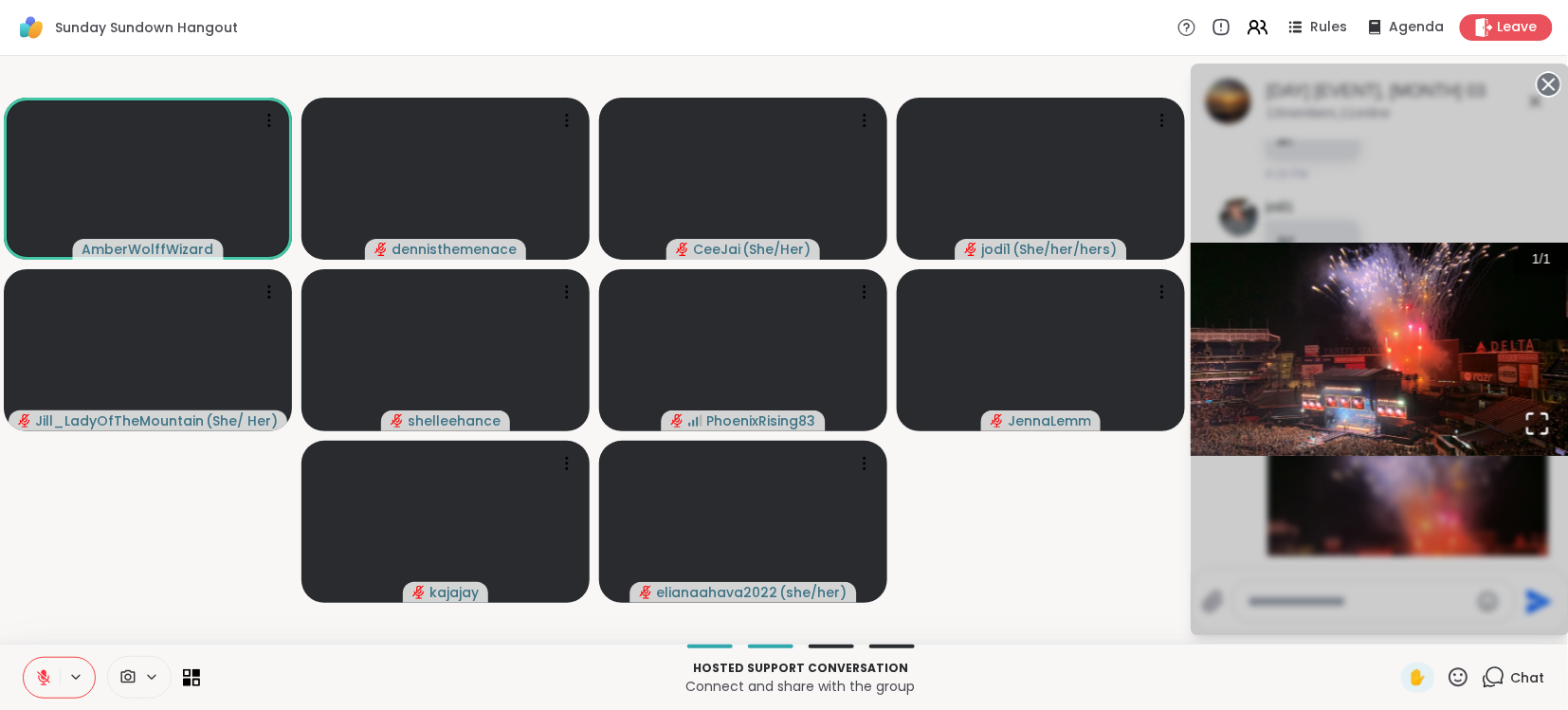 click on "[USERNAME] [USERNAME] [USERNAME] ( [PRONOUNS] ) [USERNAME] ( [PRONOUNS] ) [USERNAME] ( [PRONOUNS] ) [USERNAME] [USERNAME] [USERNAME] ( [PRONOUNS] )" at bounding box center [594, 350] 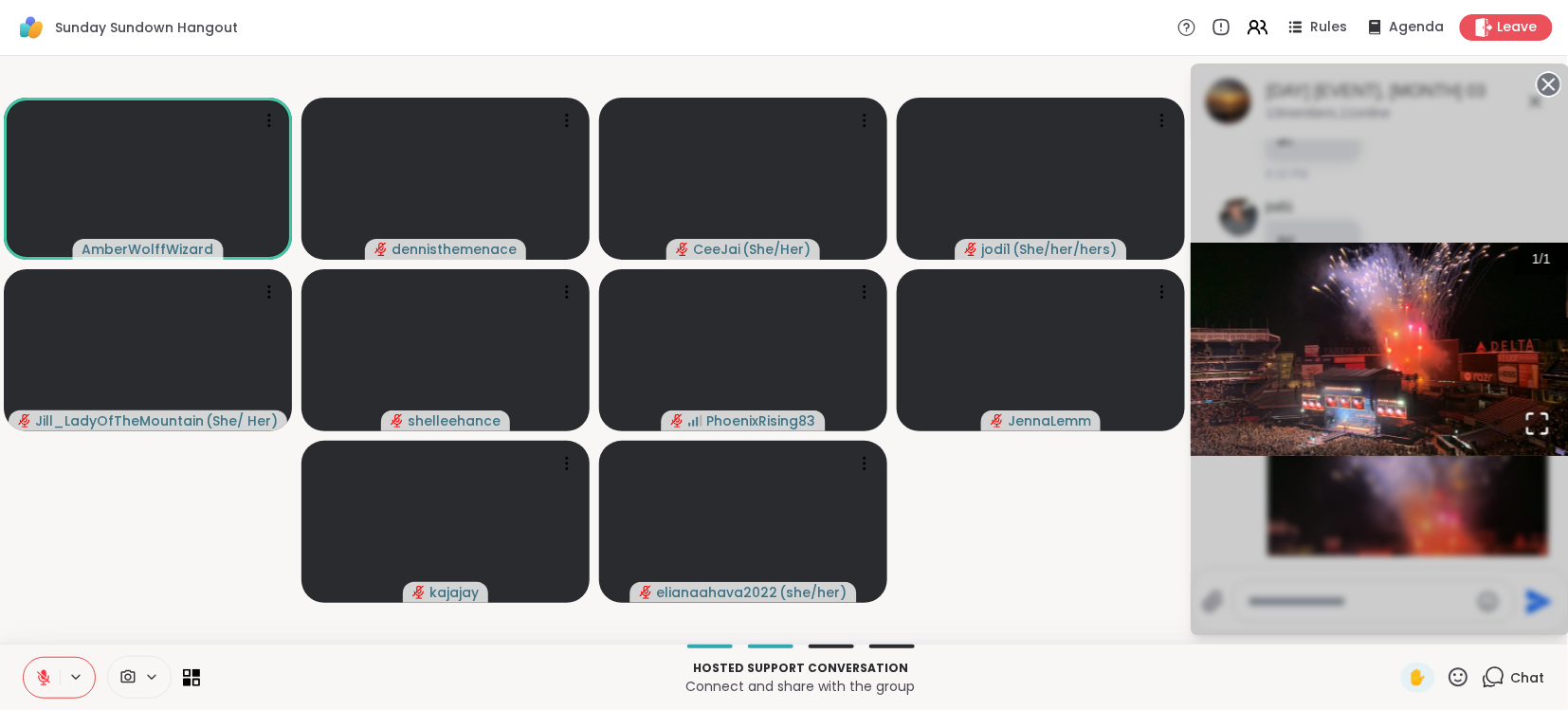 click on "1  /  1" at bounding box center [1380, 350] 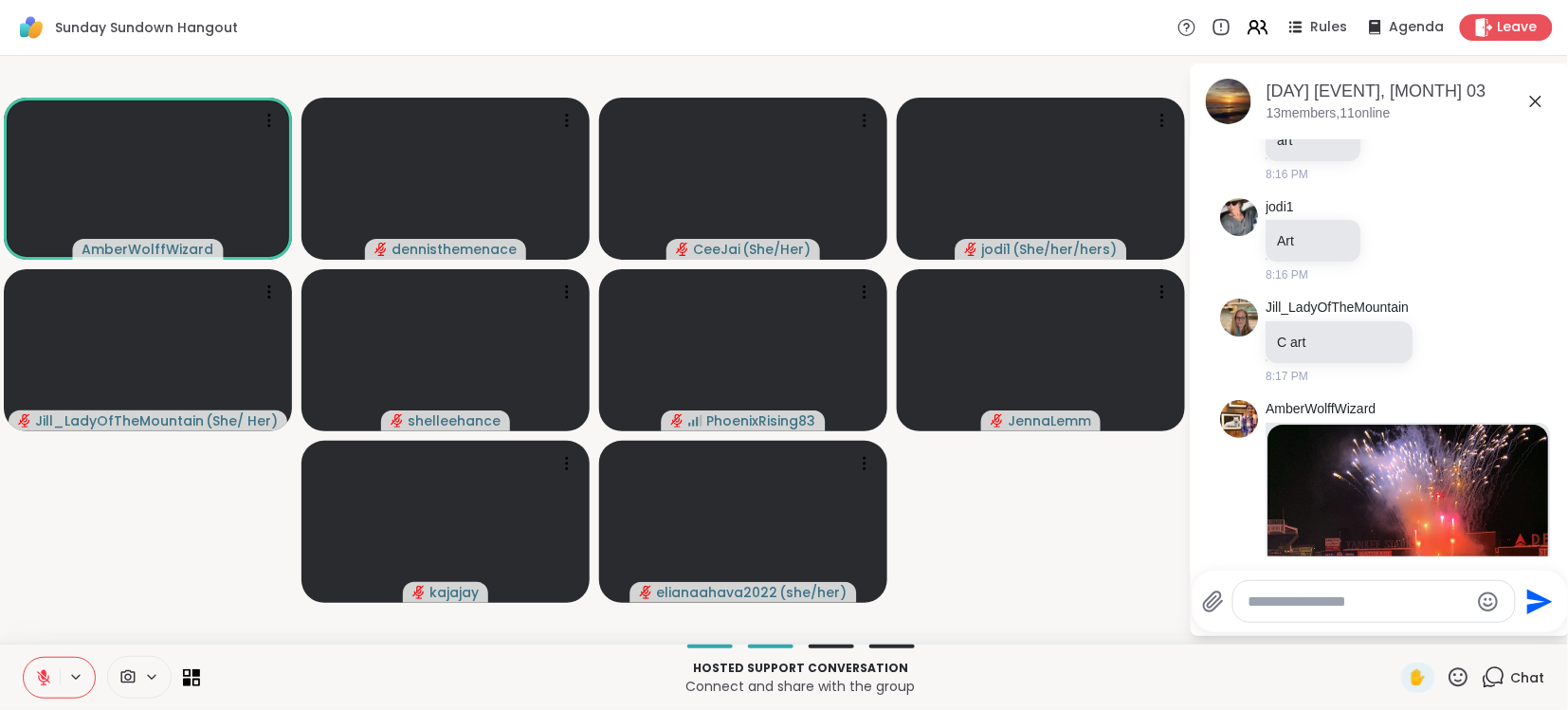 click at bounding box center [1358, 602] 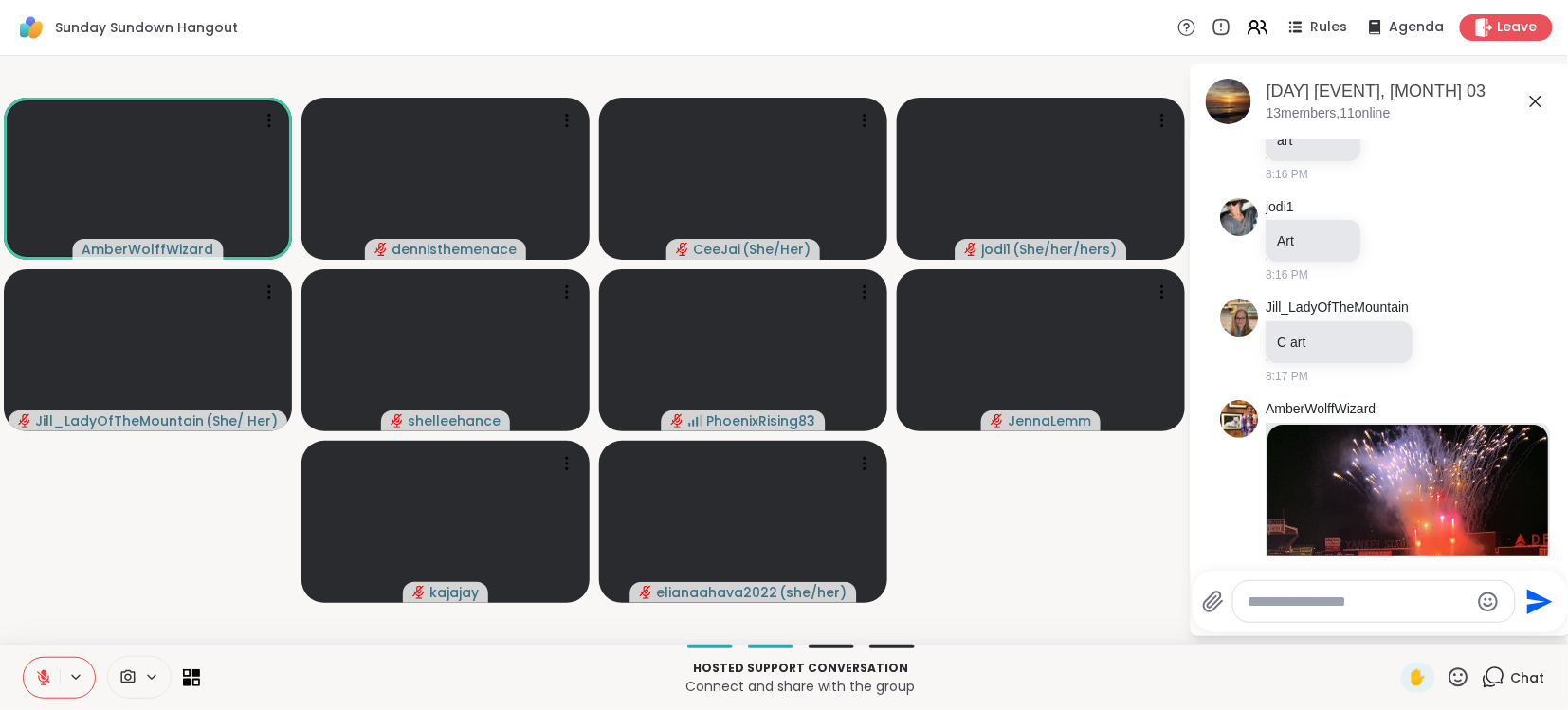 click at bounding box center [1409, 542] 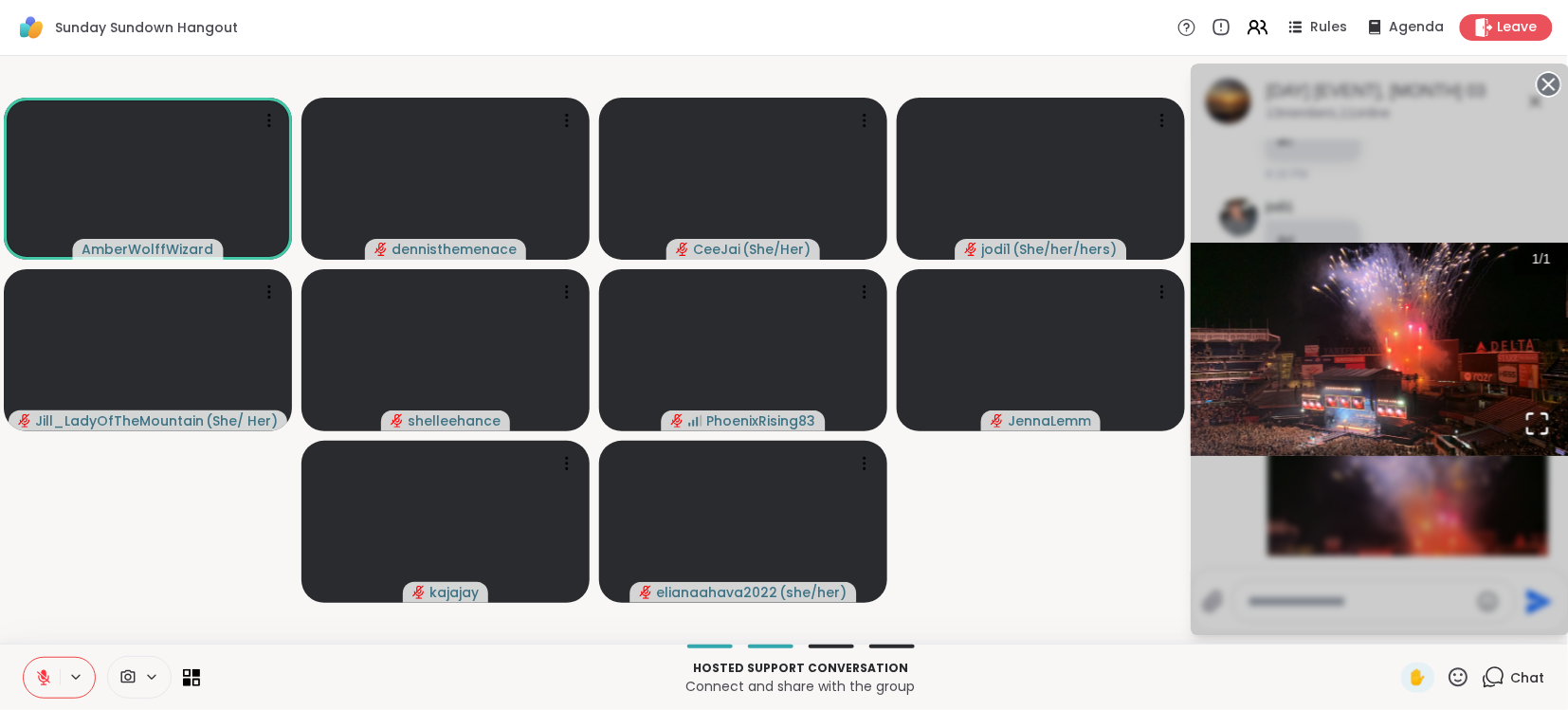 click on "Hosted support conversation" at bounding box center (800, 668) 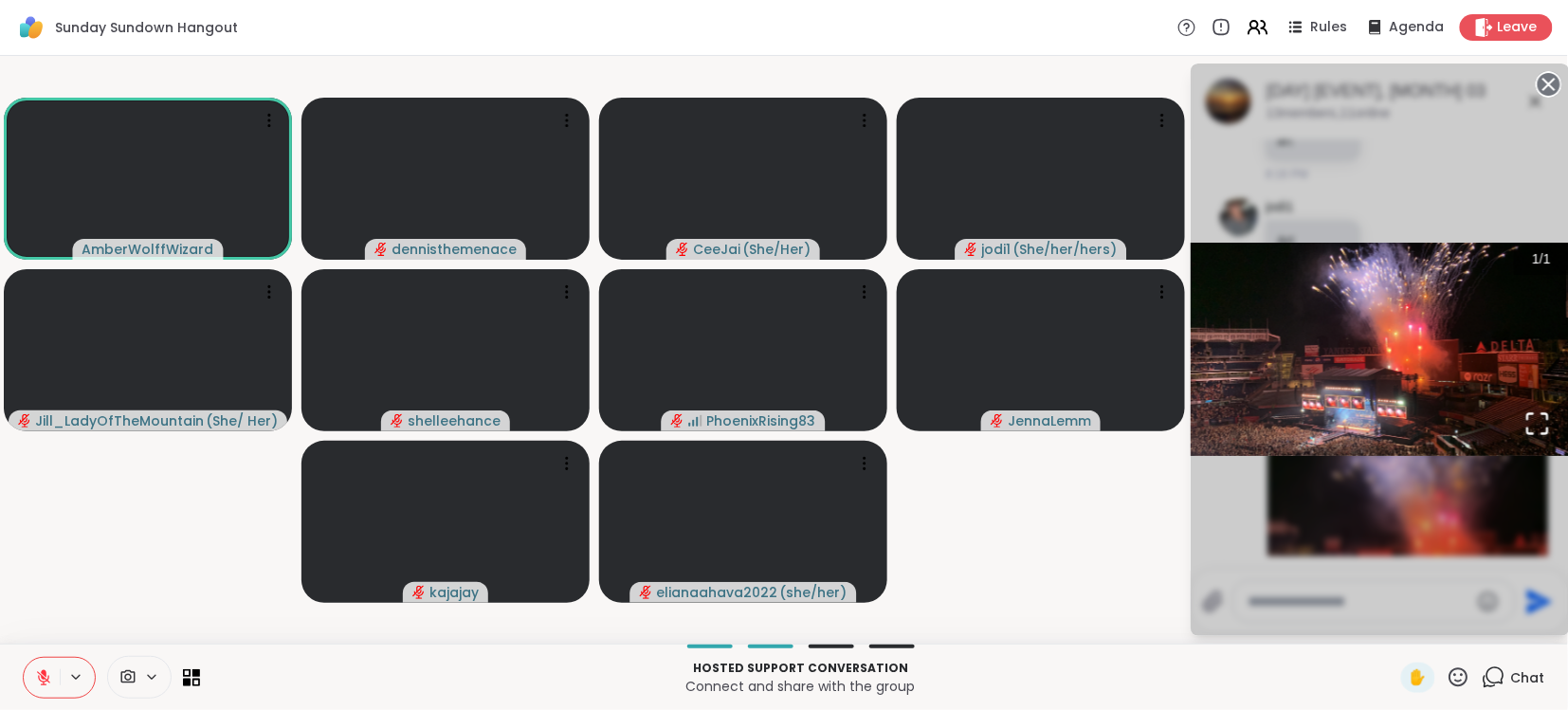 click on "[USERNAME] [USERNAME] [USERNAME] ( [PRONOUNS] ) [USERNAME] ( [PRONOUNS] ) [USERNAME] ( [PRONOUNS] ) [USERNAME] [USERNAME] [USERNAME] ( [PRONOUNS] )" at bounding box center (594, 350) 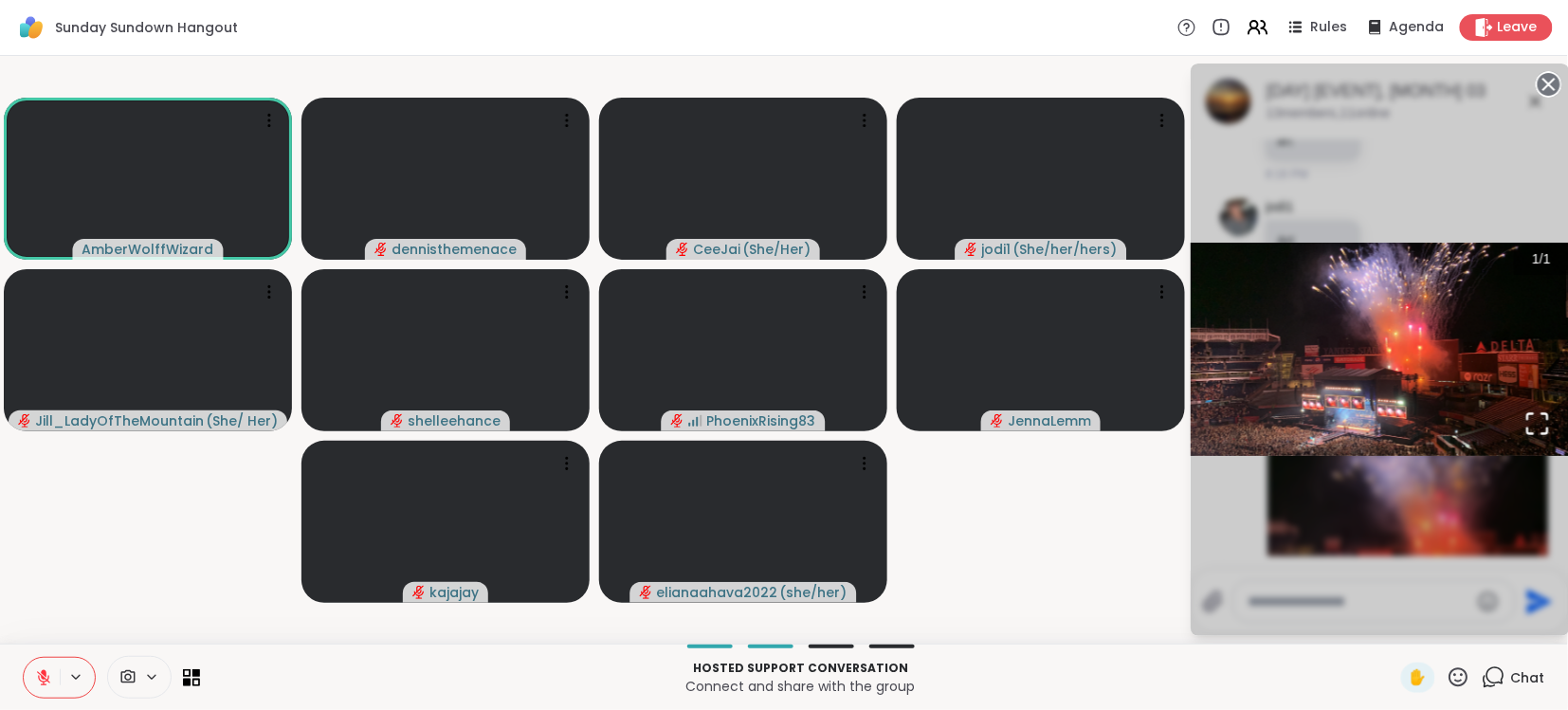 click on "1  /  1" at bounding box center [1380, 350] 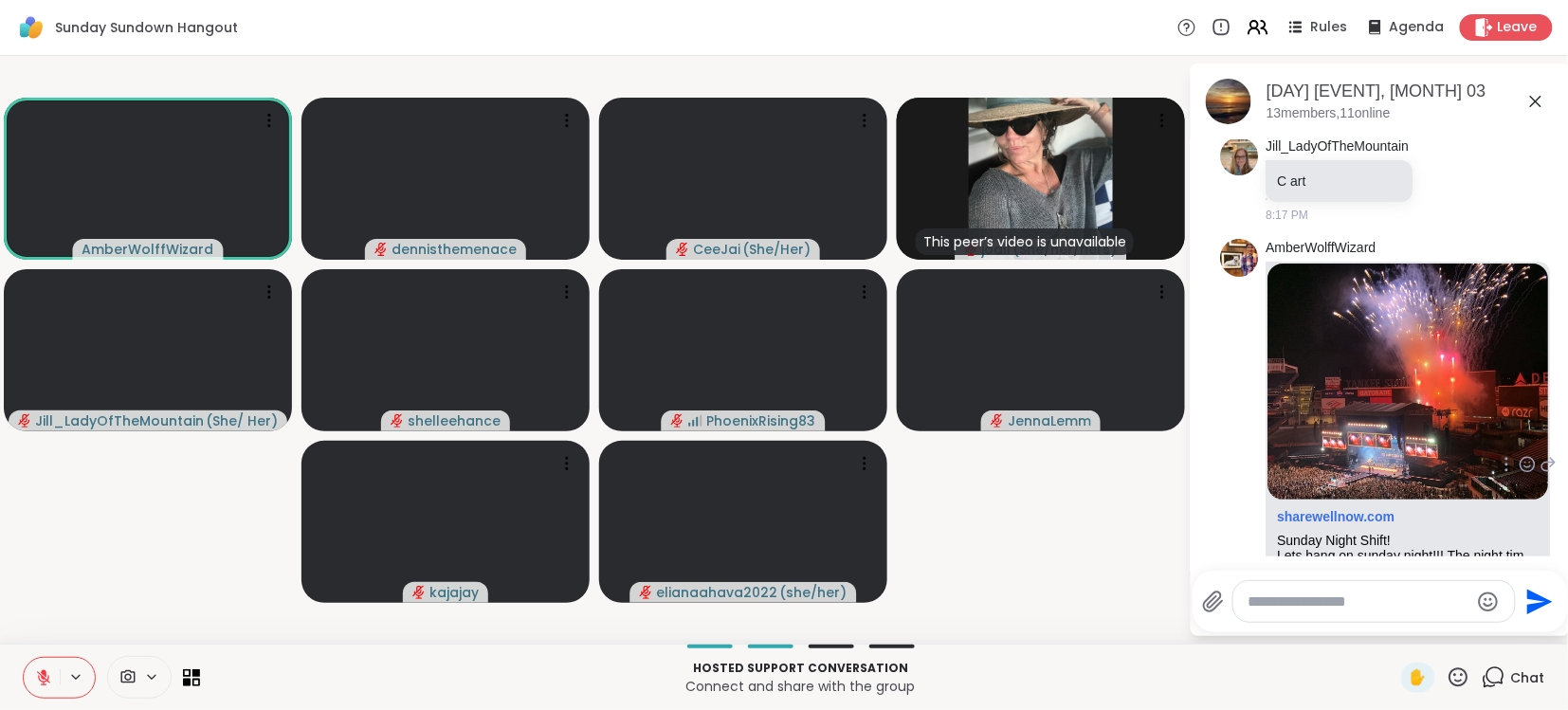 scroll, scrollTop: 1964, scrollLeft: 0, axis: vertical 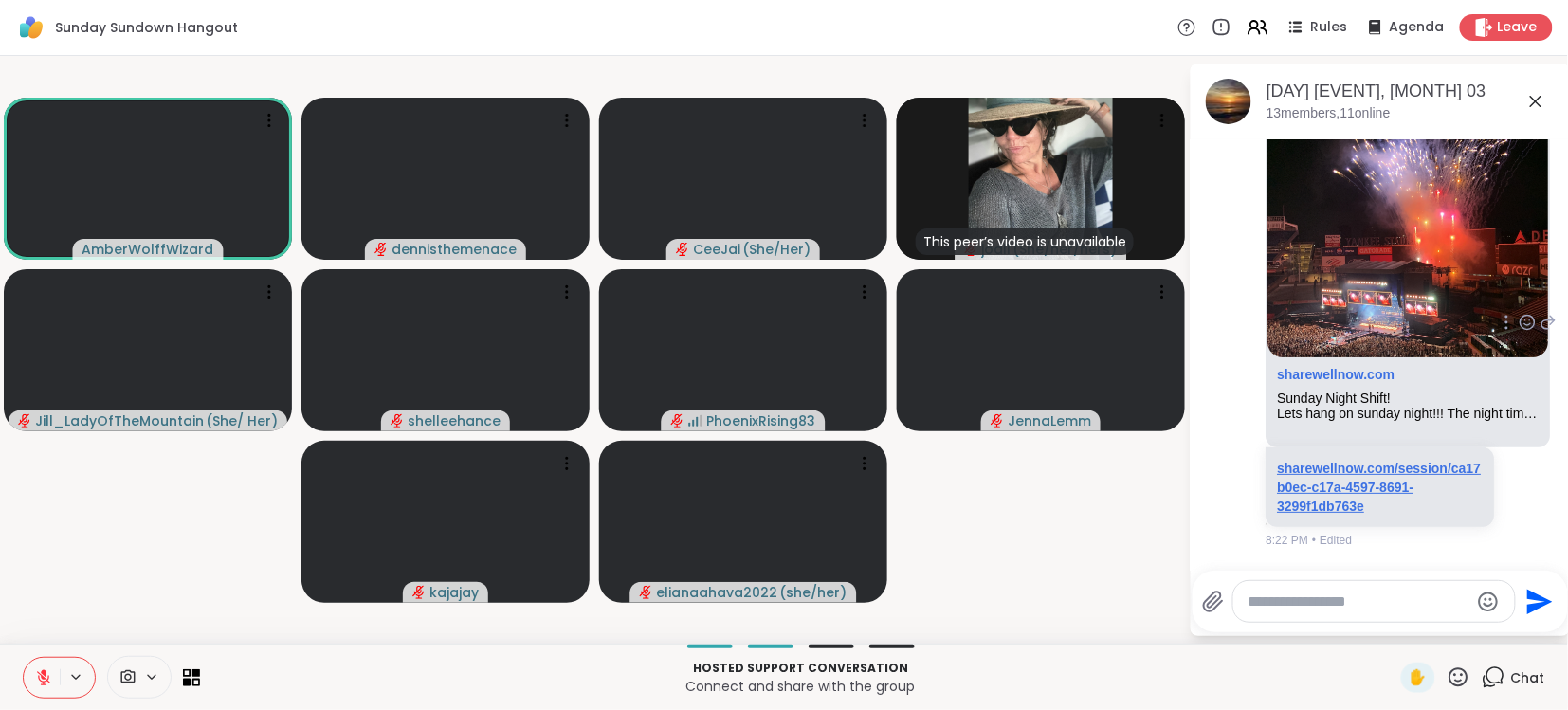 click on "sharewellnow.com/session/ca17b0ec-c17a-4597-8691-3299f1db763e" at bounding box center [1379, 487] 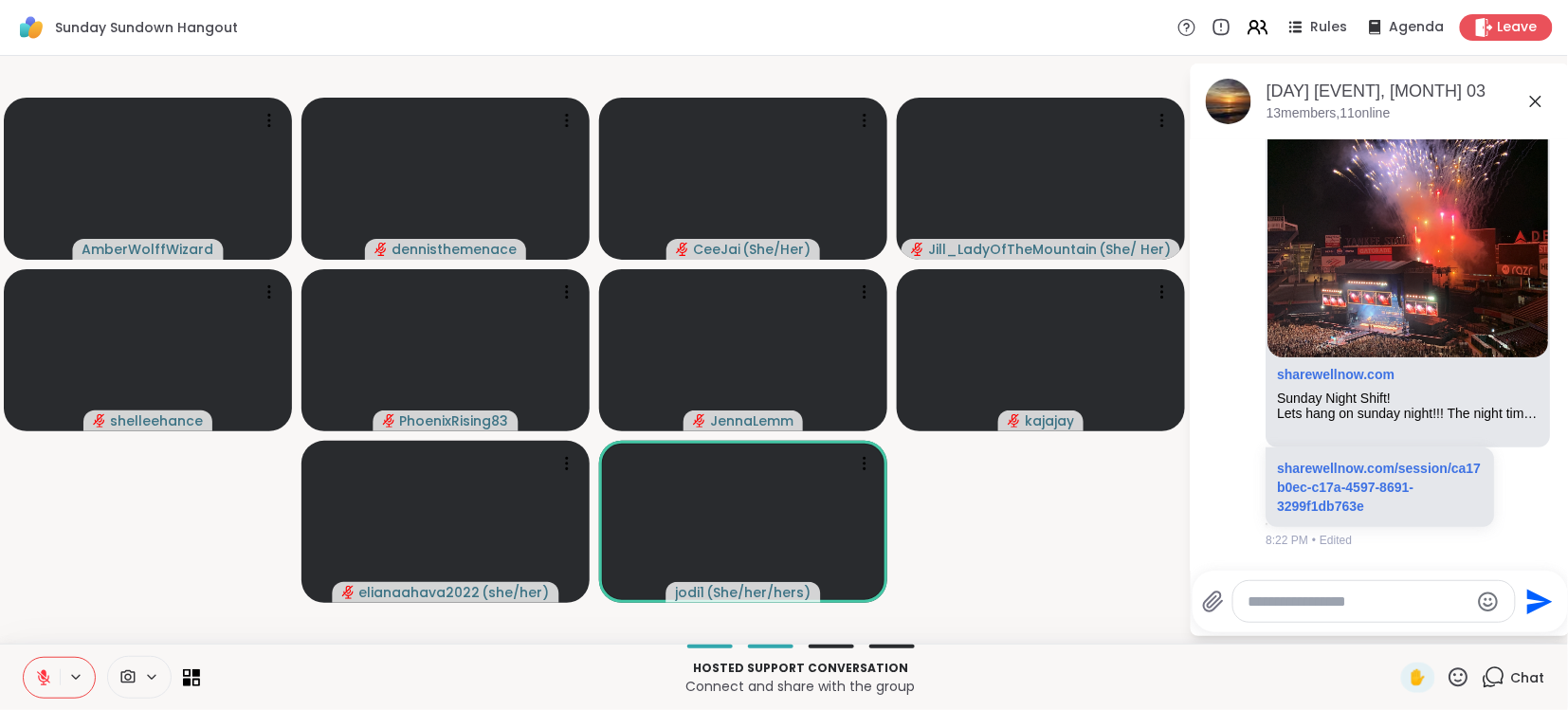 click 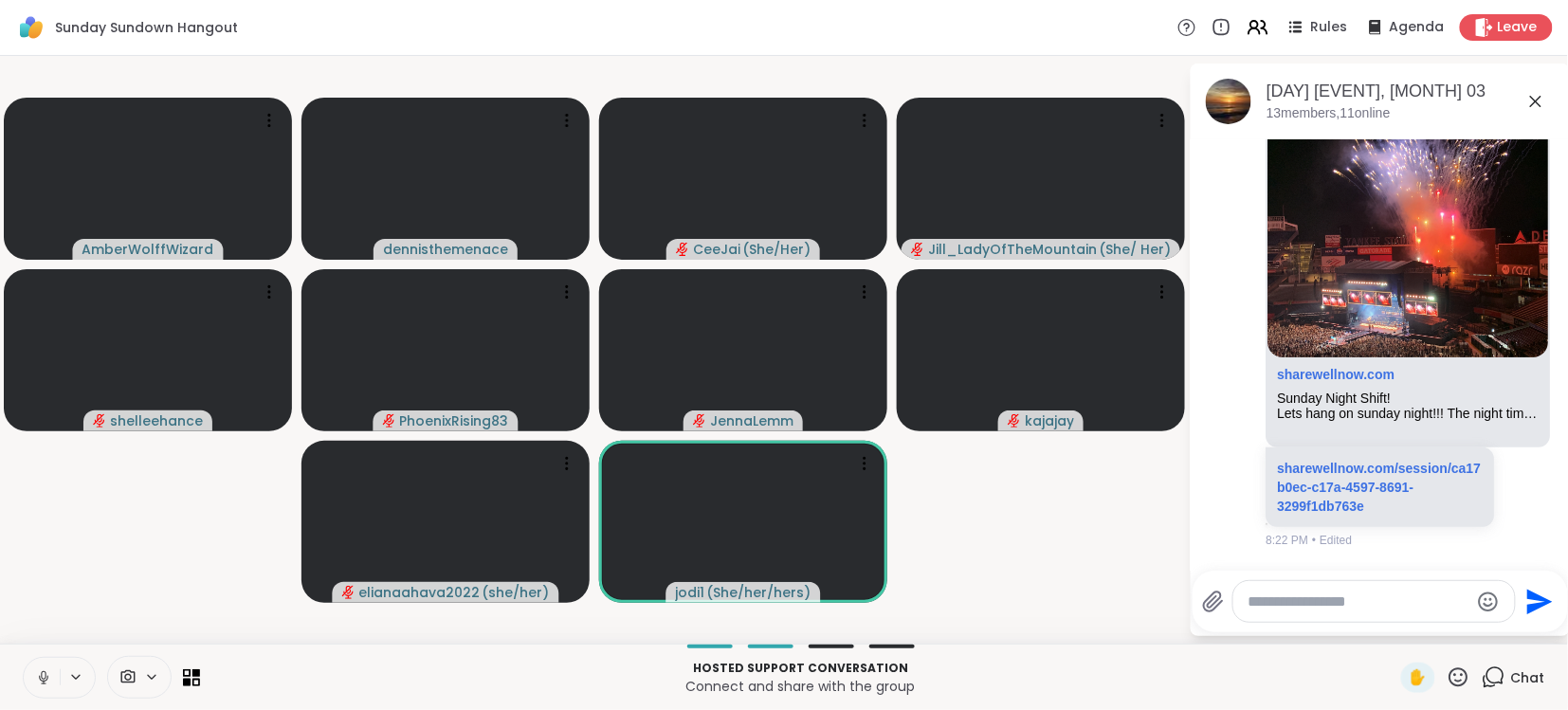 click on "AmberWolffWizard dennisthemenace CeeJai ( [PRONOUNS] ) Jill_LadyOfTheMountain ( [PRONOUNS] ) shelleehance PhoenixRising83 JennaLemm kajajay elianaahava2022 ( [PRONOUNS] ) jodi1 ( [PRONOUNS] )" at bounding box center [594, 350] 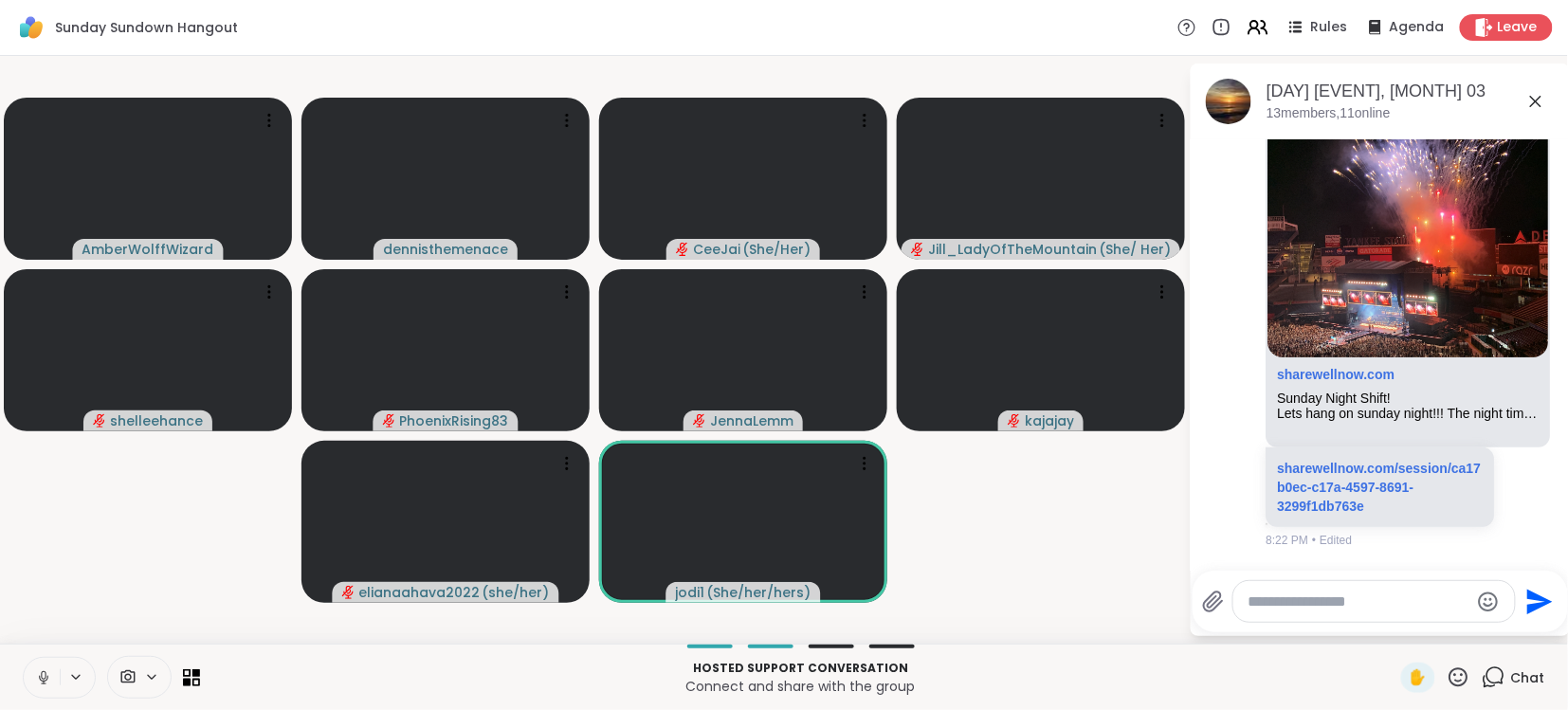 click on "AmberWolffWizard dennisthemenace CeeJai ( [PRONOUNS] ) Jill_LadyOfTheMountain ( [PRONOUNS] ) shelleehance PhoenixRising83 JennaLemm kajajay elianaahava2022 ( [PRONOUNS] ) jodi1 ( [PRONOUNS] )" at bounding box center (594, 350) 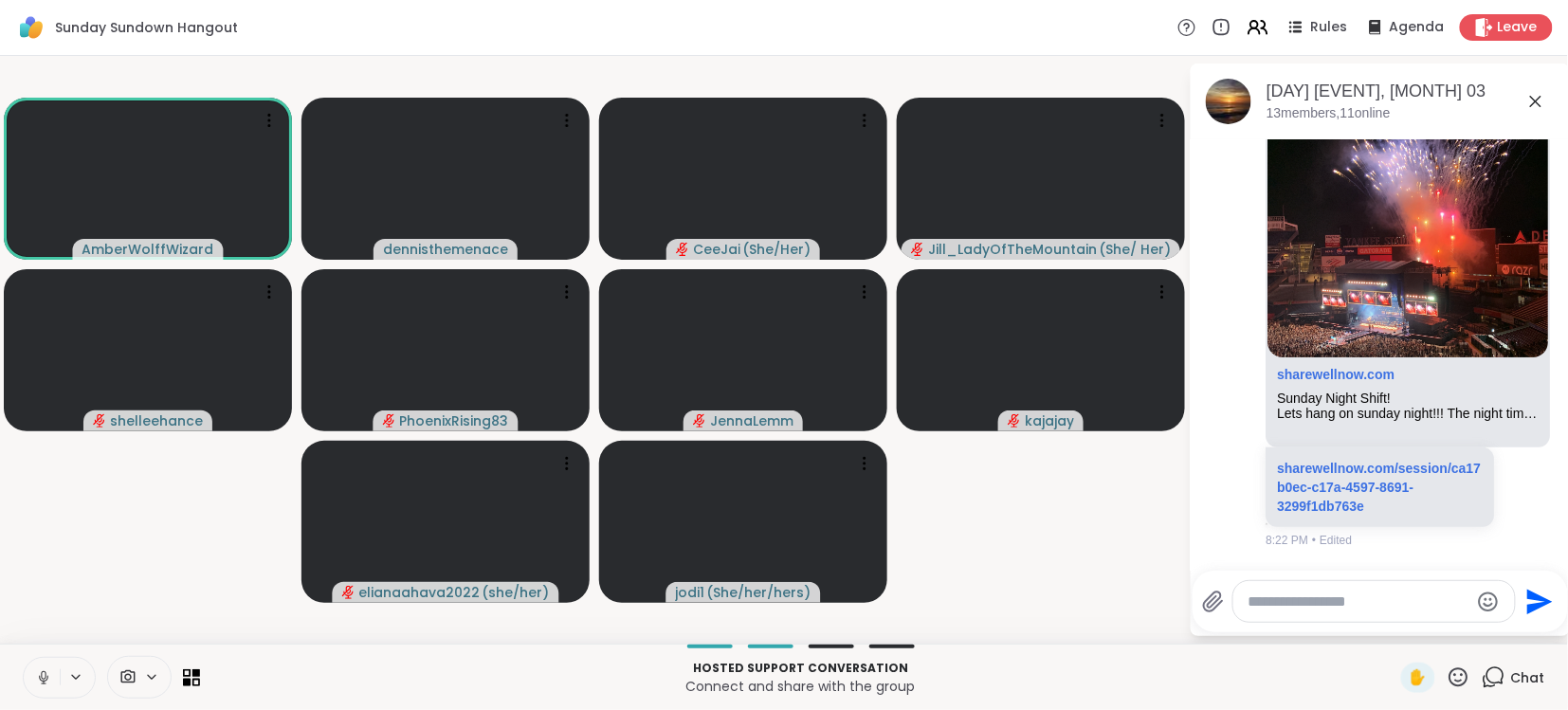 click 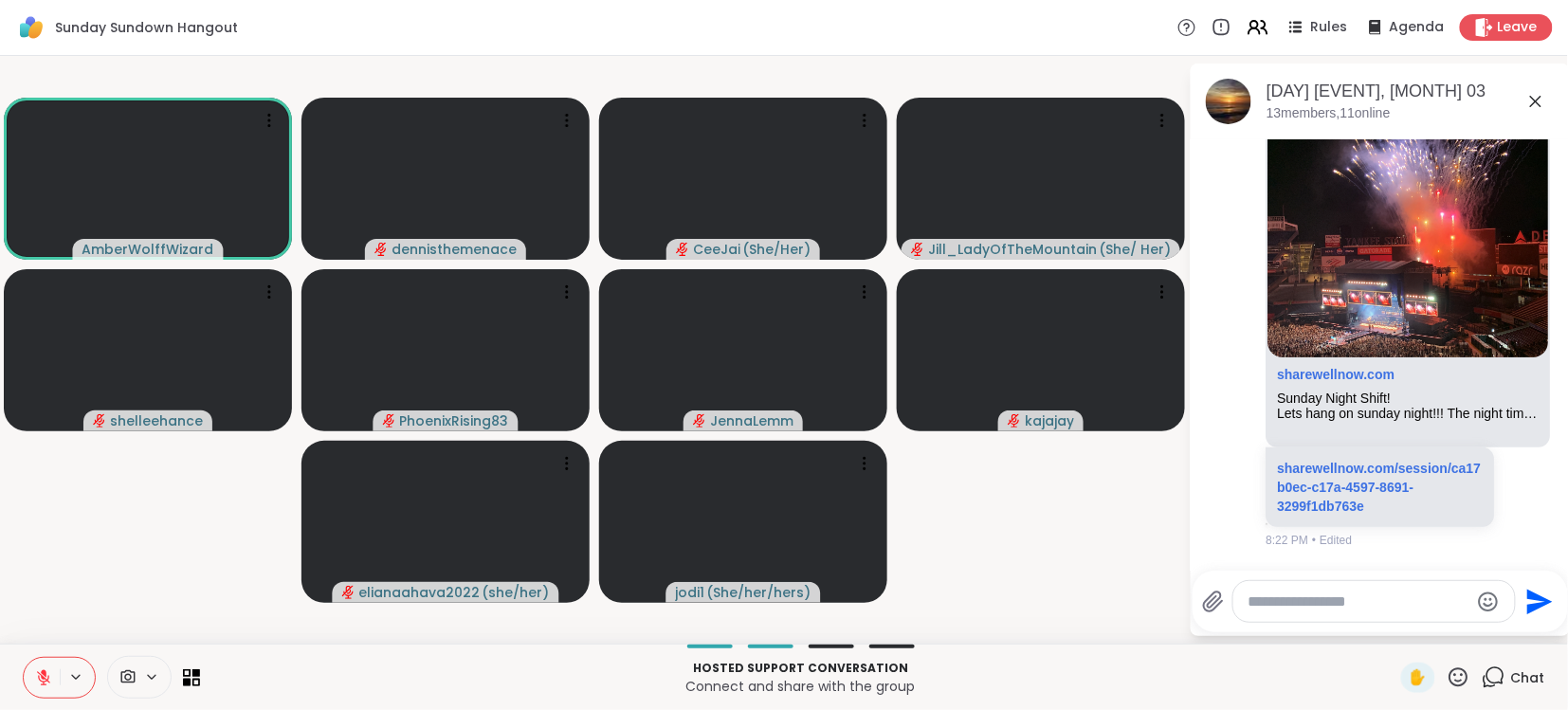 click 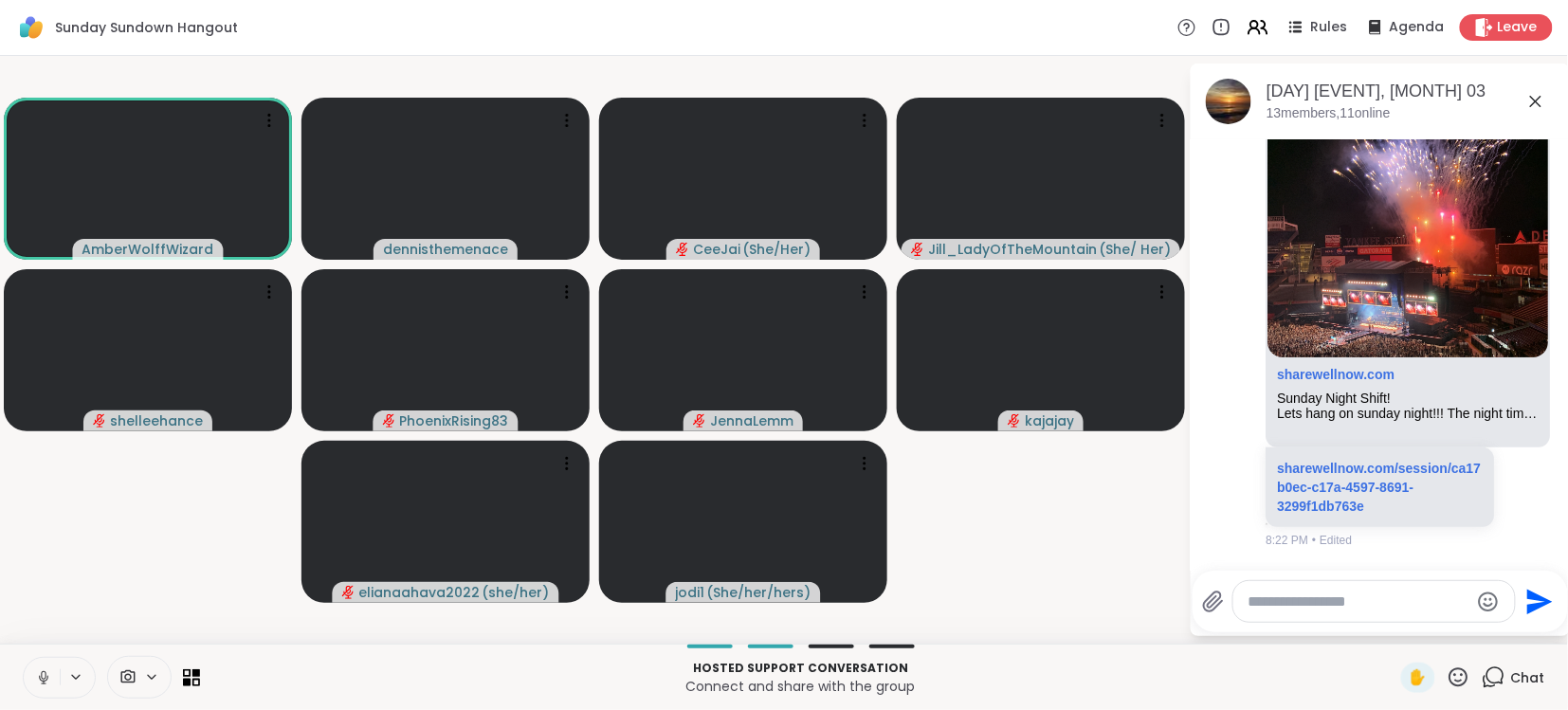 click 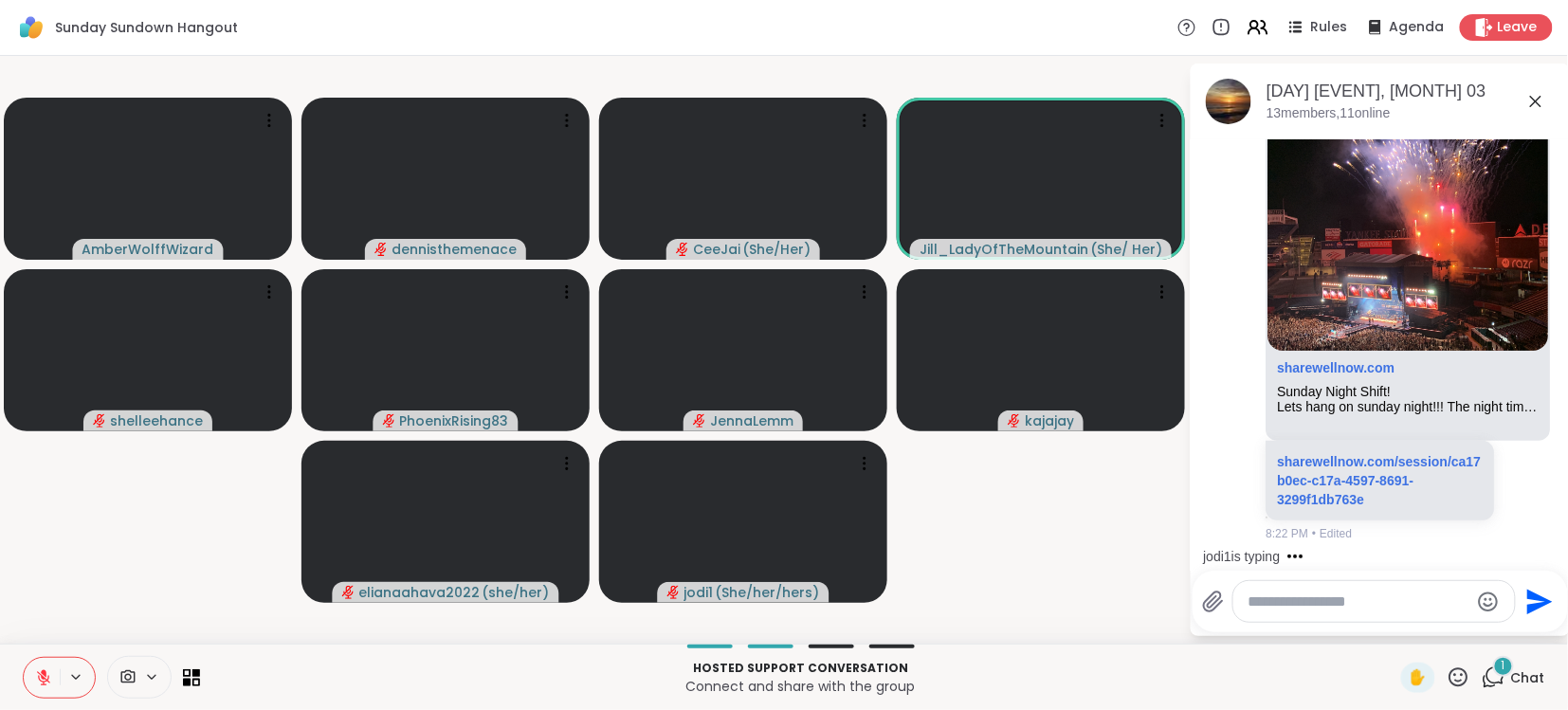 scroll, scrollTop: 2141, scrollLeft: 0, axis: vertical 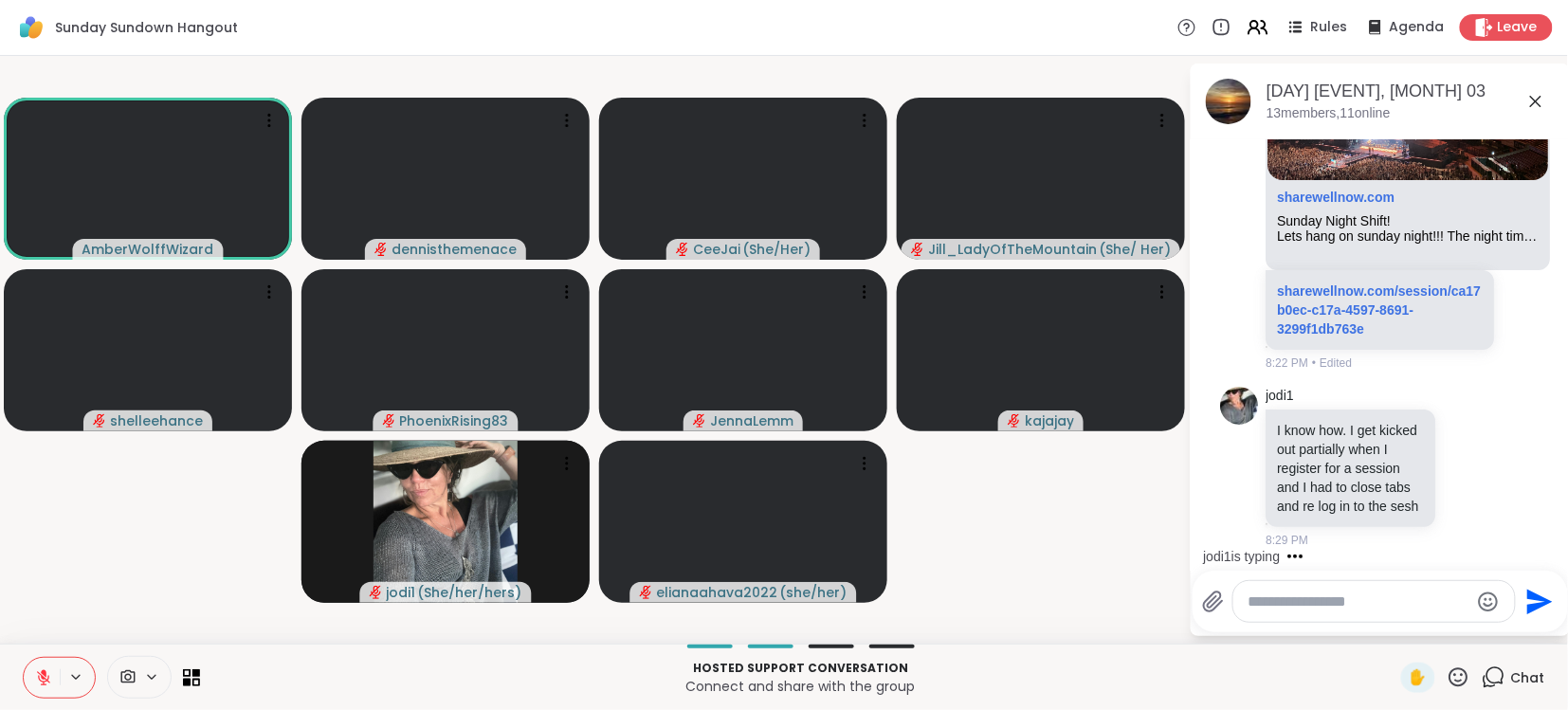 click at bounding box center [42, 678] 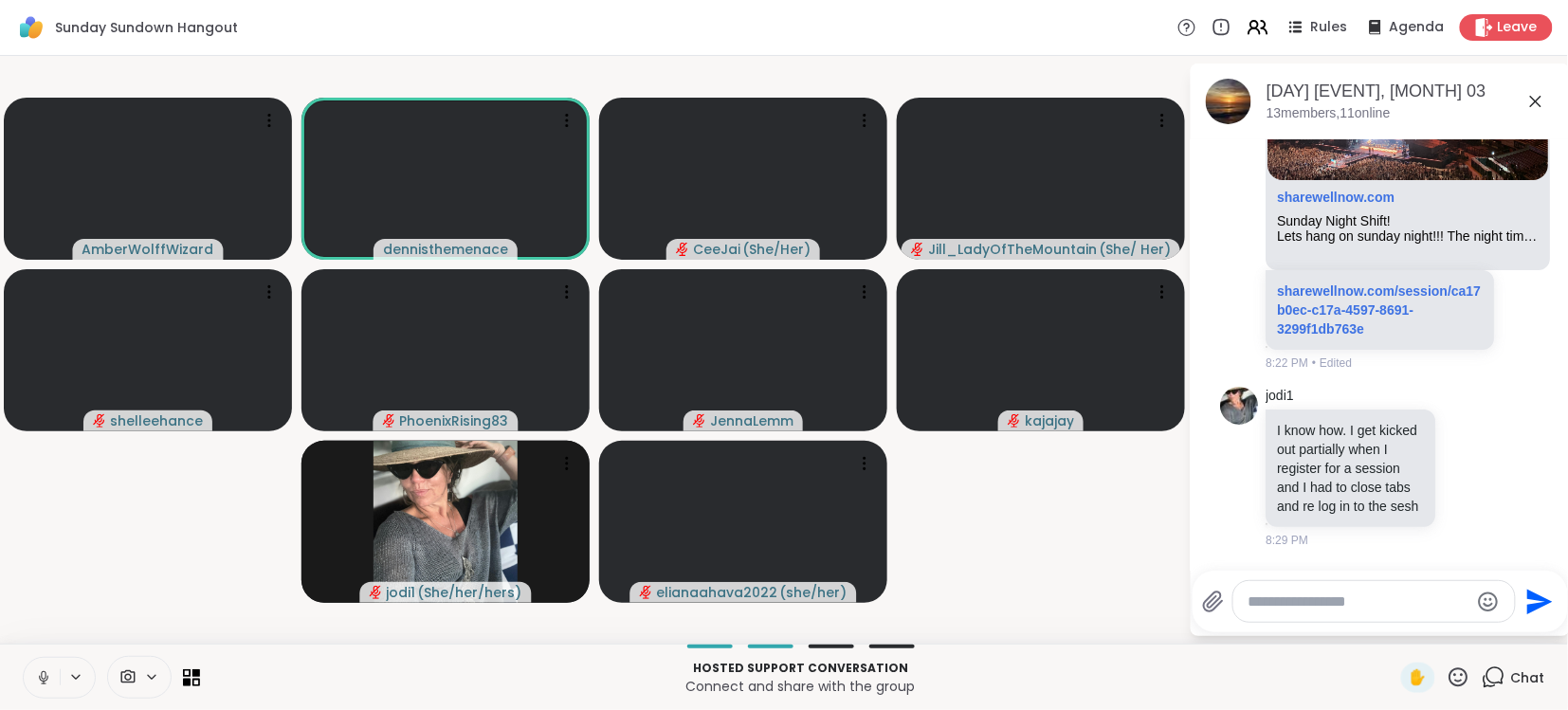 scroll, scrollTop: 2262, scrollLeft: 0, axis: vertical 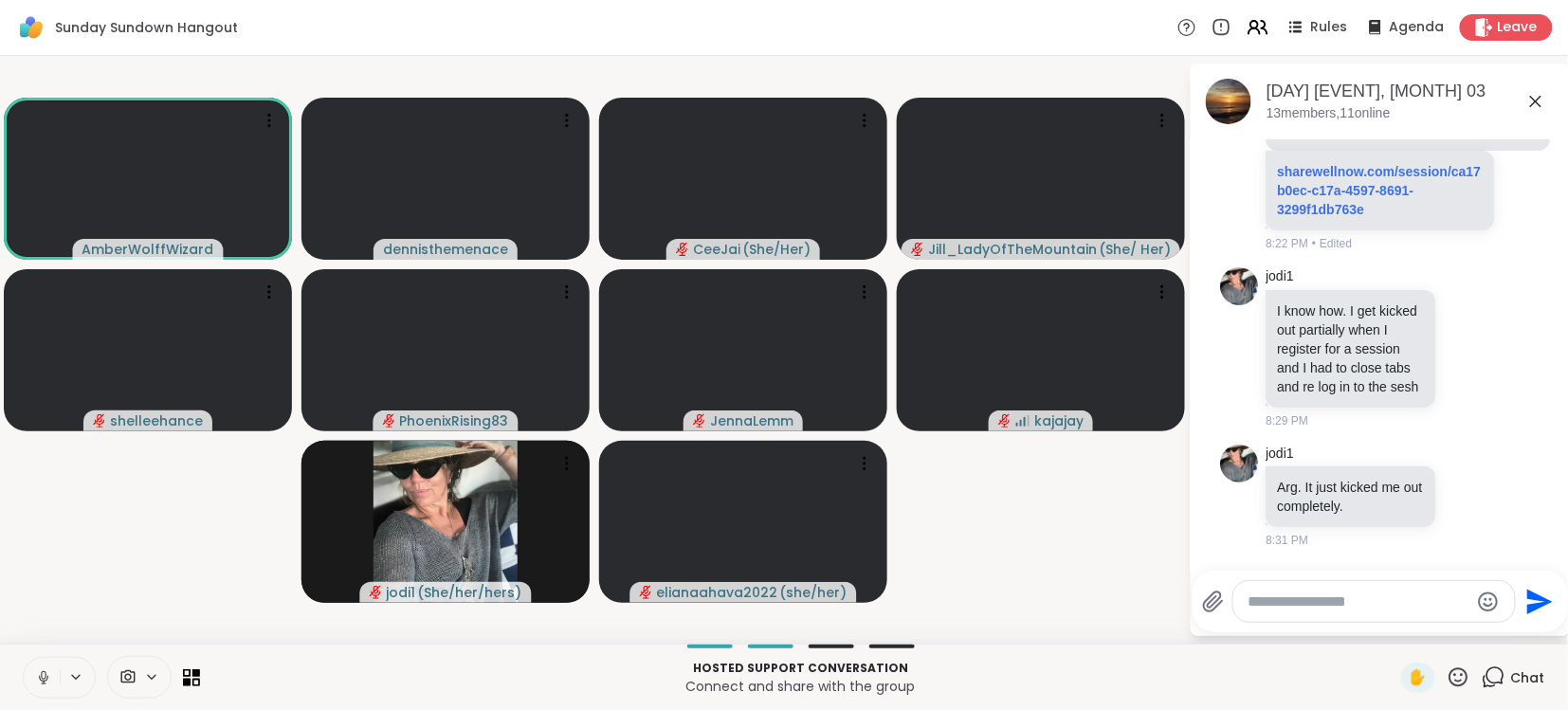 click on "[USERNAME] [USERNAME] [USERNAME] ( [PRONOUNS] ) [USERNAME] ( [PRONOUNS] ) [USERNAME] ( [PRONOUNS] ) [USERNAME] [USERNAME] [USERNAME] ( [PRONOUNS] ) [USERNAME] ( [PRONOUNS] )" at bounding box center (594, 350) 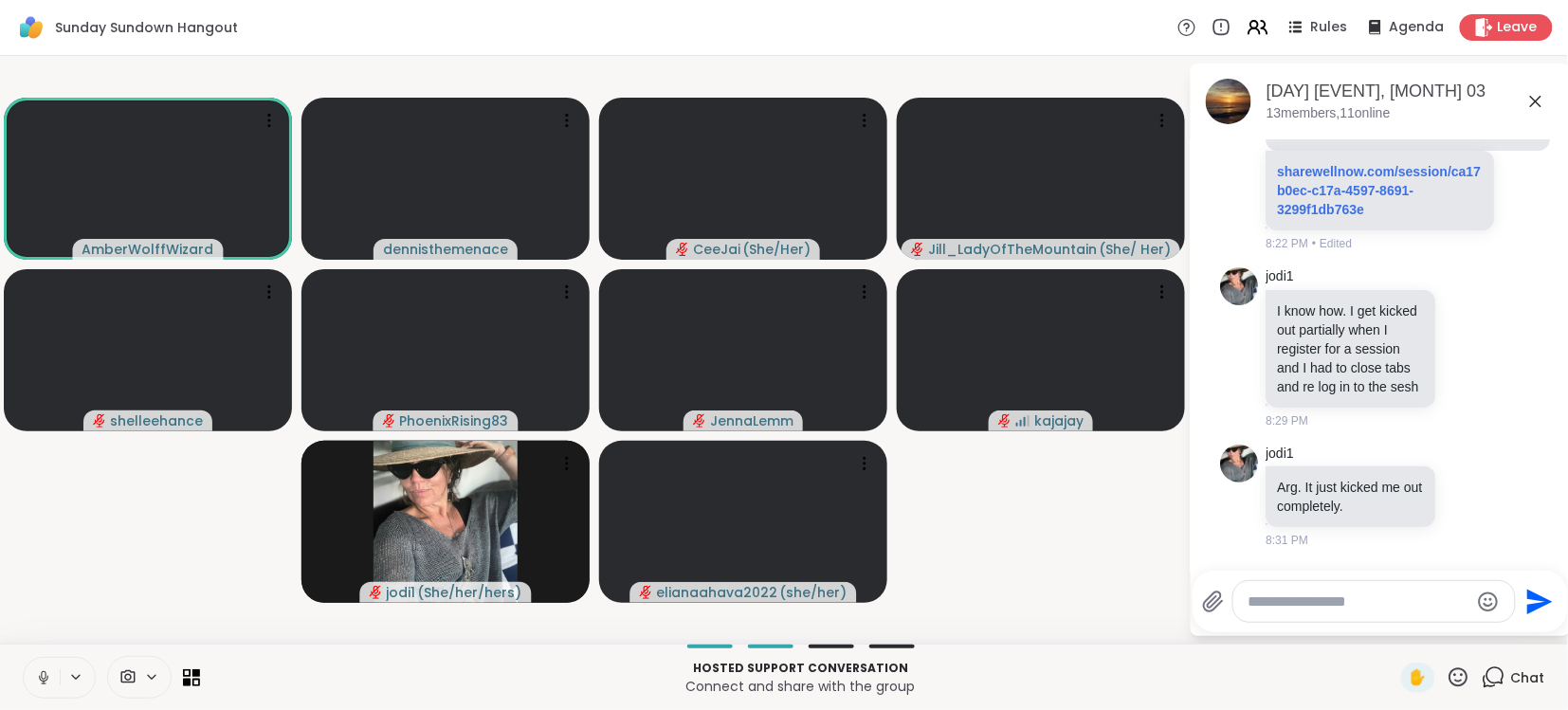 click 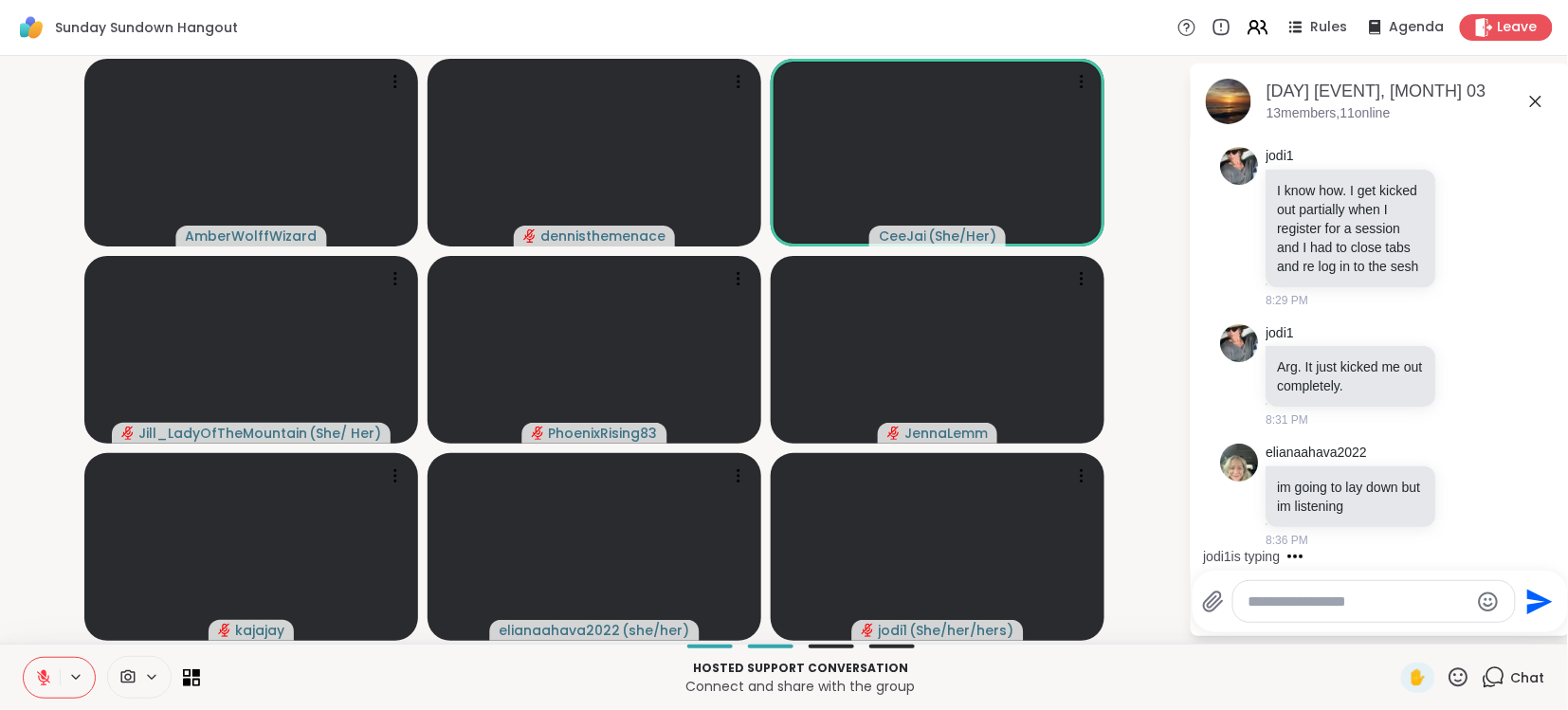 scroll, scrollTop: 2484, scrollLeft: 0, axis: vertical 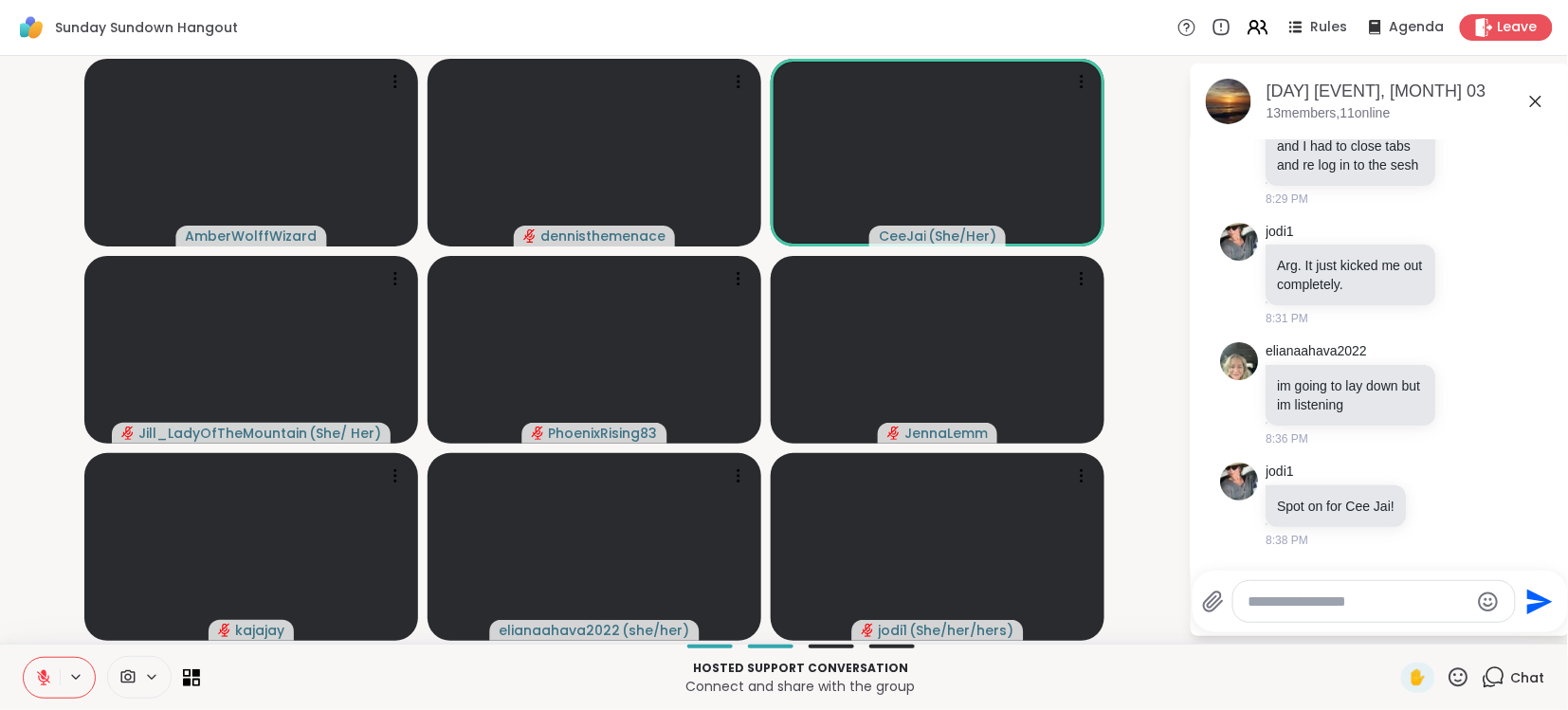 click 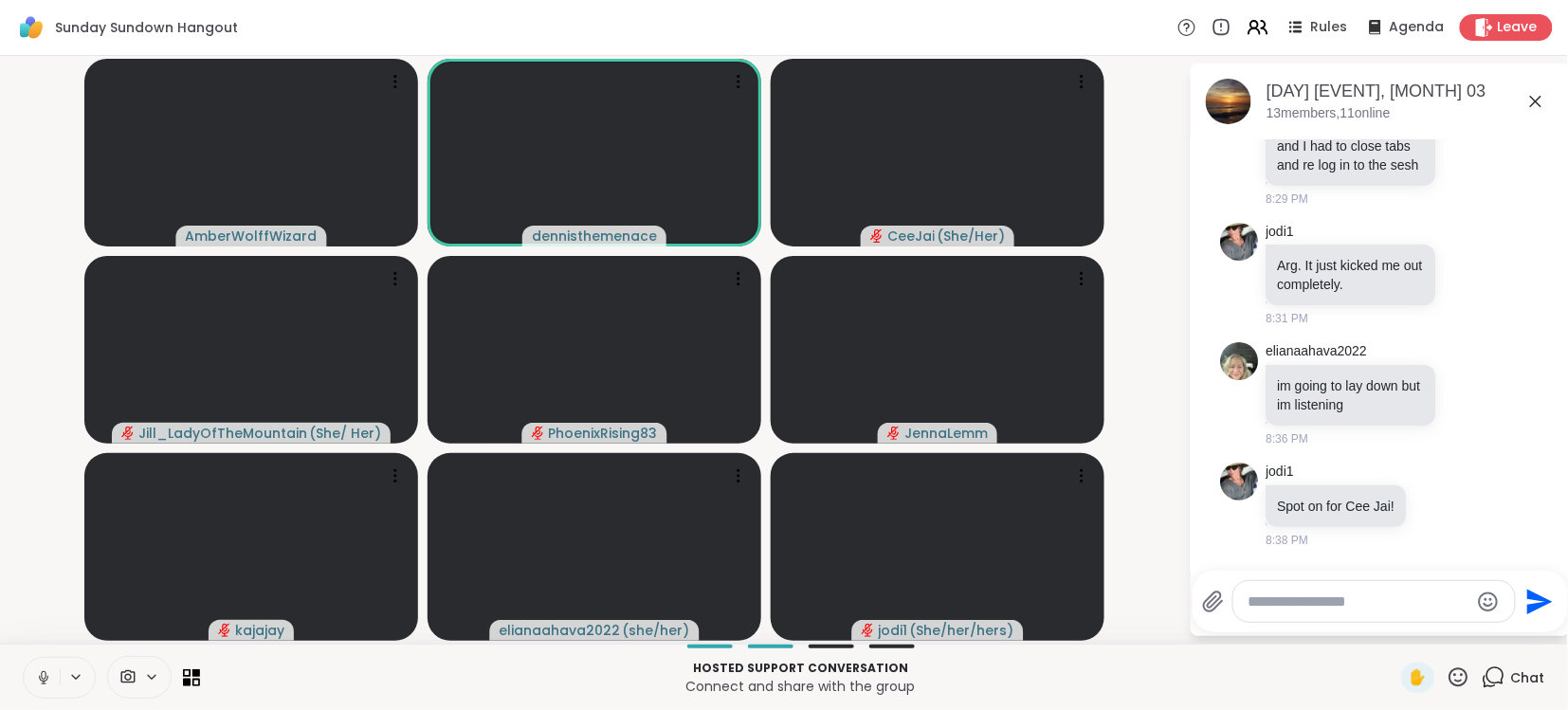 click at bounding box center [42, 678] 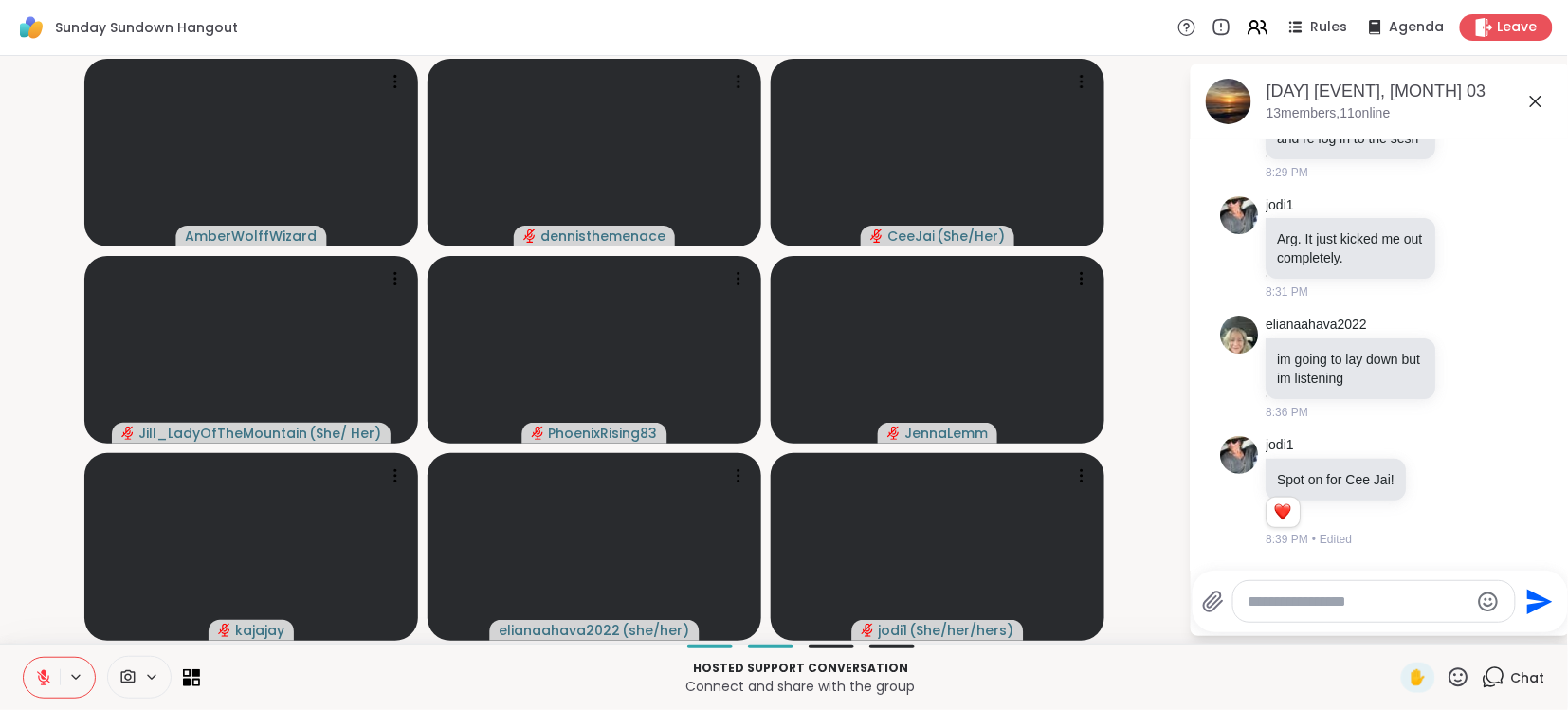 click at bounding box center (42, 678) 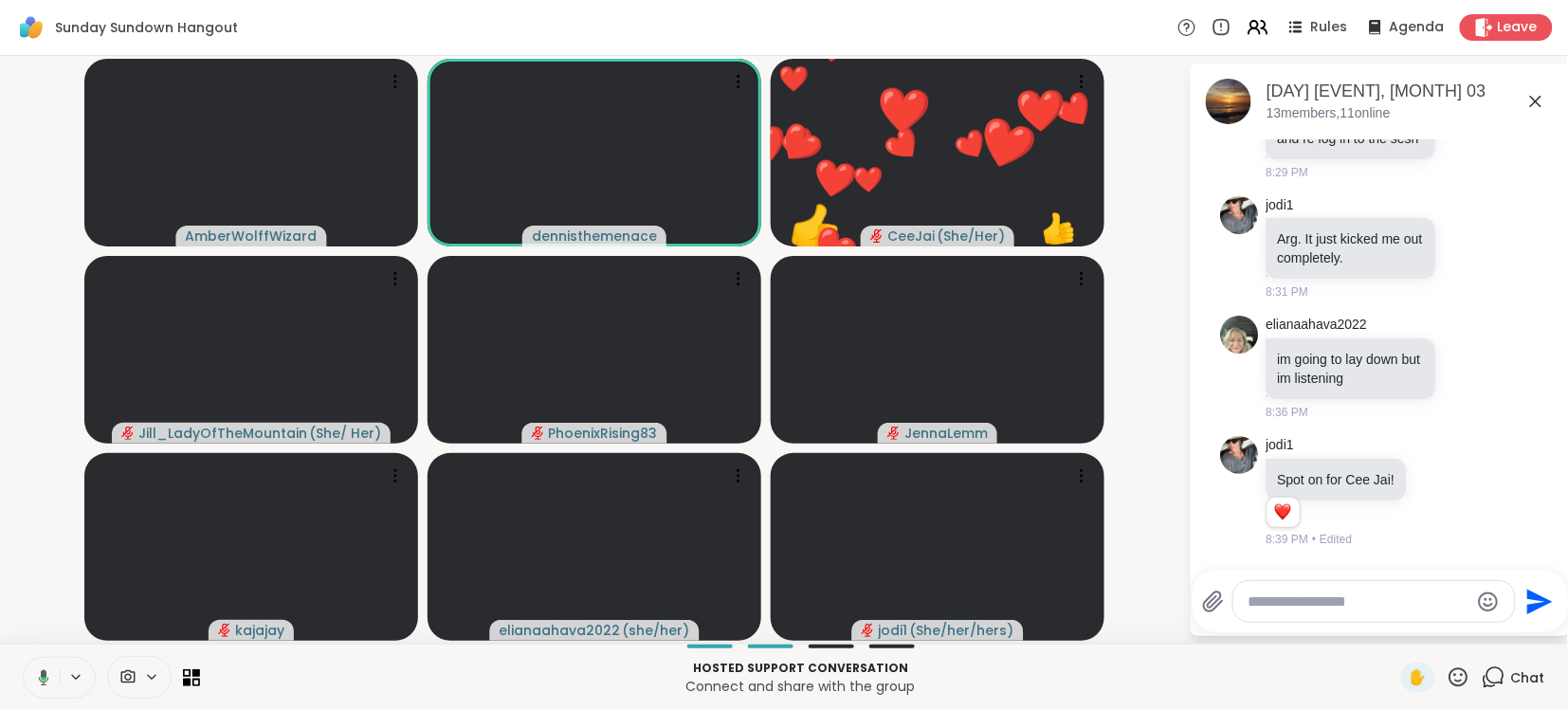 click at bounding box center [40, 678] 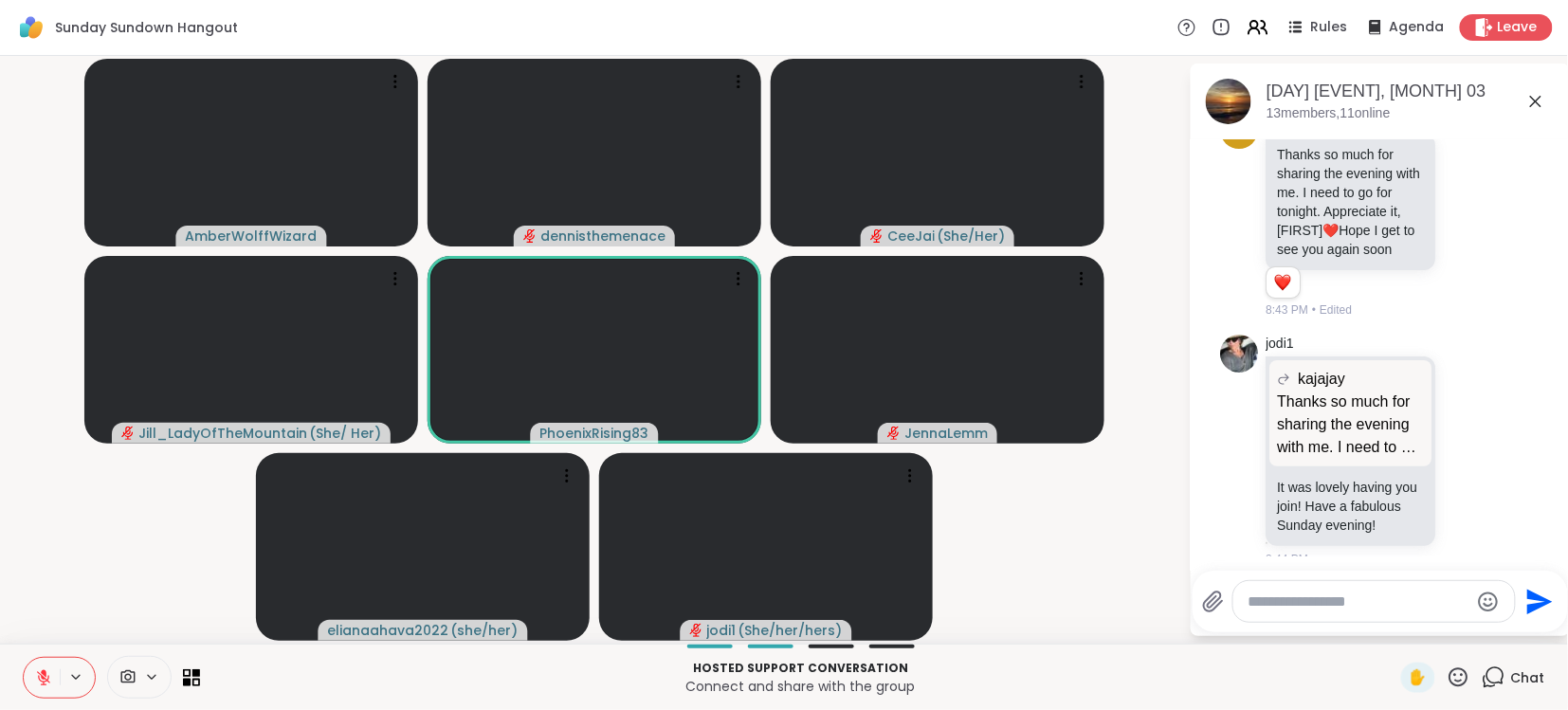 scroll, scrollTop: 3110, scrollLeft: 0, axis: vertical 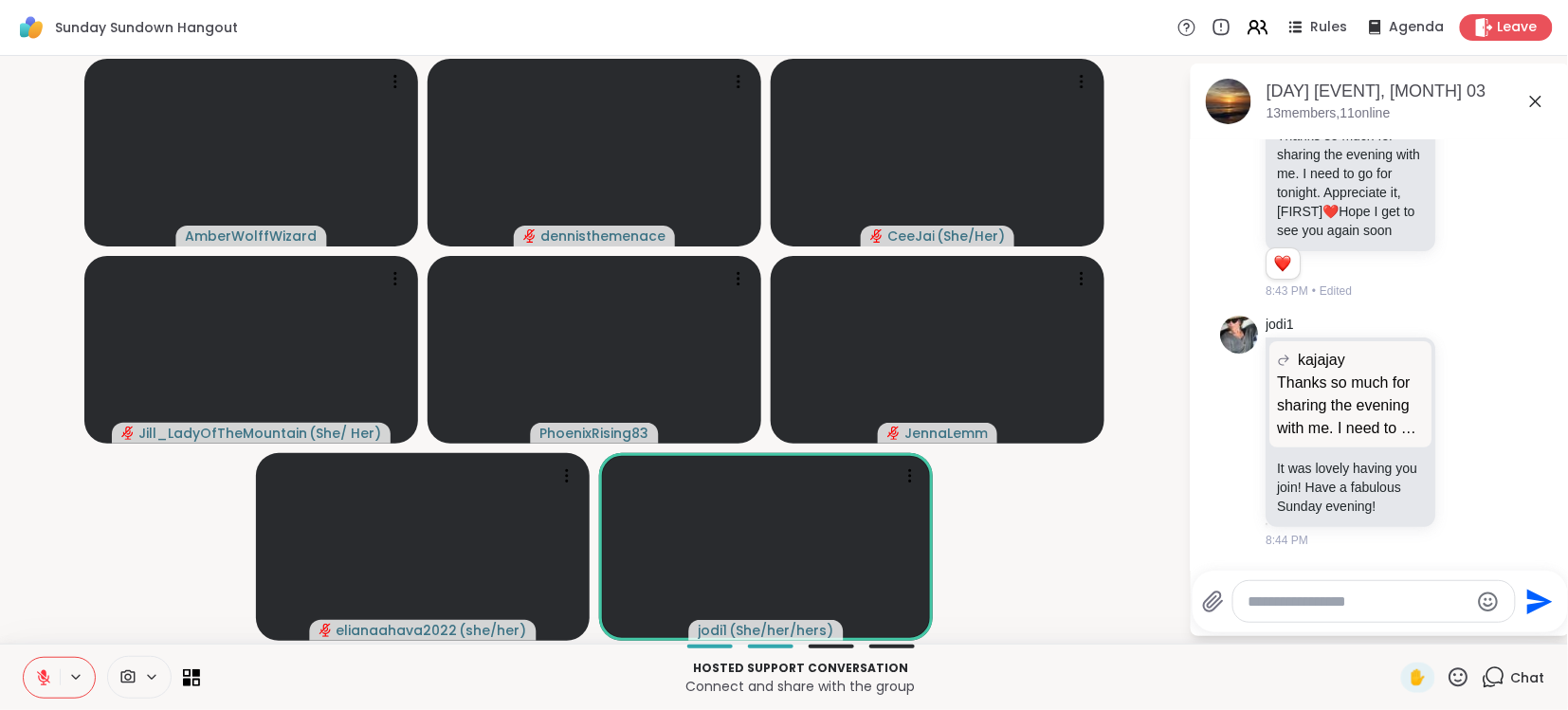 click at bounding box center [42, 678] 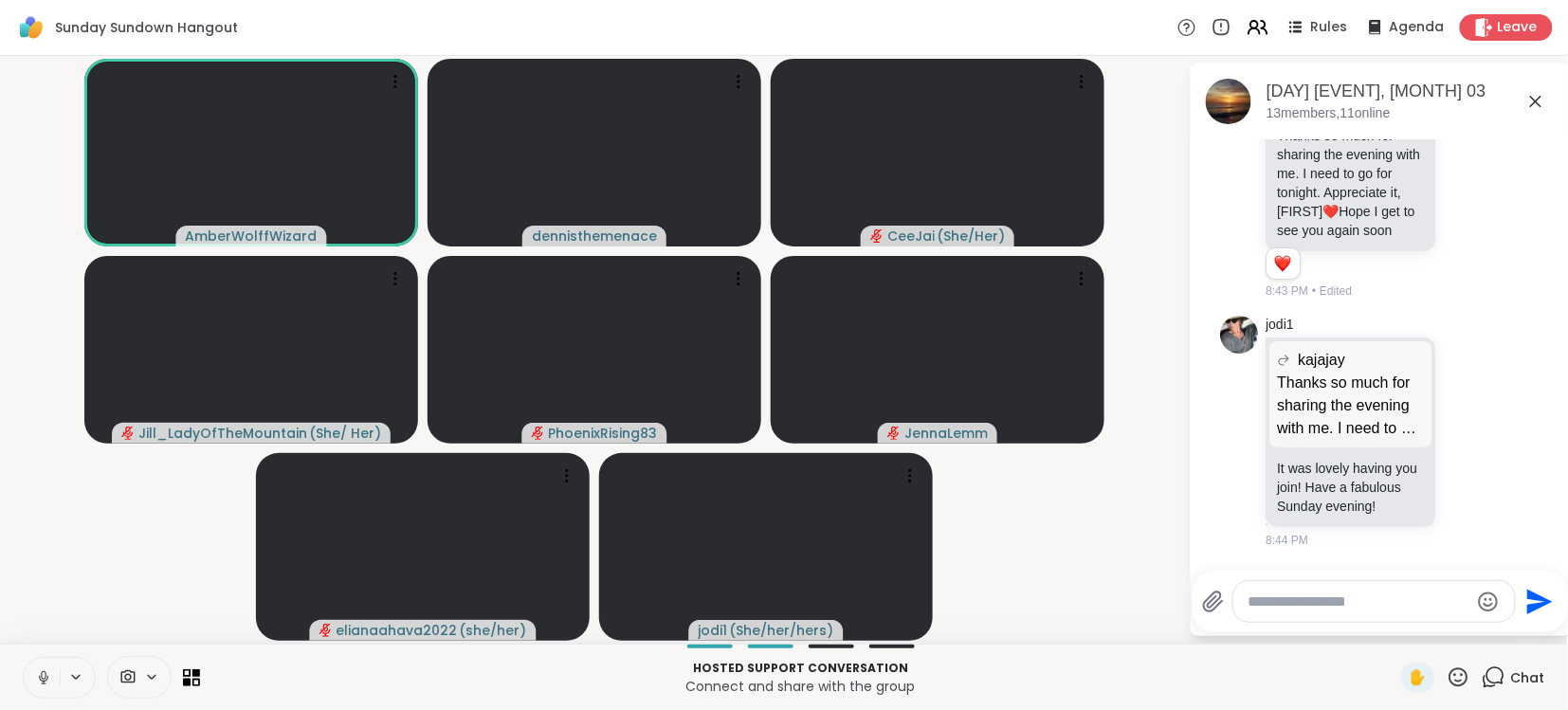 click at bounding box center [42, 678] 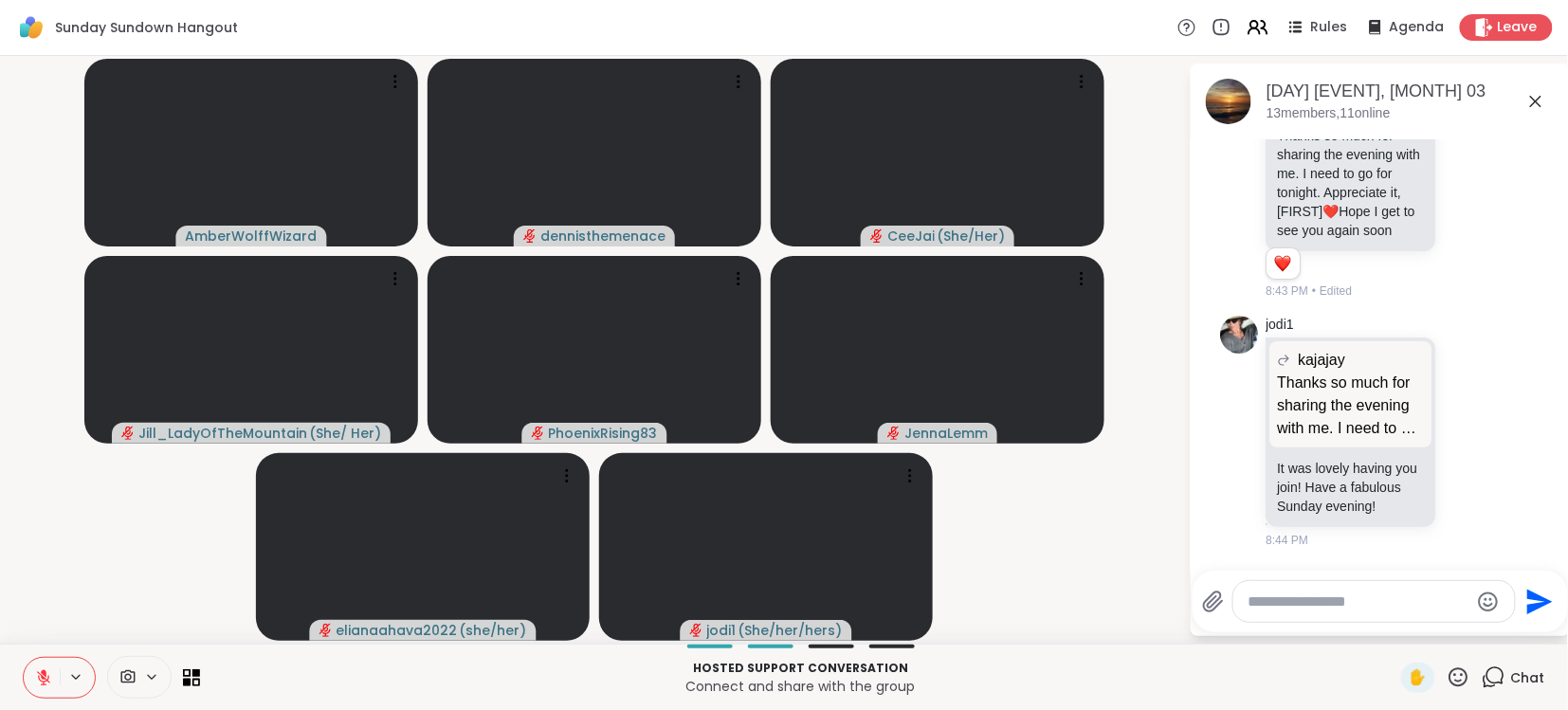 click at bounding box center (42, 678) 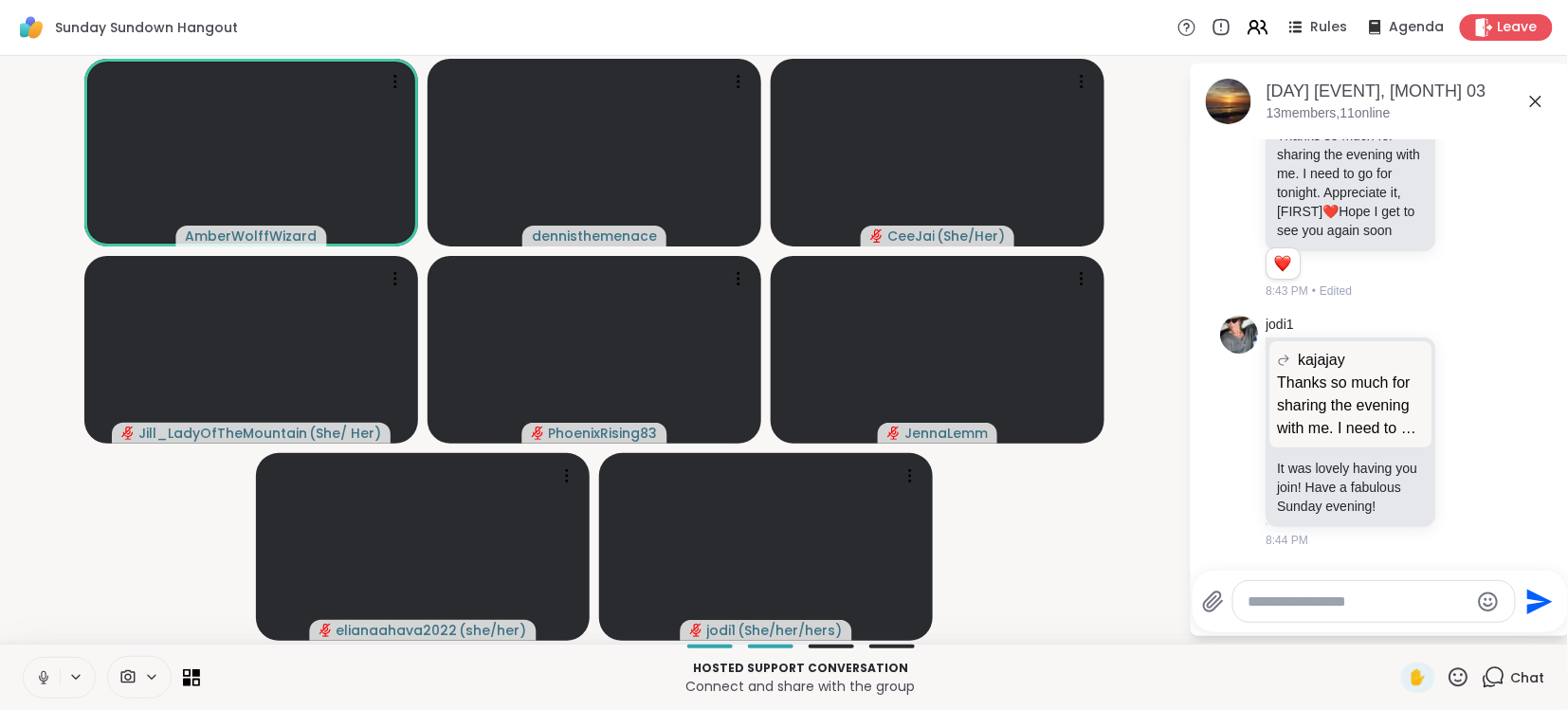 click 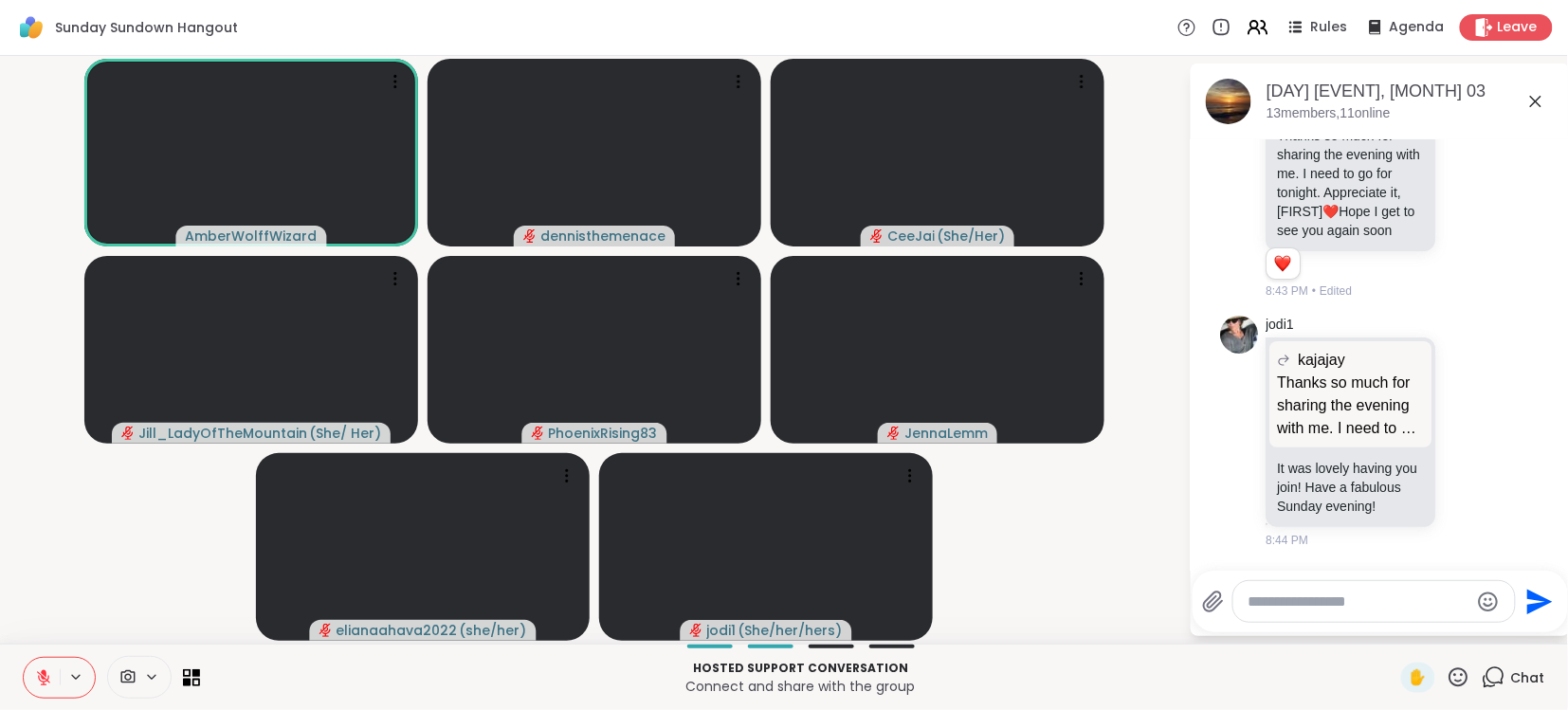 click 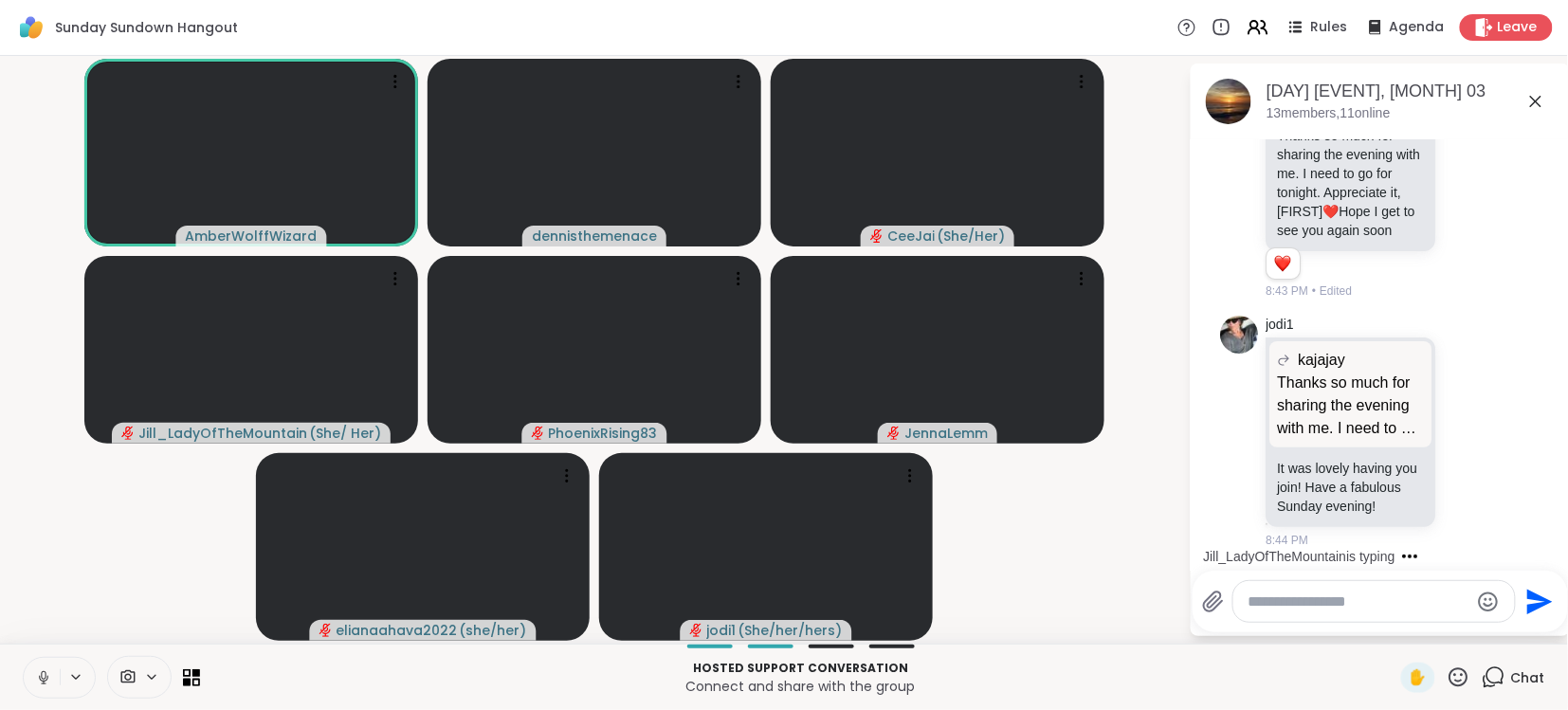 scroll, scrollTop: 3269, scrollLeft: 0, axis: vertical 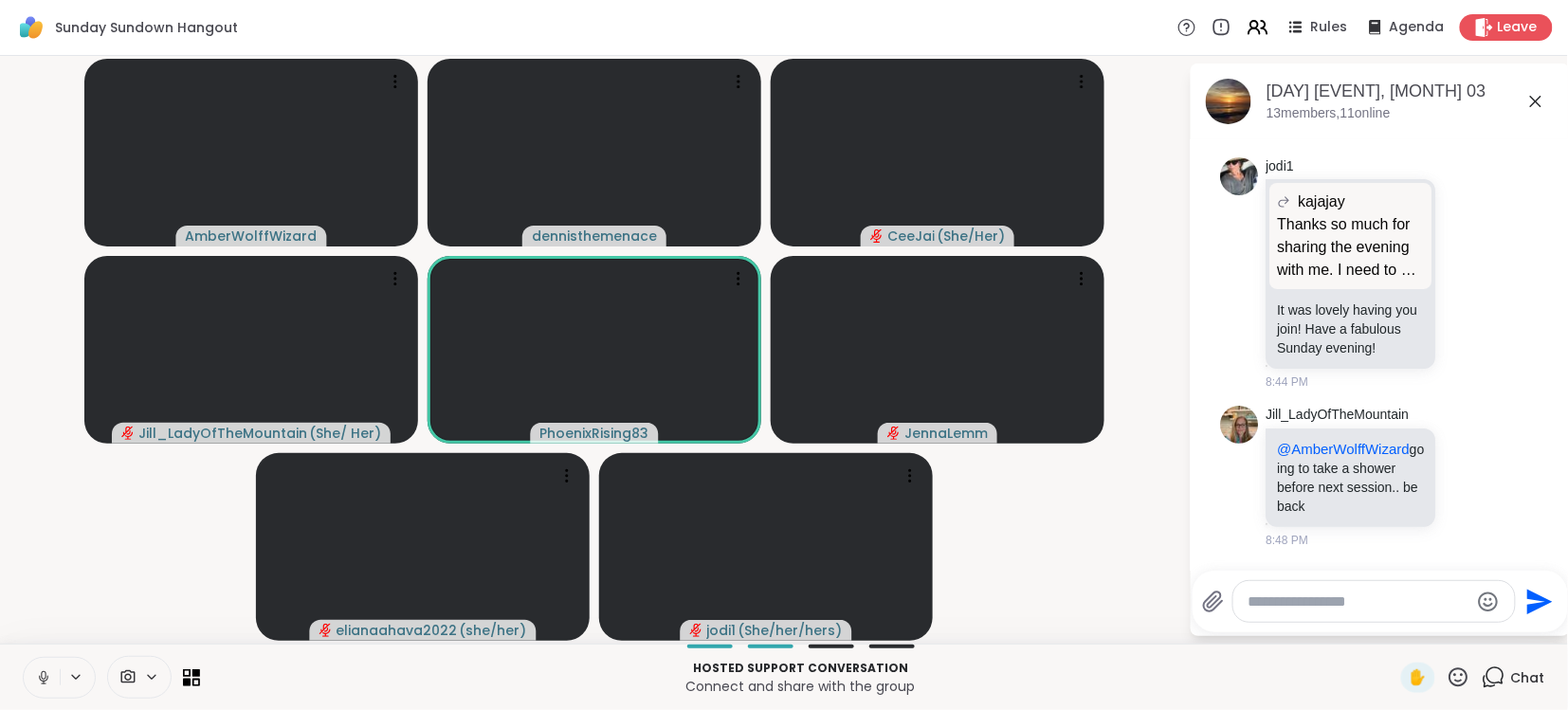 click 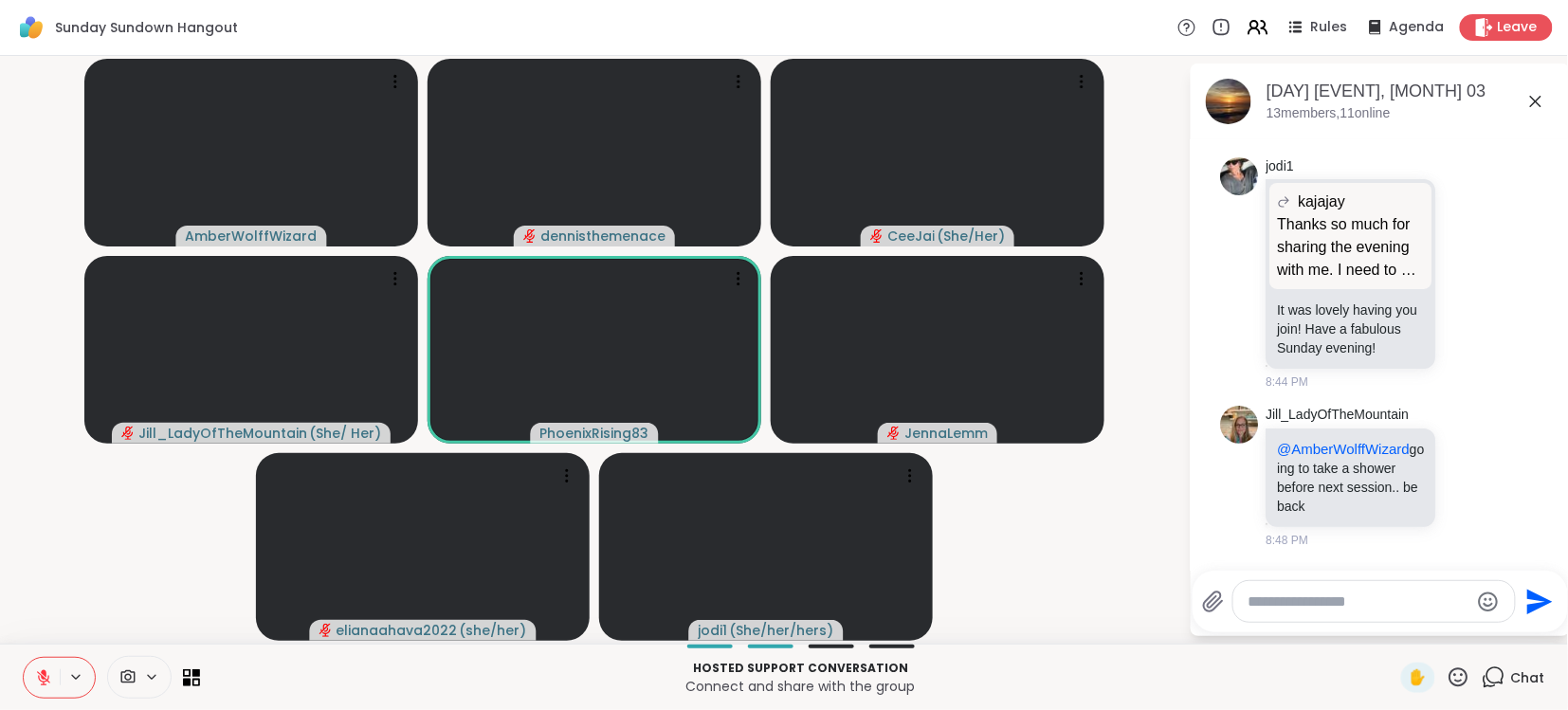 click 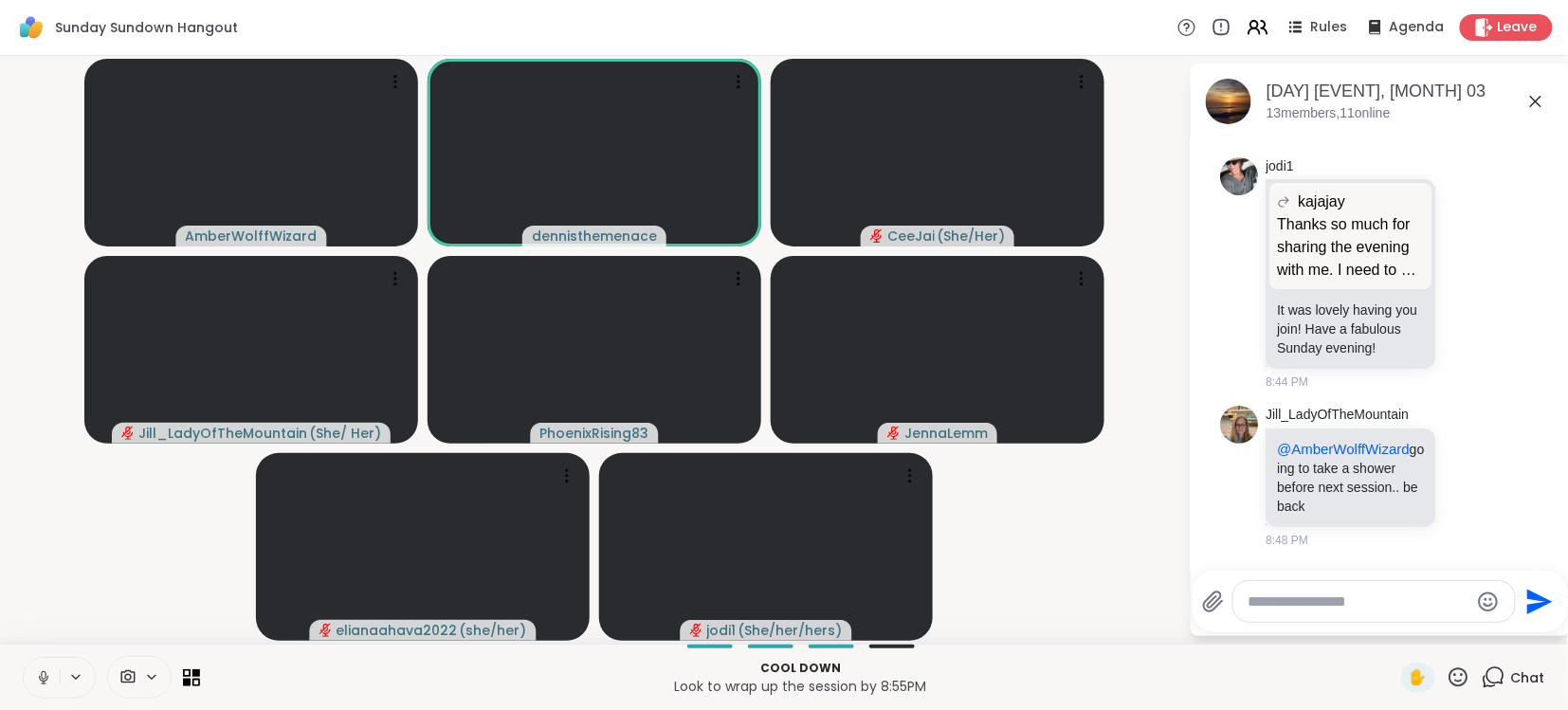click 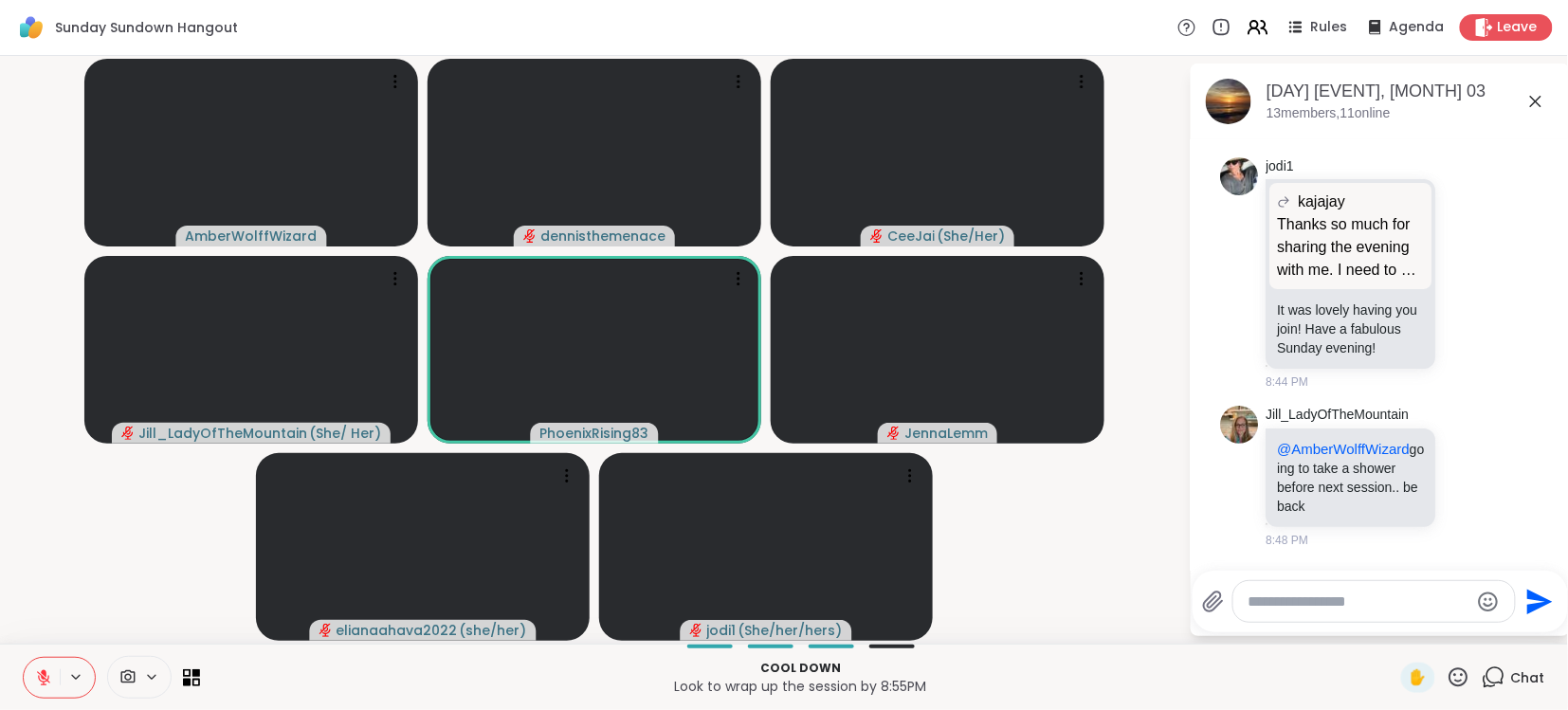 click 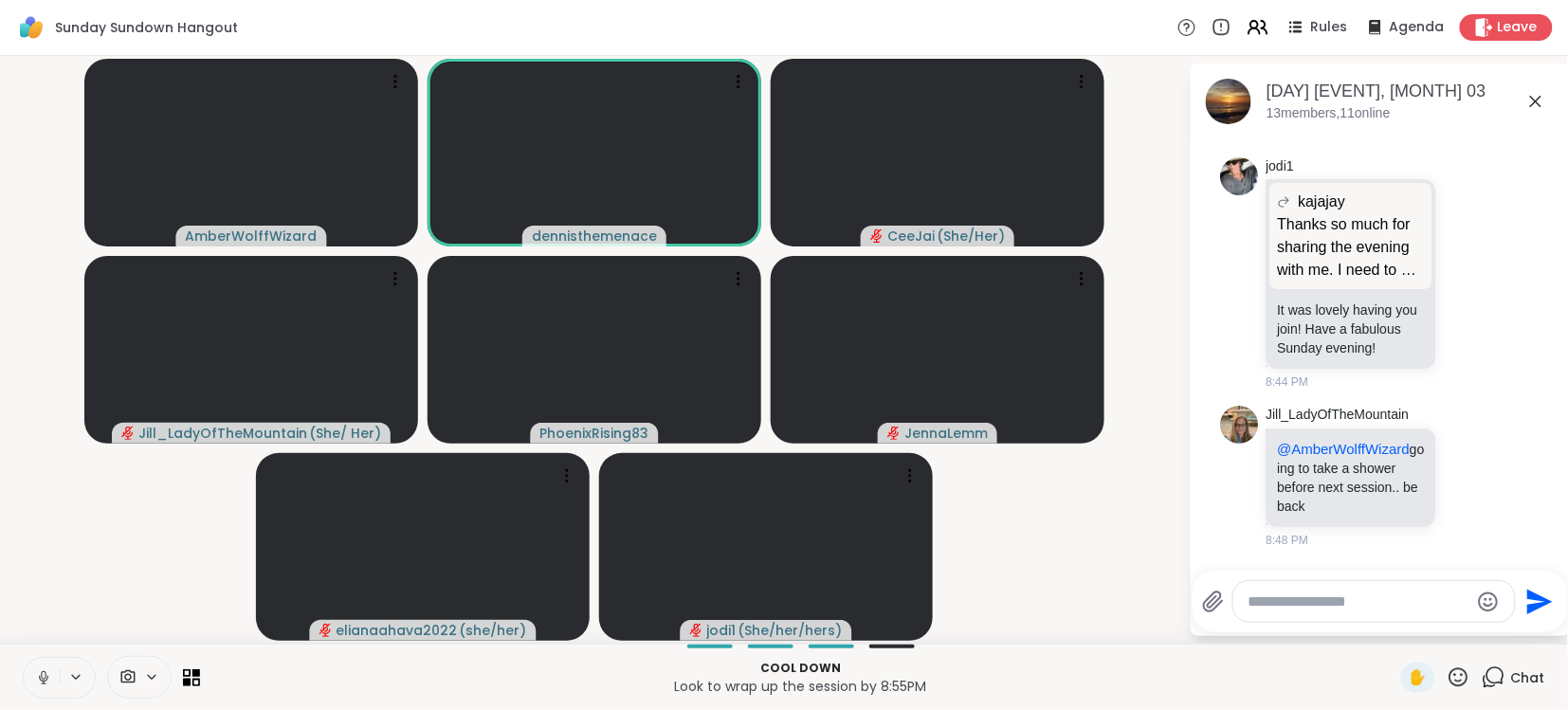 click 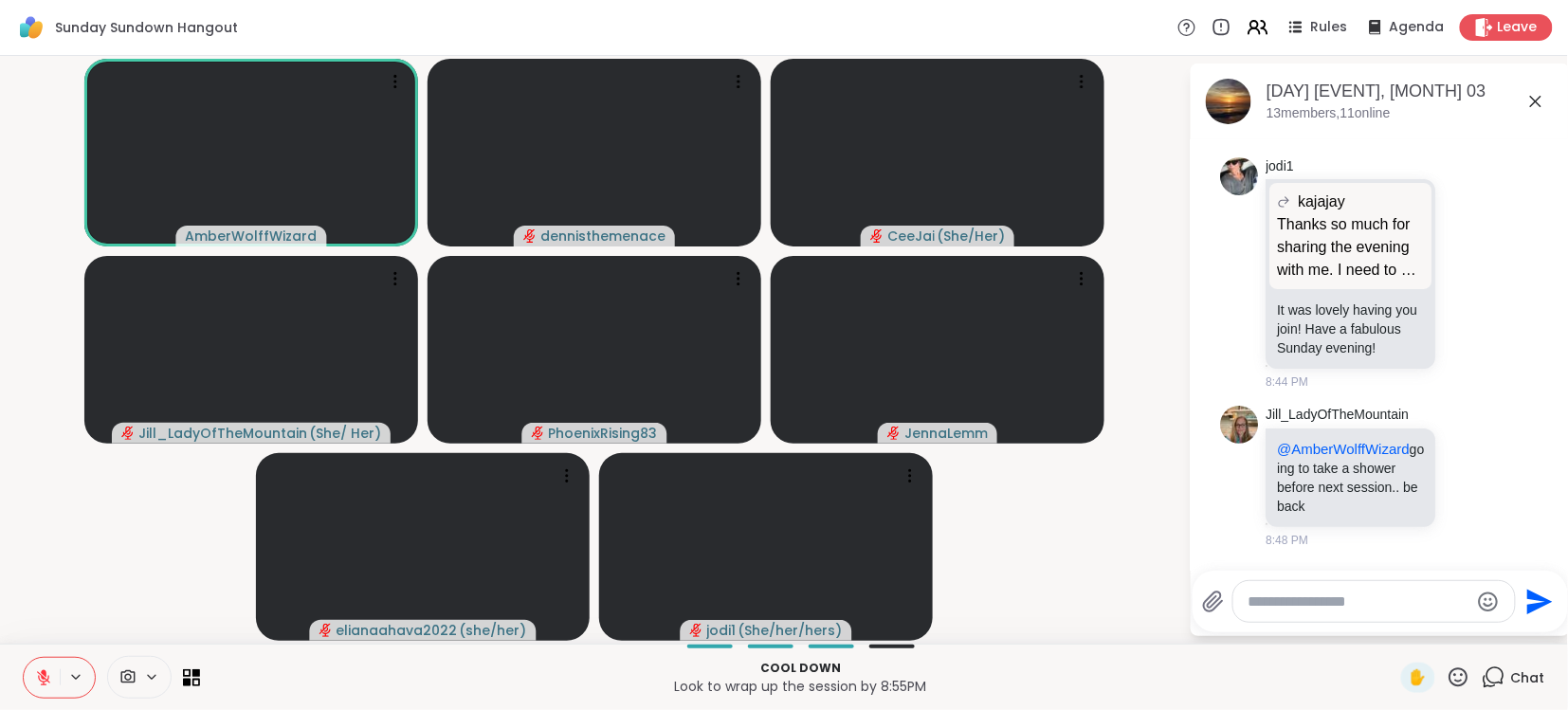 click 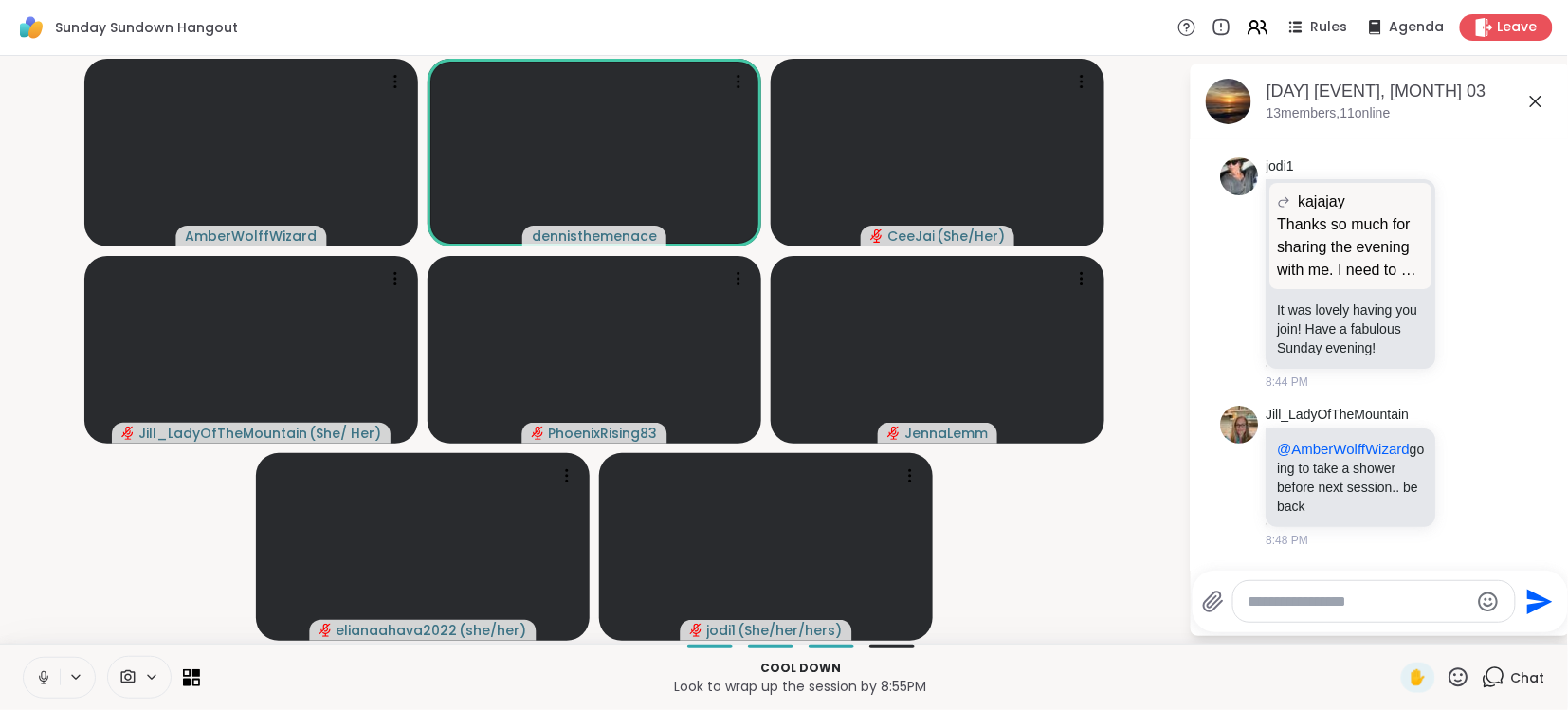 click 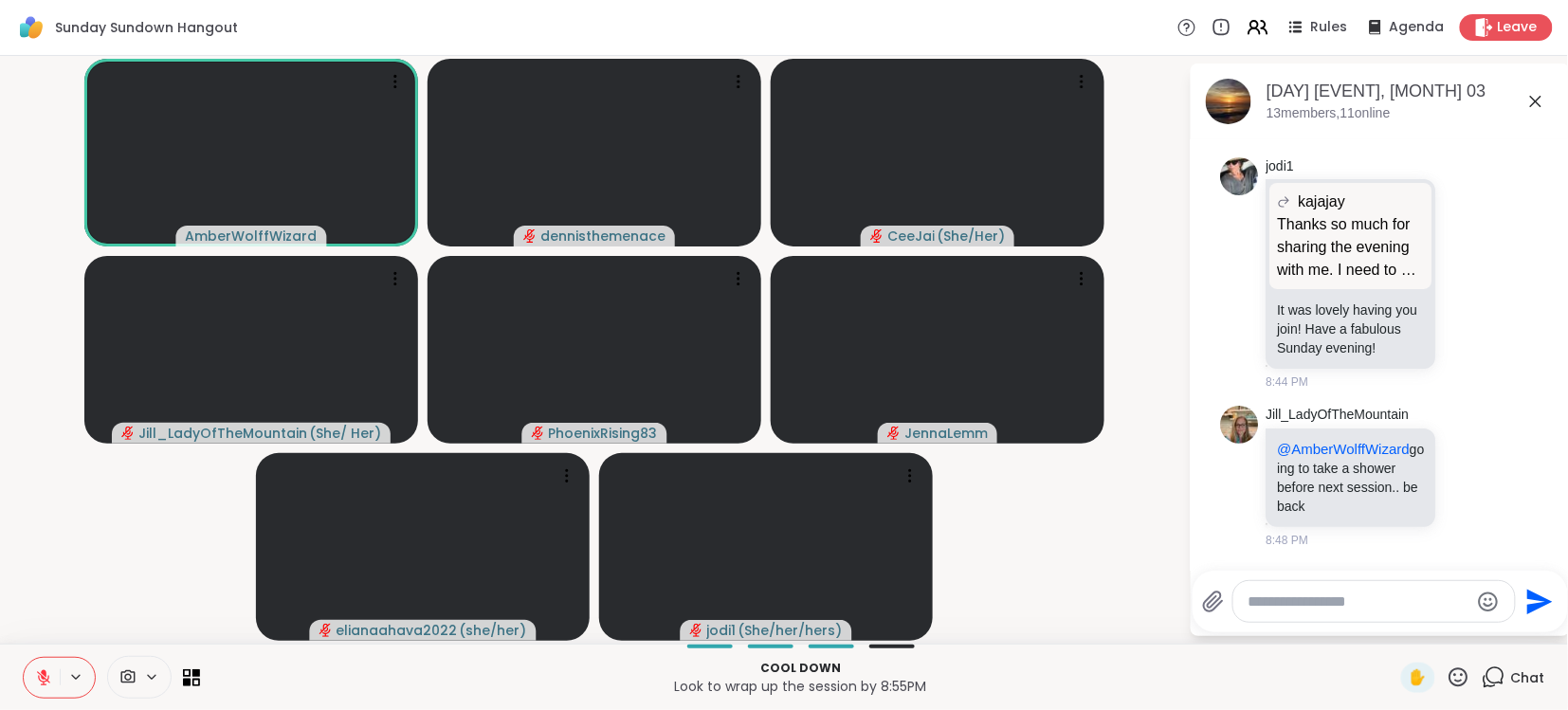 click 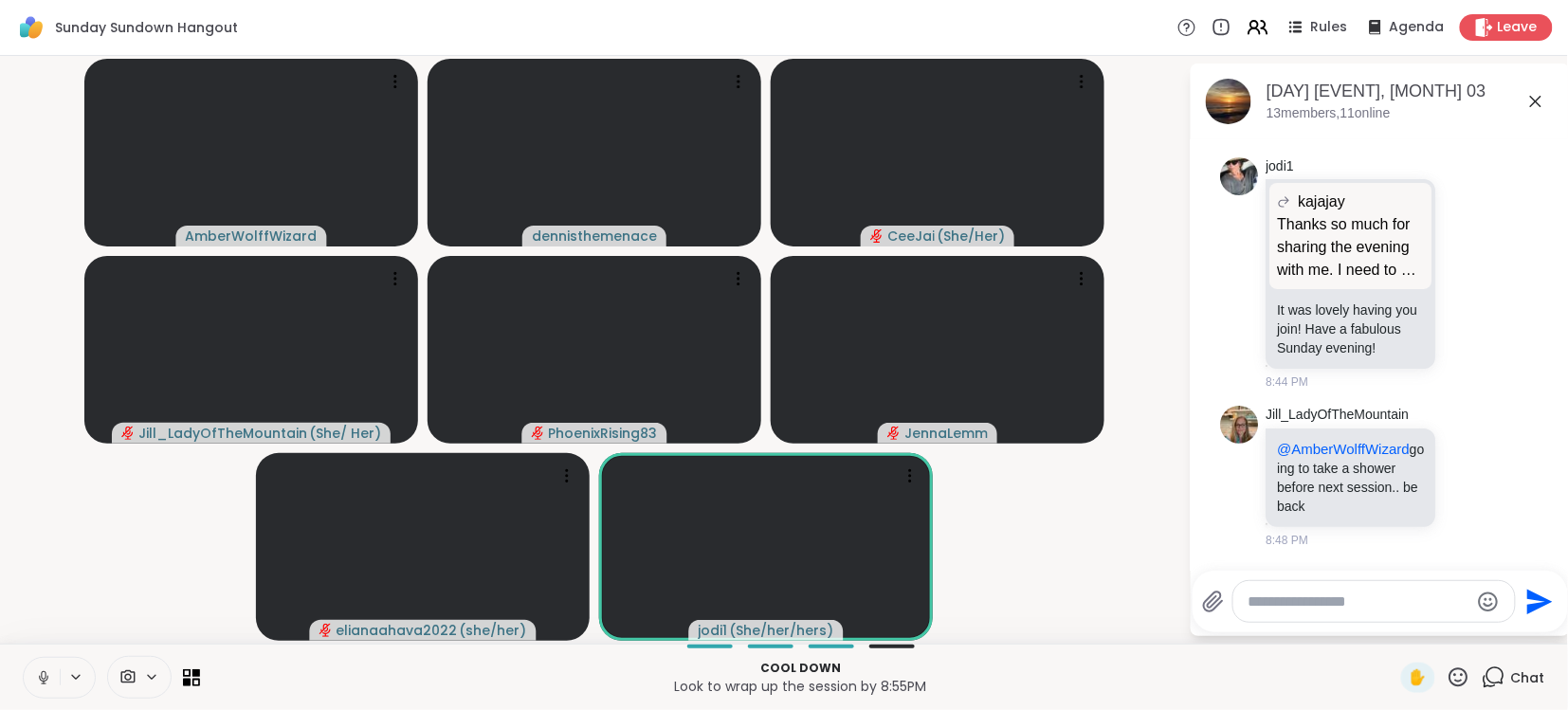 click 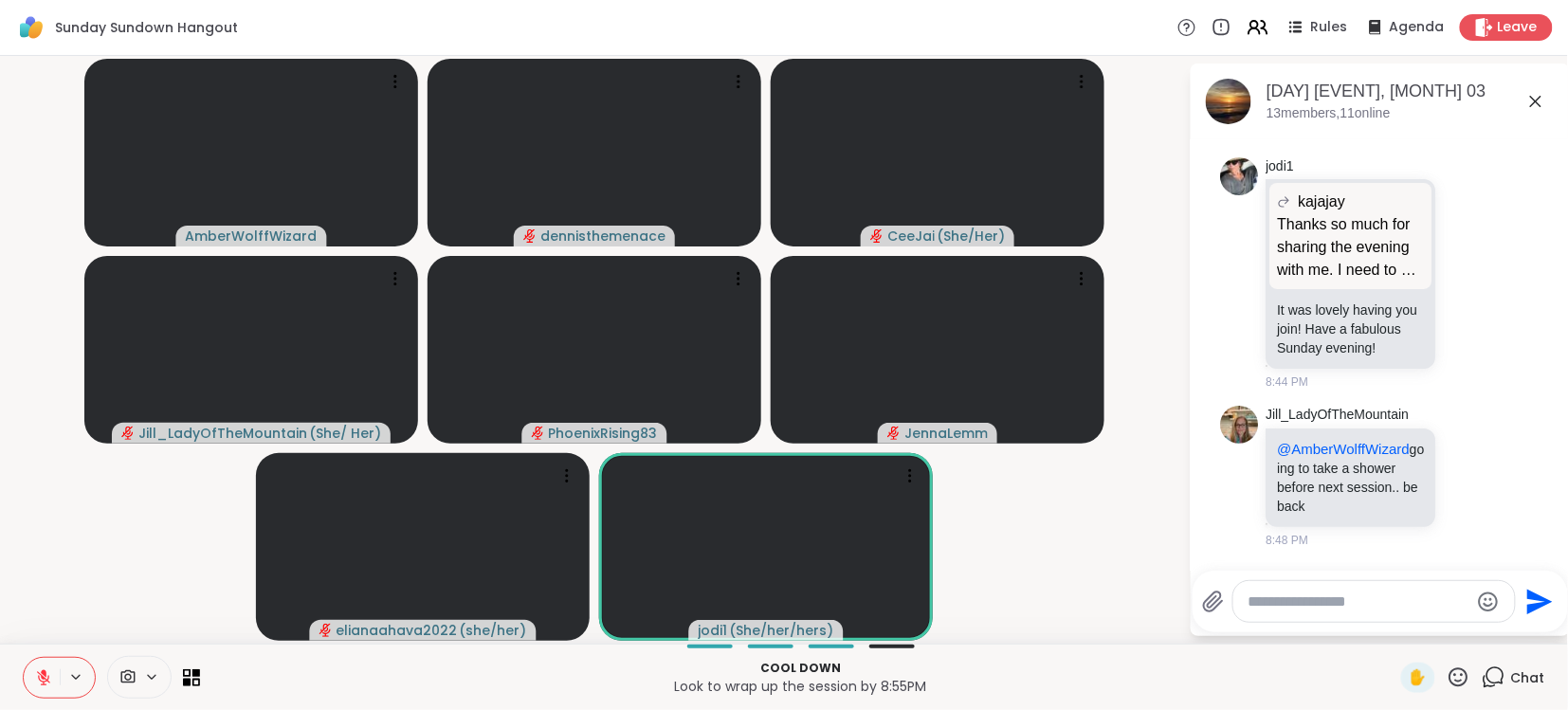 click 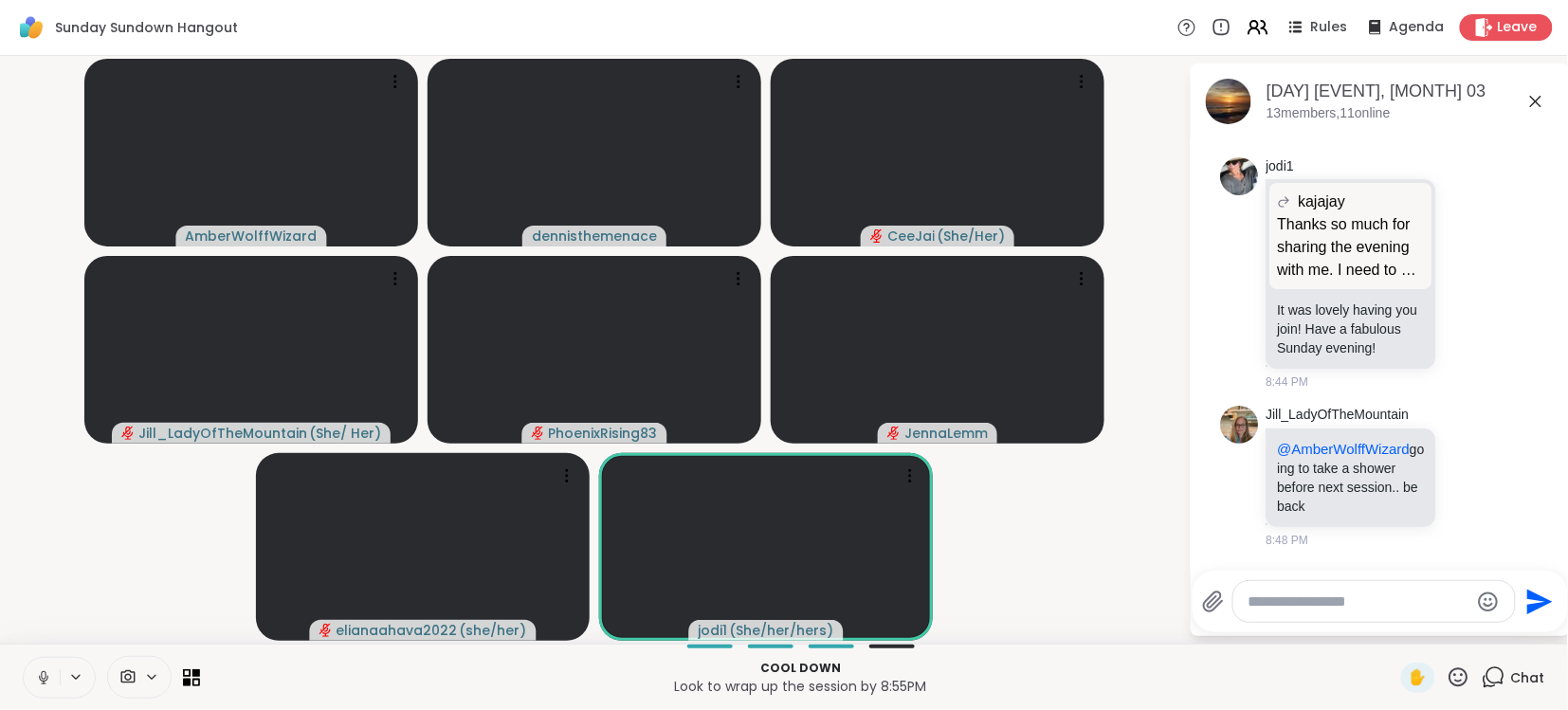 click 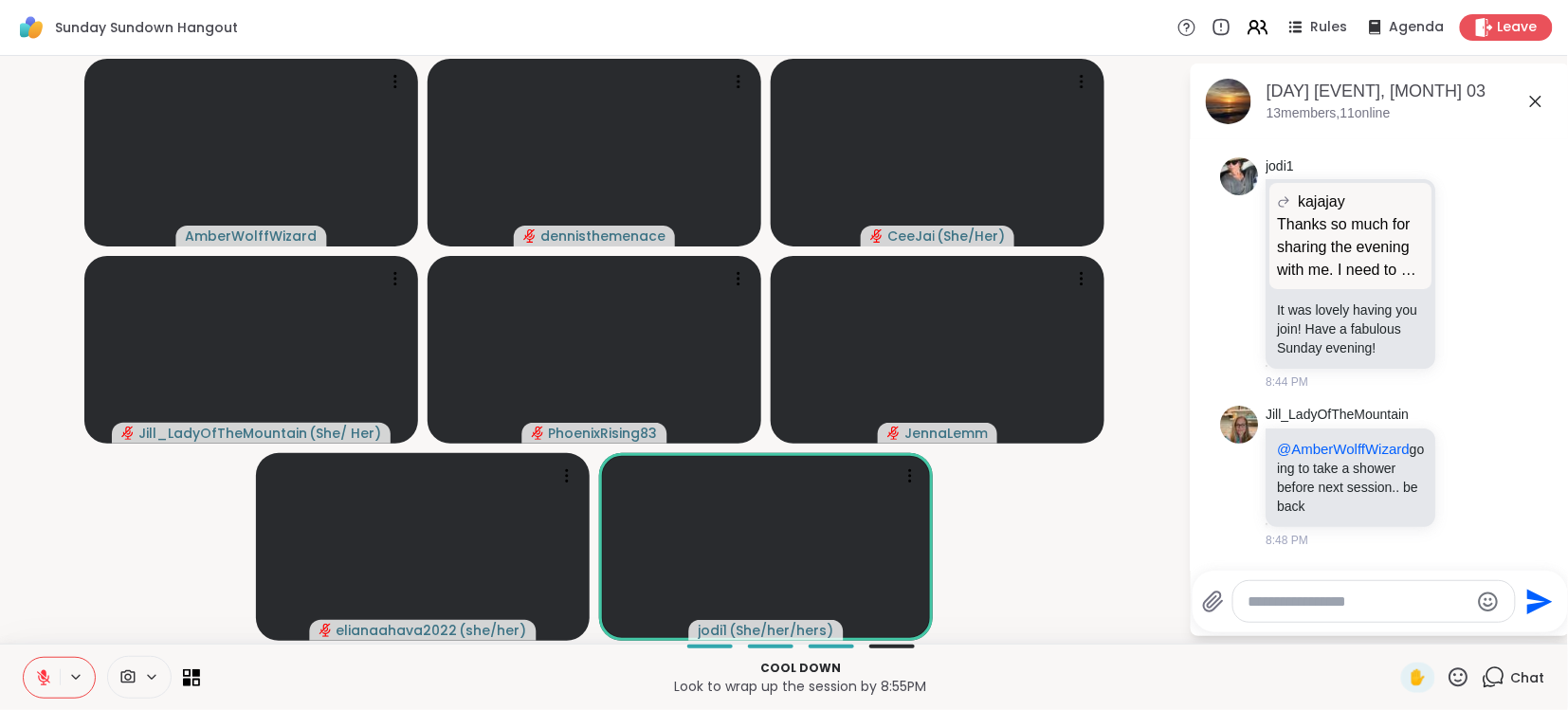 click 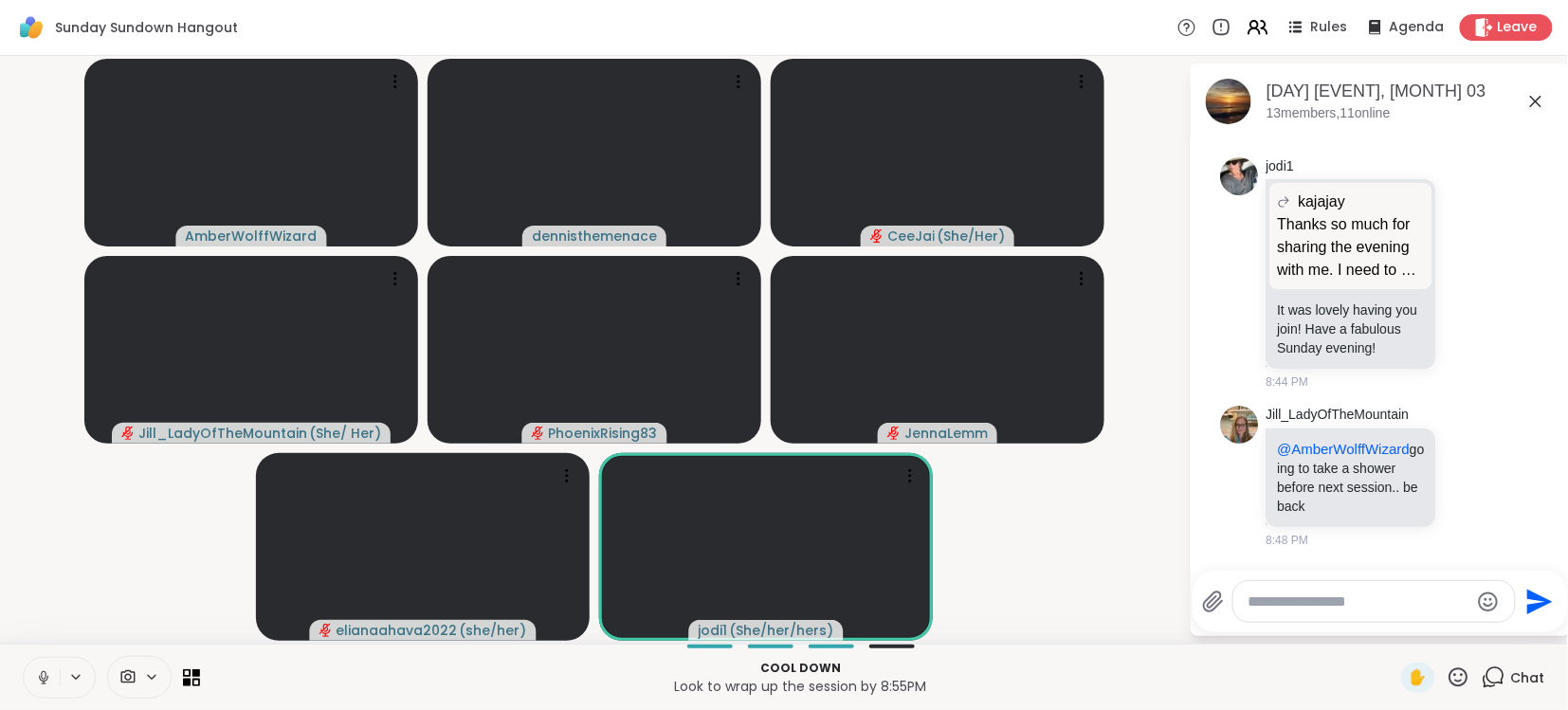 click 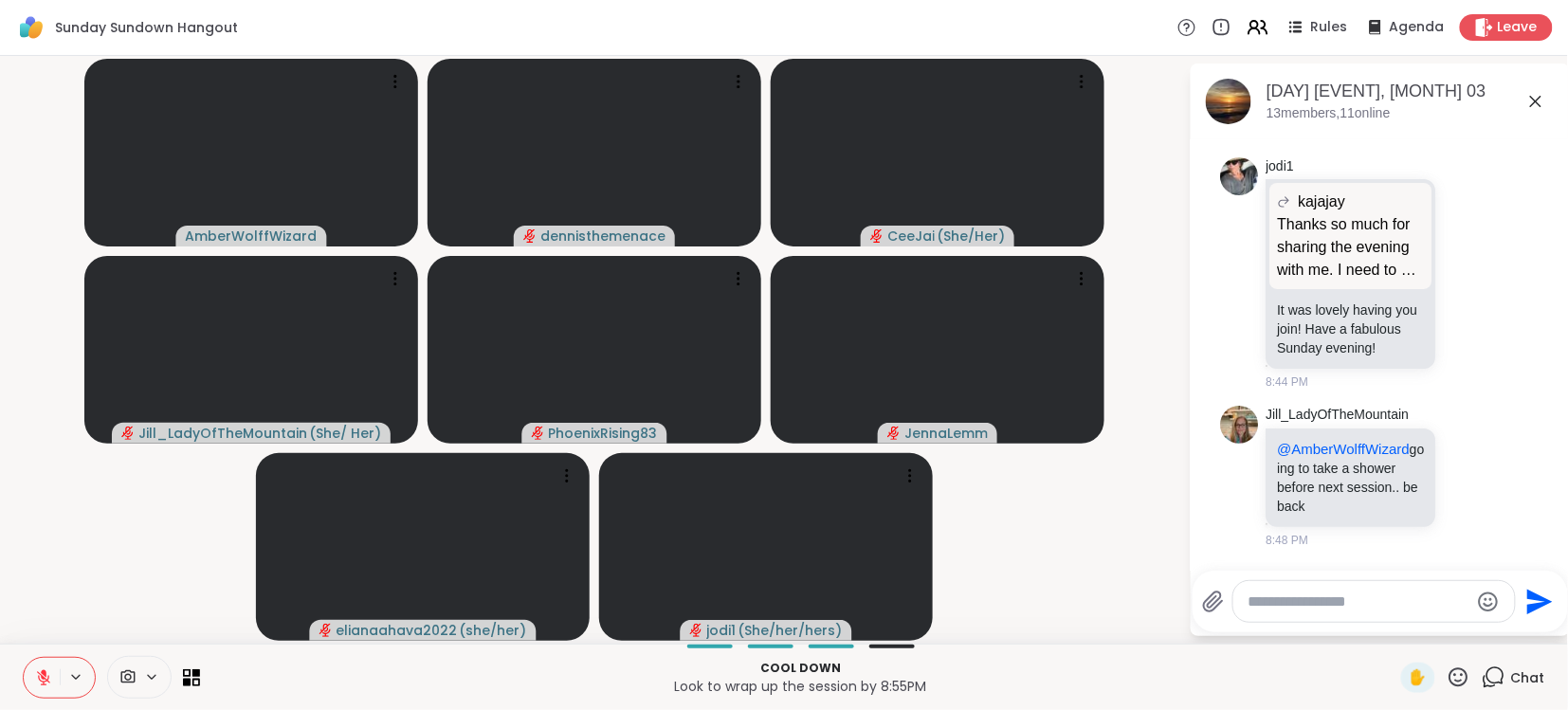 click 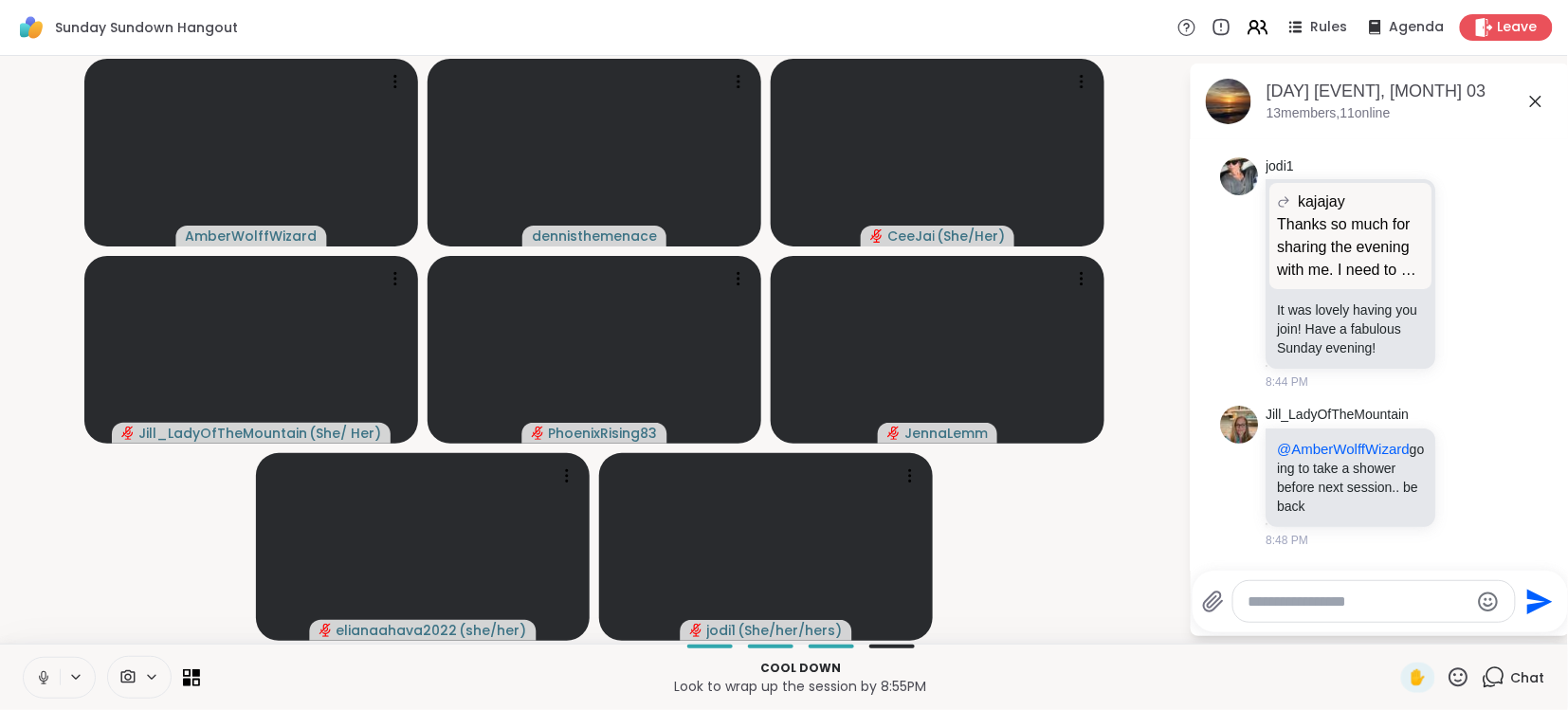 click 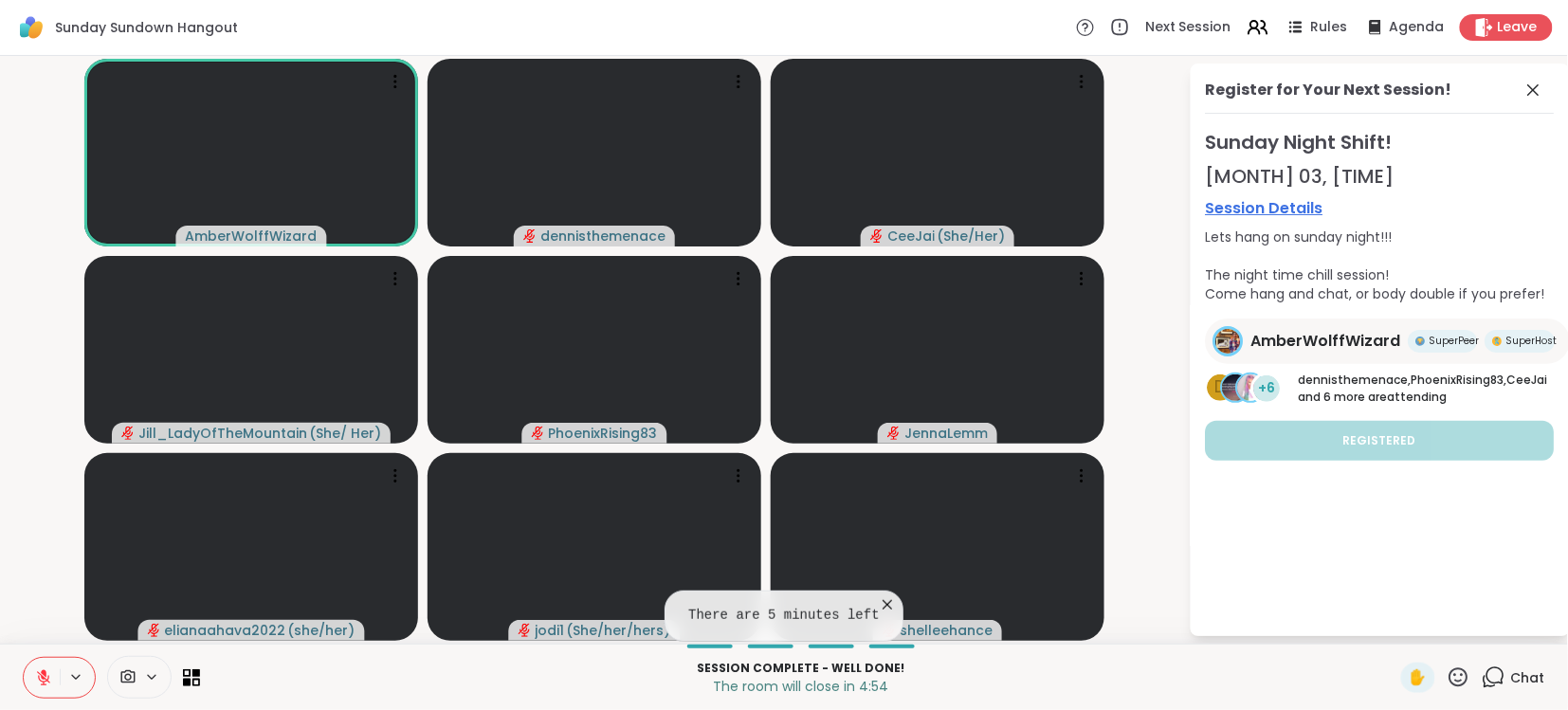 click 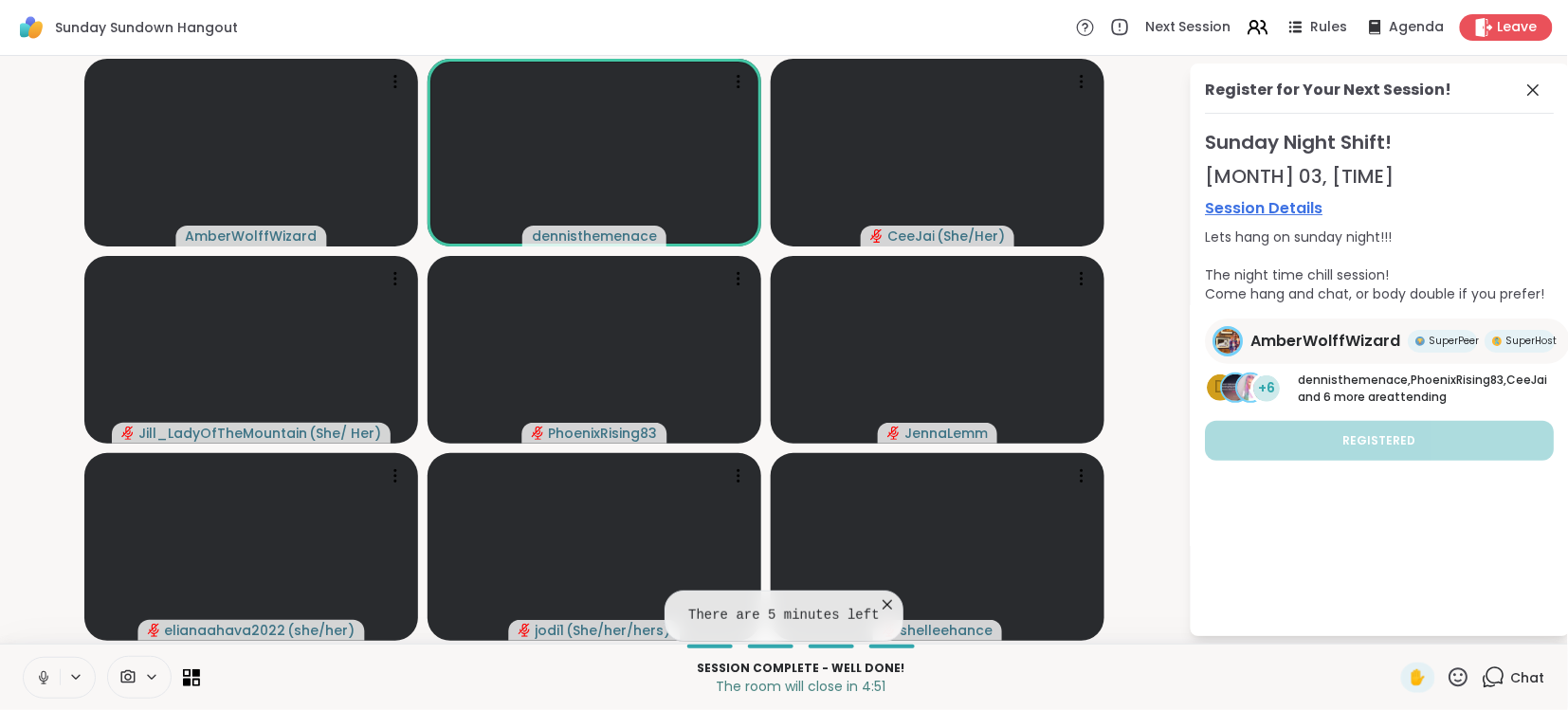 click 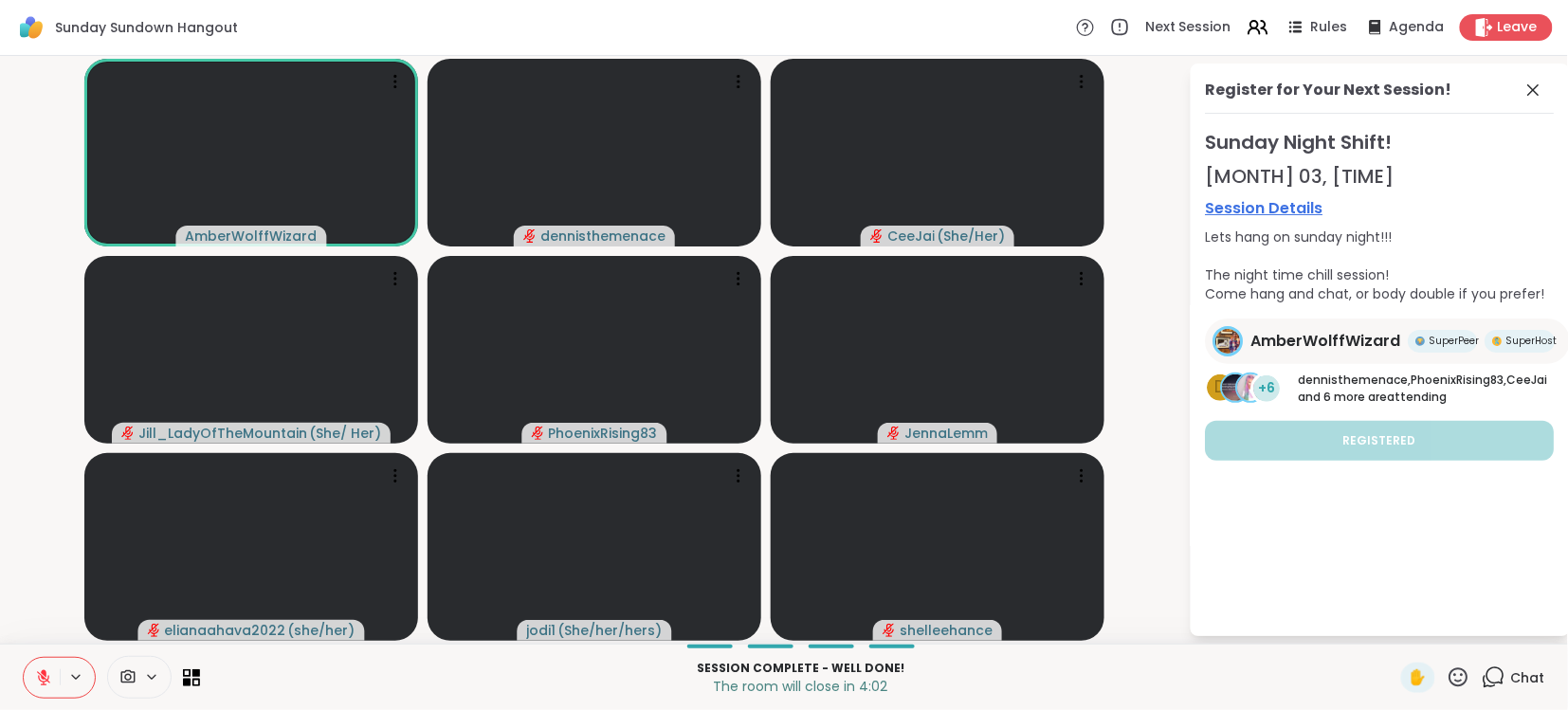 click 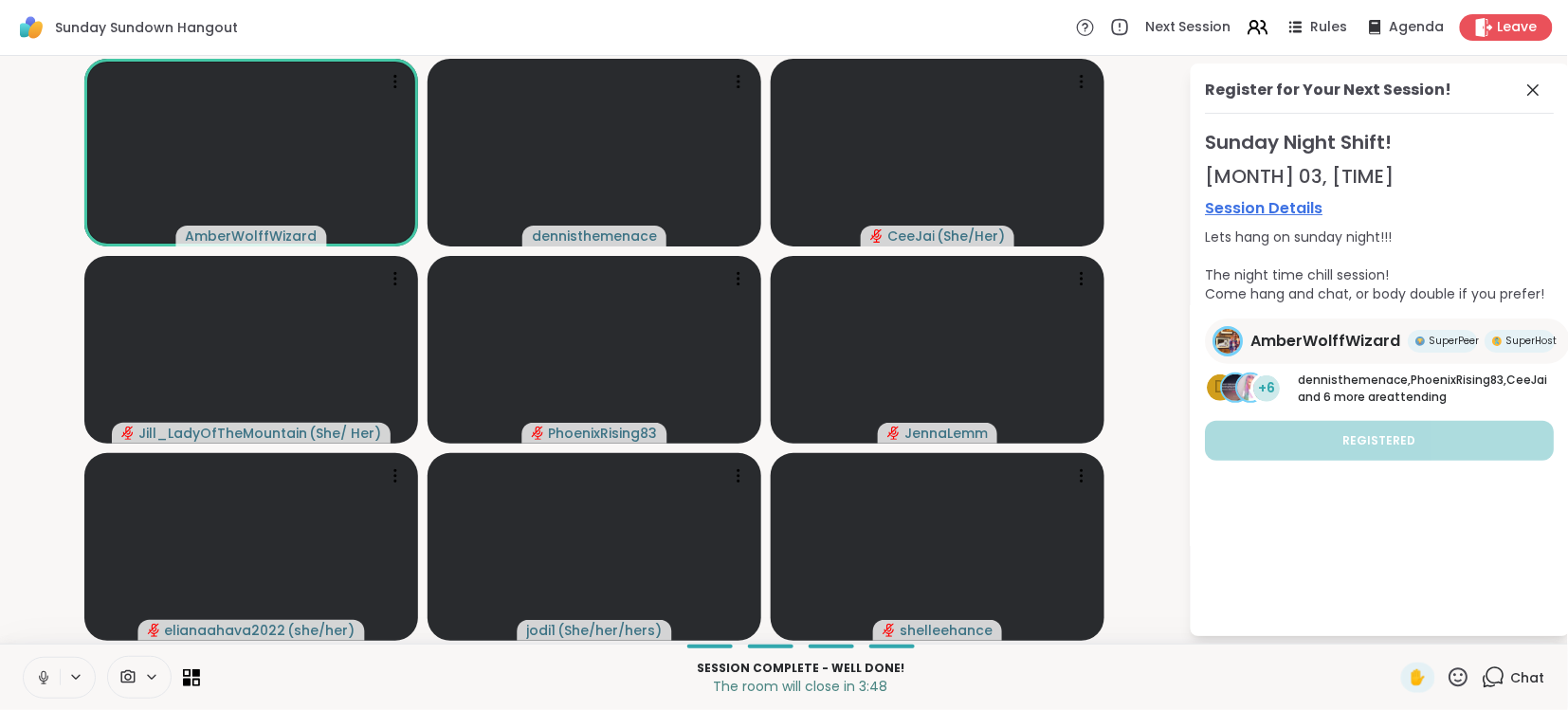 click 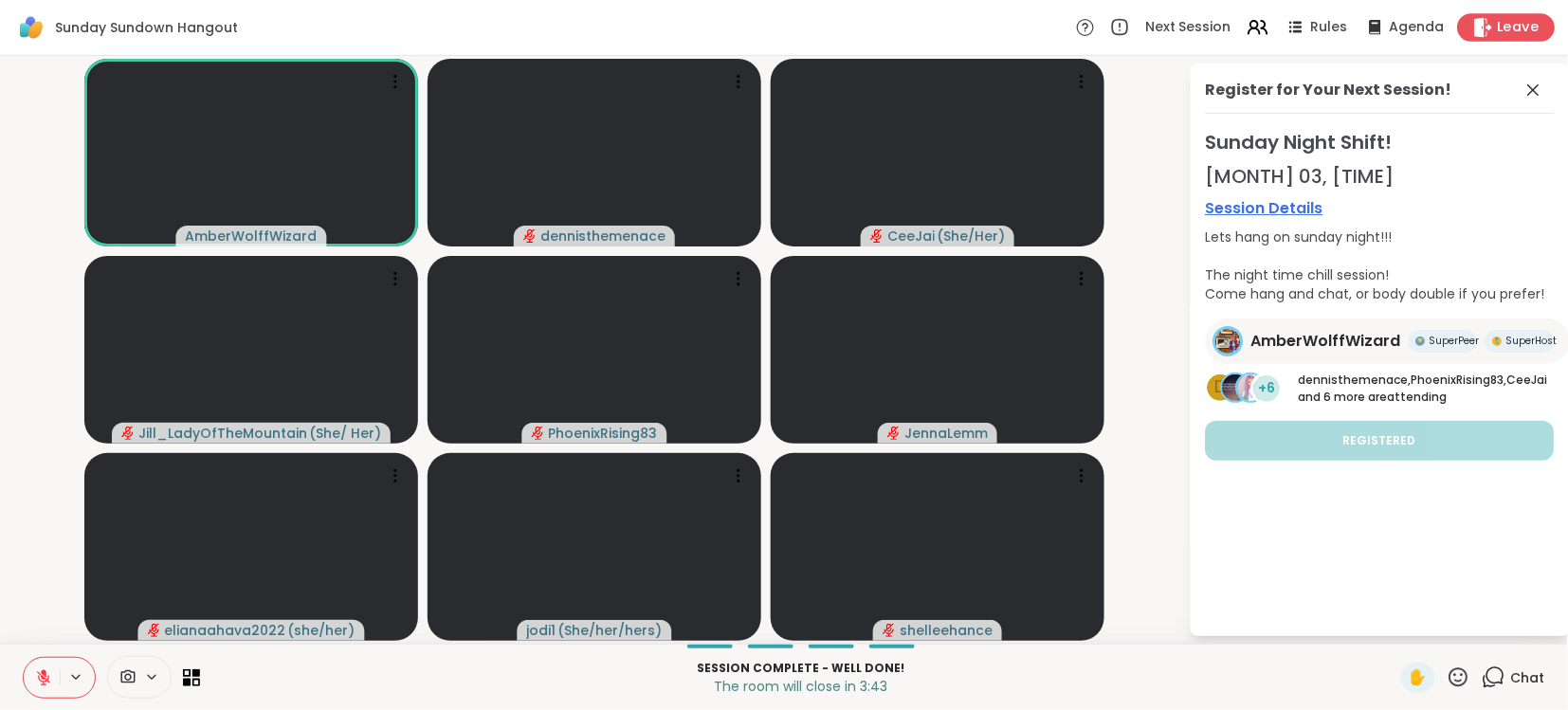 click on "Leave" at bounding box center (1519, 27) 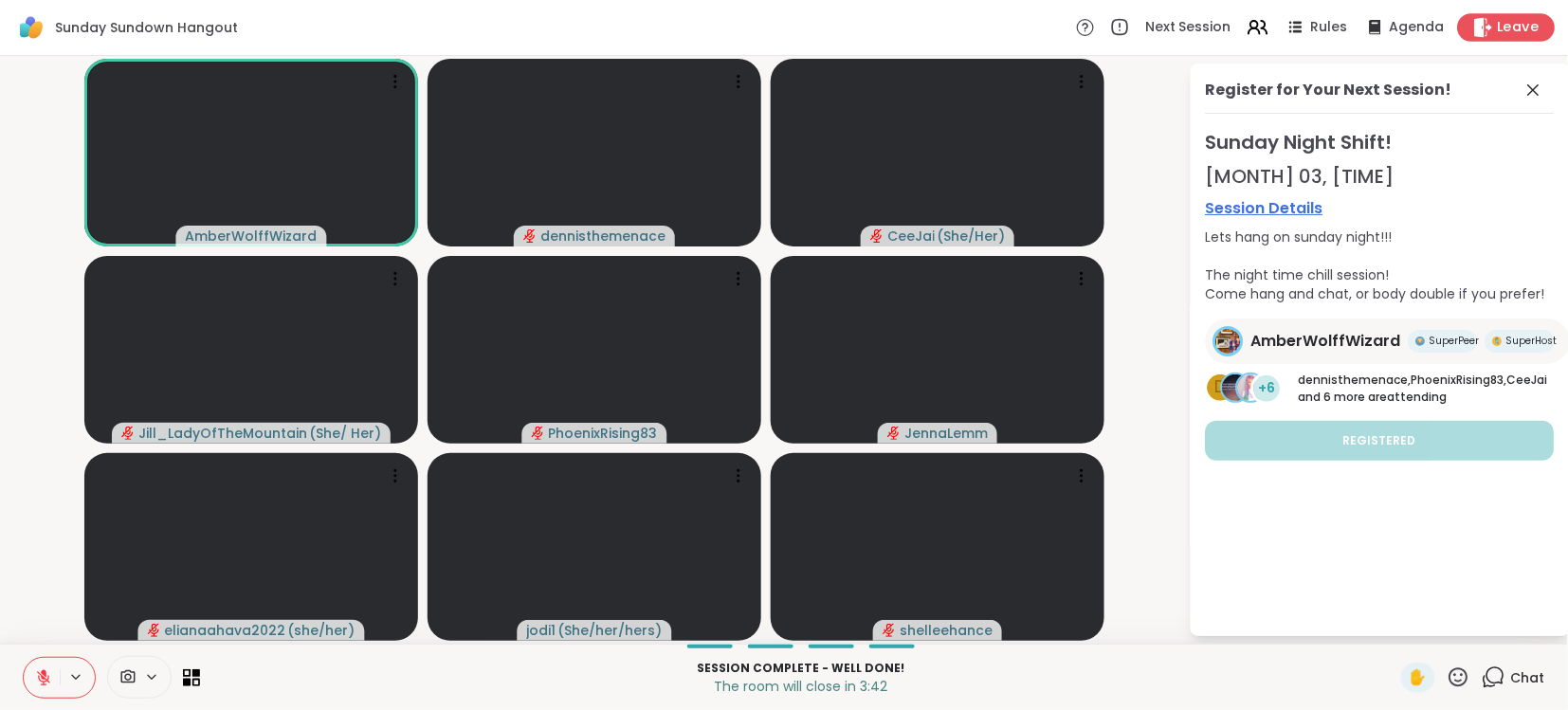 click on "Leave" at bounding box center (1519, 27) 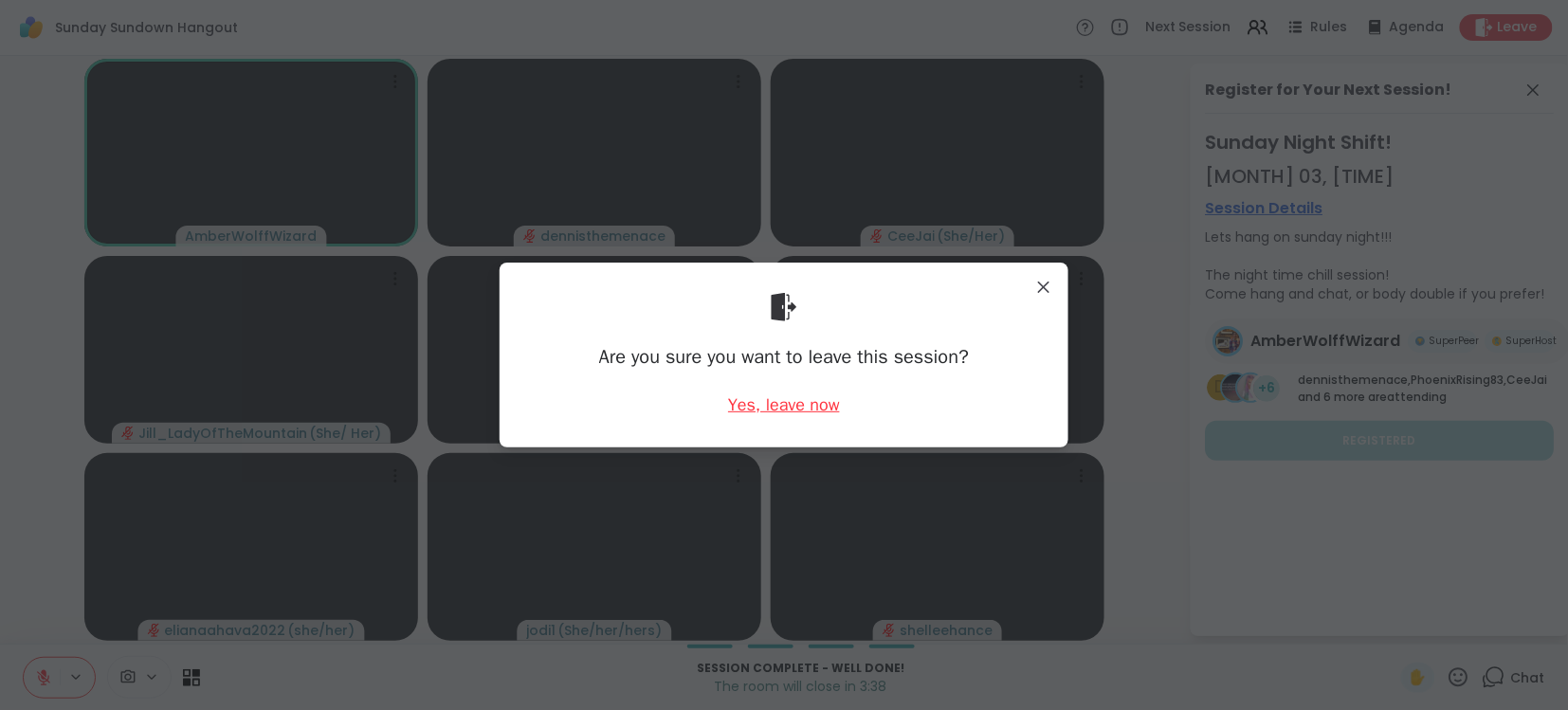 click on "Yes, leave now" at bounding box center (784, 405) 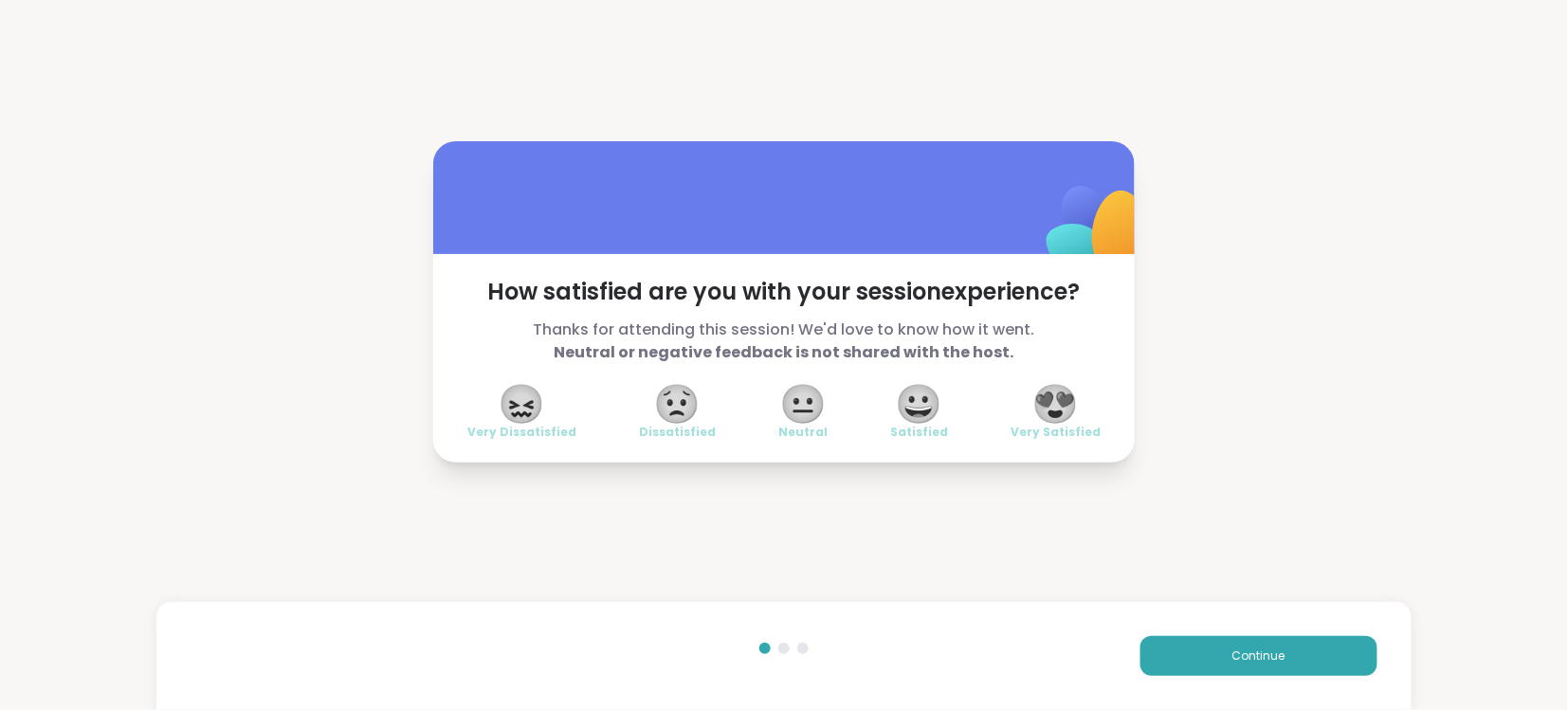 click on "😍" at bounding box center (1056, 404) 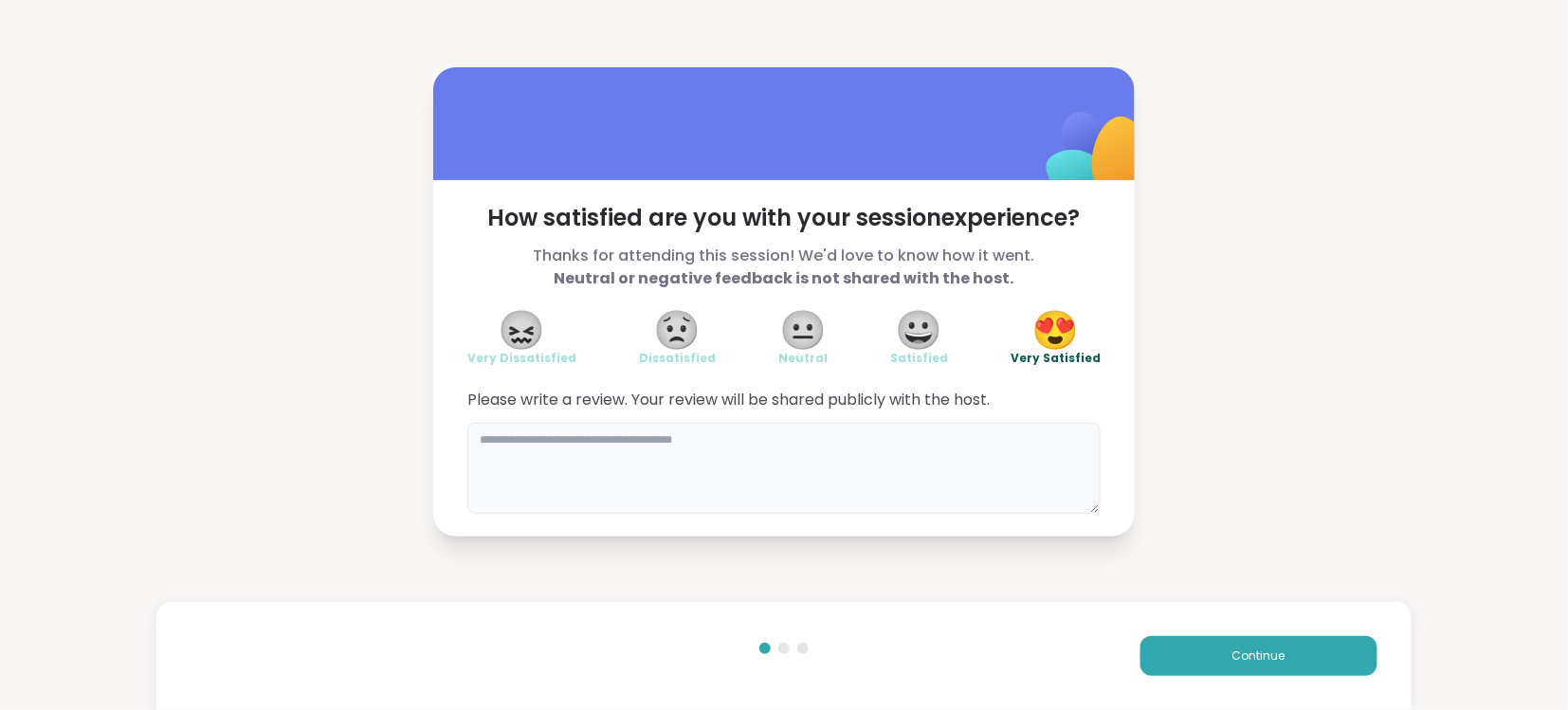click at bounding box center [784, 468] 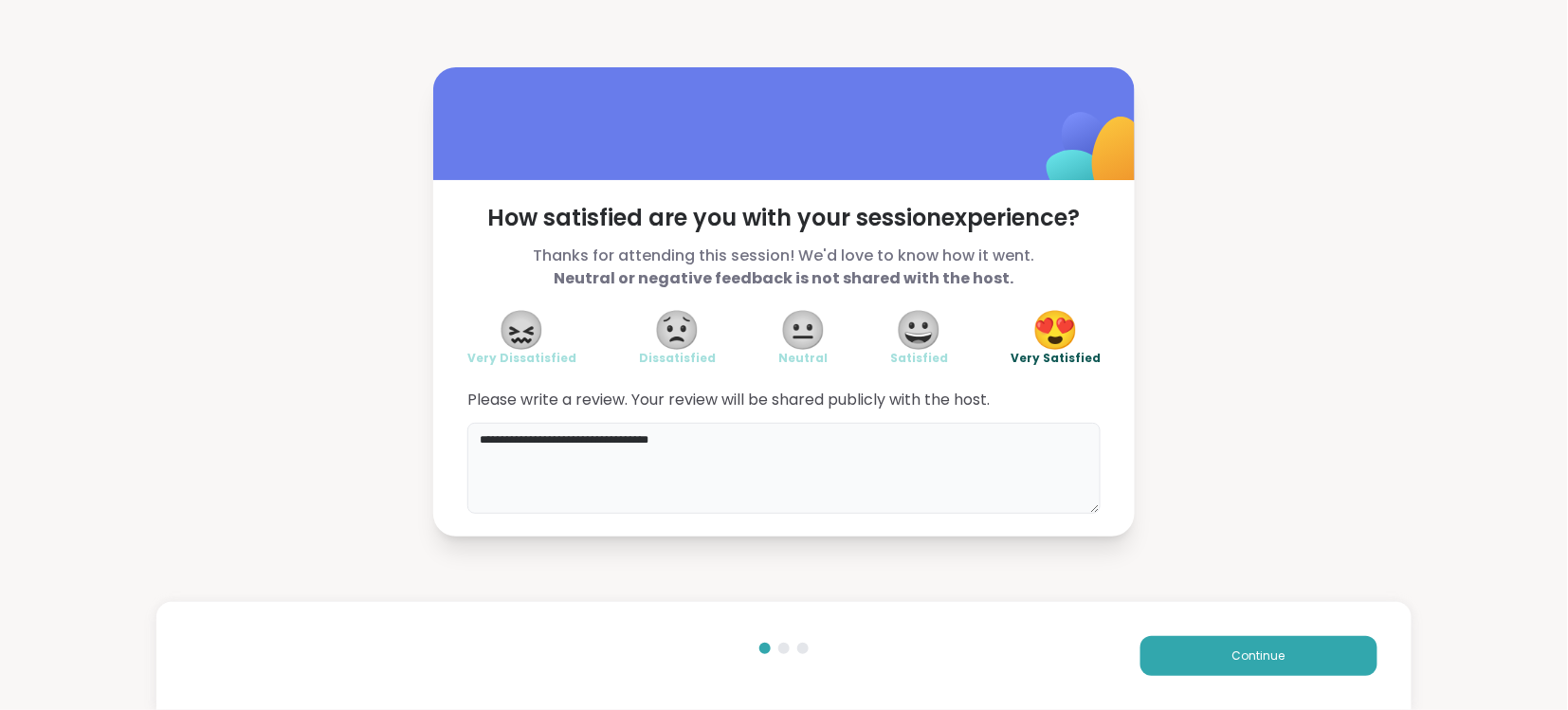 click on "**********" at bounding box center (784, 468) 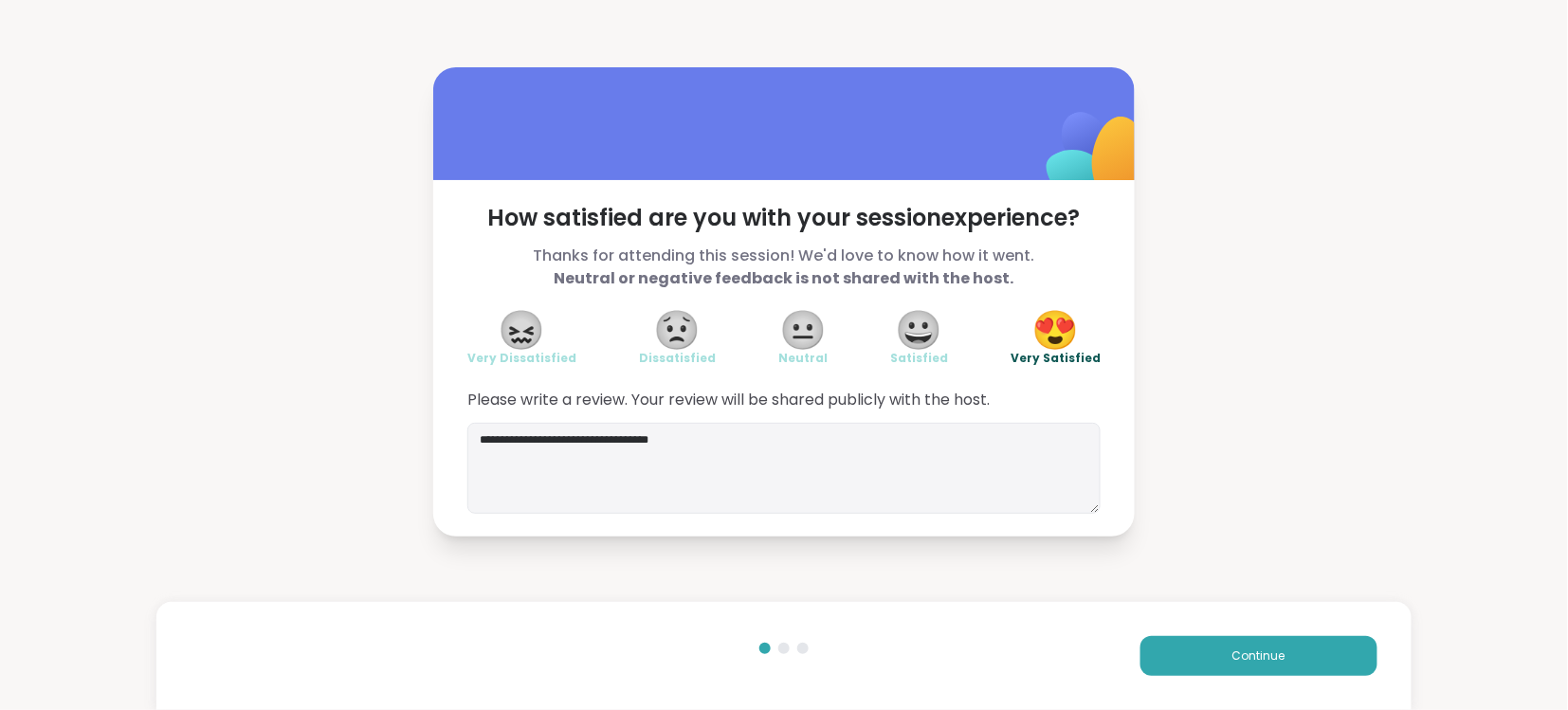 click on "**********" at bounding box center [784, 301] 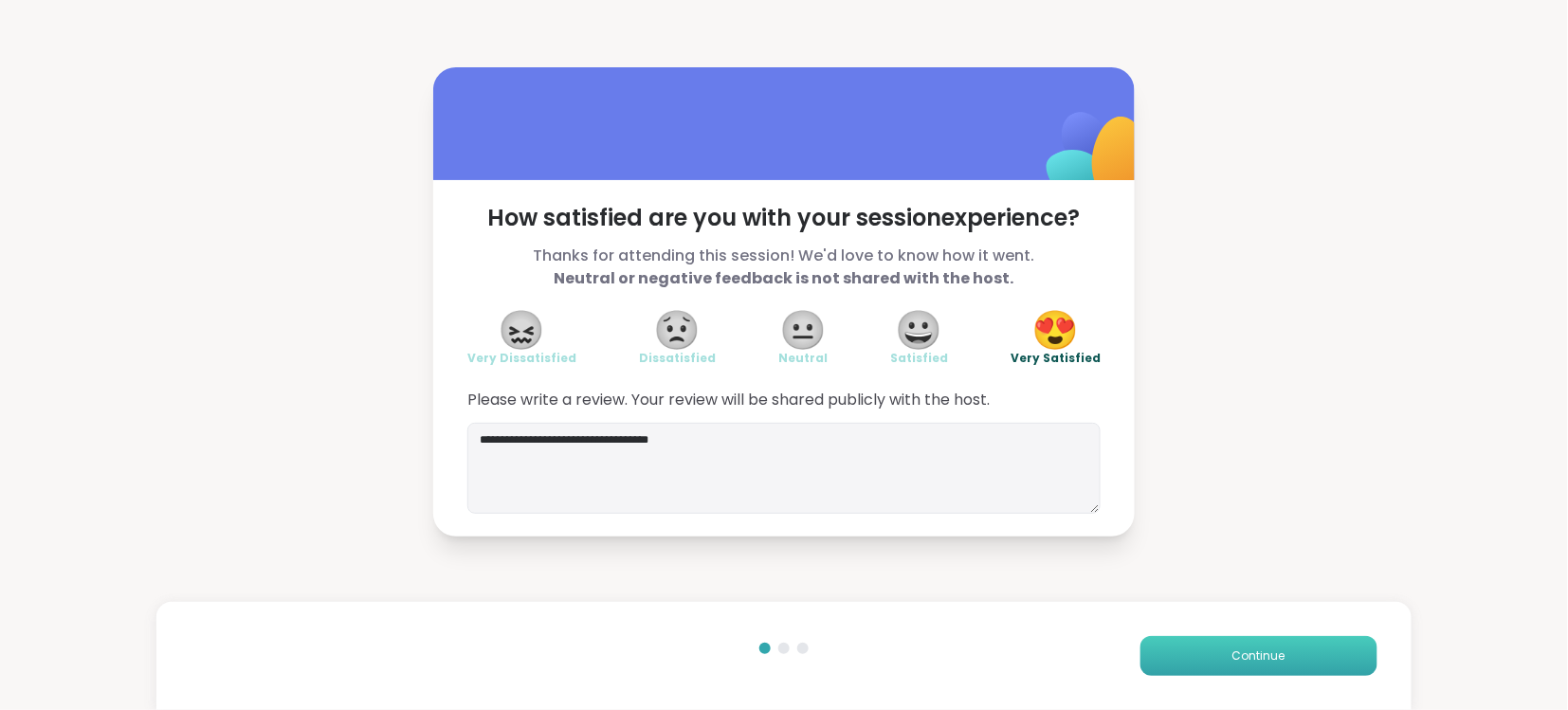click on "Continue" at bounding box center [1259, 656] 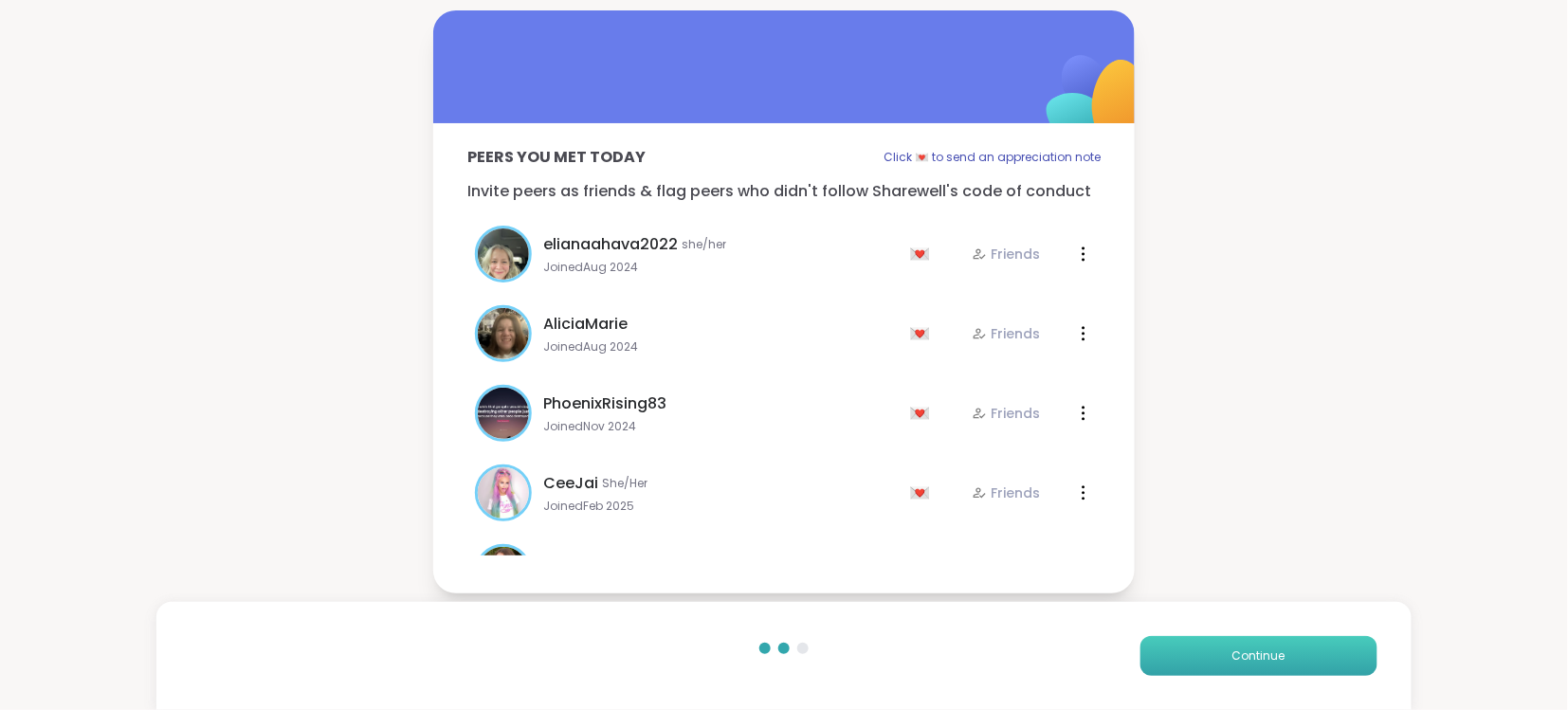 click on "Continue" at bounding box center (1259, 656) 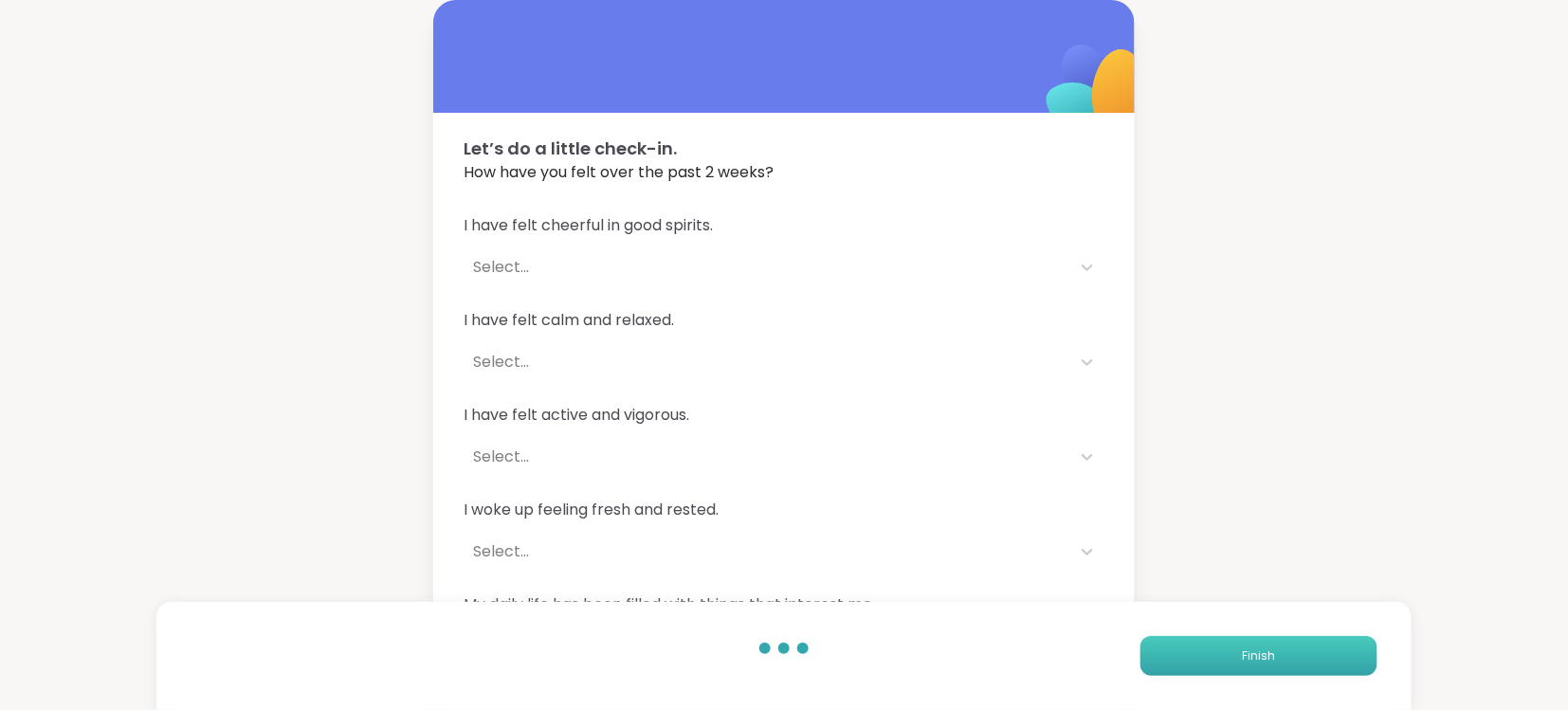 click on "Finish" at bounding box center (1259, 656) 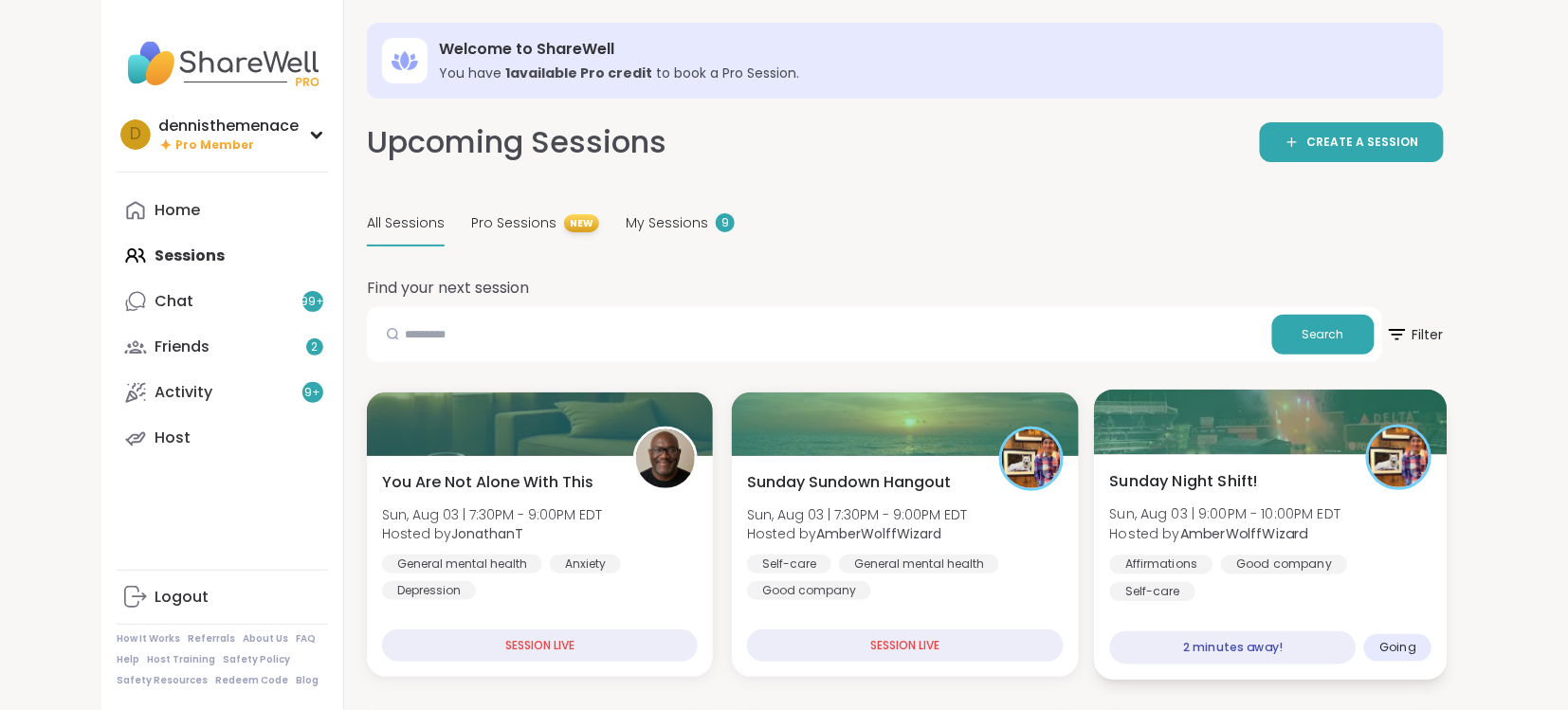 click on "Good company" at bounding box center [1285, 564] 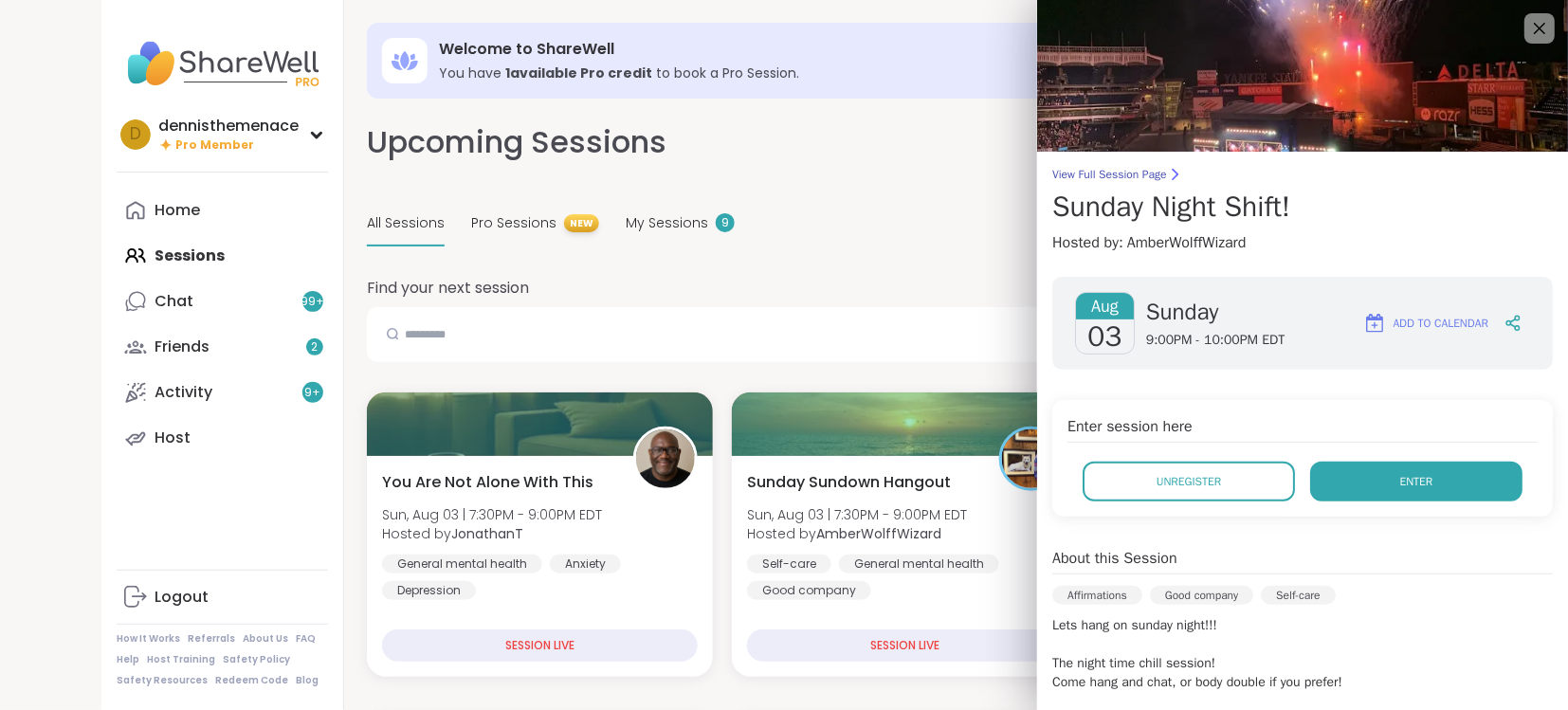 click on "Enter" at bounding box center (1416, 482) 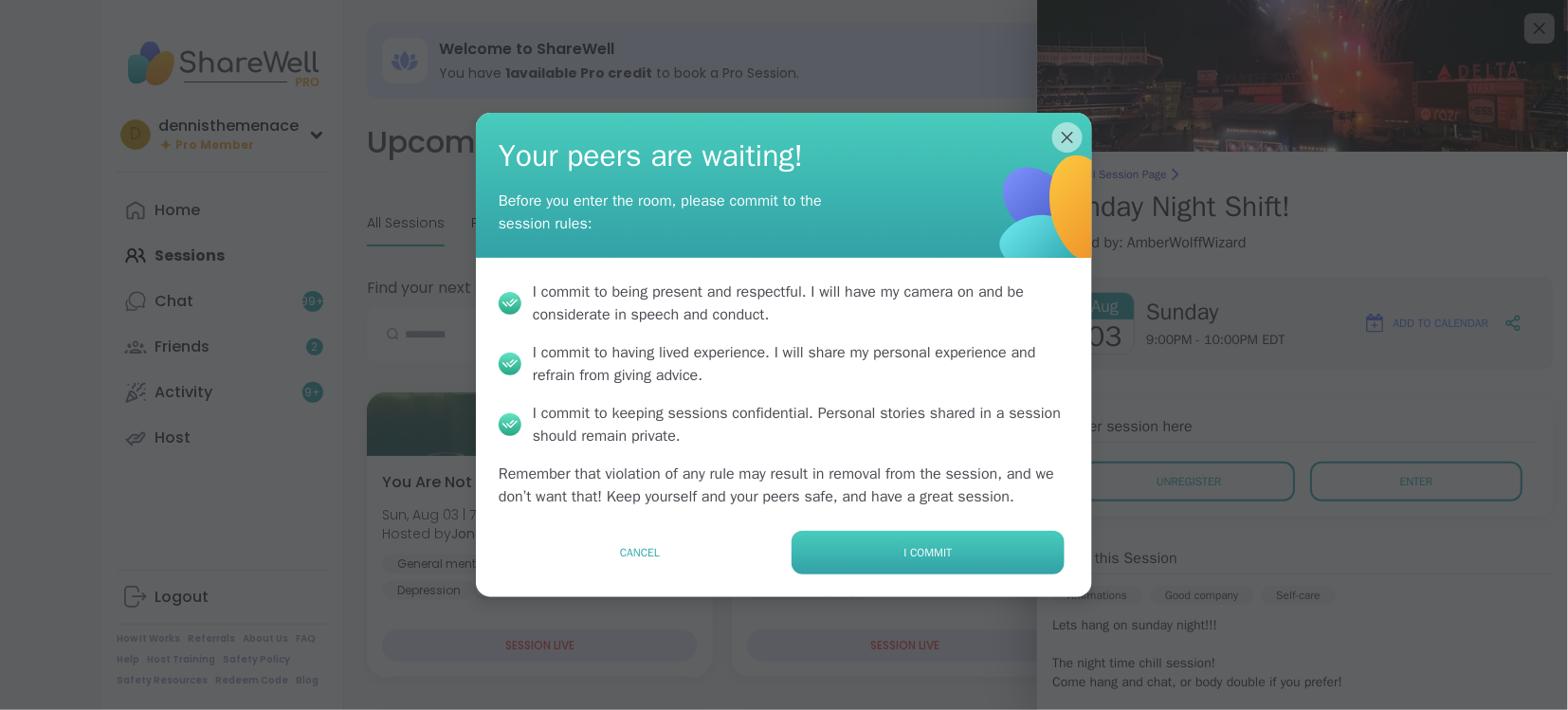 click on "I commit" at bounding box center (928, 553) 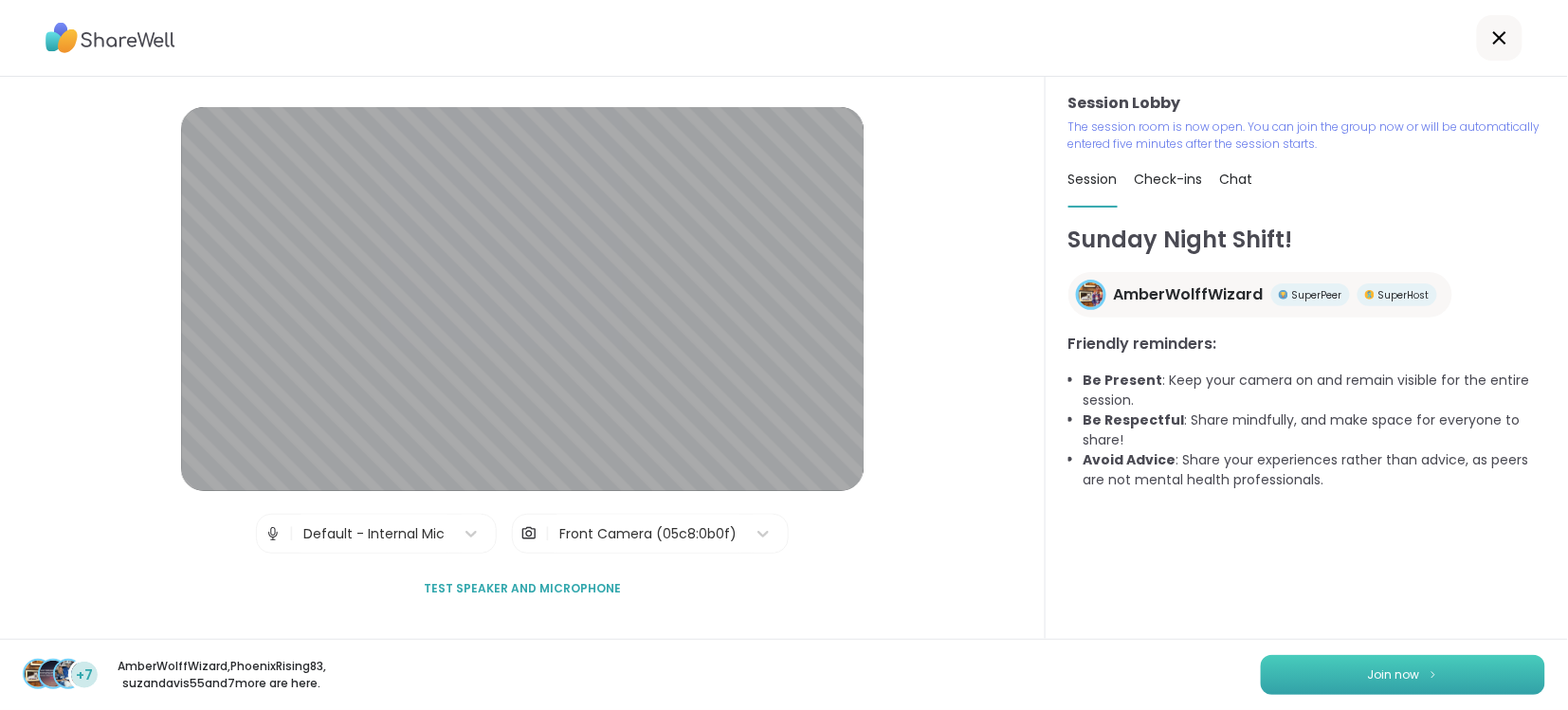 click on "Join now" at bounding box center (1403, 675) 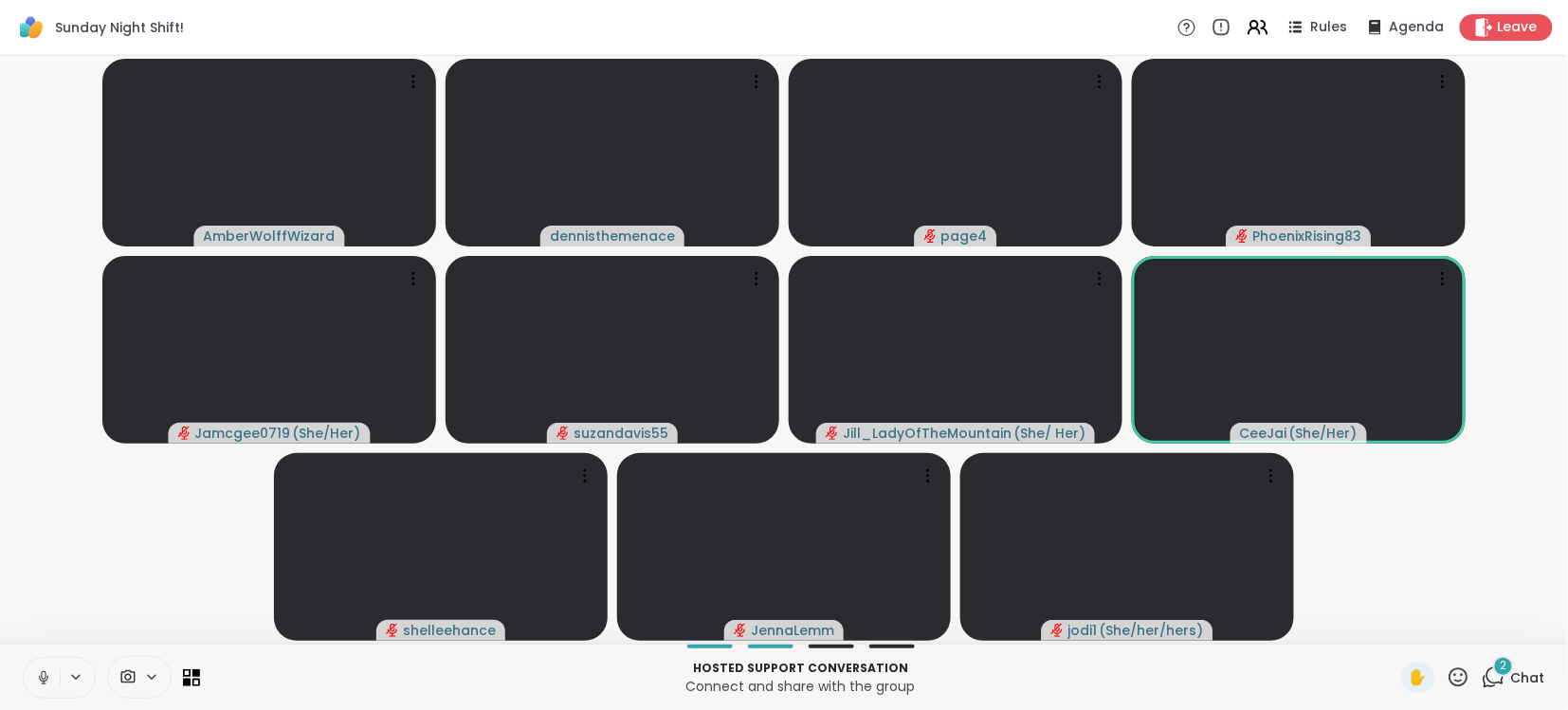 click on "Chat" at bounding box center [1528, 678] 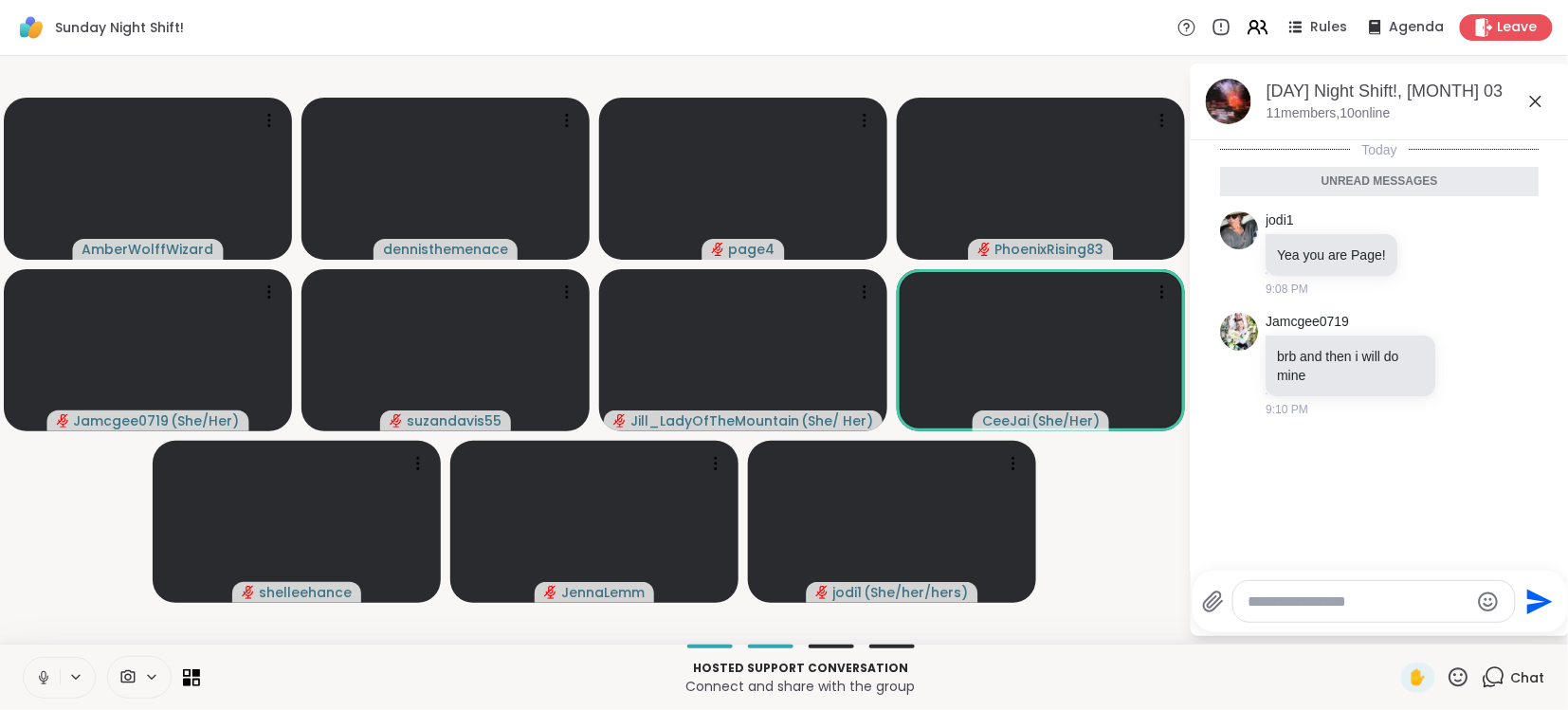 click 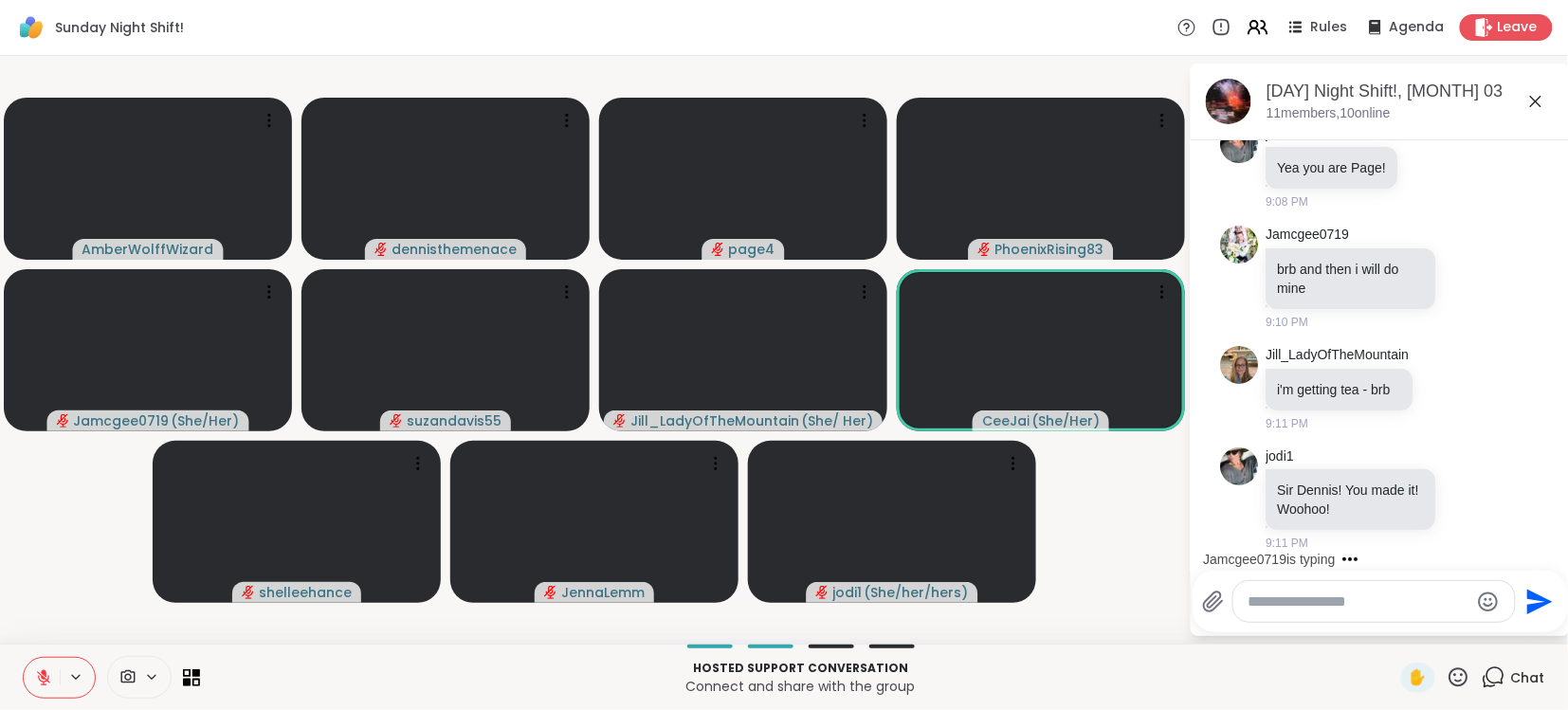 scroll, scrollTop: 144, scrollLeft: 0, axis: vertical 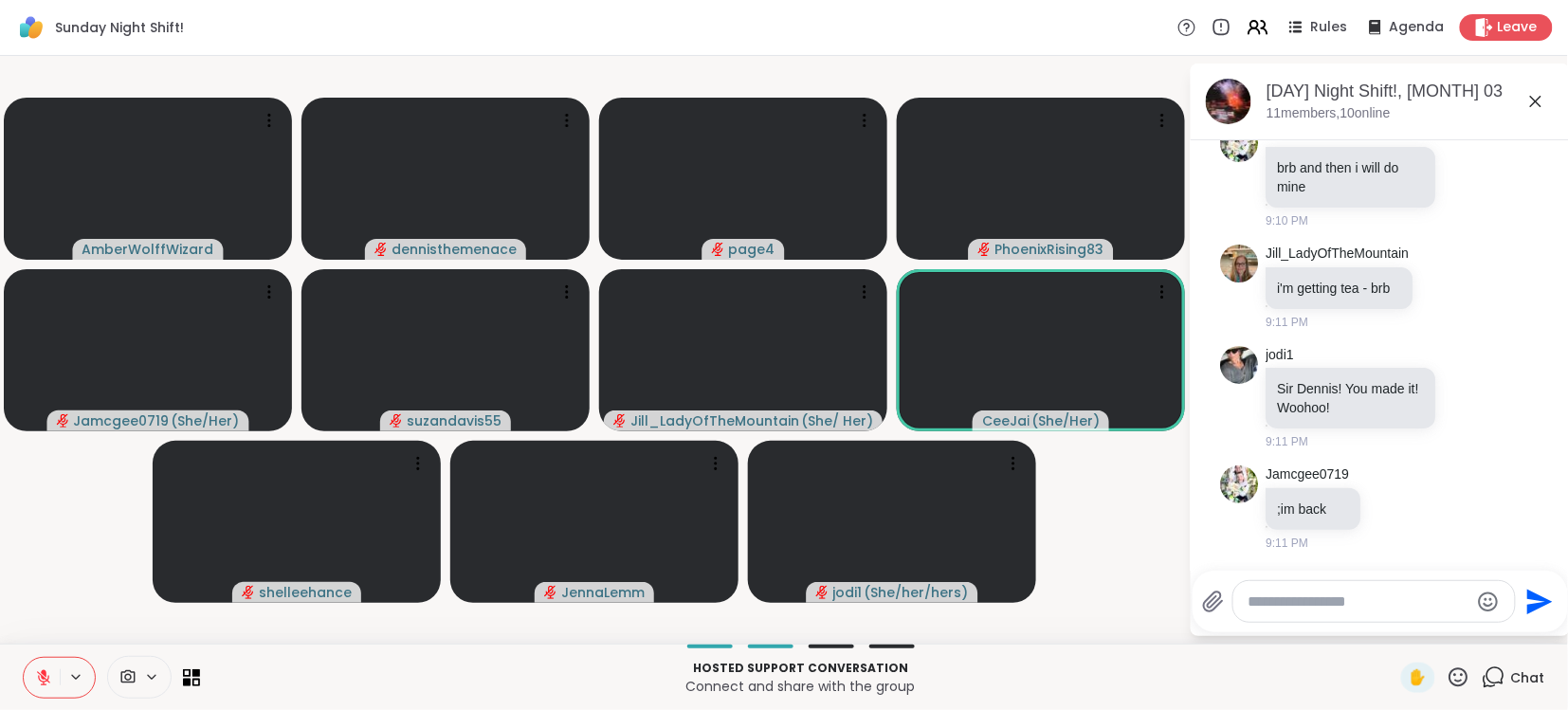 click at bounding box center (1358, 602) 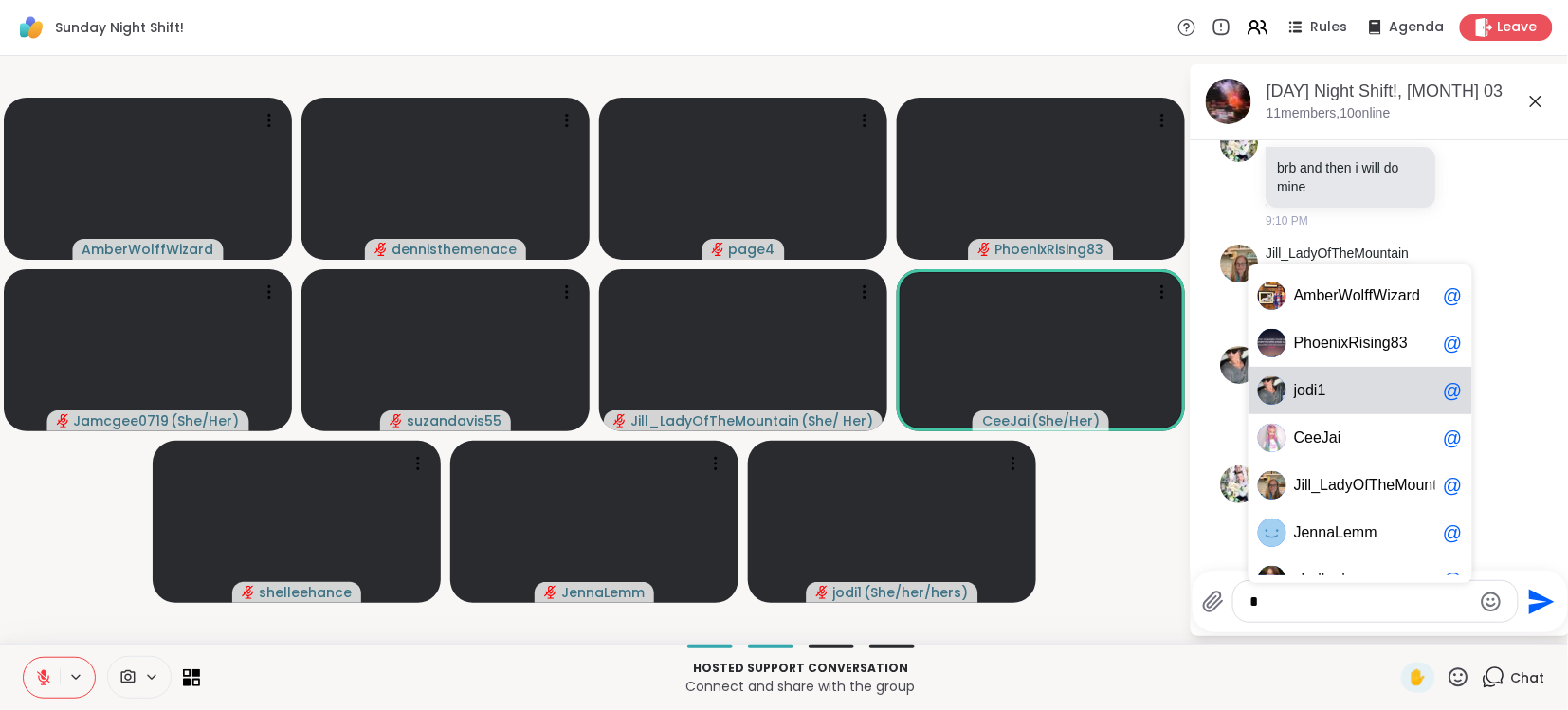 click on "j o d i 1" at bounding box center (1364, 391) 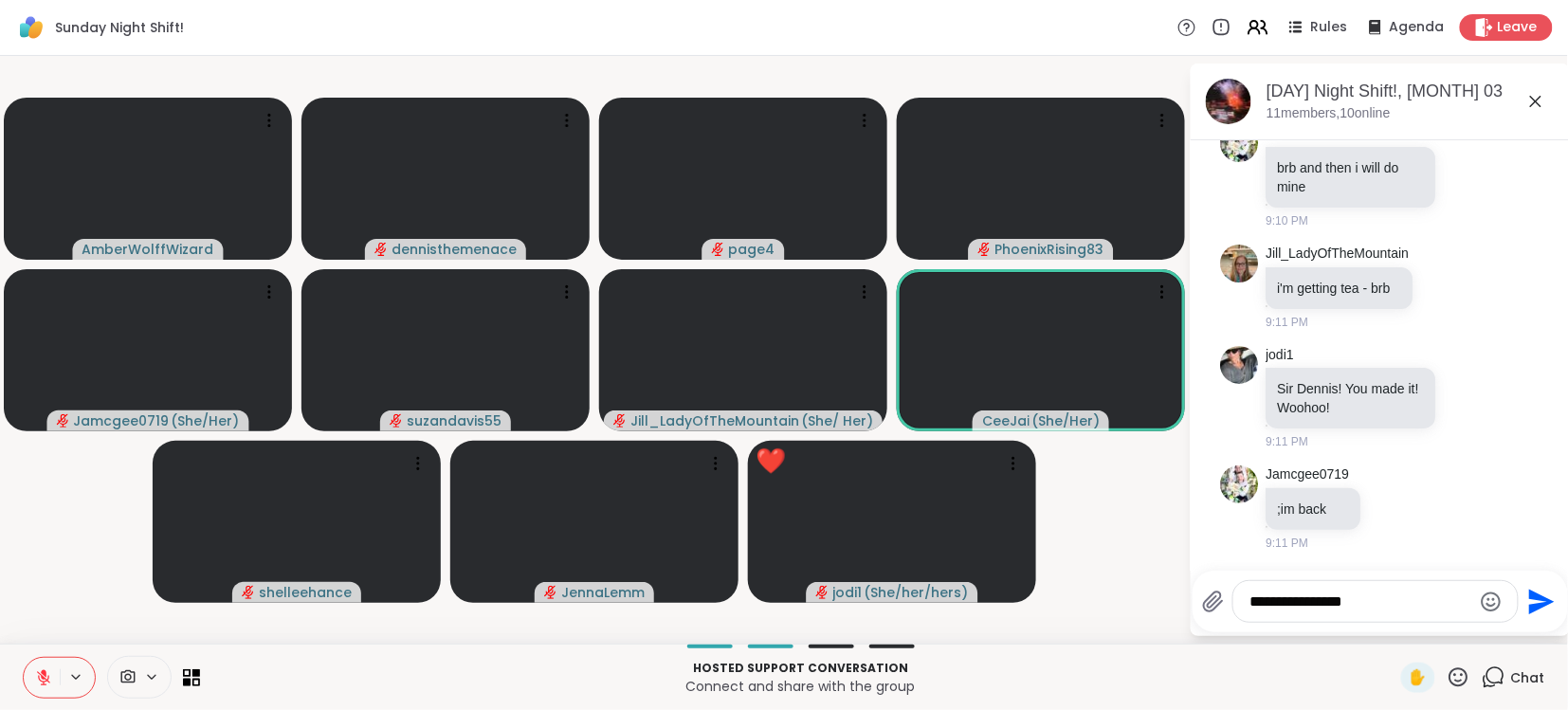 click on "**********" at bounding box center (1360, 602) 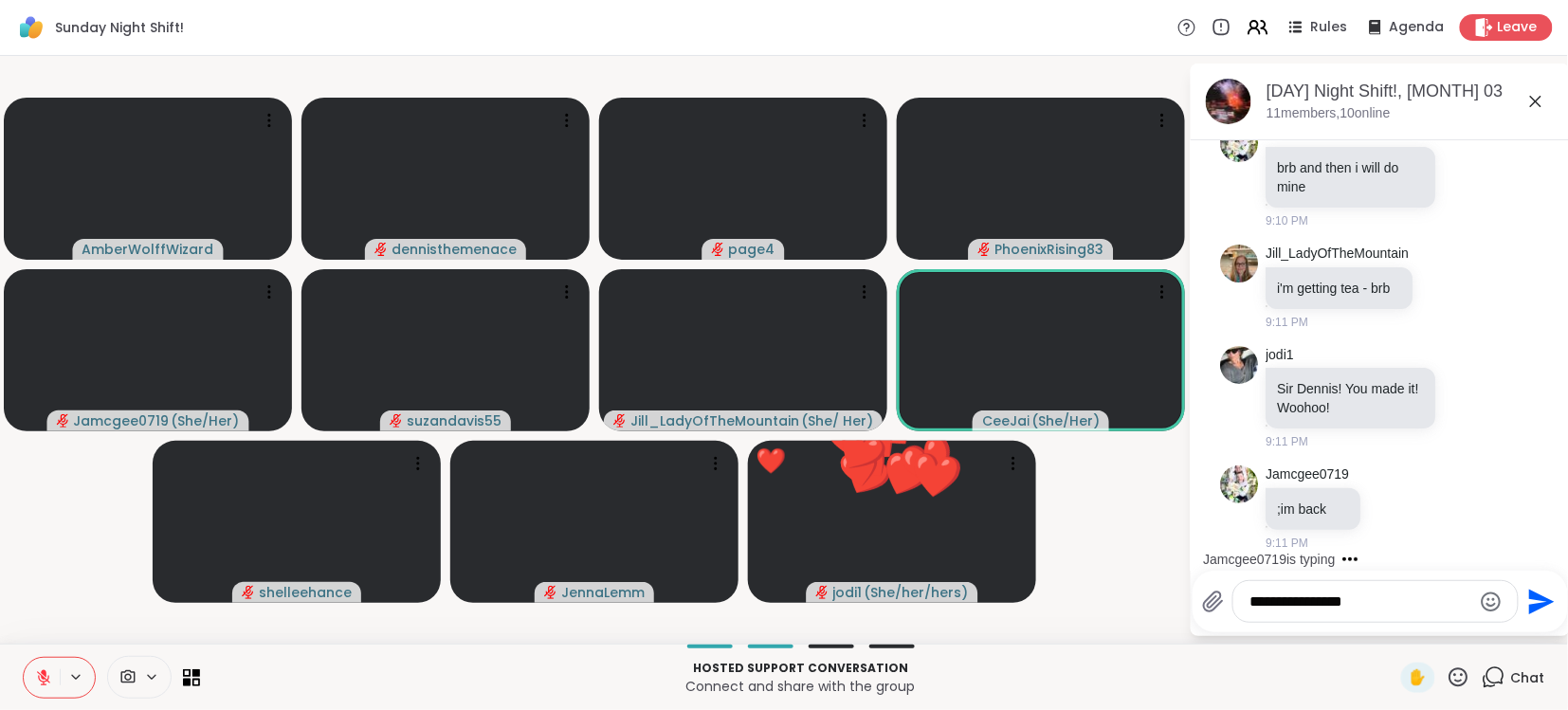 type on "**********" 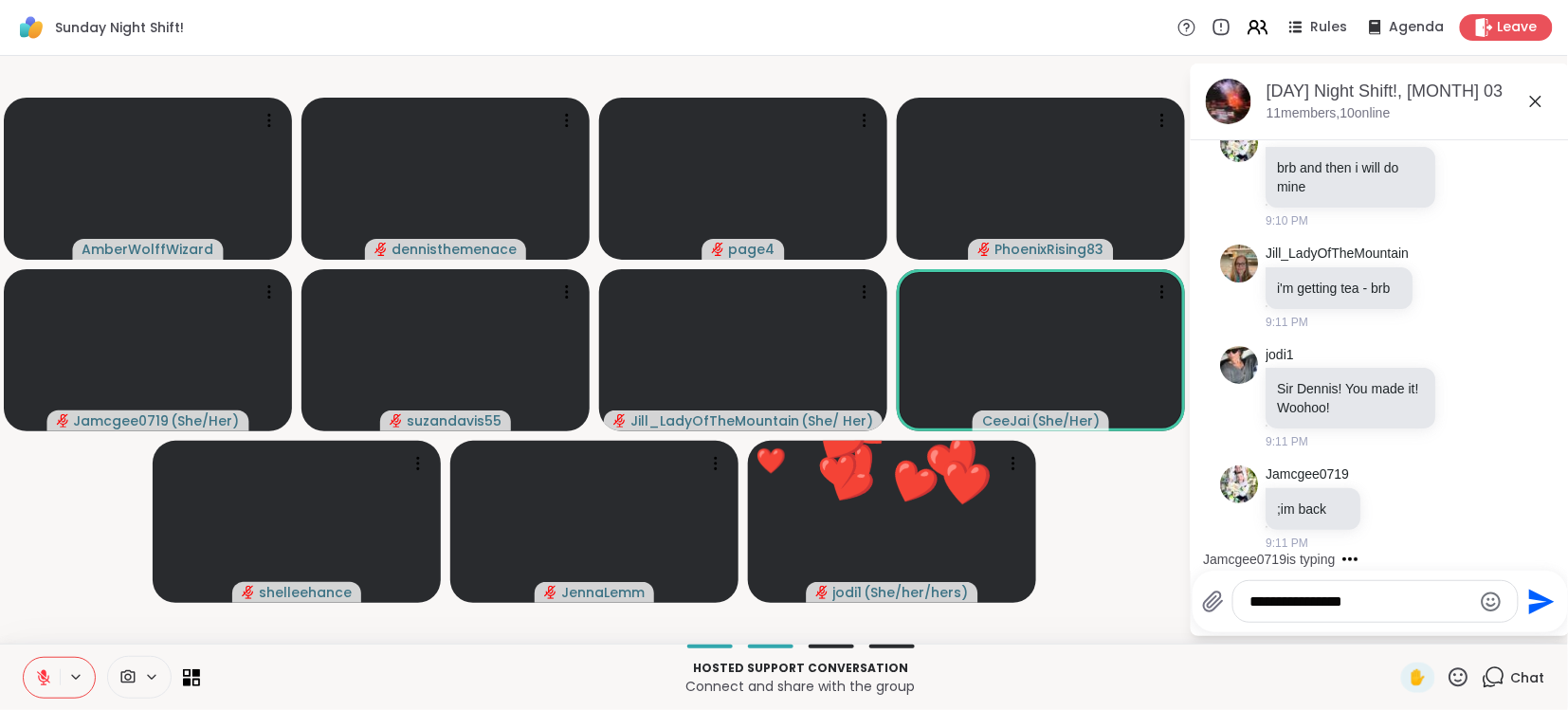 click on "Send" 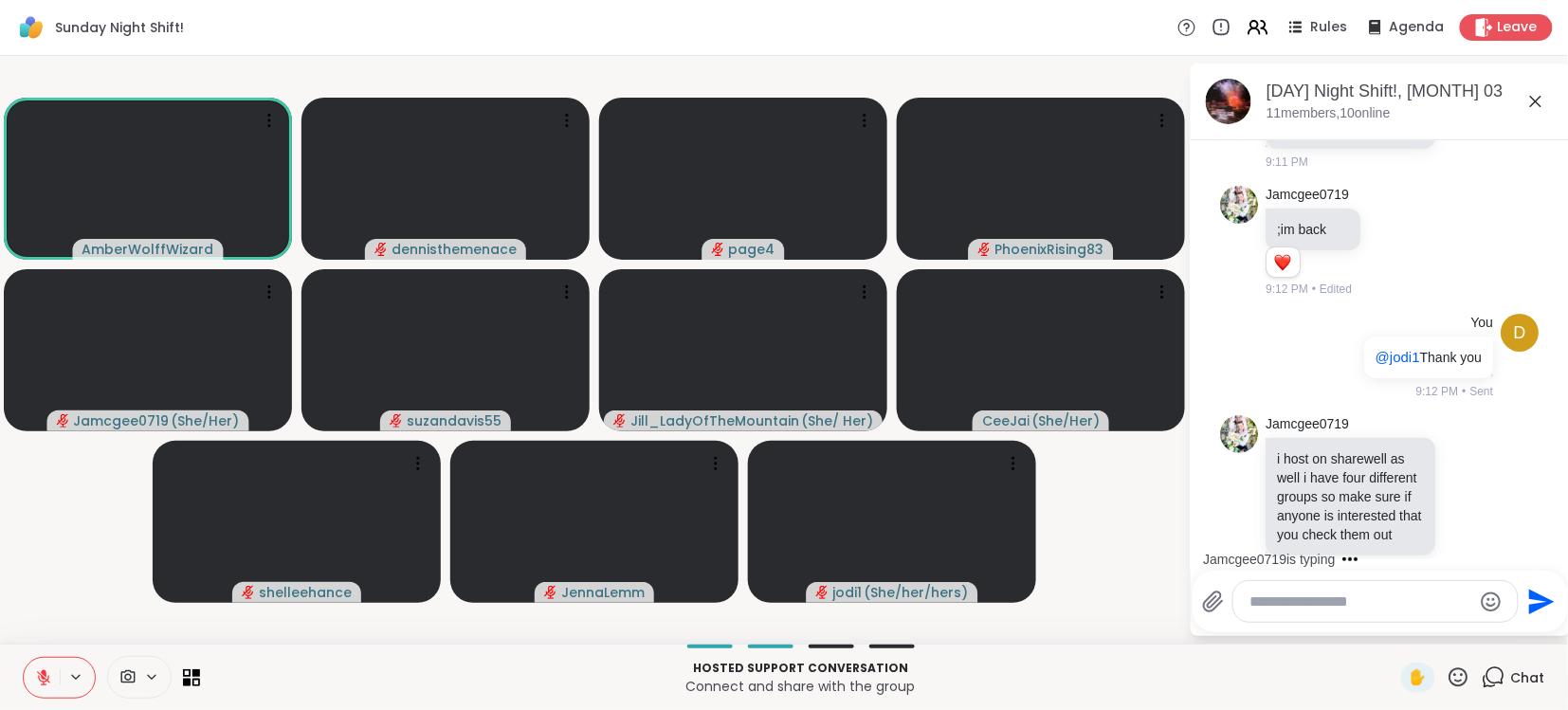 scroll, scrollTop: 572, scrollLeft: 0, axis: vertical 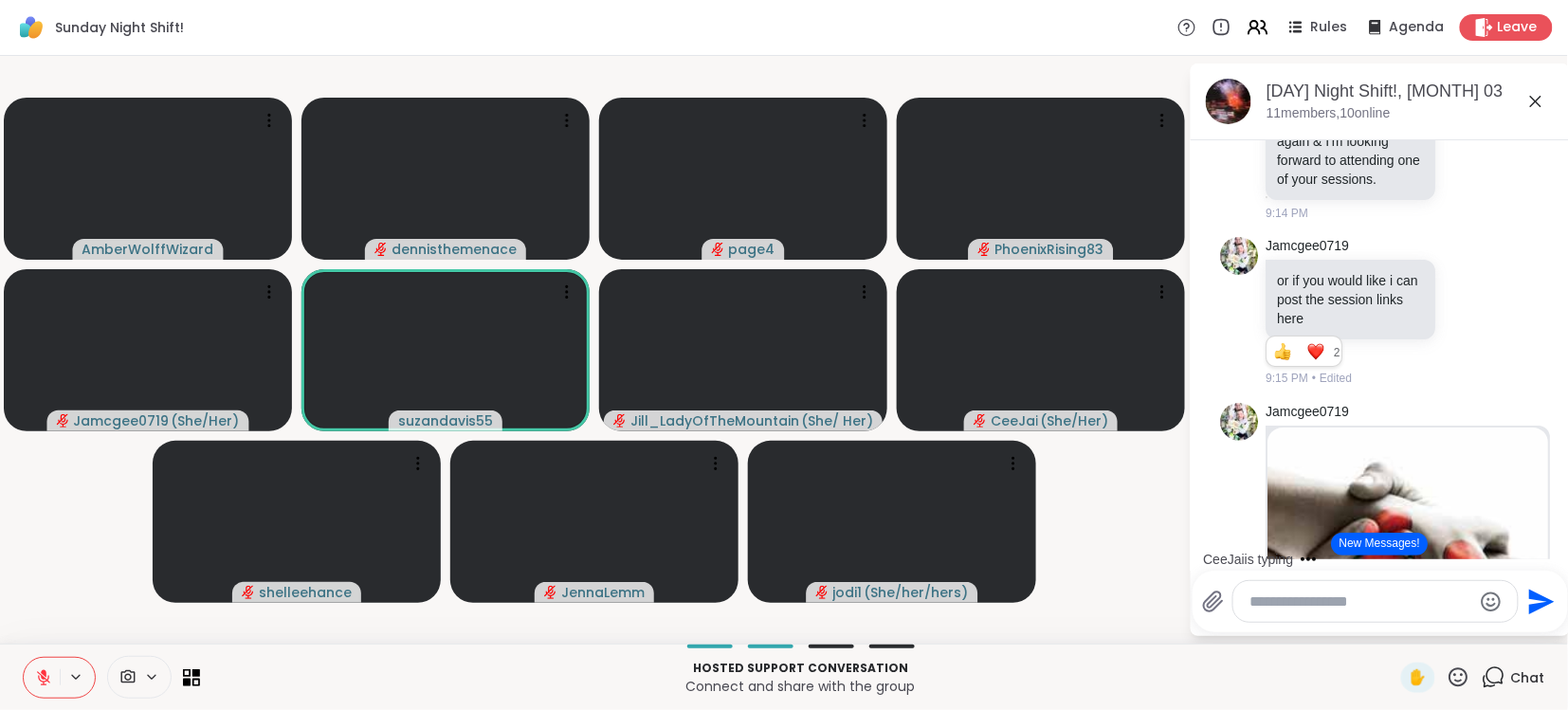 click on "New Messages!" at bounding box center [1379, 544] 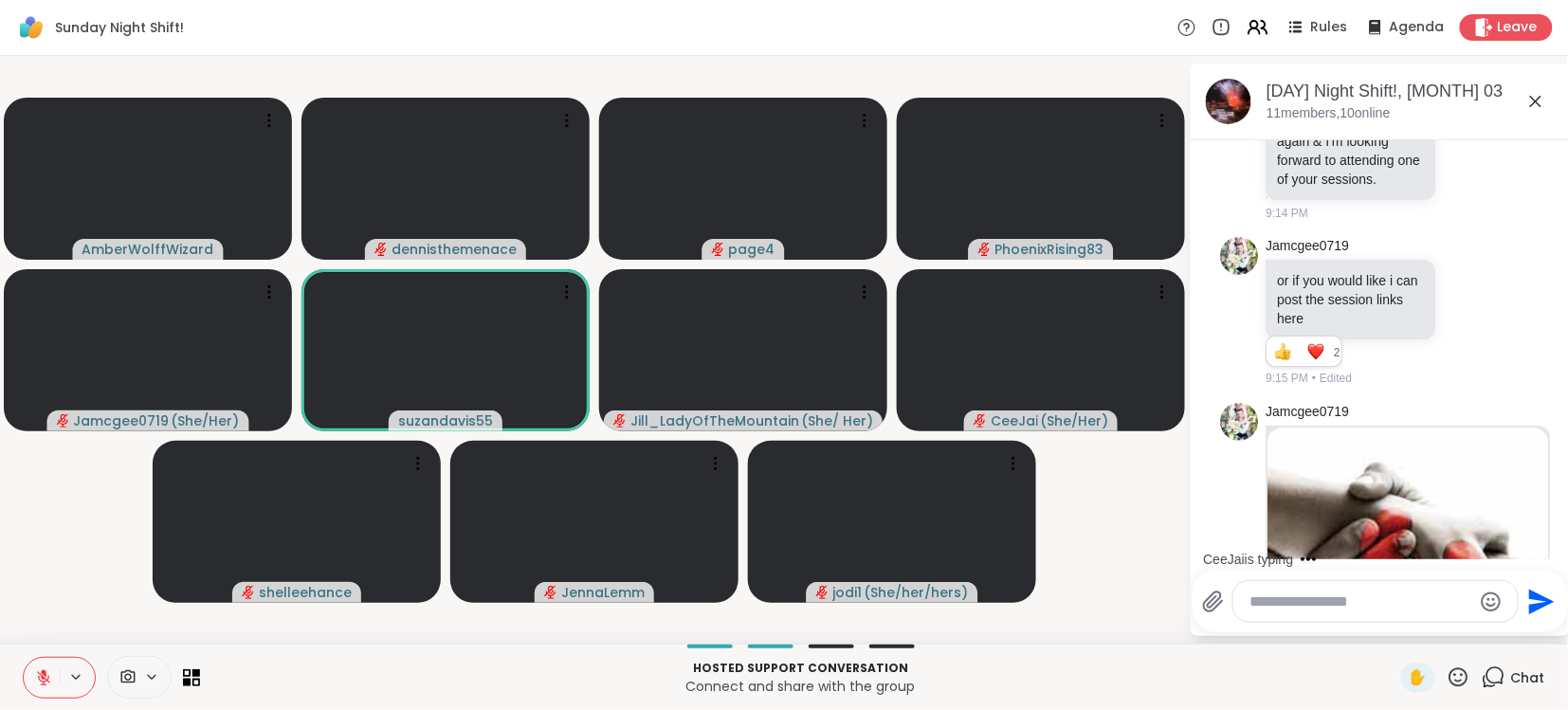 scroll, scrollTop: 4087, scrollLeft: 0, axis: vertical 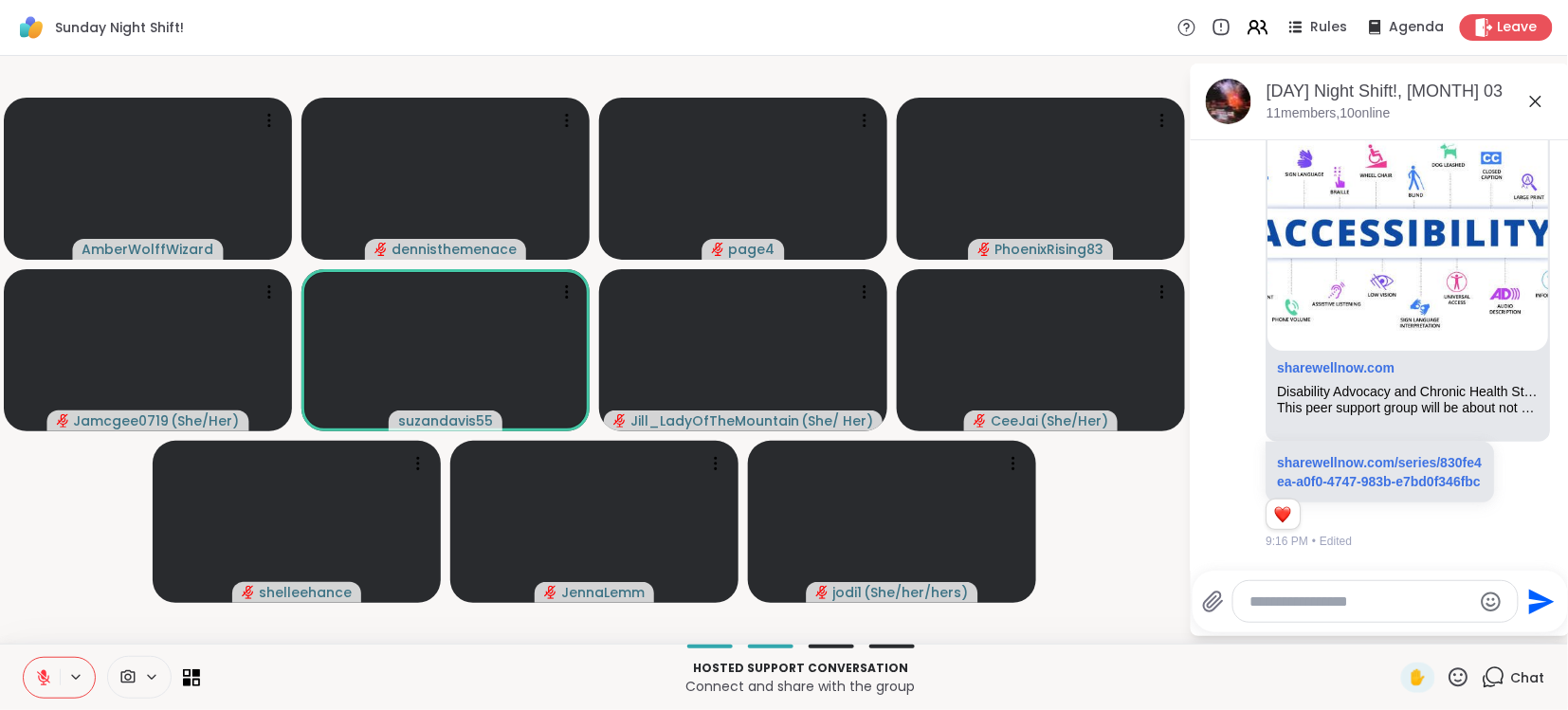 click at bounding box center [1360, 602] 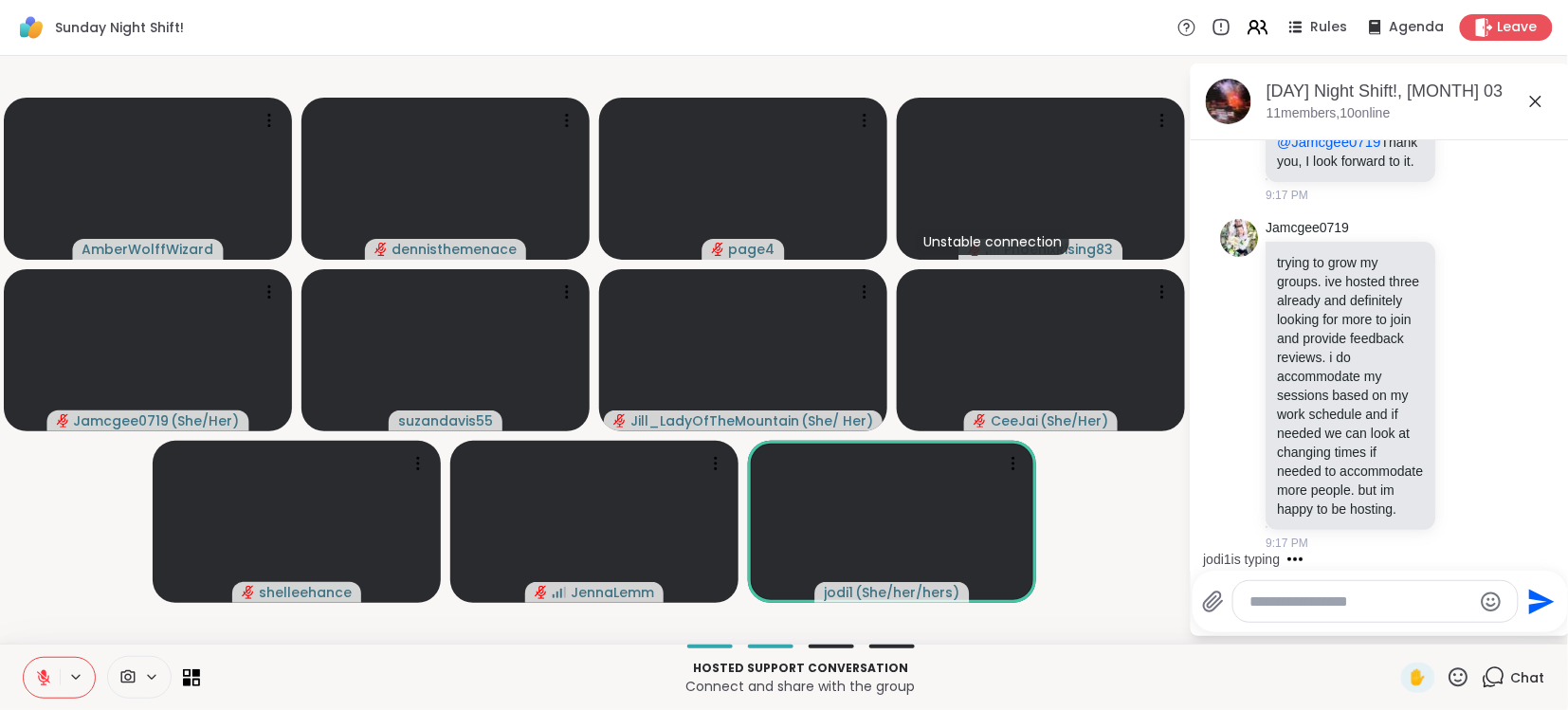 scroll, scrollTop: 4657, scrollLeft: 0, axis: vertical 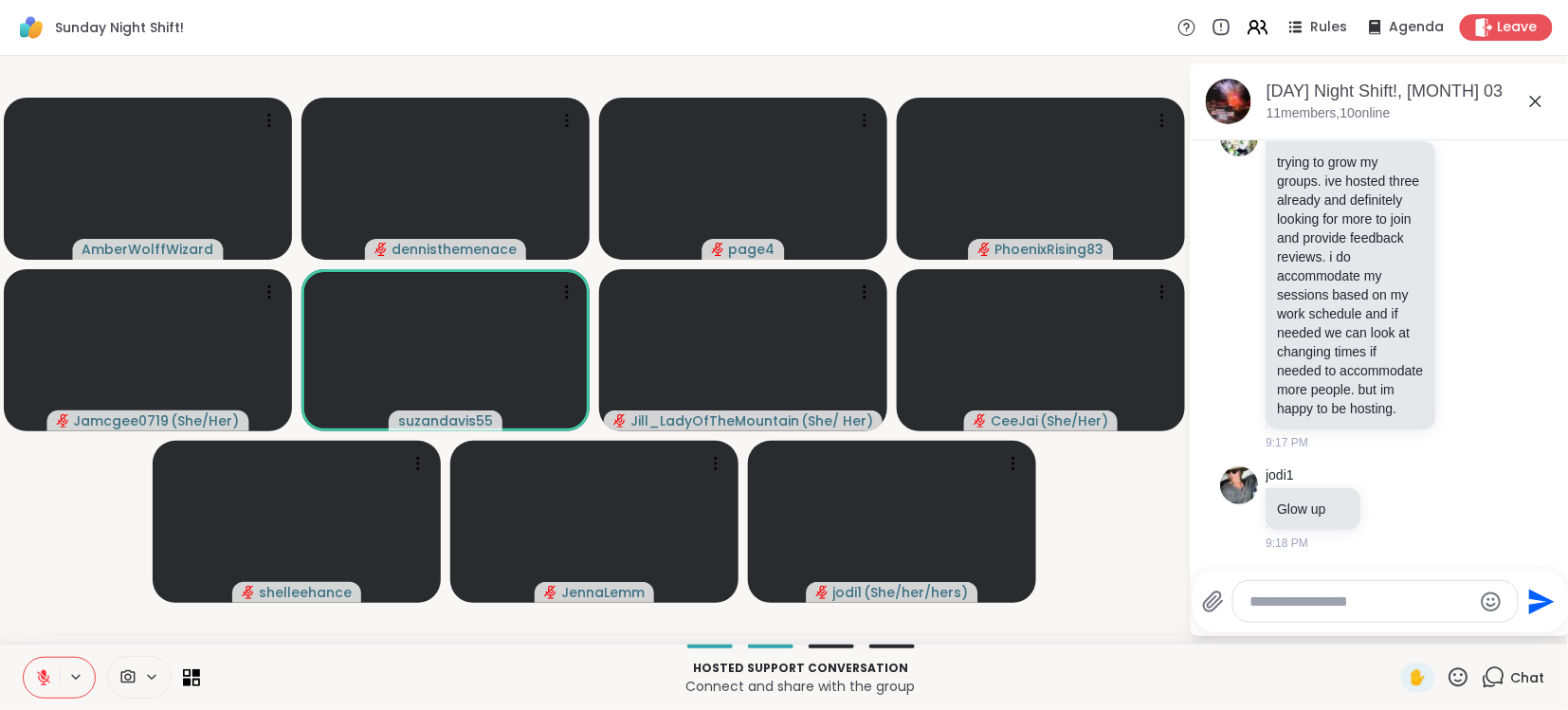click 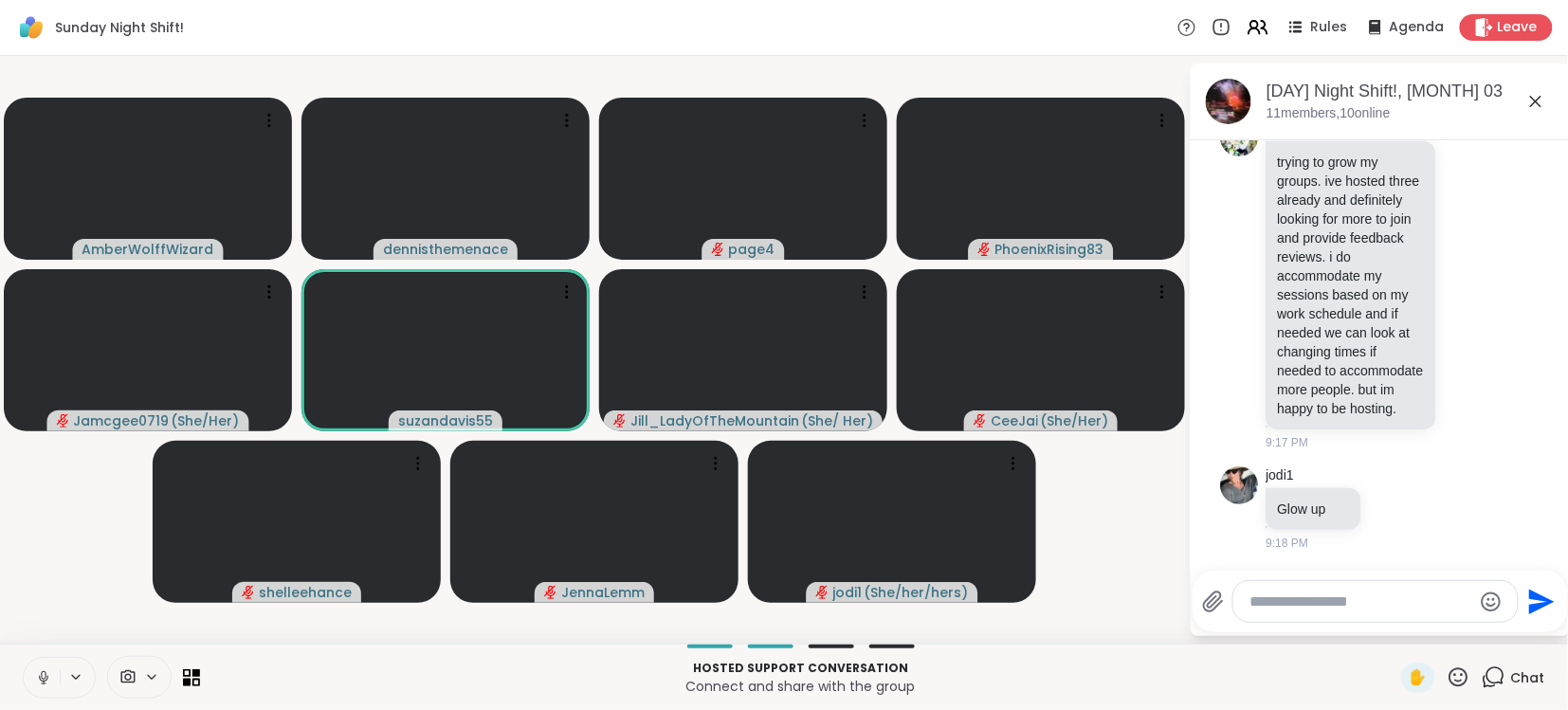 click 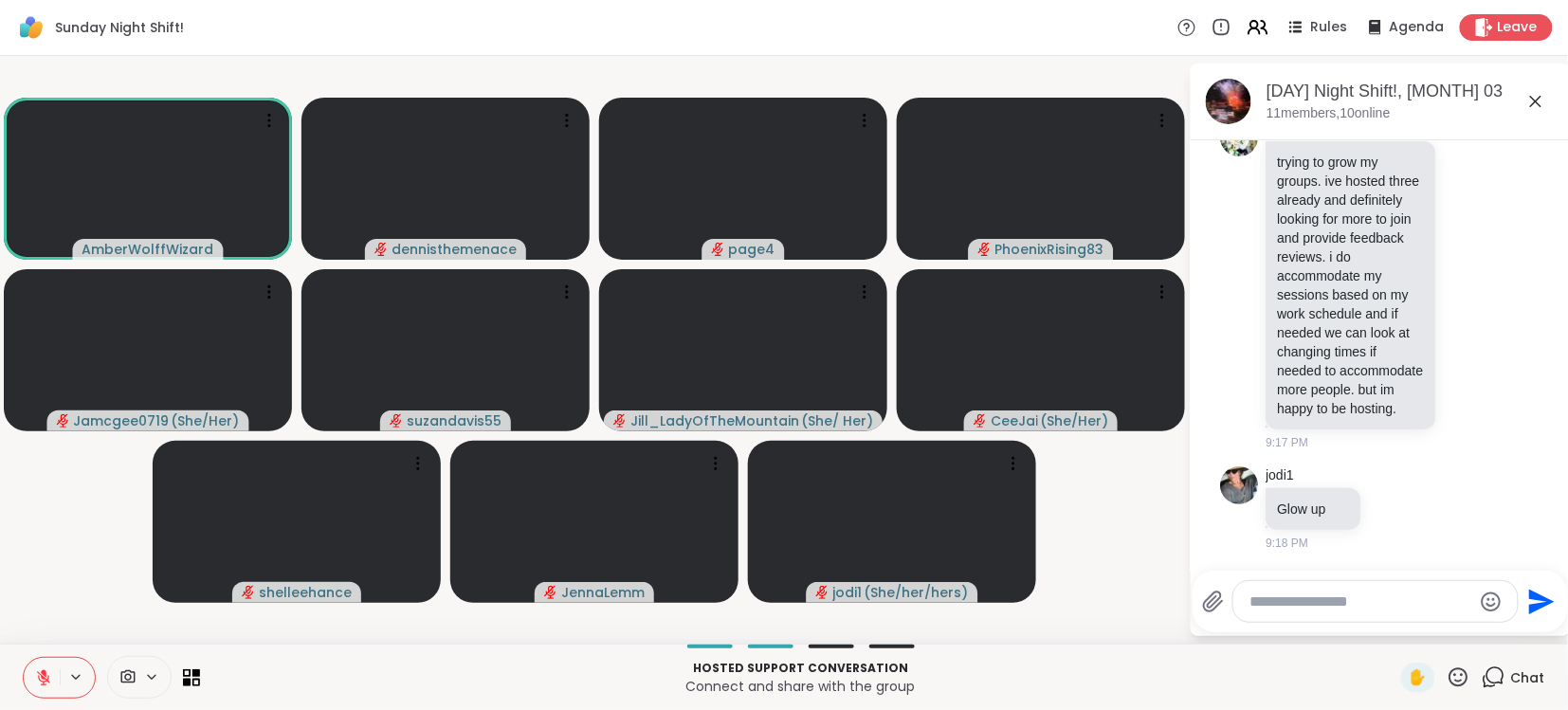 click on "Hosted support conversation Connect and share with the group ✋ Chat" at bounding box center [784, 677] 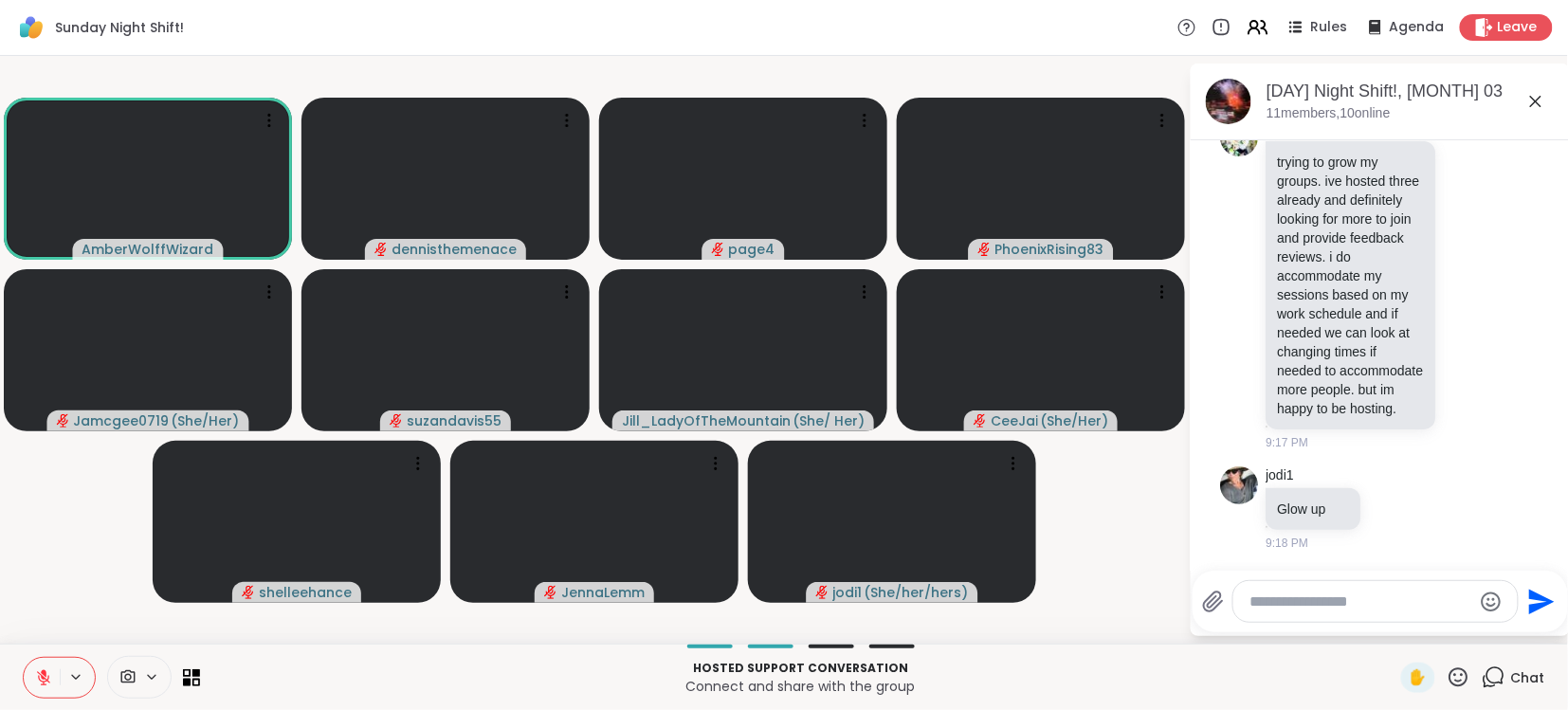 click 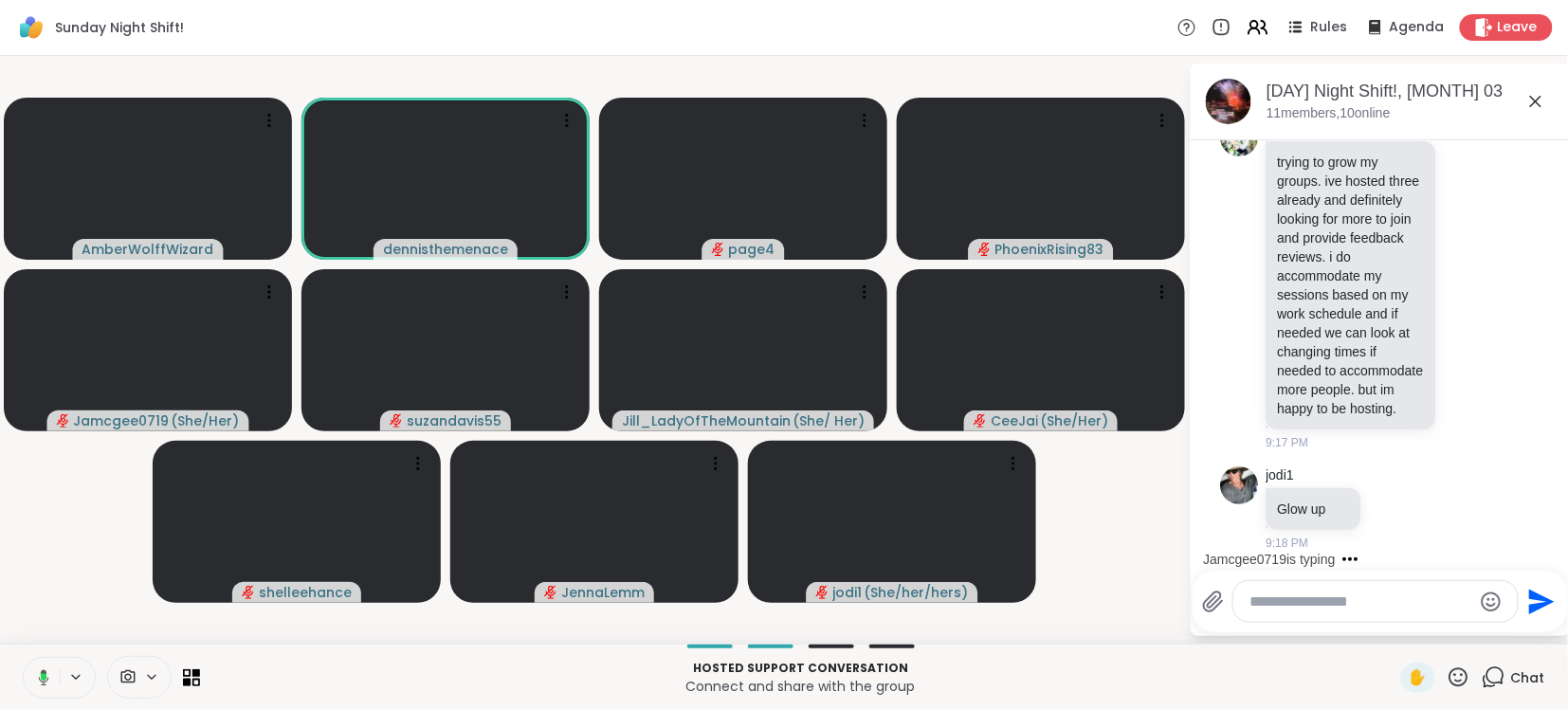 click at bounding box center (40, 678) 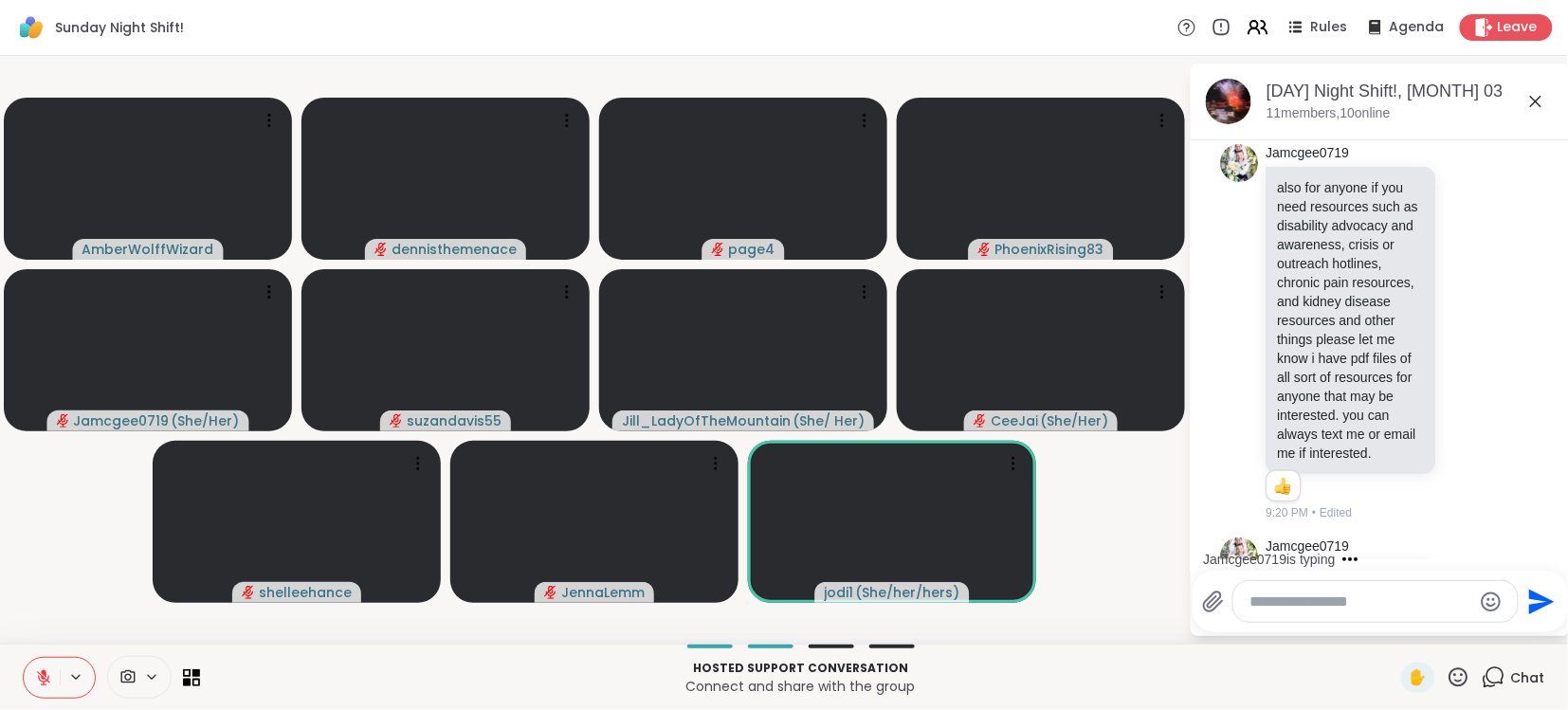 scroll, scrollTop: 5304, scrollLeft: 0, axis: vertical 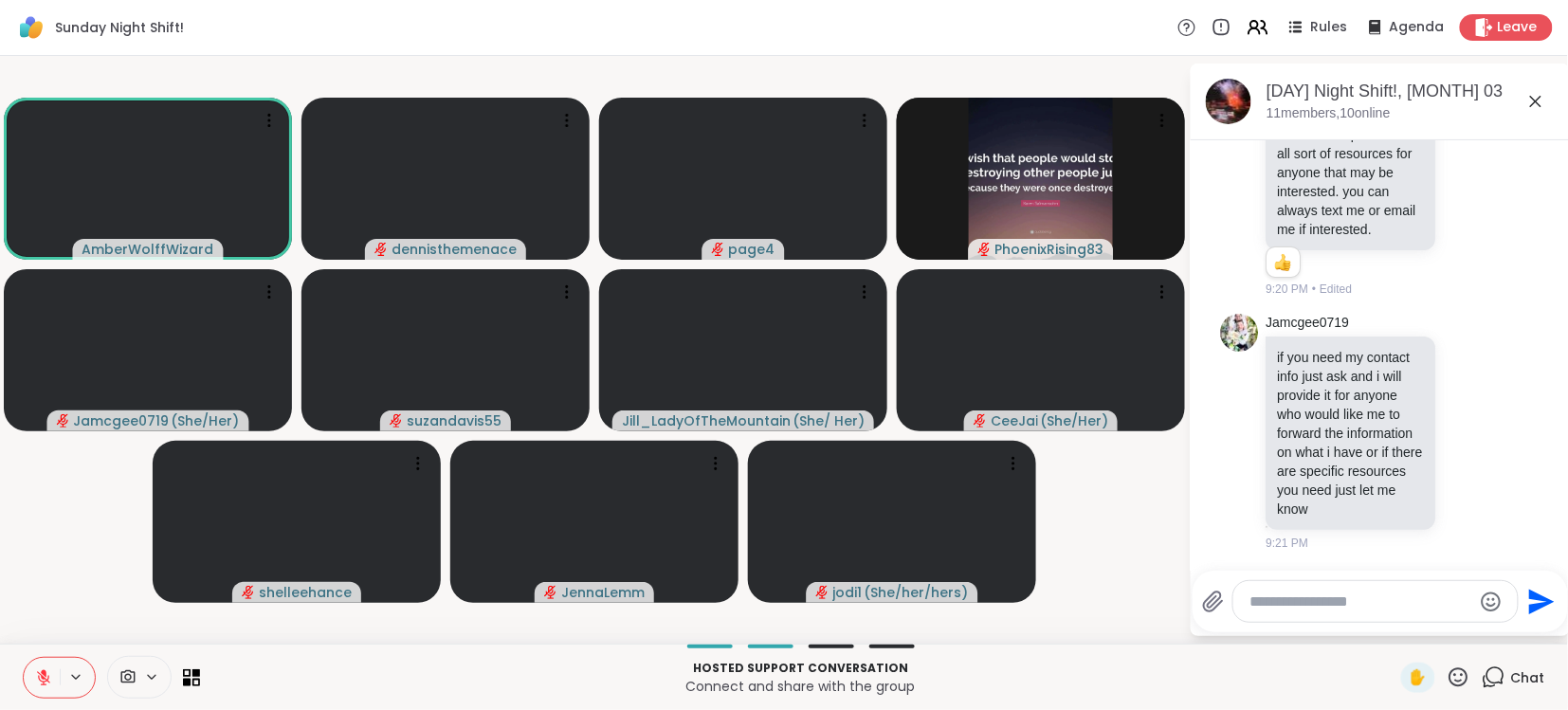 click 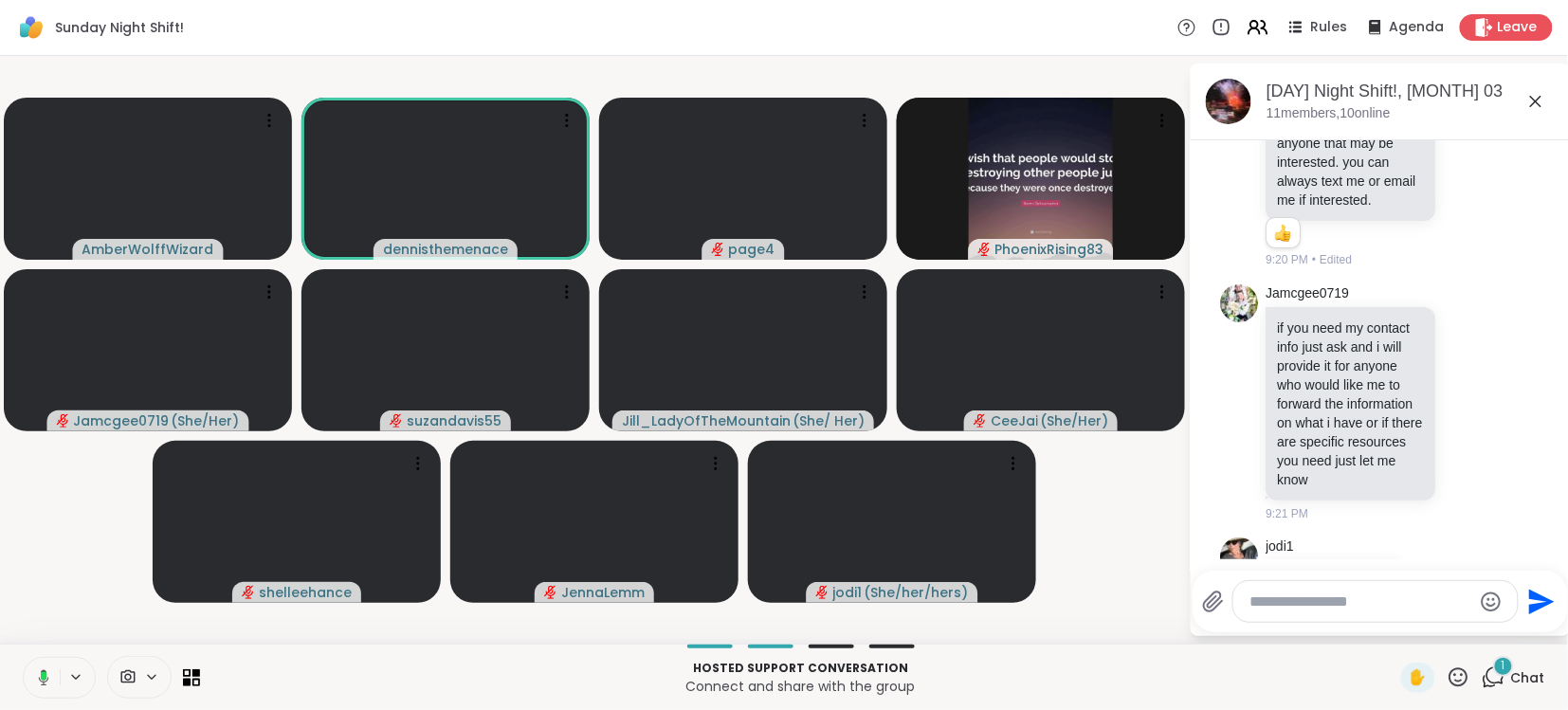 scroll, scrollTop: 5405, scrollLeft: 0, axis: vertical 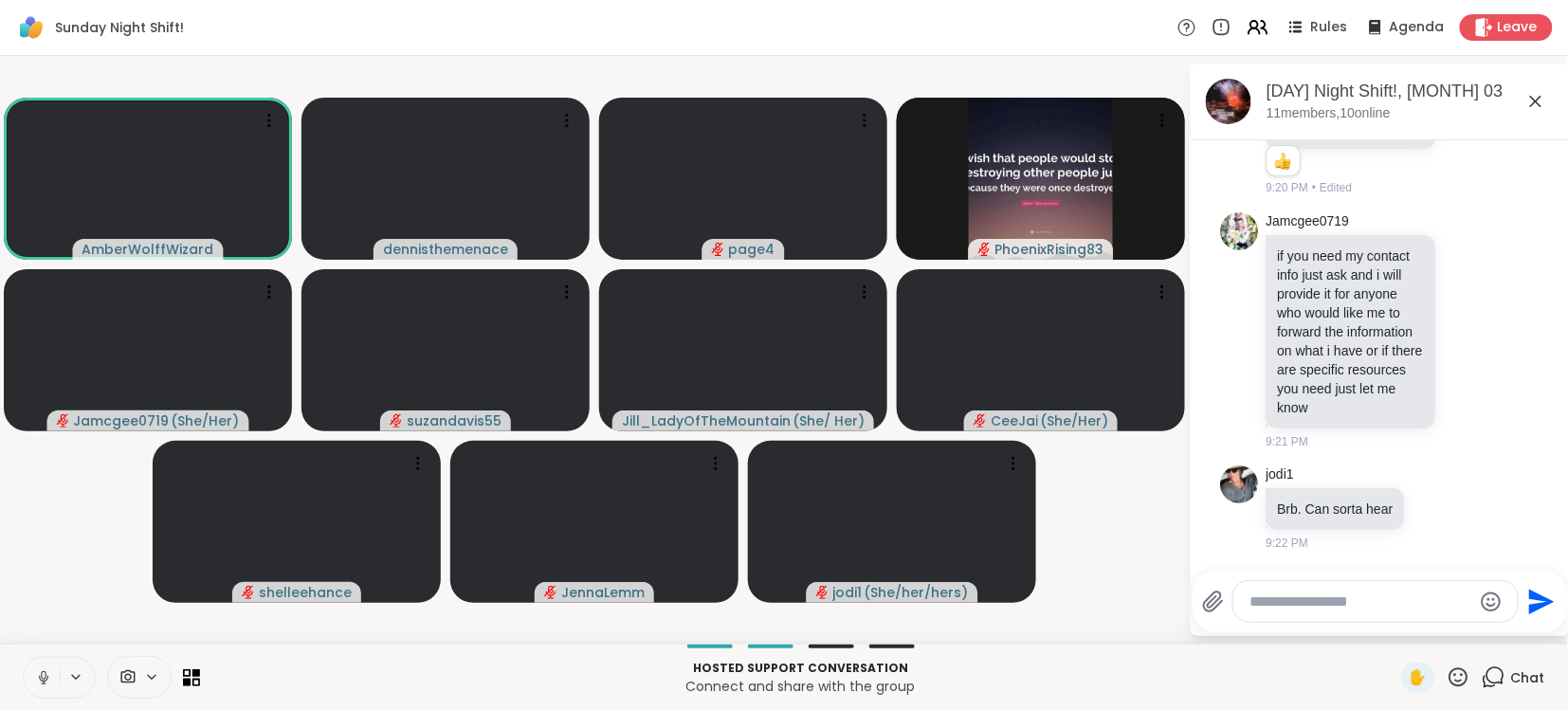 click at bounding box center (42, 678) 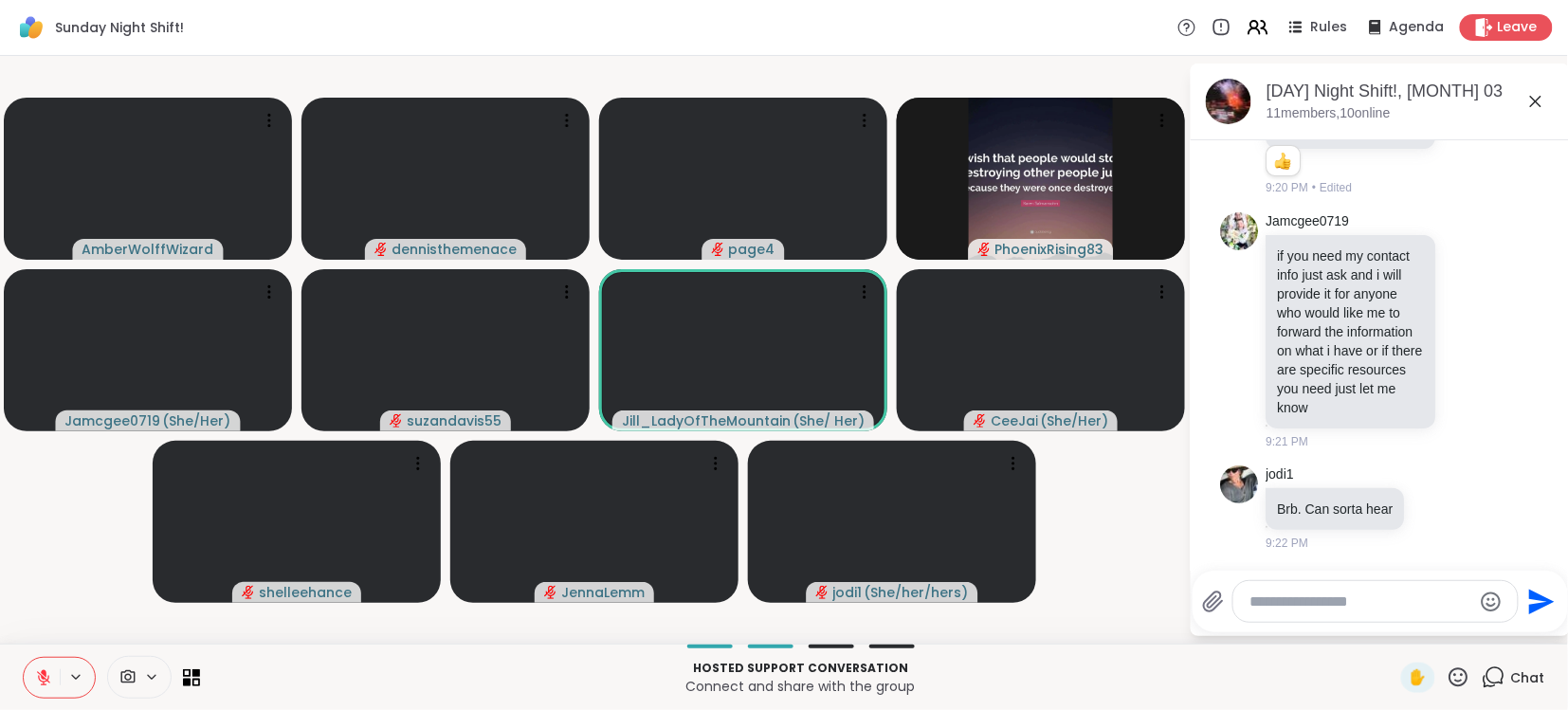 click at bounding box center [42, 678] 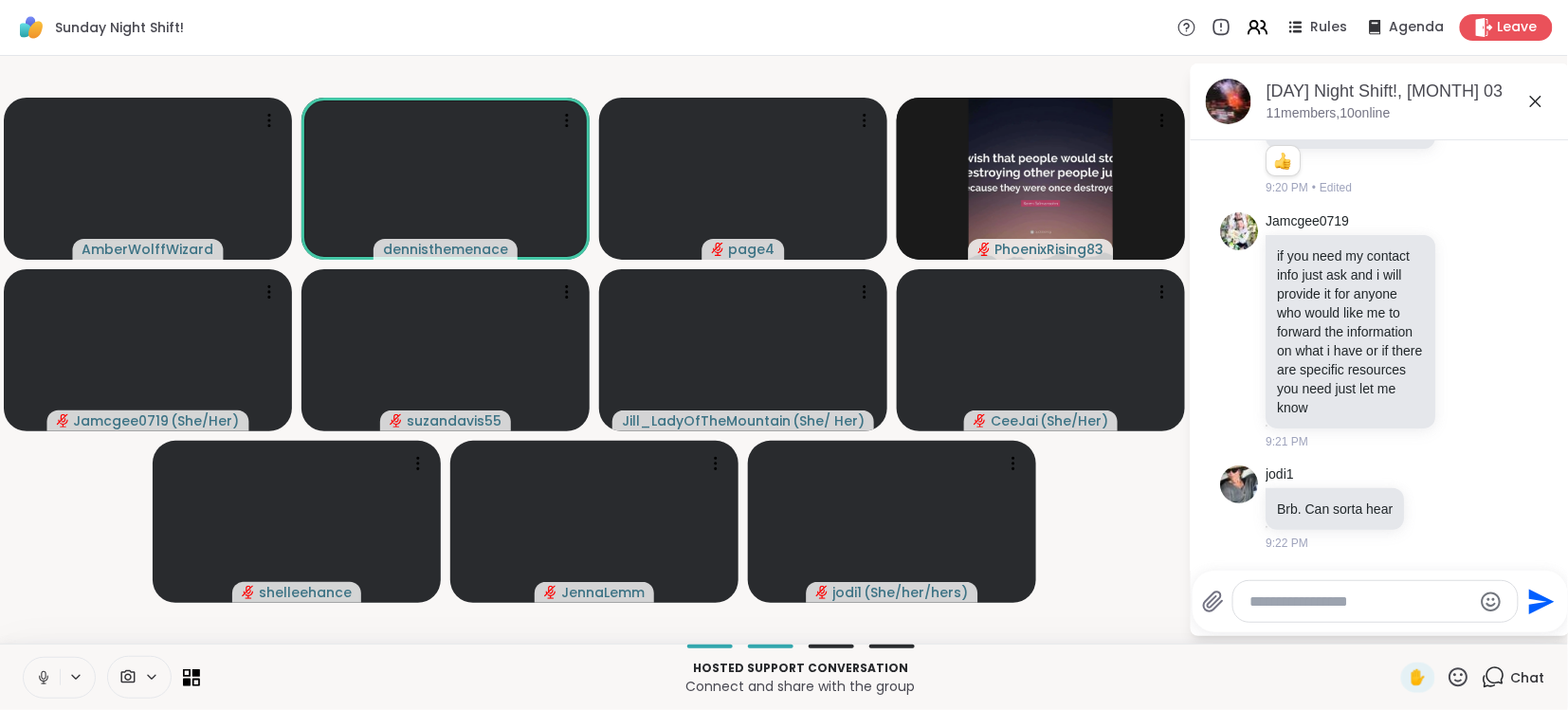 click at bounding box center (42, 678) 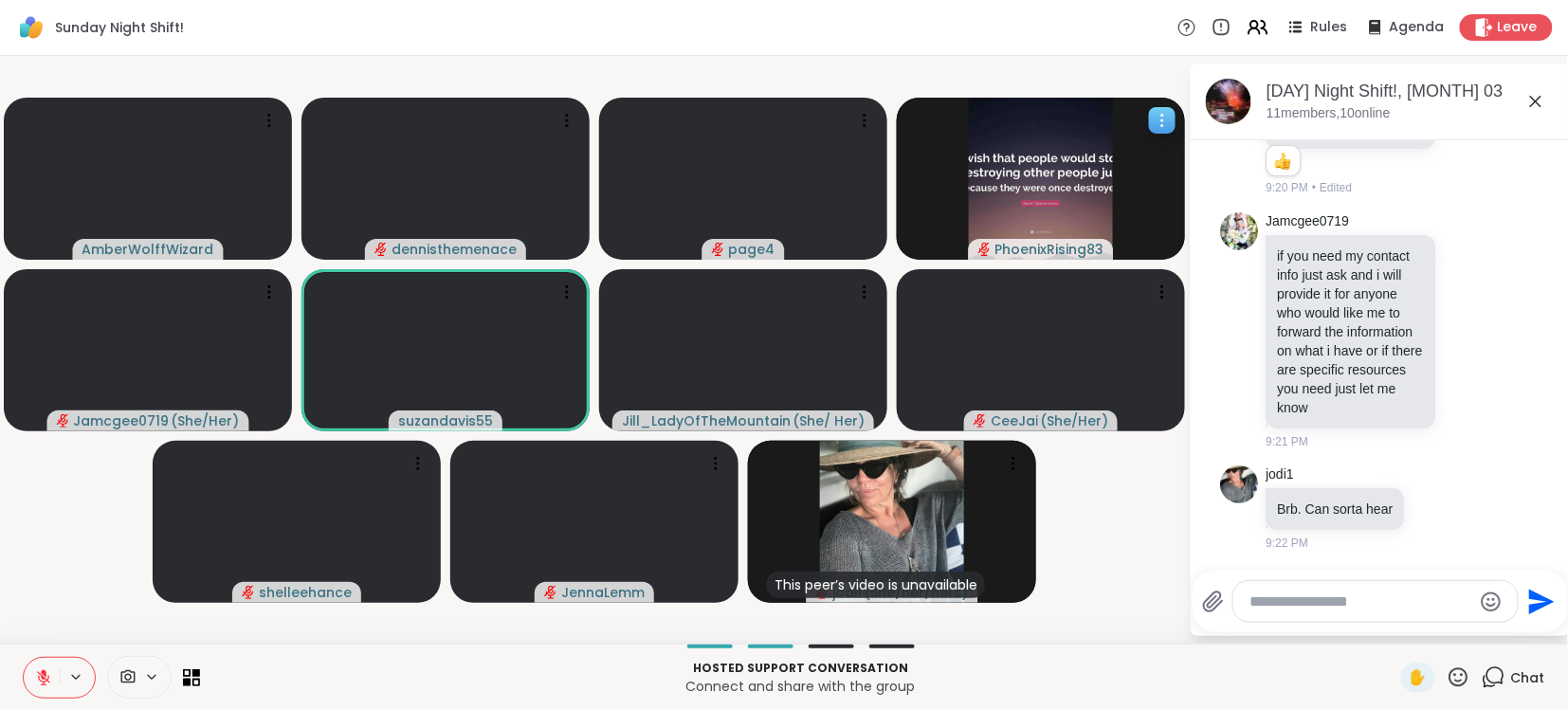 click at bounding box center [1041, 178] 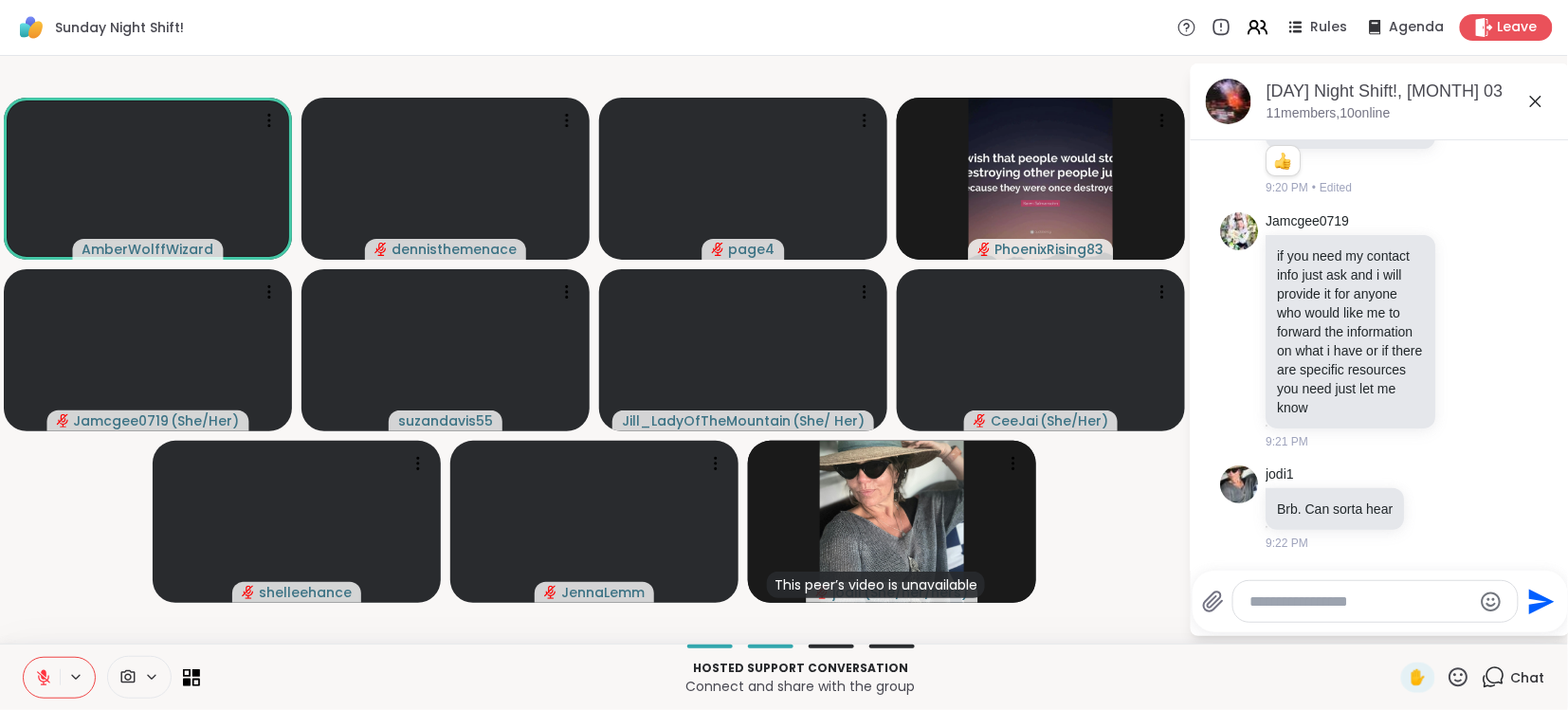 click on "Jamcgee0719 if you need my contact info just ask and i will provide it for anyone who would like me to forward the information on what i have or if there are specific resources you need just let me know [TIME]" at bounding box center [1380, 331] 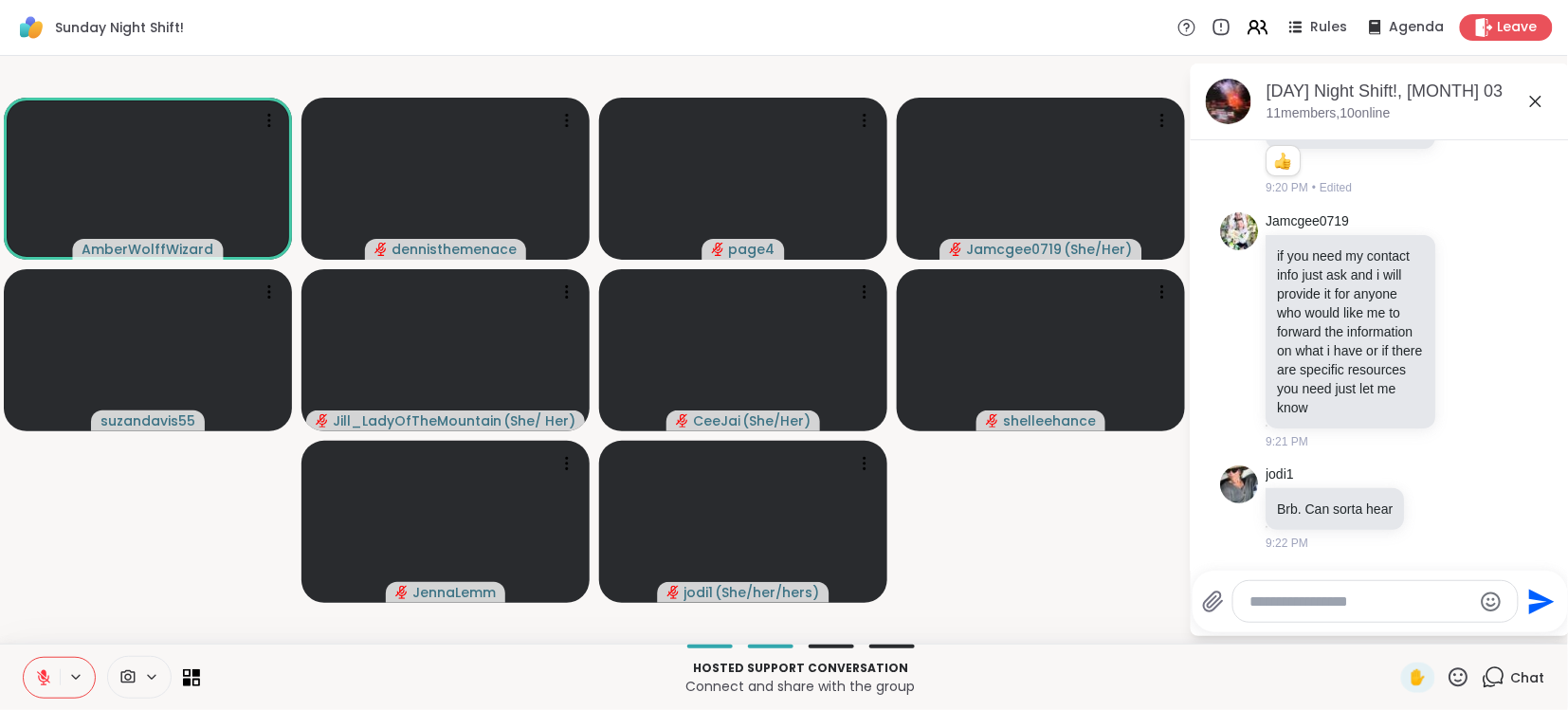 click on "AmberWolffWizard dennisthemenace page4 Jamcgee0719 ( [PRONOUNS] ) suzandavis55 Jill_LadyOfTheMountain ( [PRONOUNS] ) CeeJai ( [PRONOUNS] ) shelleehance JennaLemm jodi1 ( [PRONOUNS] )" at bounding box center (594, 350) 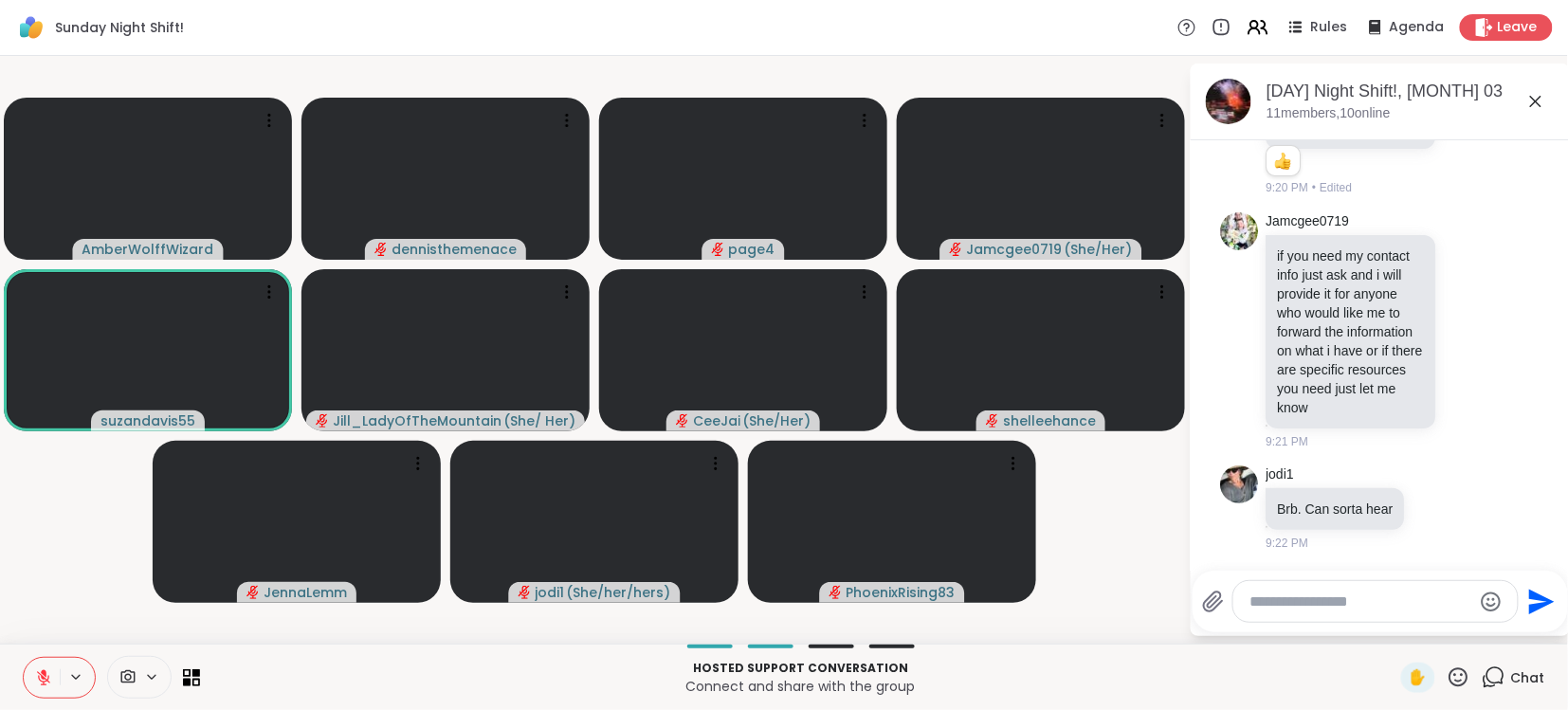 click on "AmberWolffWizard dennisthemenace page4 Jamcgee0719 ( [PRONOUNS] ) suzandavis55 Jill_LadyOfTheMountain ( [PRONOUNS] ) CeeJai ( [PRONOUNS] ) shelleehance JennaLemm jodi1 ( [PRONOUNS] ) PhoenixRising83" at bounding box center [594, 350] 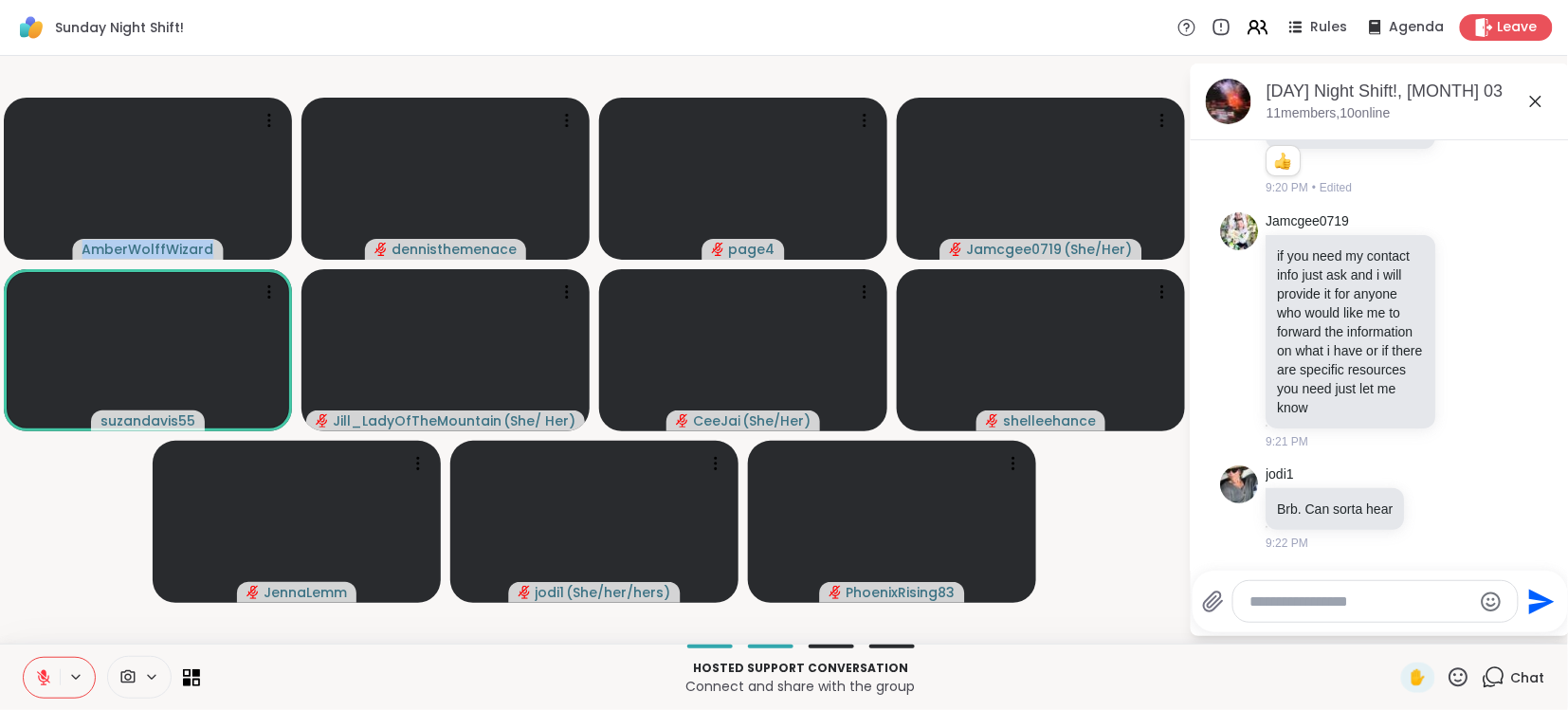click on "AmberWolffWizard dennisthemenace page4 Jamcgee0719 ( [PRONOUNS] ) suzandavis55 Jill_LadyOfTheMountain ( [PRONOUNS] ) CeeJai ( [PRONOUNS] ) shelleehance JennaLemm jodi1 ( [PRONOUNS] ) PhoenixRising83" at bounding box center (594, 350) 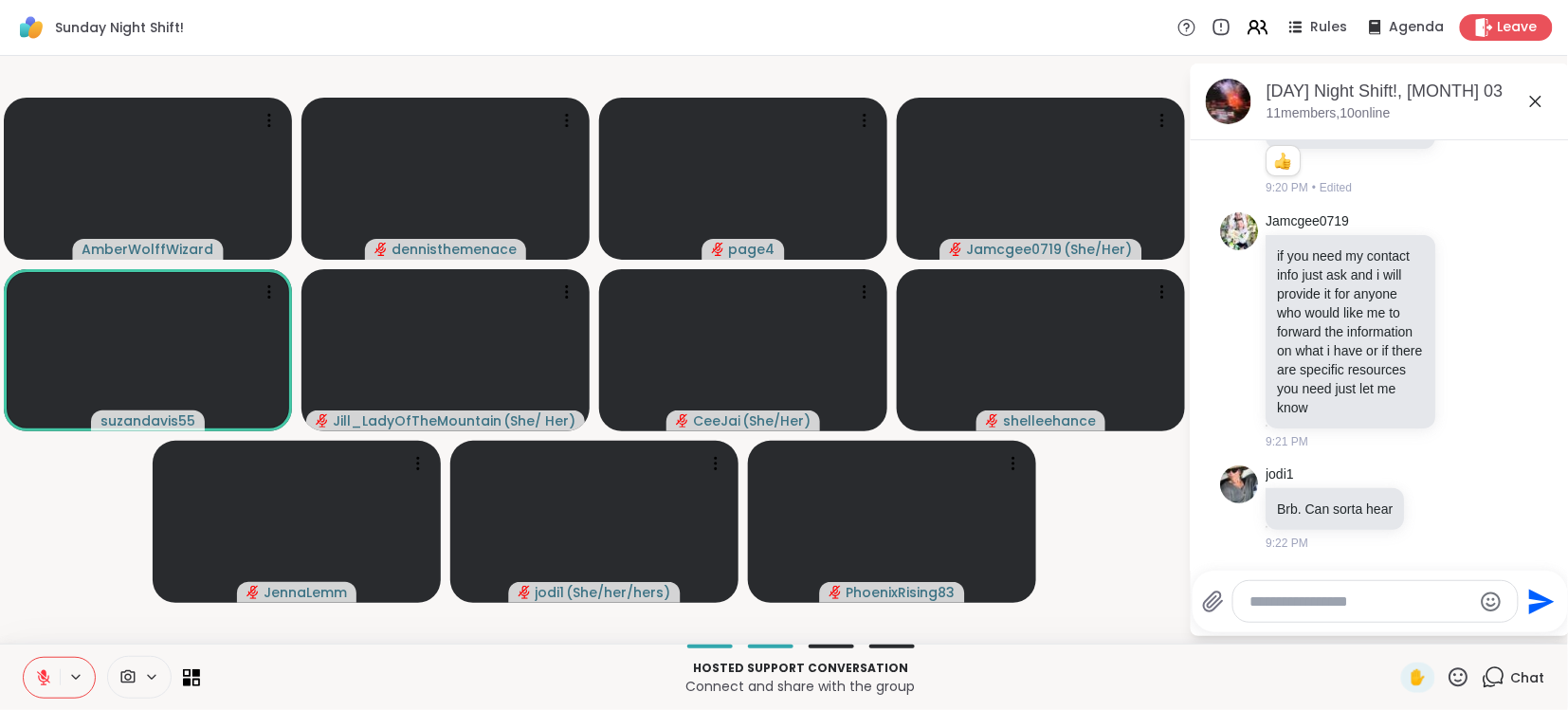 click on "AmberWolffWizard dennisthemenace page4 Jamcgee0719 ( [PRONOUNS] ) suzandavis55 Jill_LadyOfTheMountain ( [PRONOUNS] ) CeeJai ( [PRONOUNS] ) shelleehance JennaLemm jodi1 ( [PRONOUNS] ) PhoenixRising83" at bounding box center (594, 350) 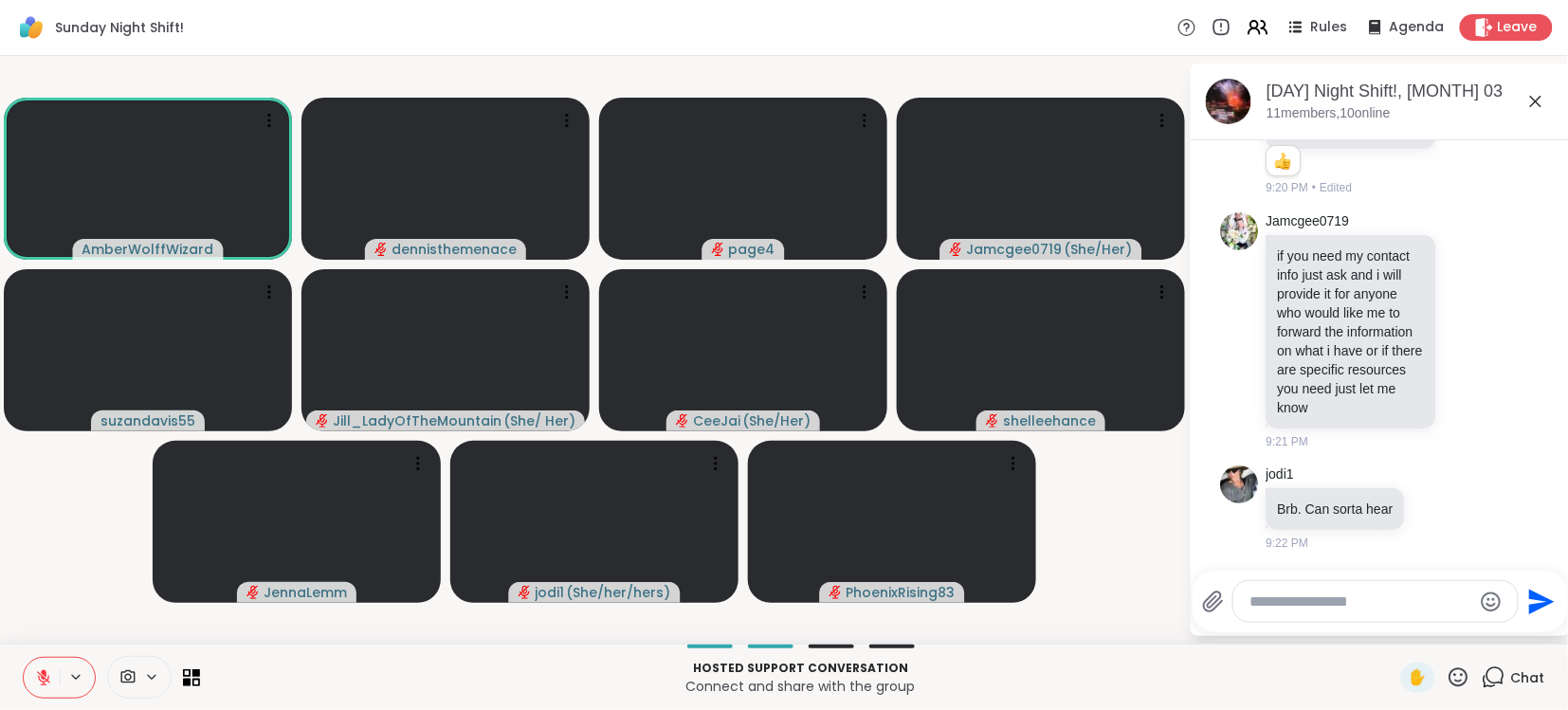 click 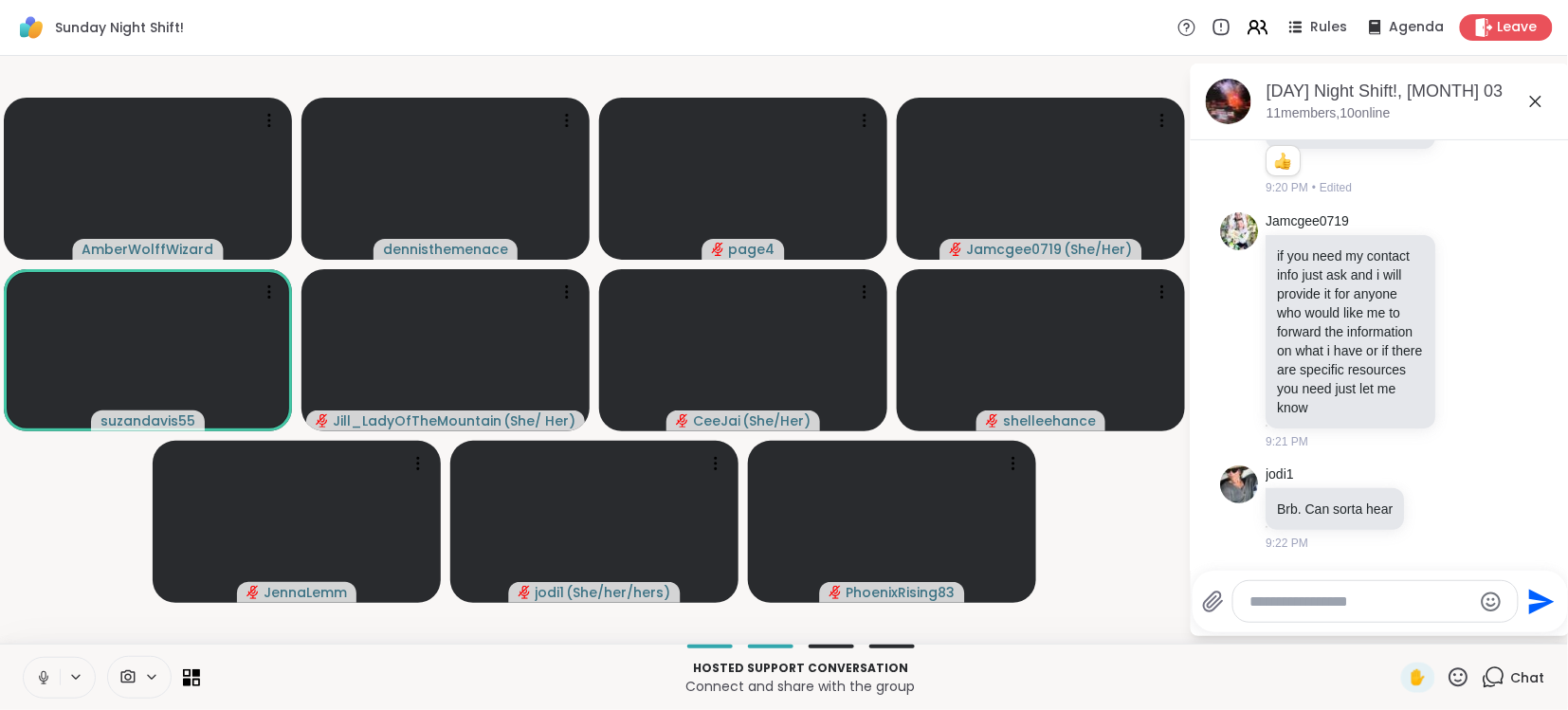 click 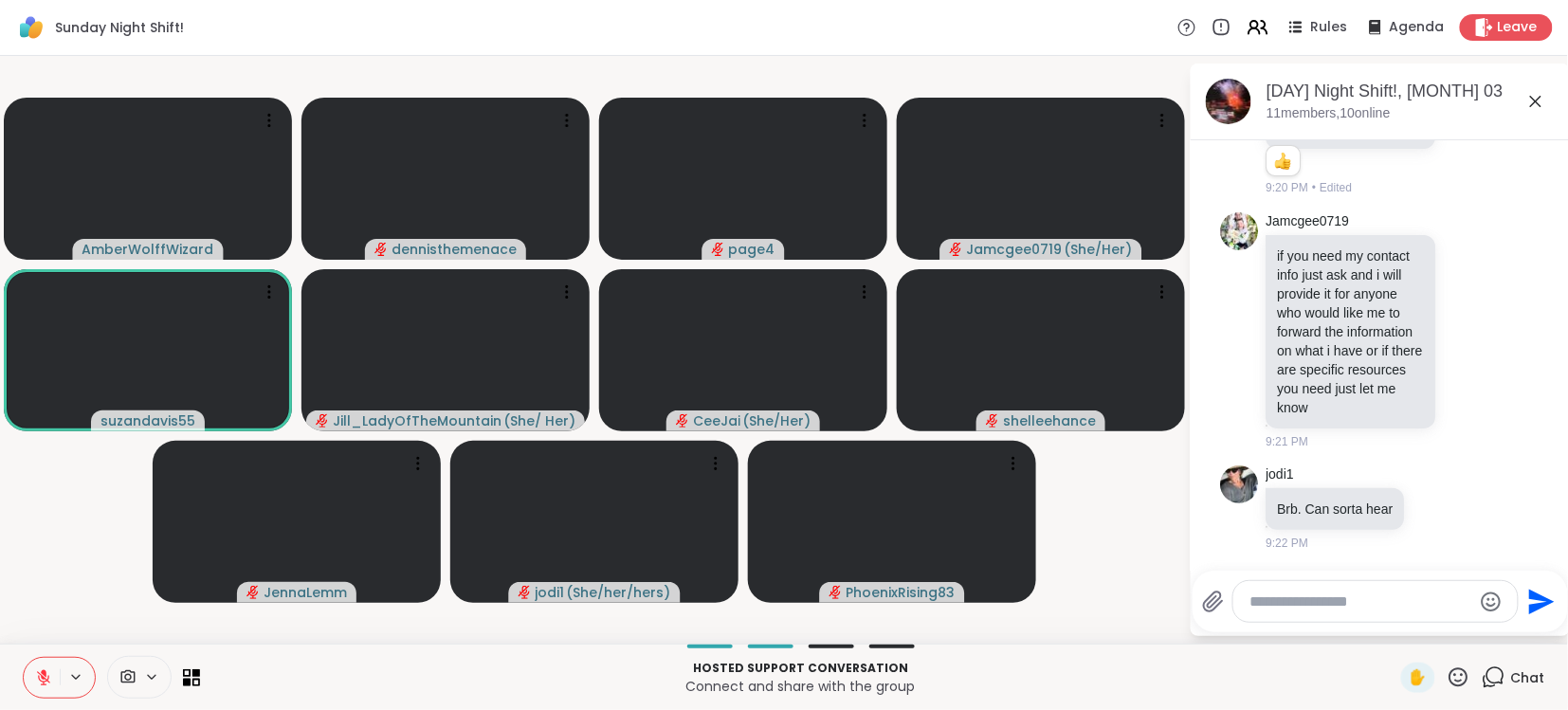 click at bounding box center [42, 678] 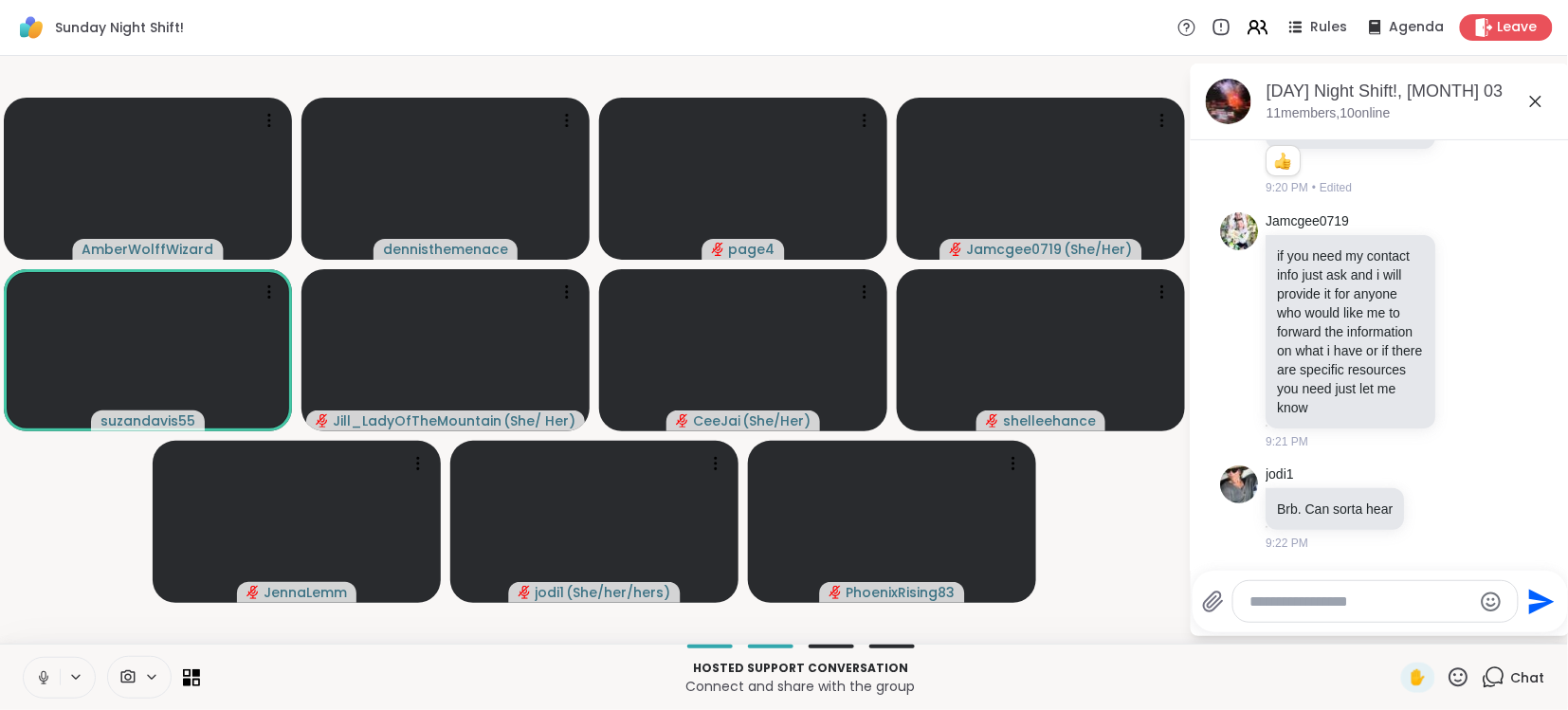 click at bounding box center [42, 678] 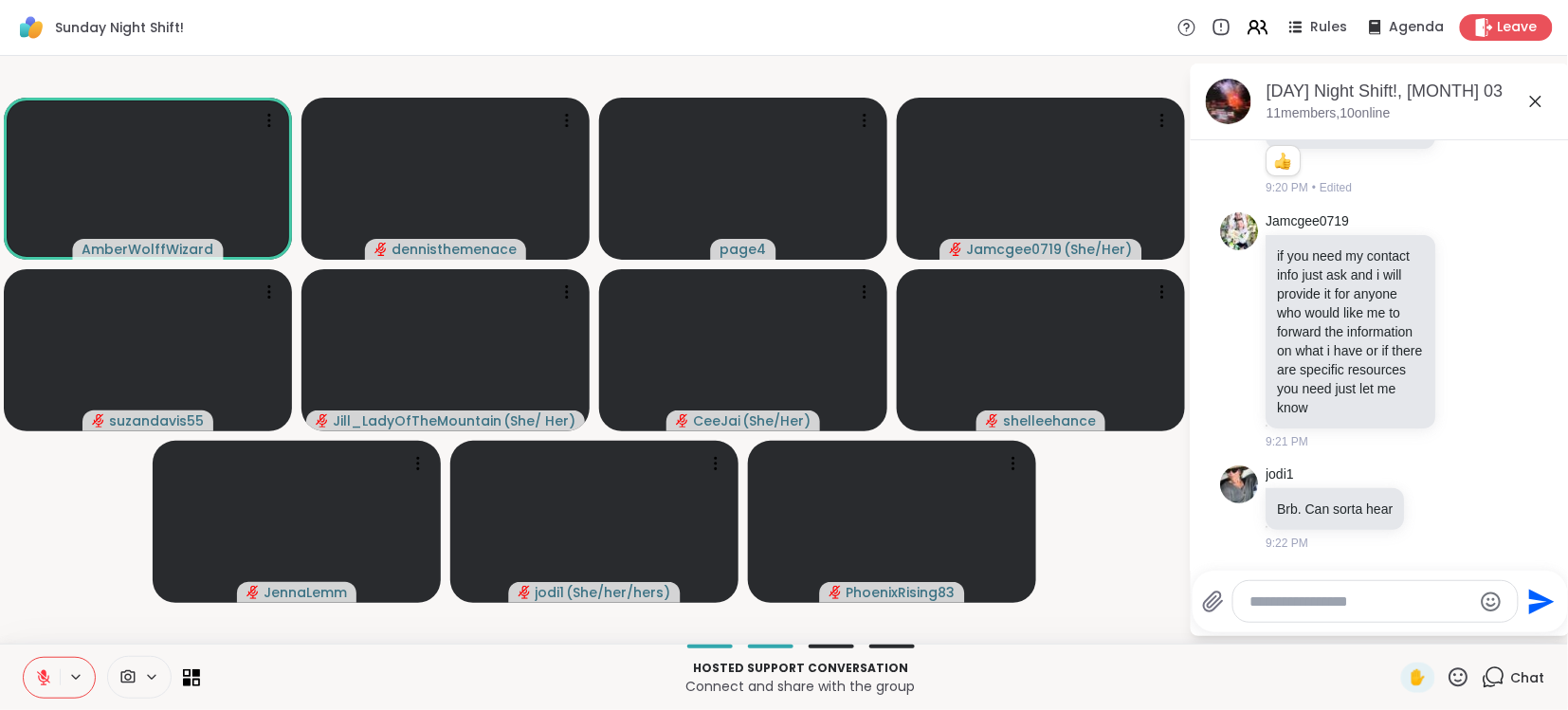 click 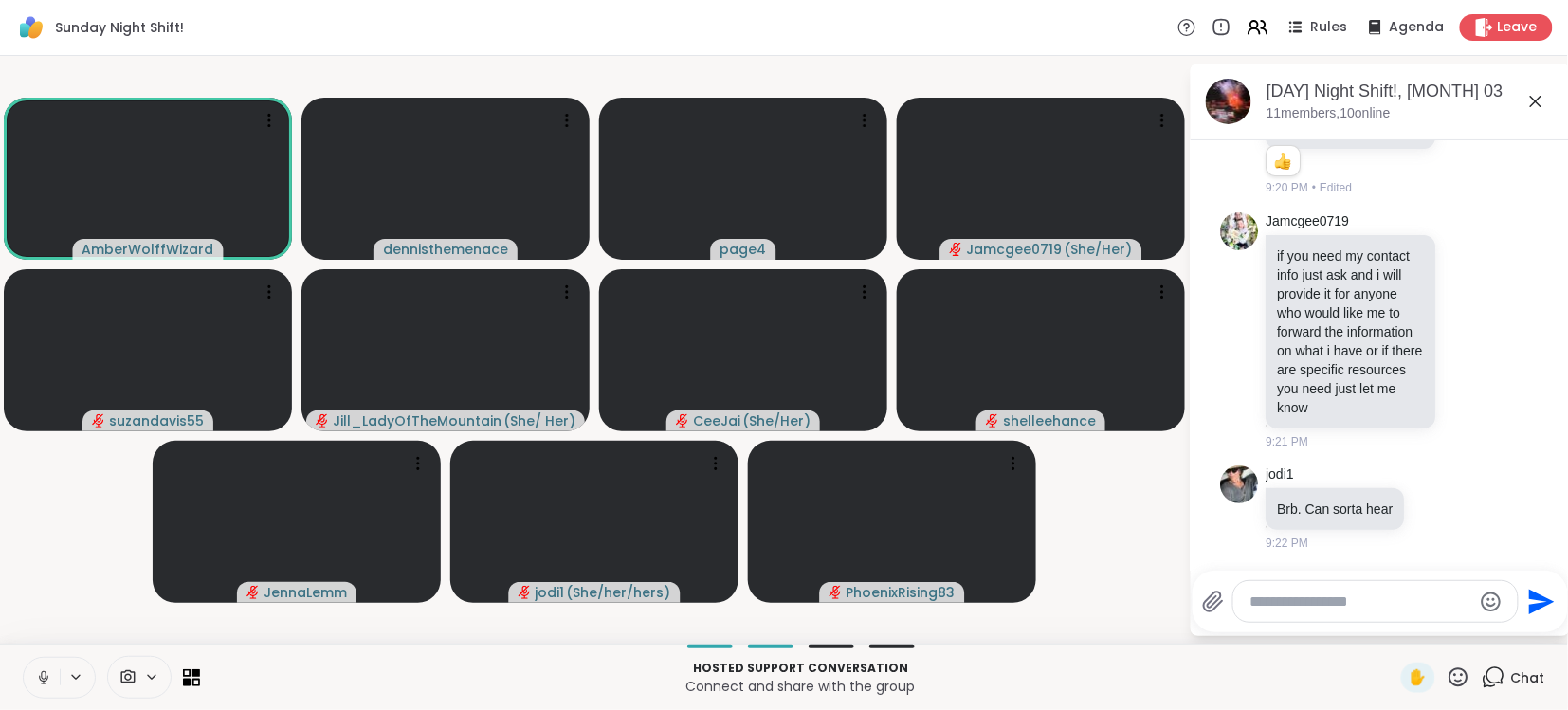 click 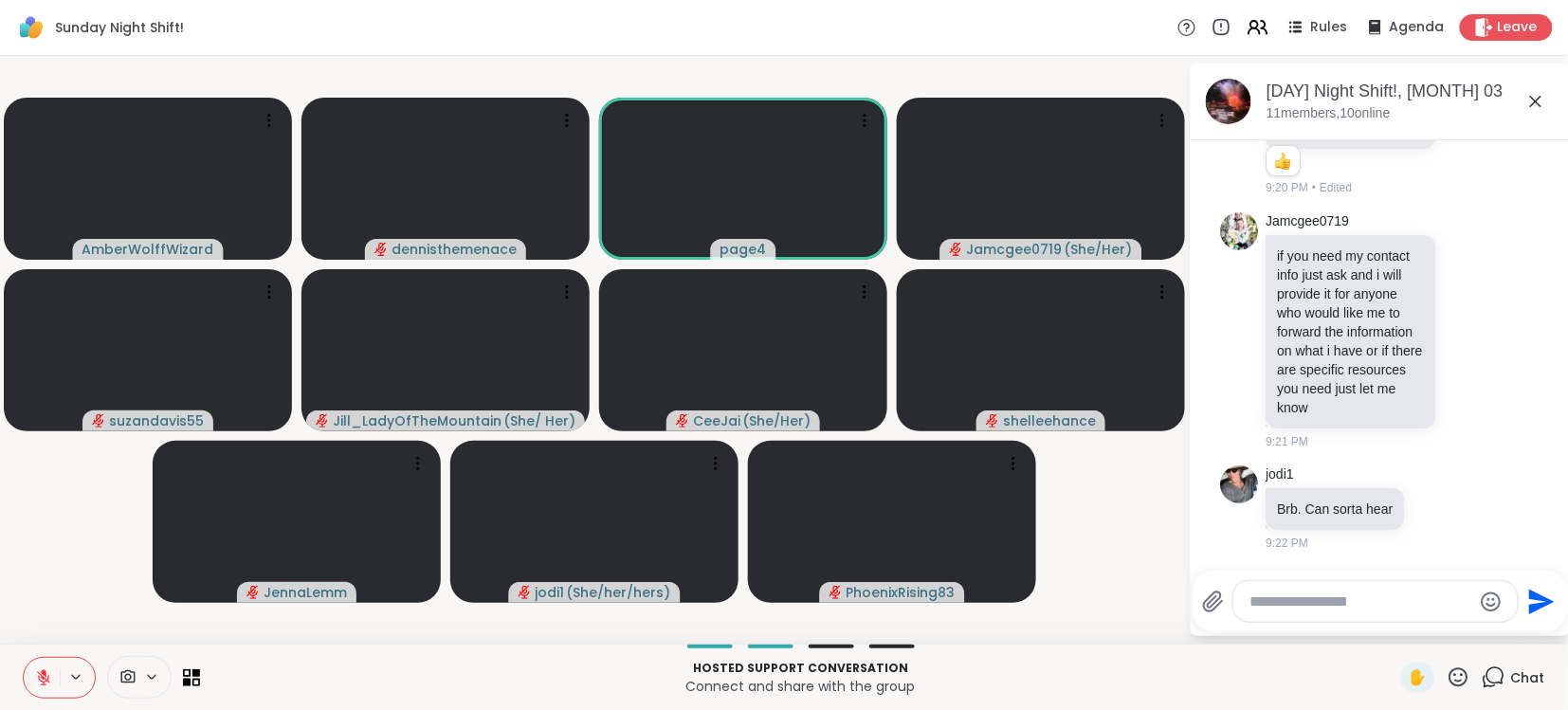 click on "Hosted support conversation Connect and share with the group ✋ Chat" at bounding box center [784, 677] 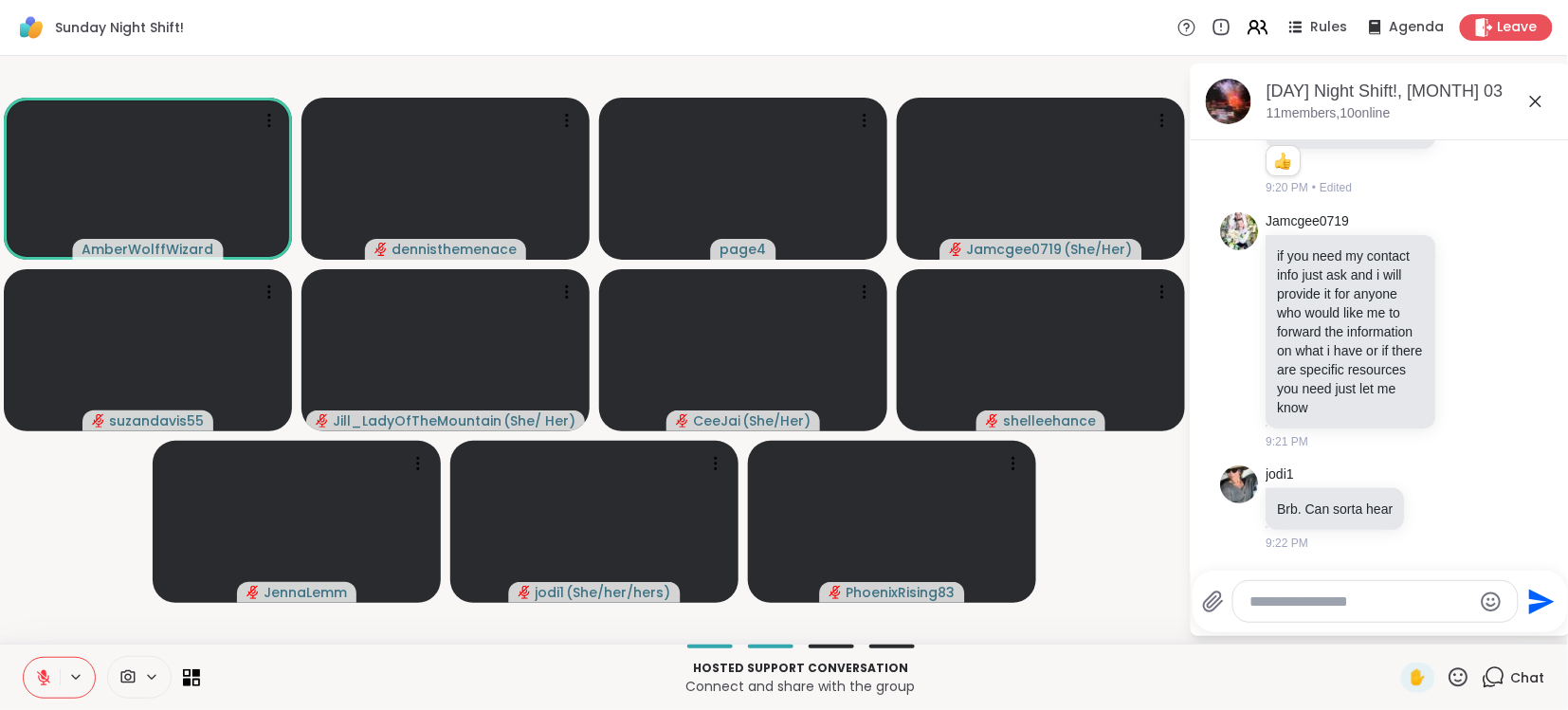 click on "Connect and share with the group" at bounding box center [800, 686] 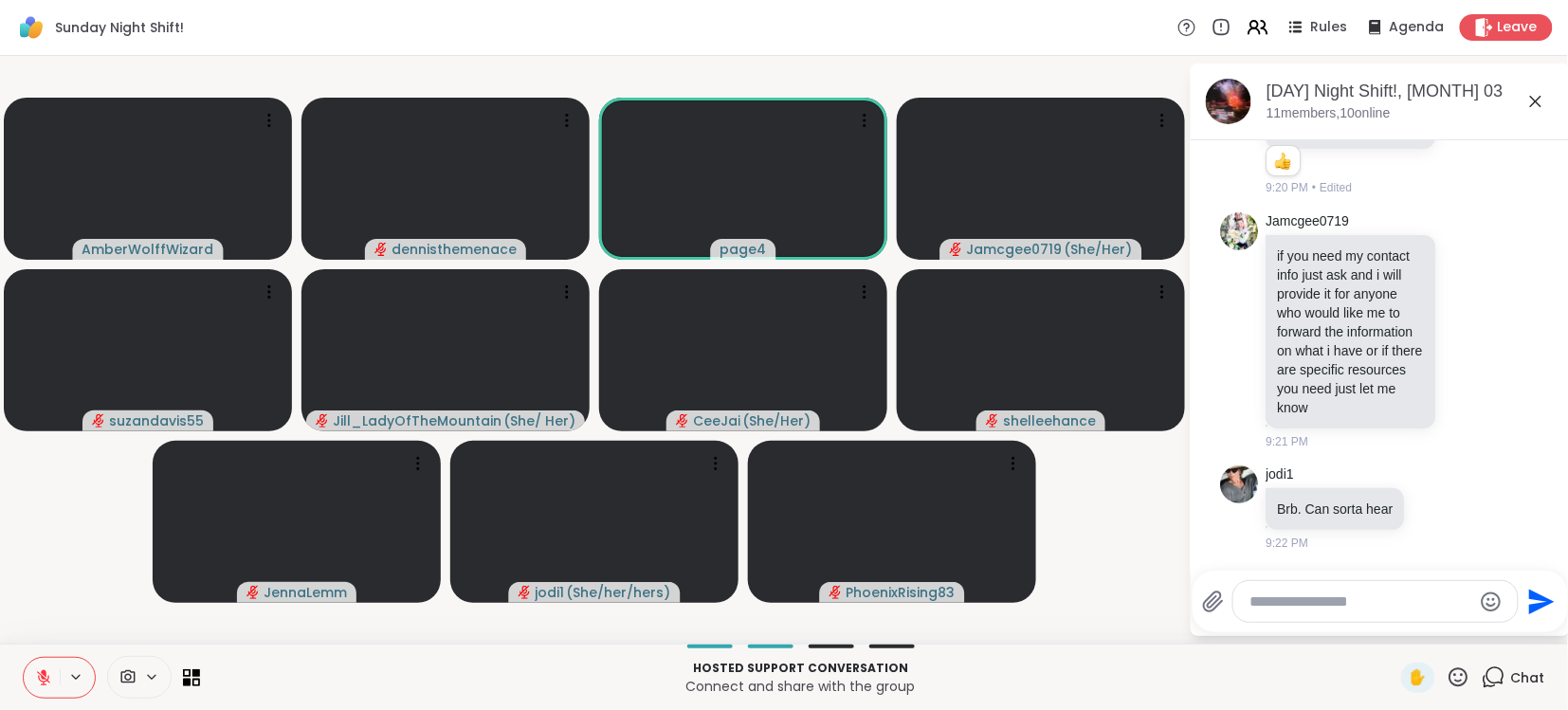 click 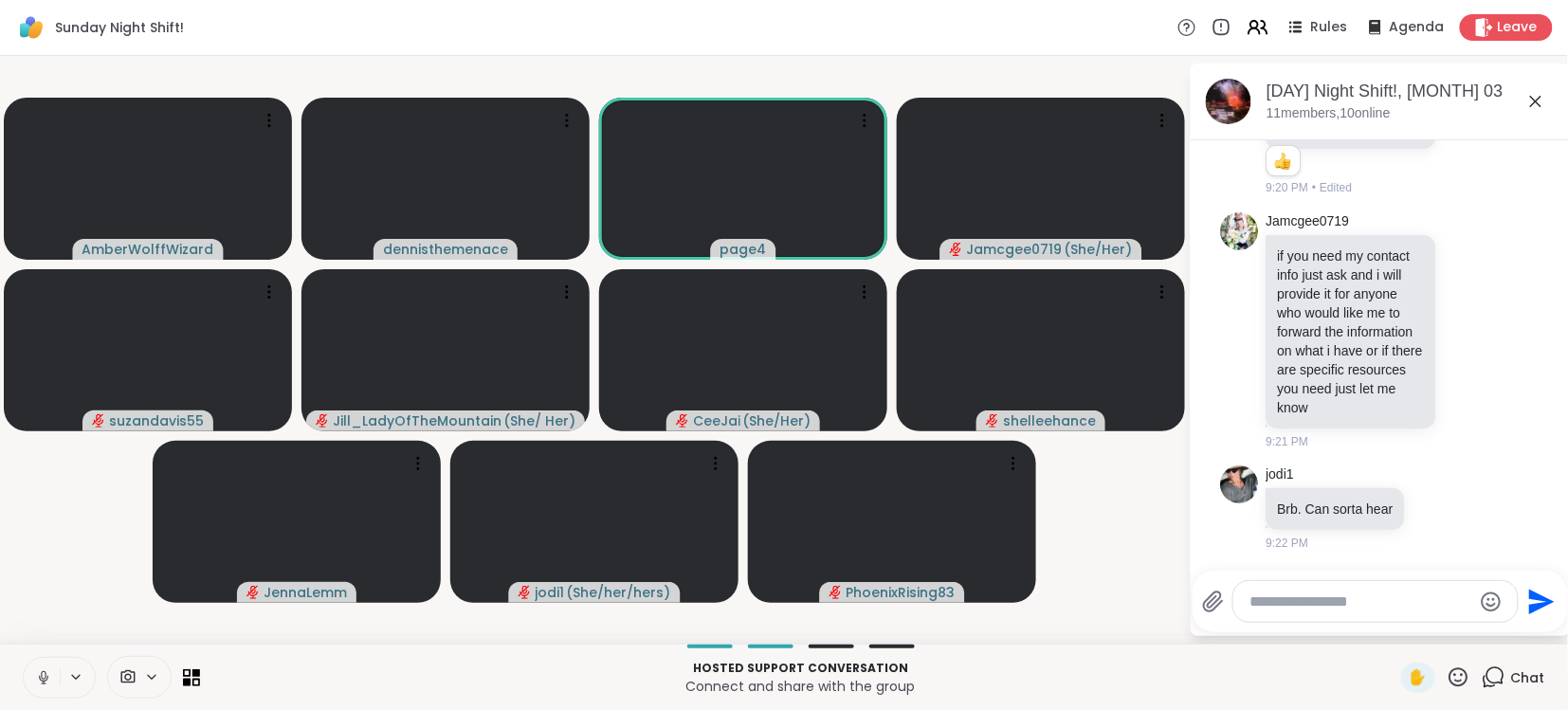 click 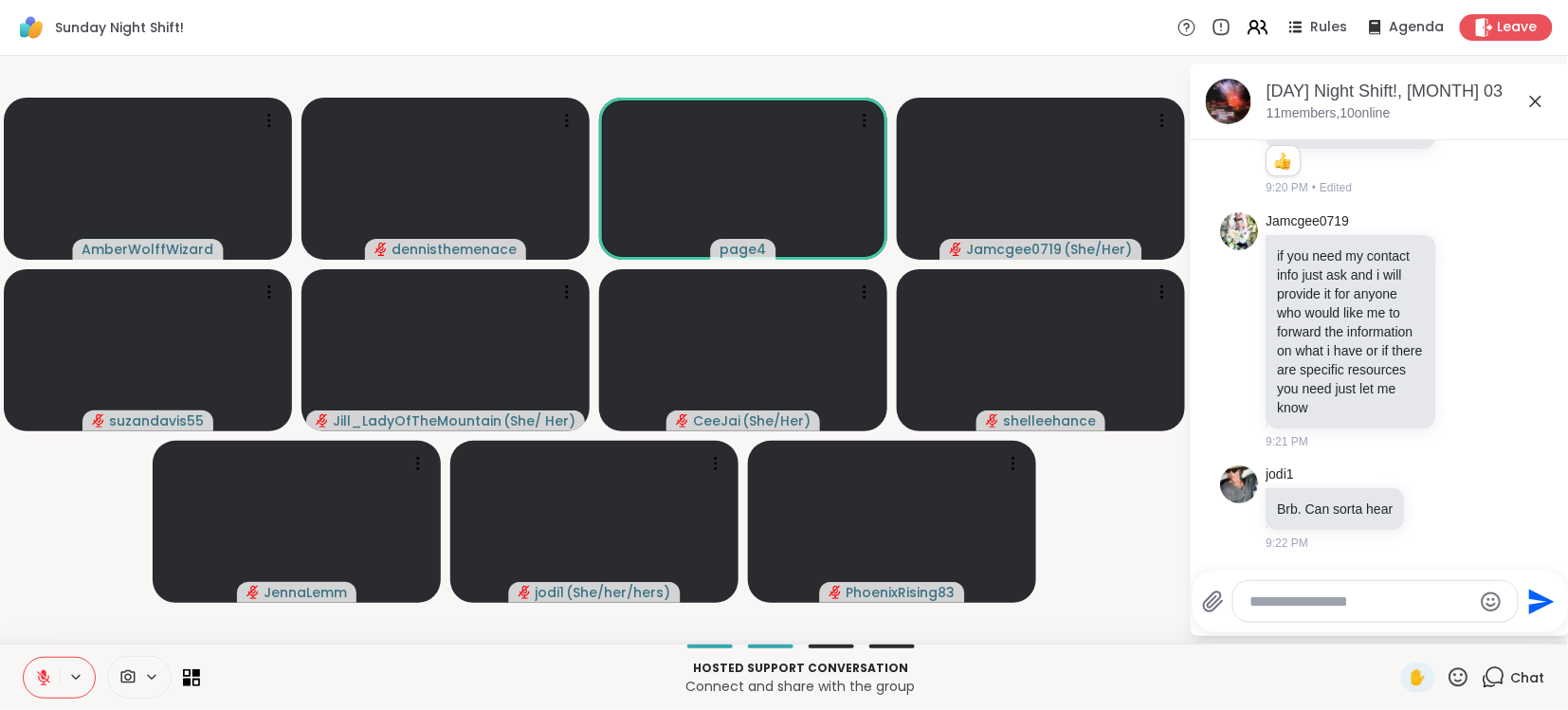 click 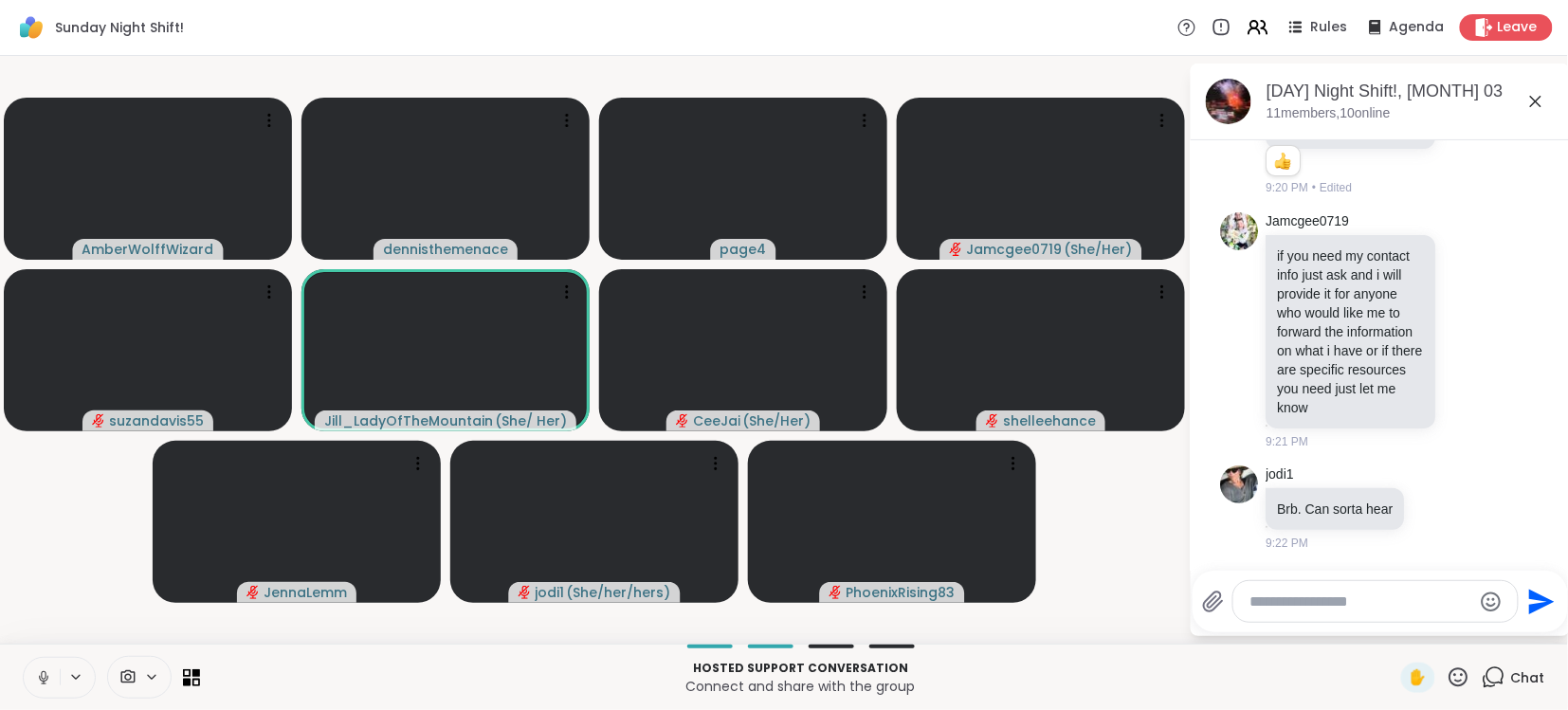 click 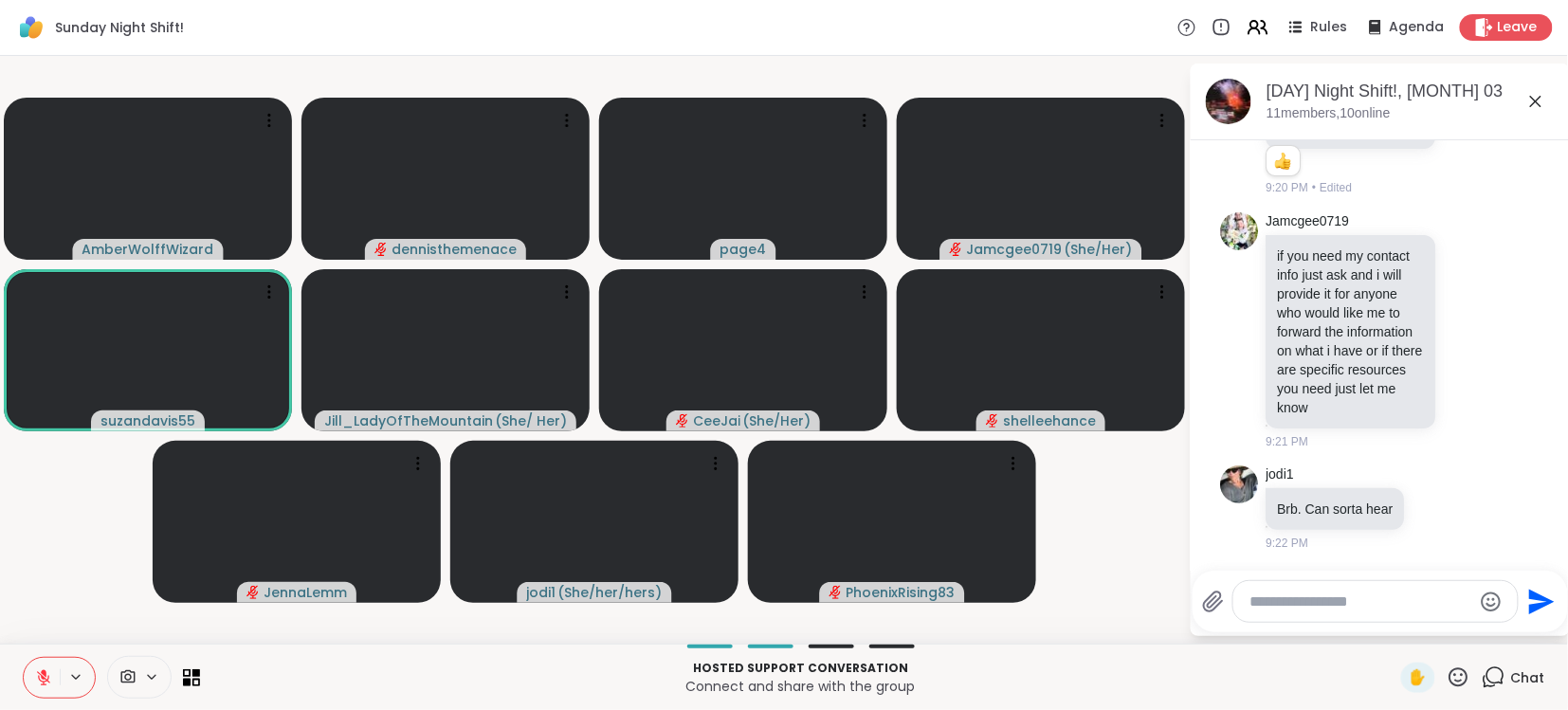 click on "Connect and share with the group" at bounding box center [800, 686] 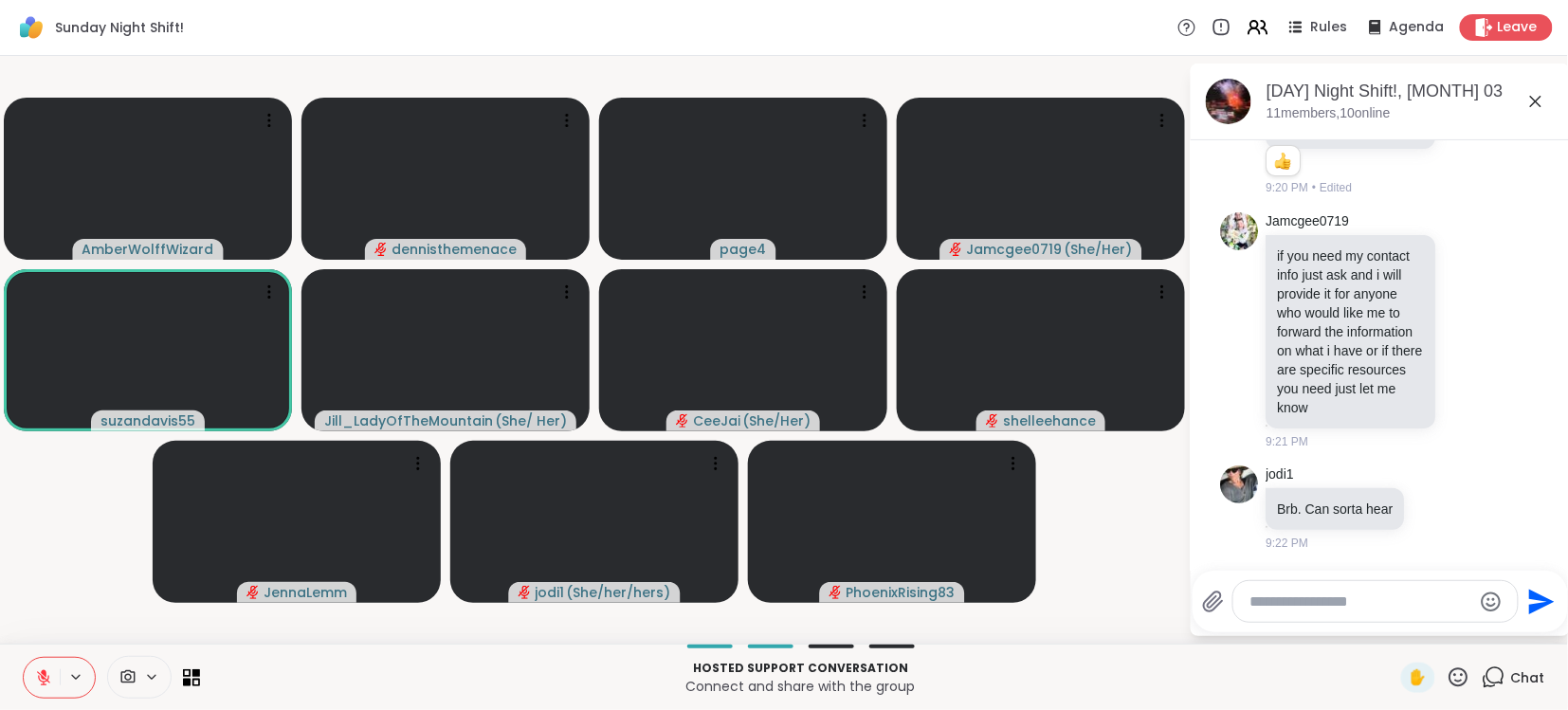 click on "Hosted support conversation" at bounding box center [800, 668] 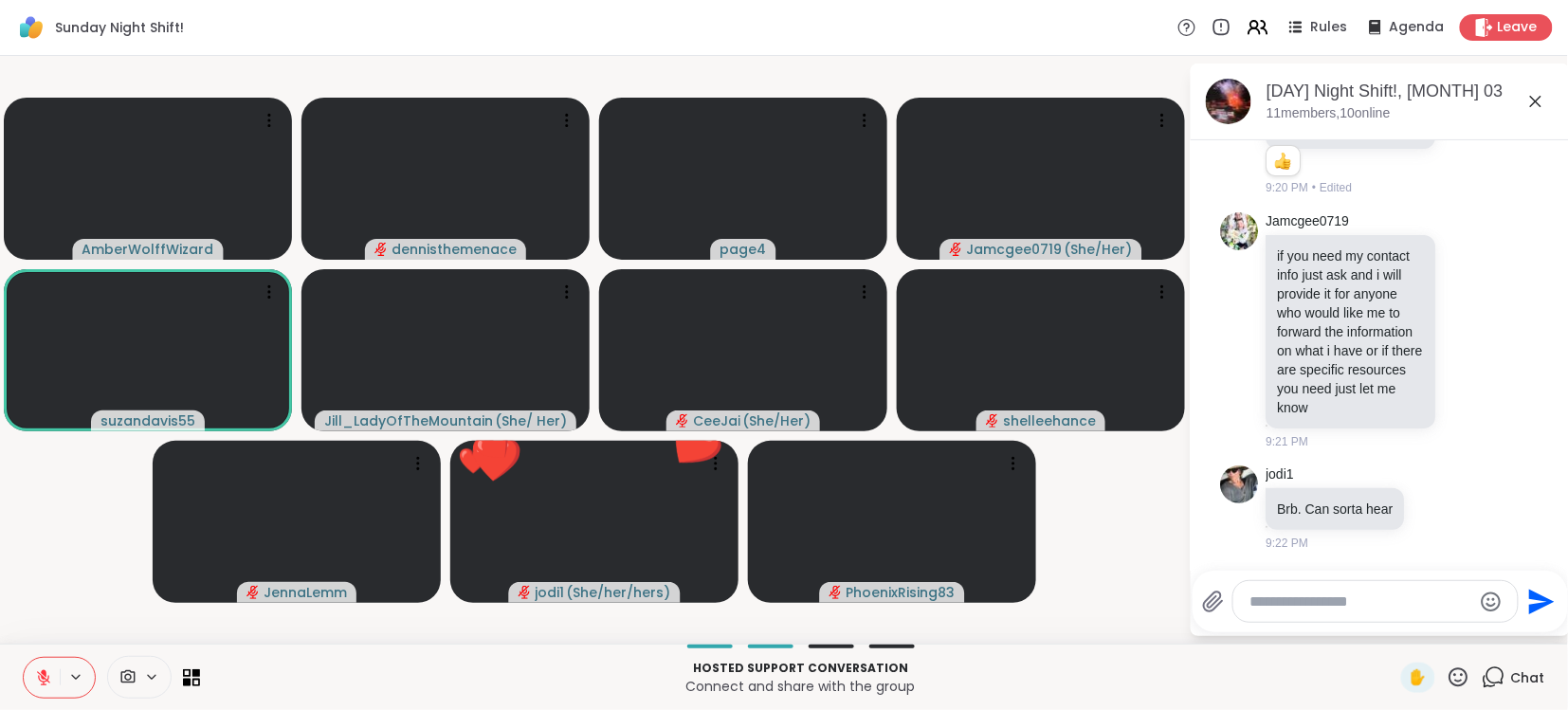 click on "Hosted support conversation" at bounding box center (800, 668) 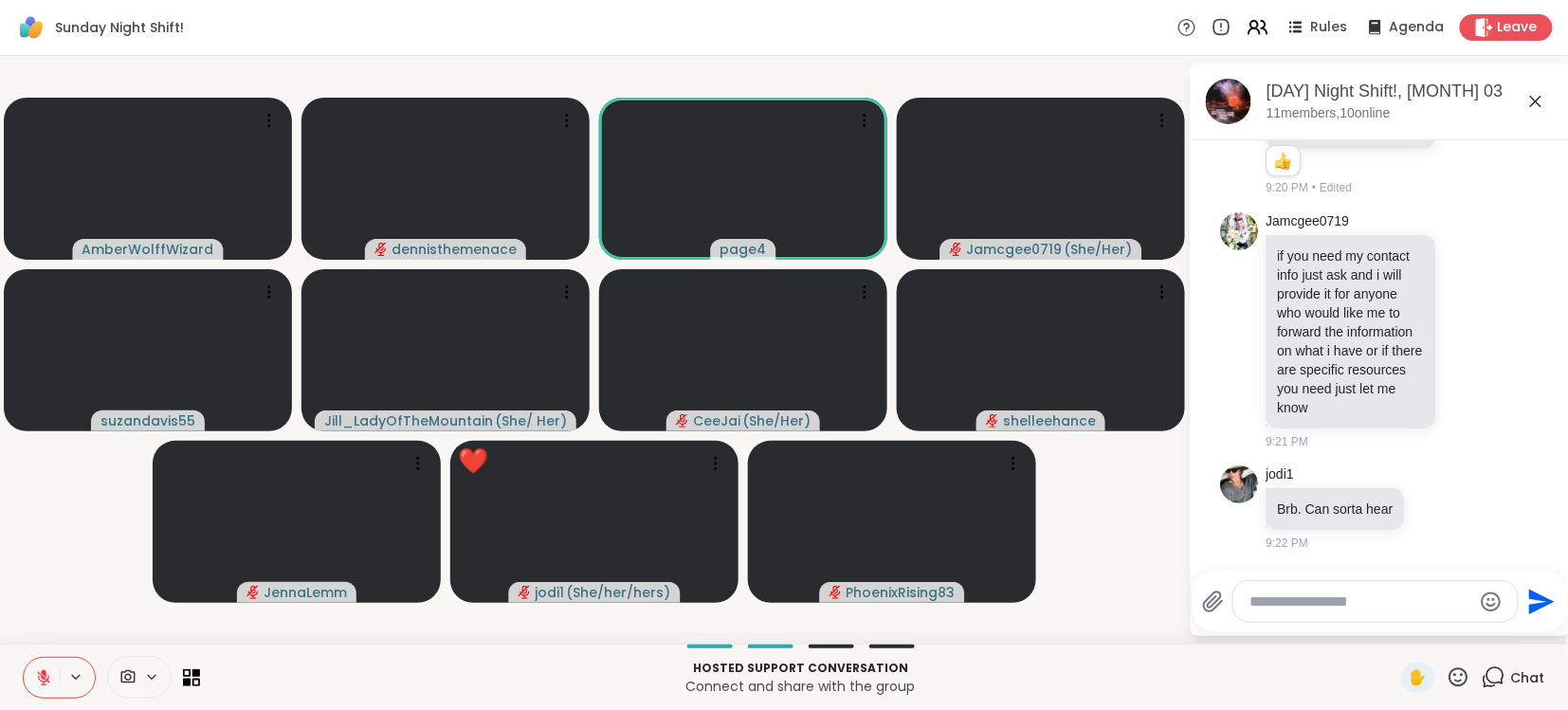 click at bounding box center [42, 678] 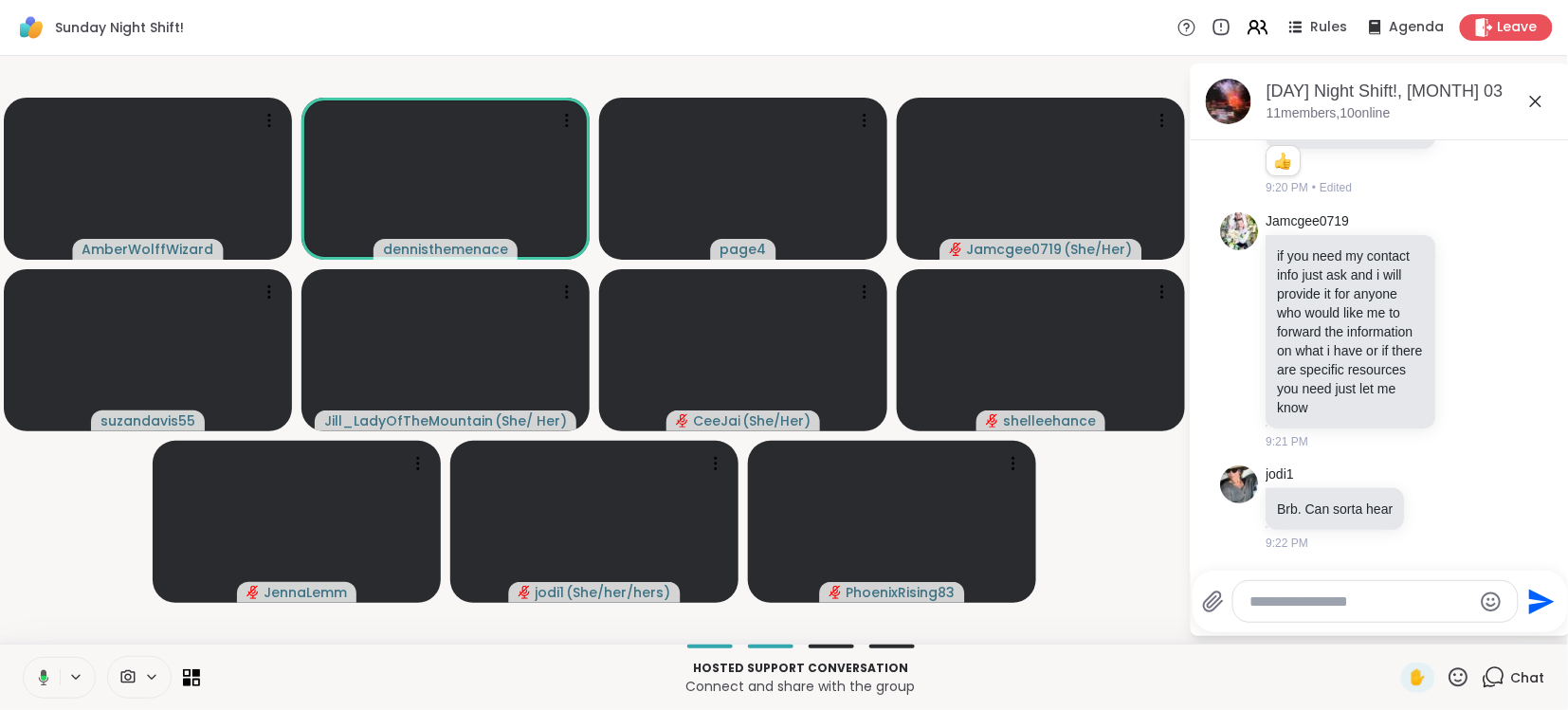click 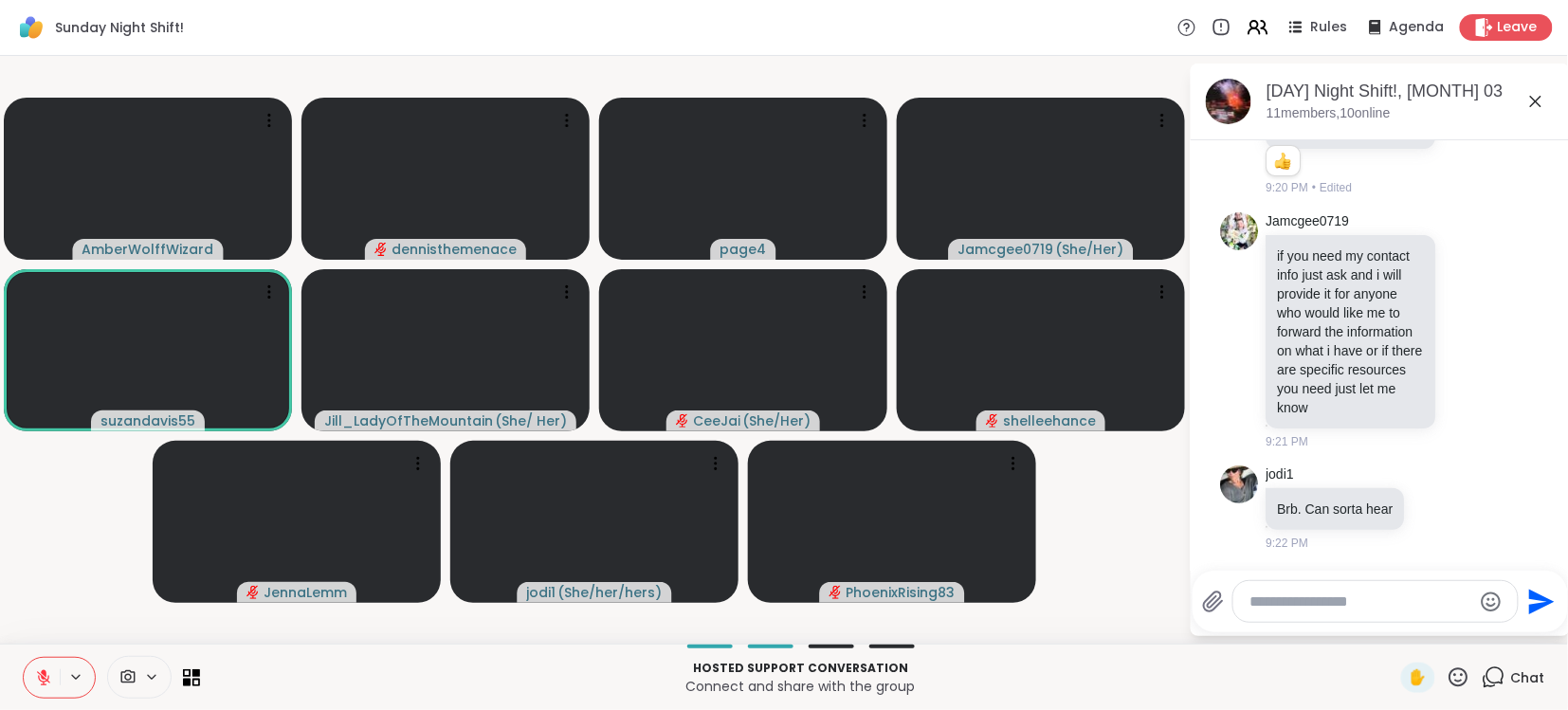 click 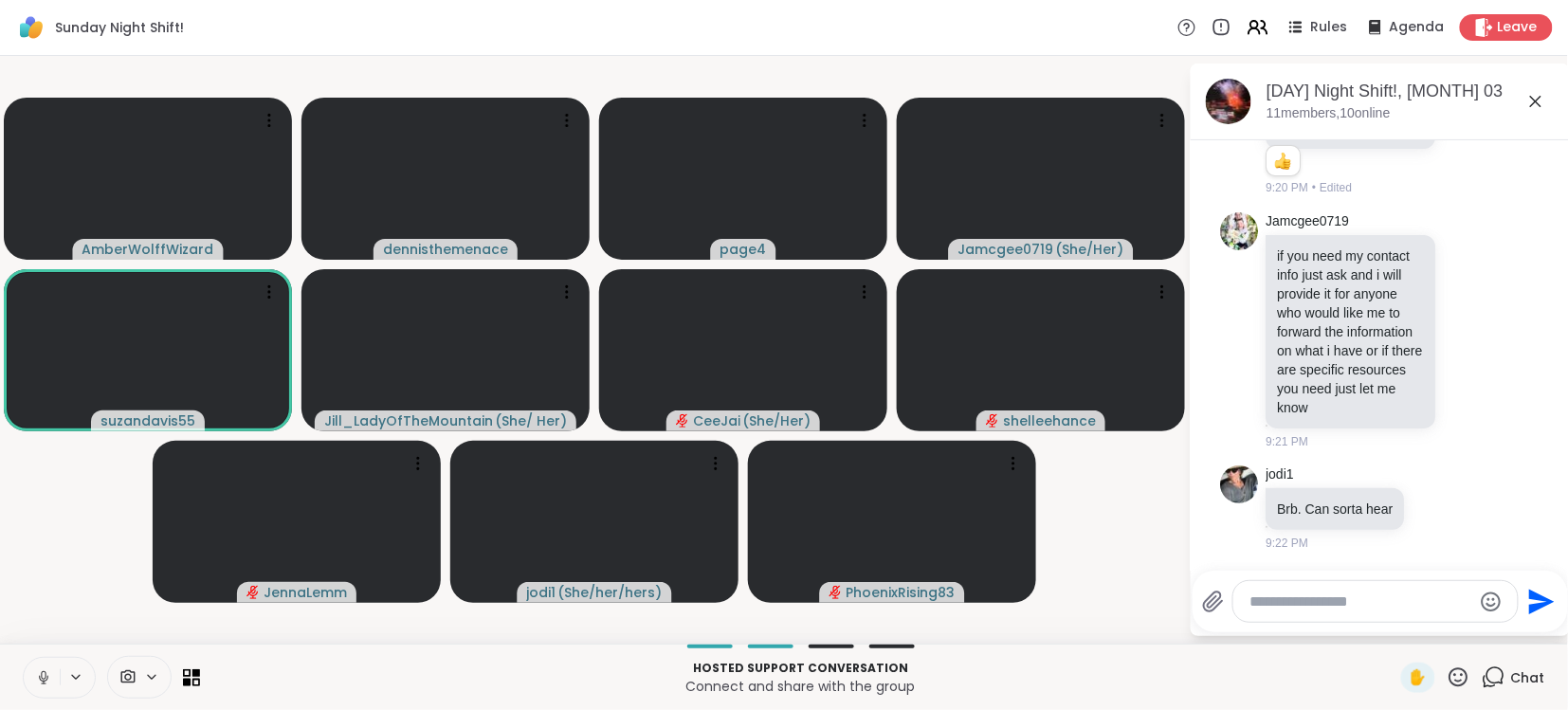 click 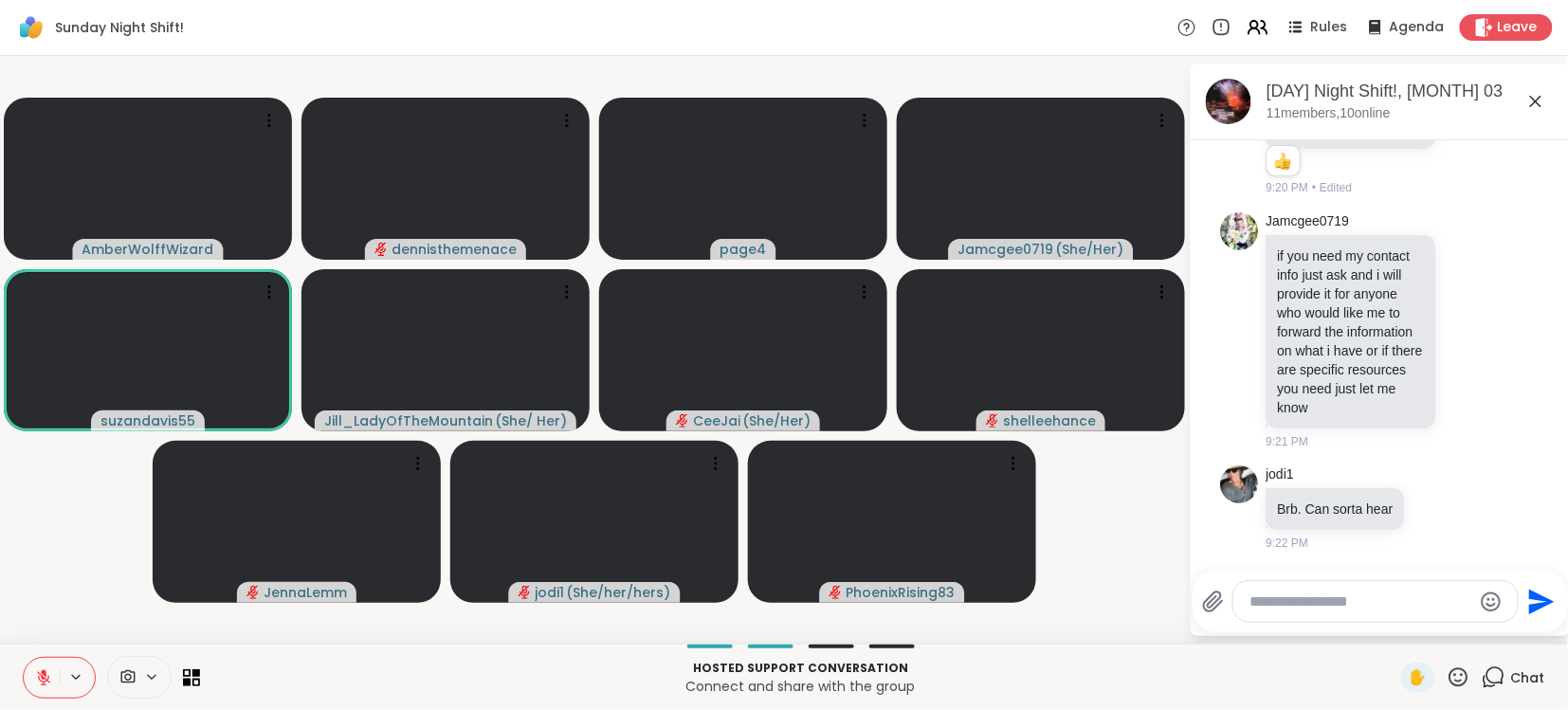 click 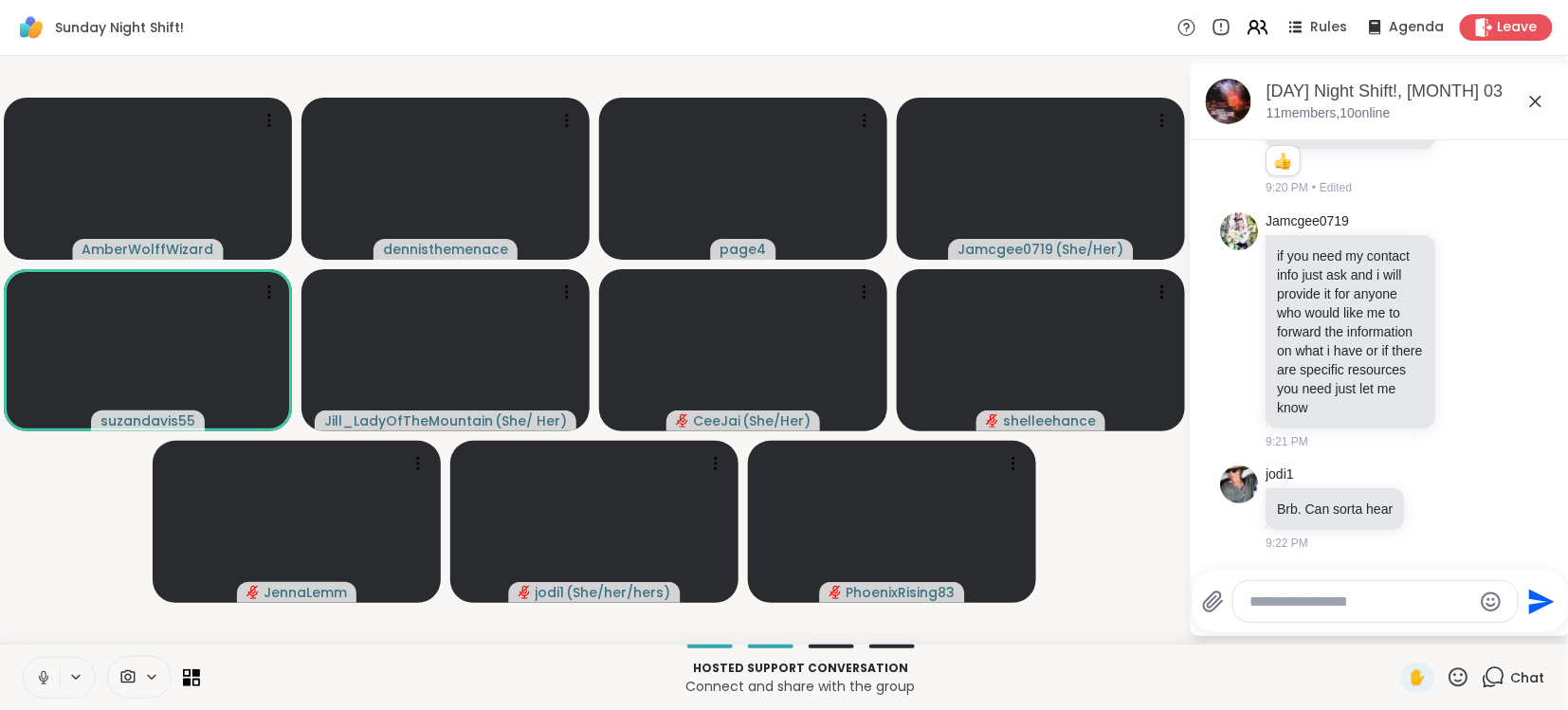 click 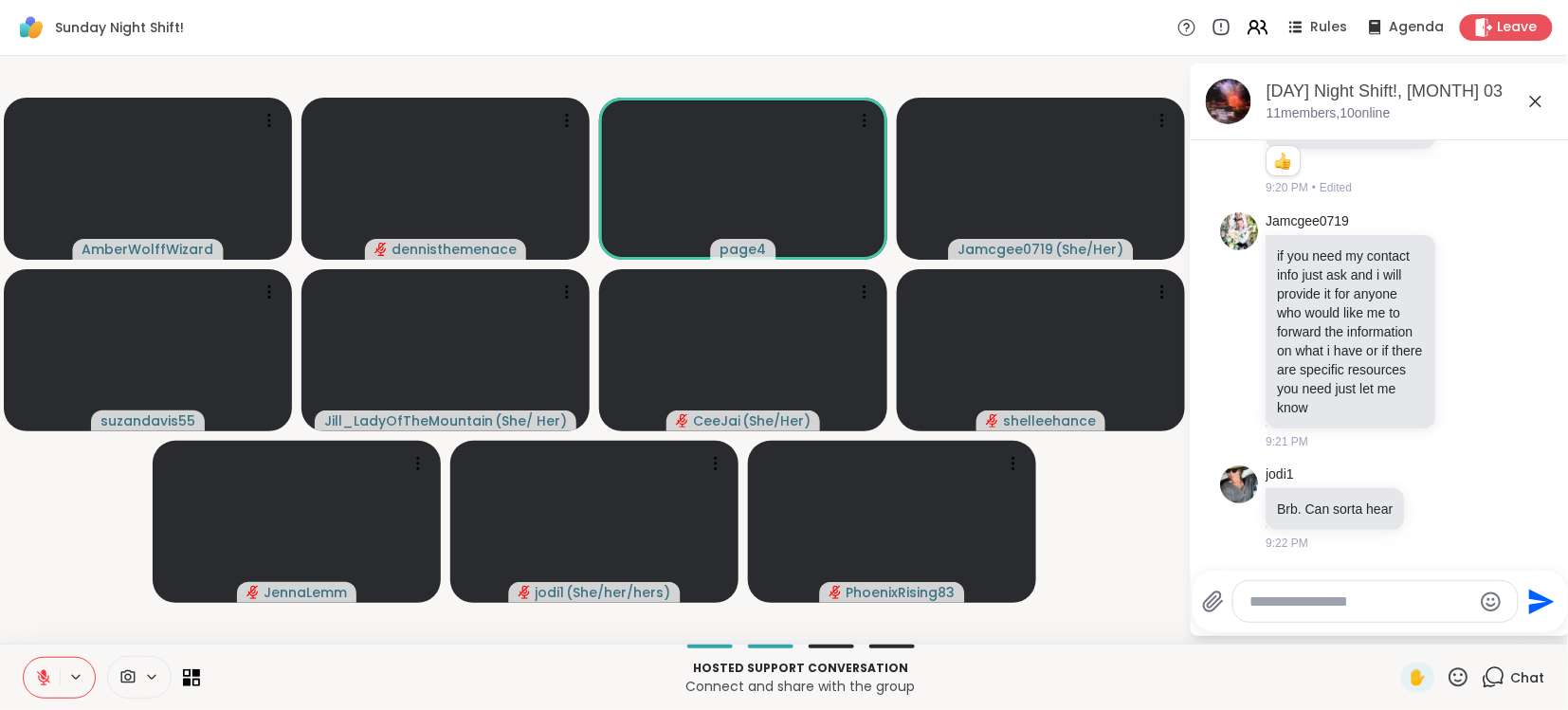 click 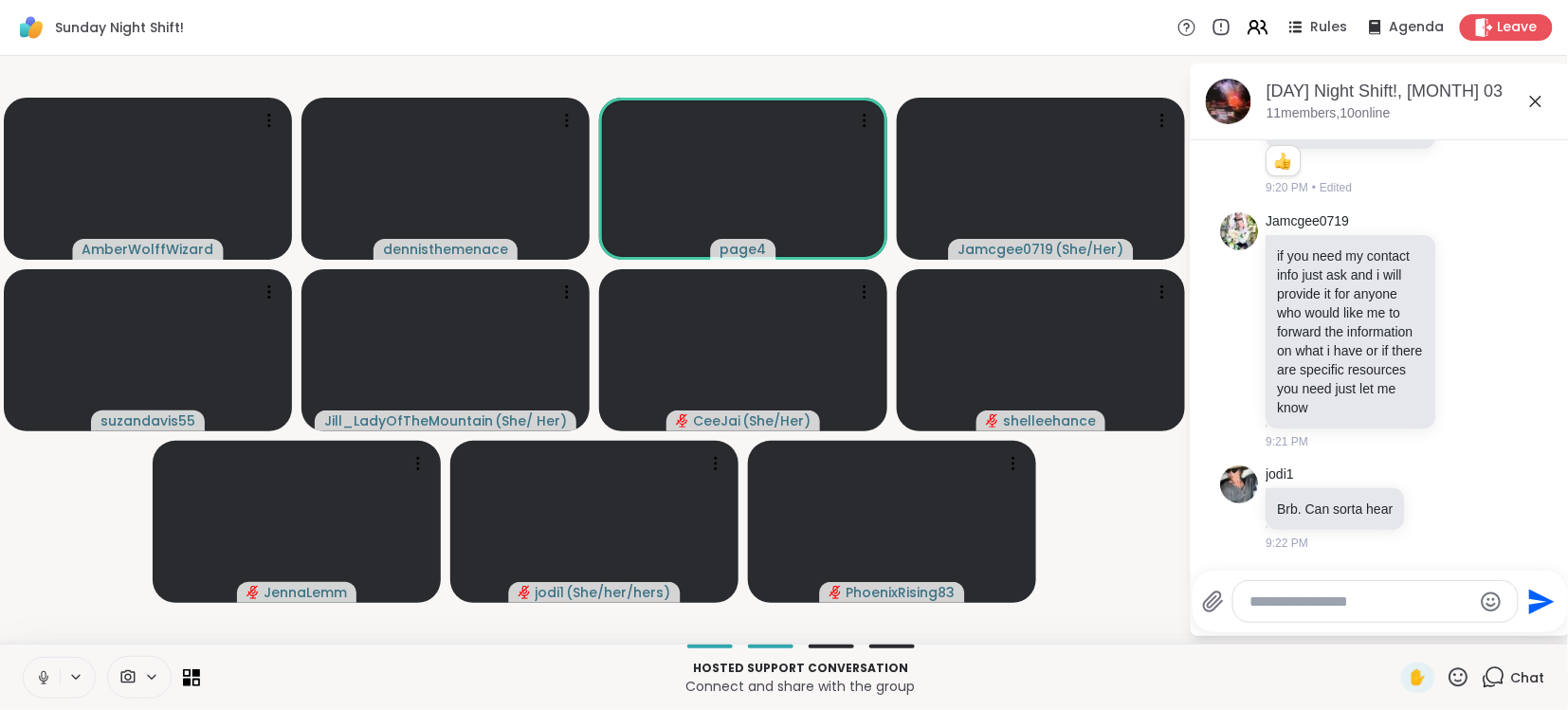 click 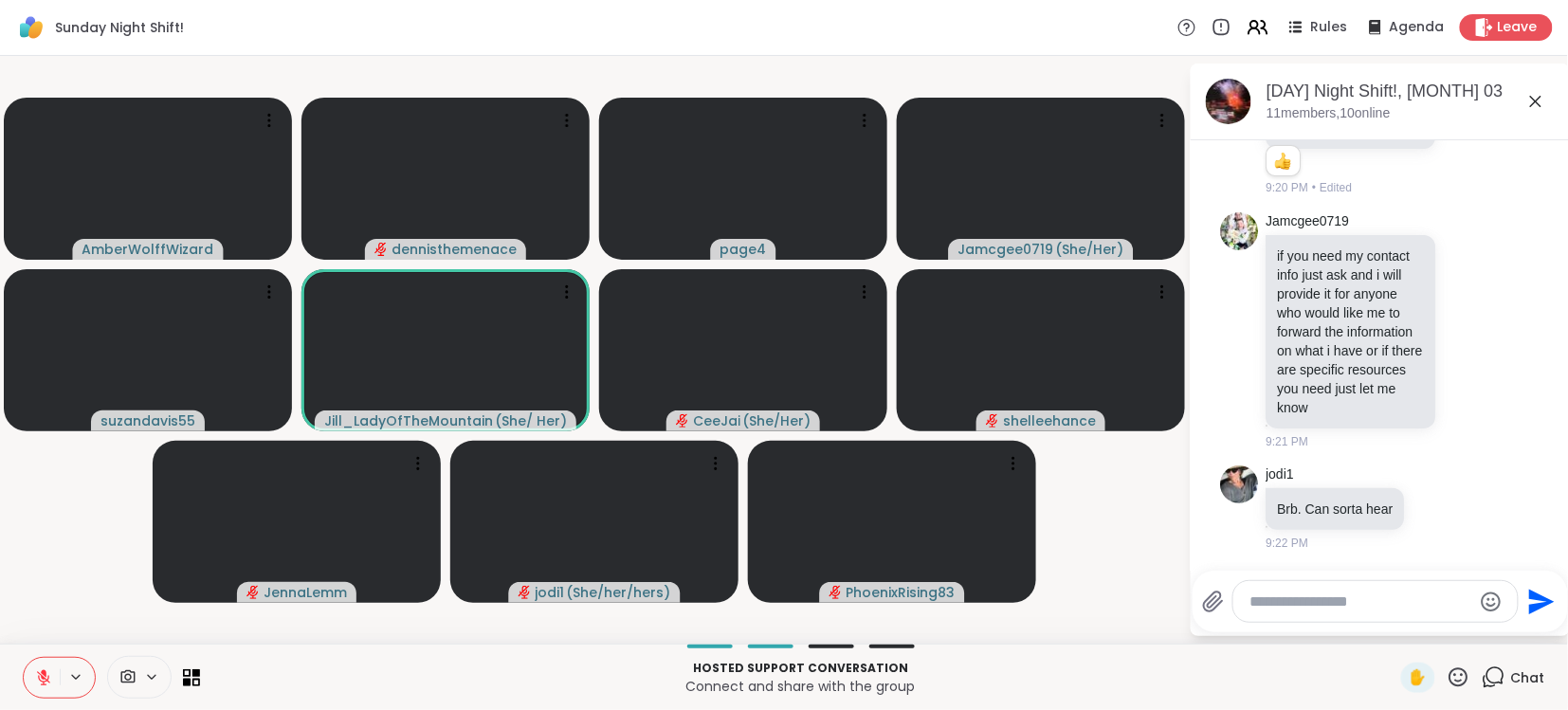click 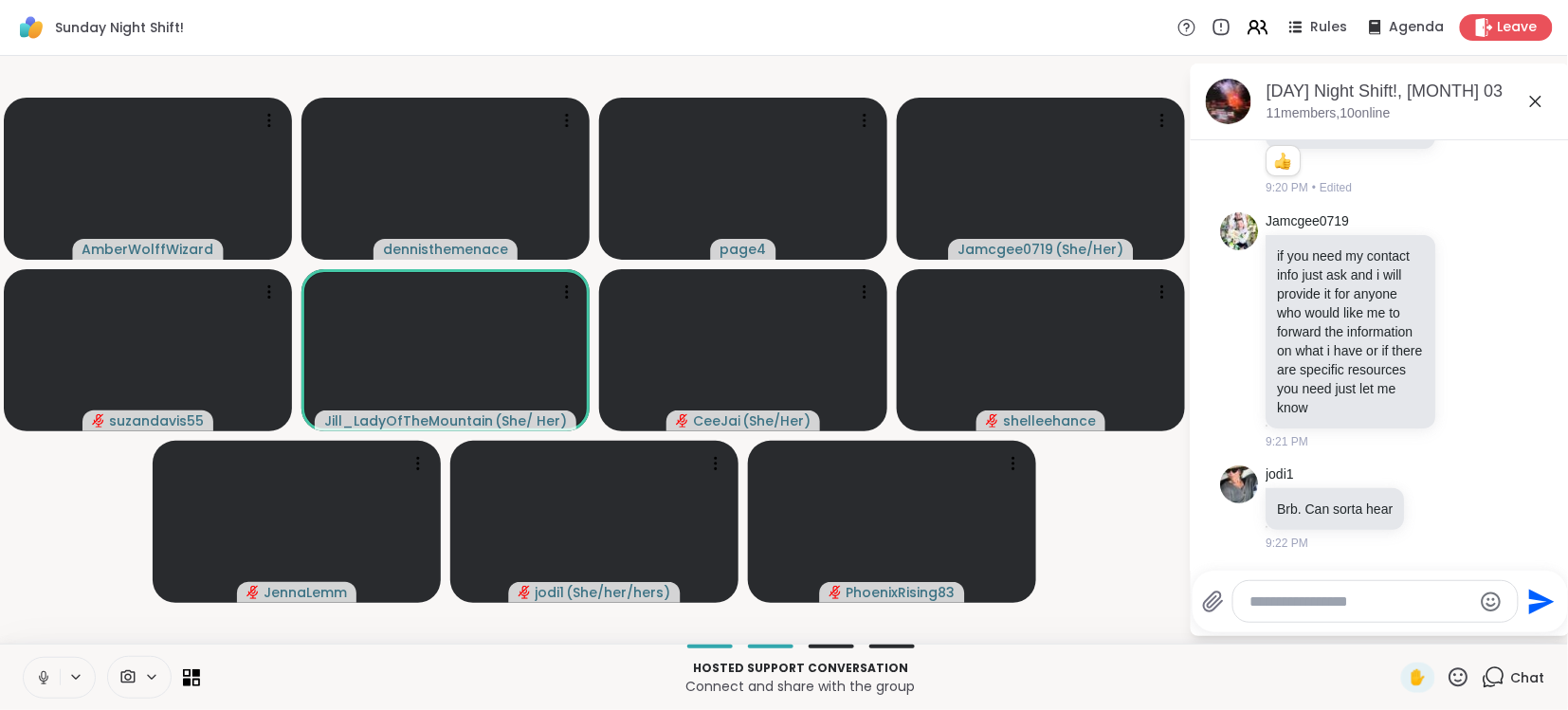 click 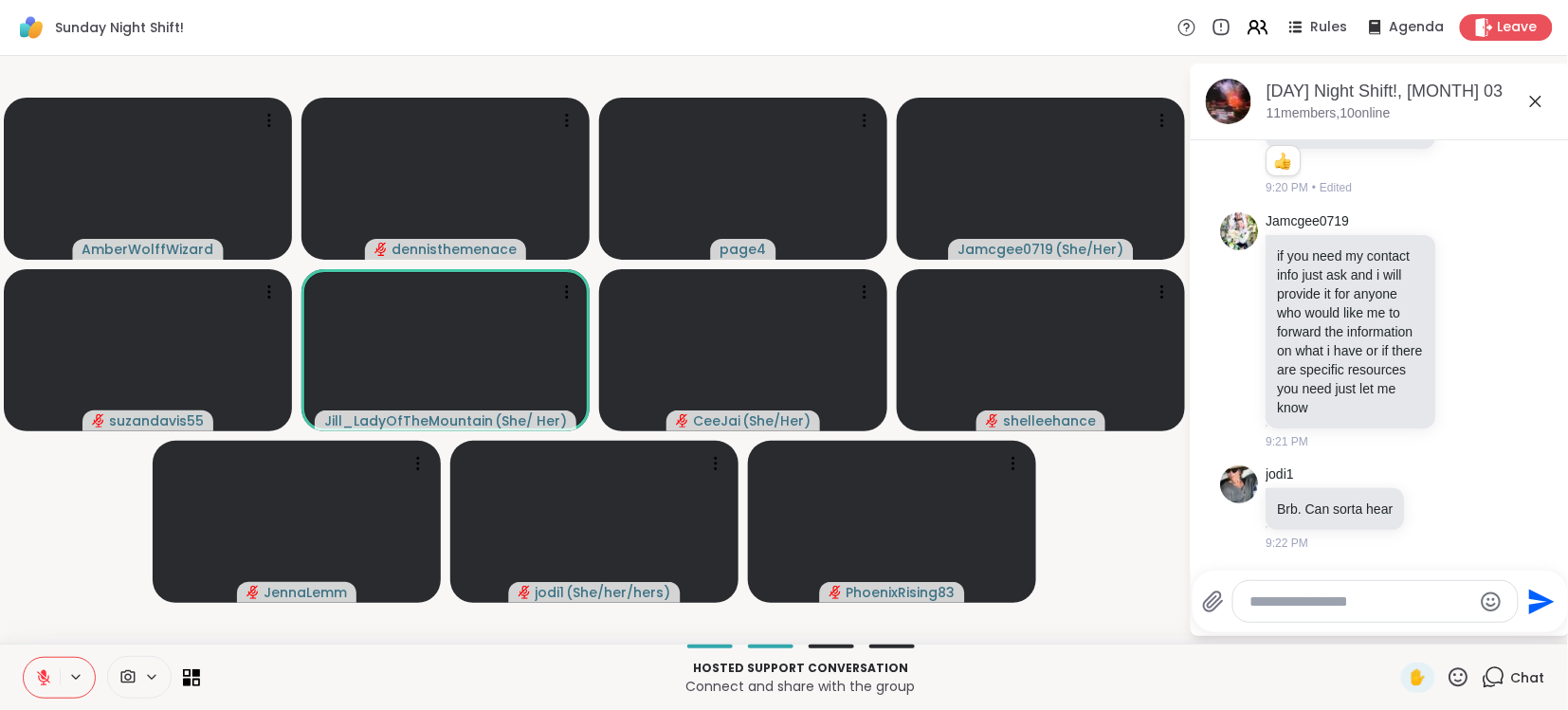 click 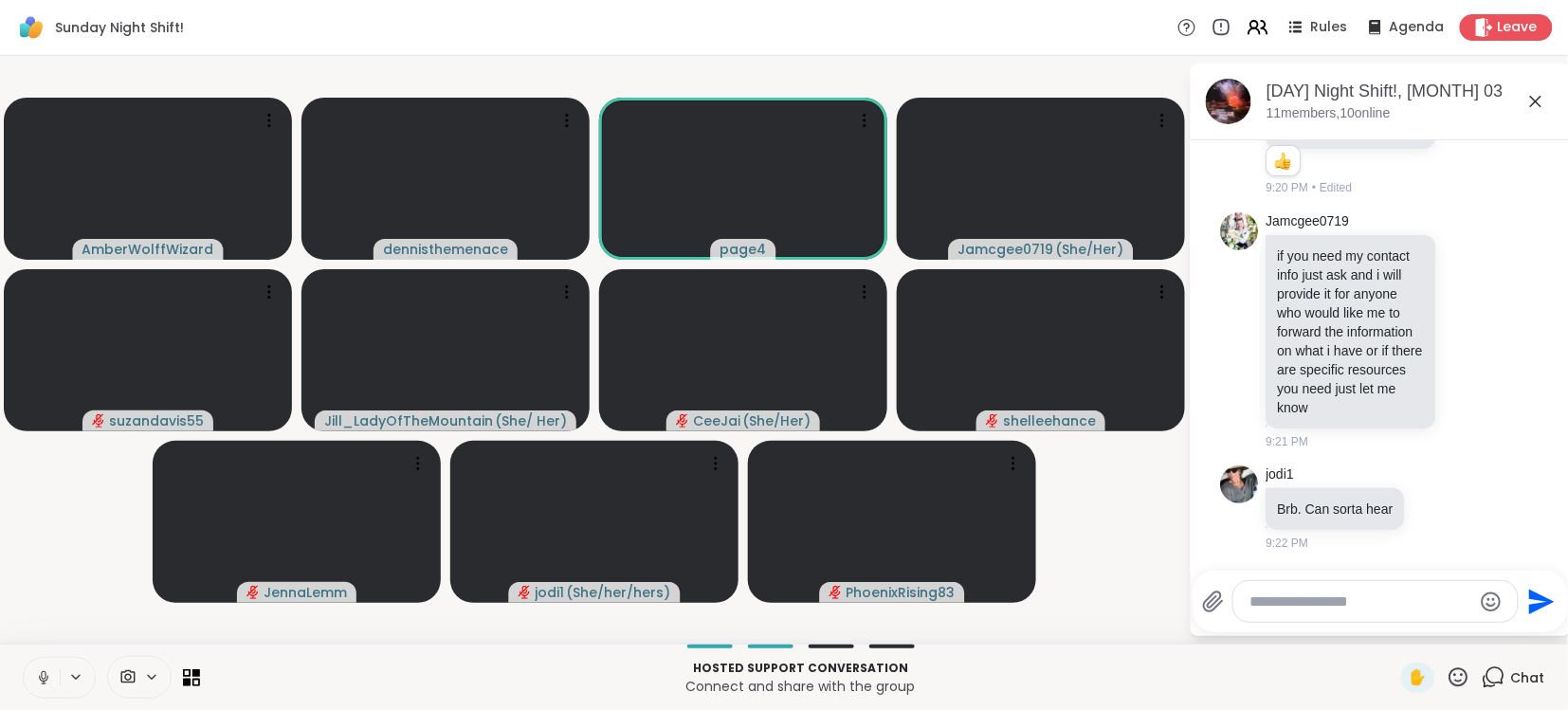 click 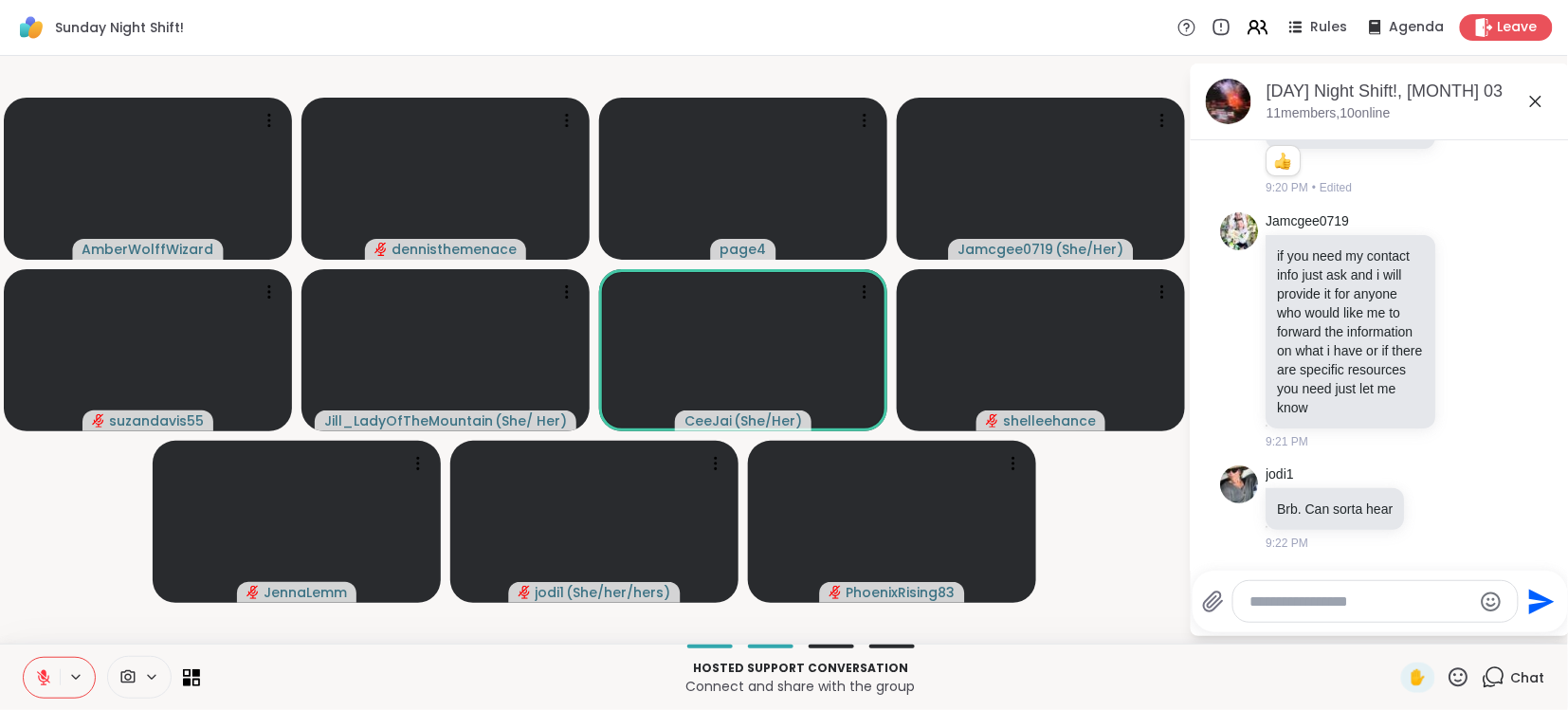 click 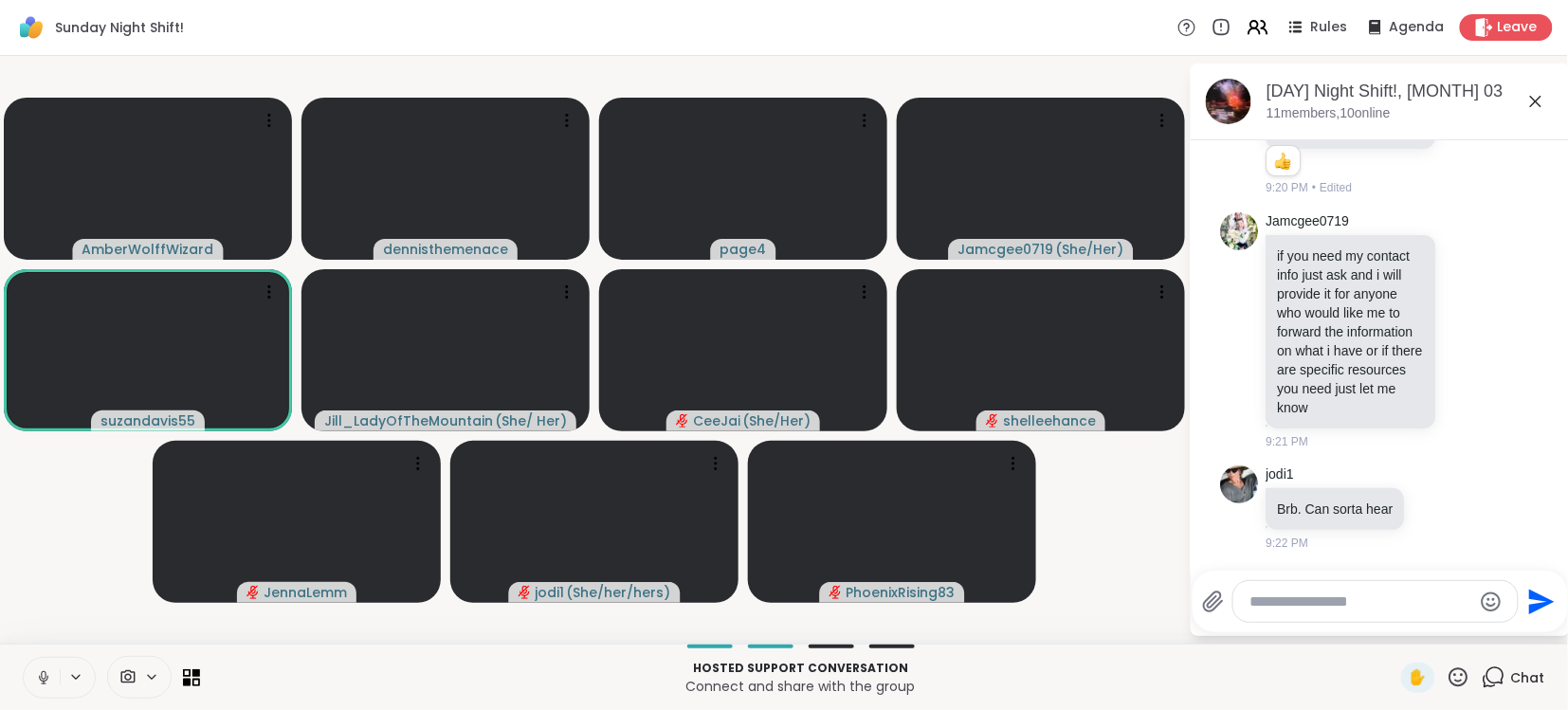 click 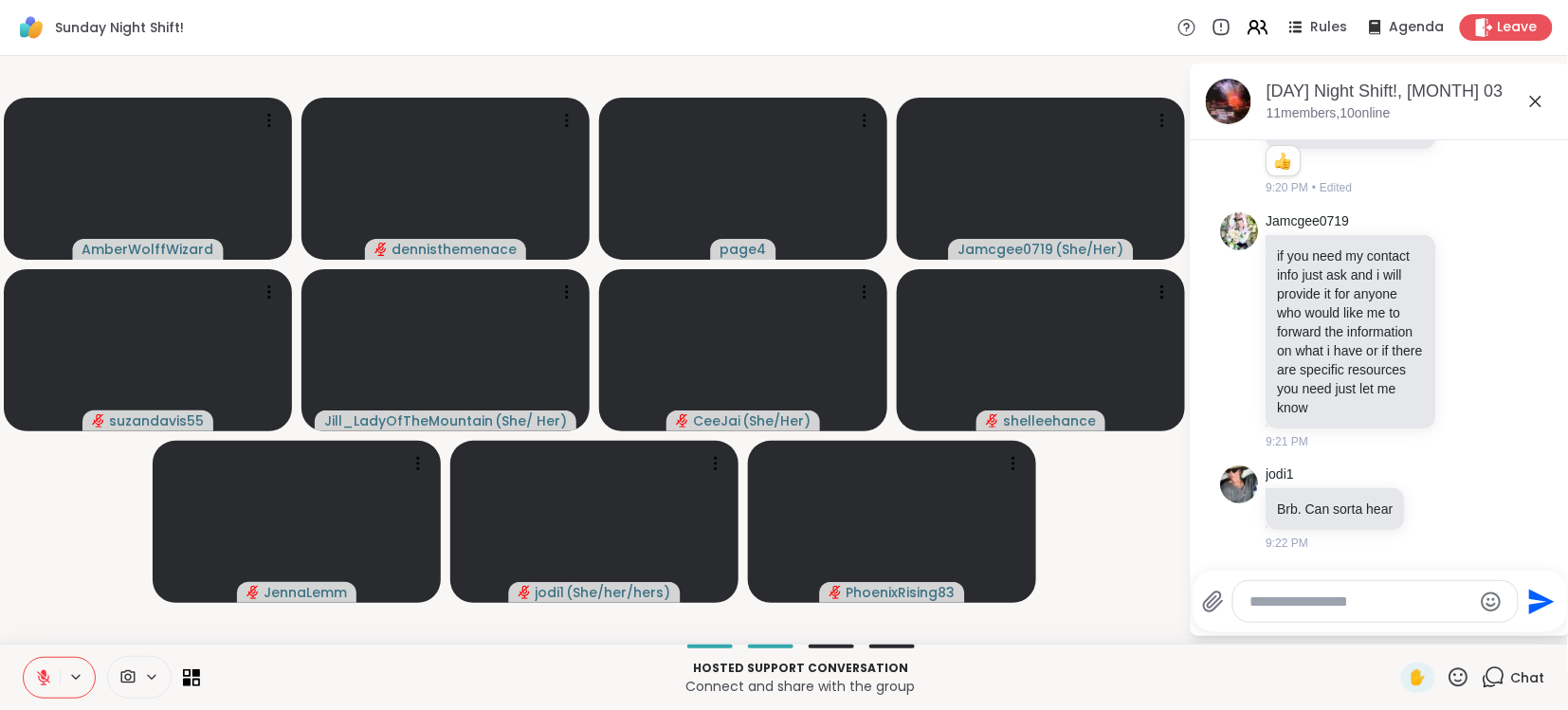 click on "AmberWolffWizard dennisthemenace page4 Jamcgee0719 ( [PRONOUNS] ) suzandavis55 Jill_LadyOfTheMountain ( [PRONOUNS] ) CeeJai ( [PRONOUNS] ) shelleehance JennaLemm jodi1 ( [PRONOUNS] ) PhoenixRising83" at bounding box center (594, 350) 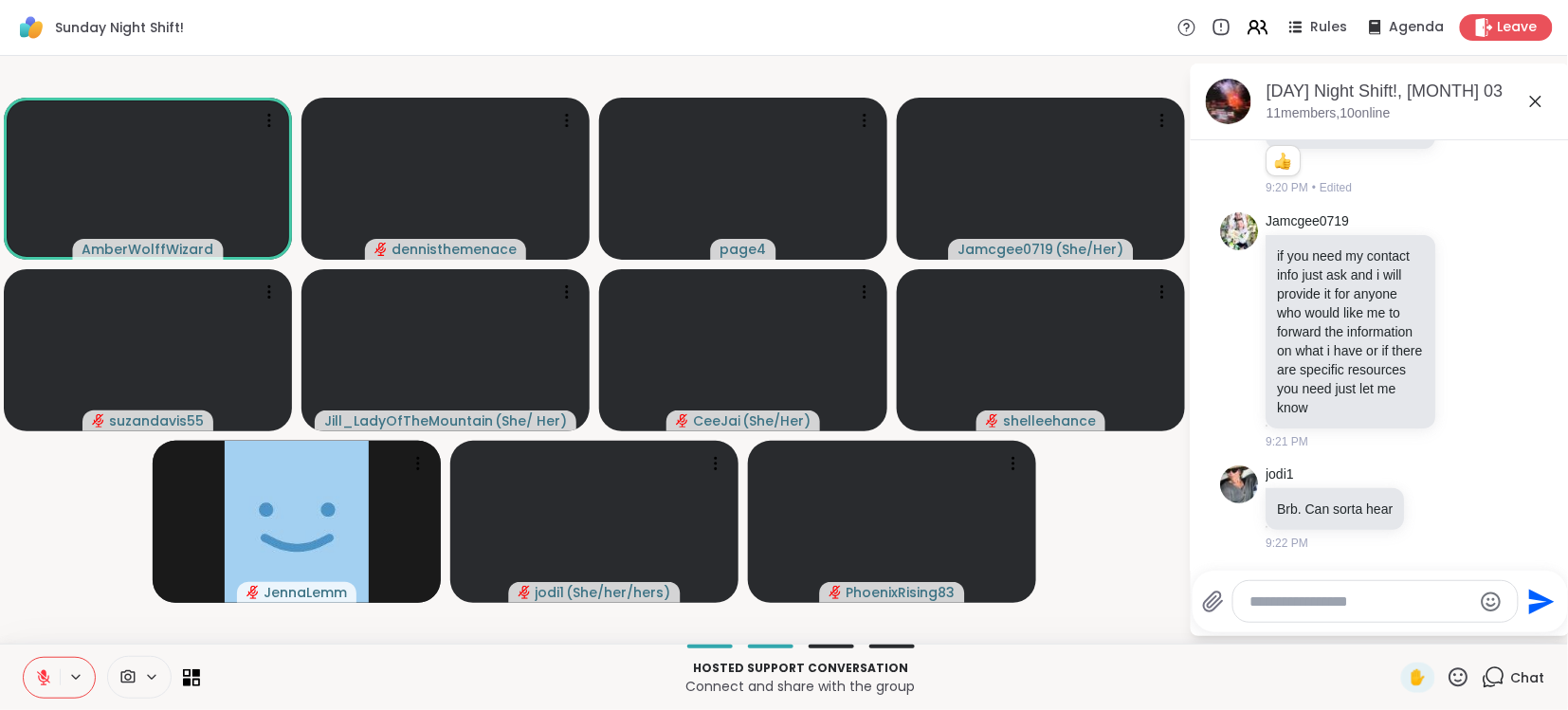 scroll, scrollTop: 5507, scrollLeft: 0, axis: vertical 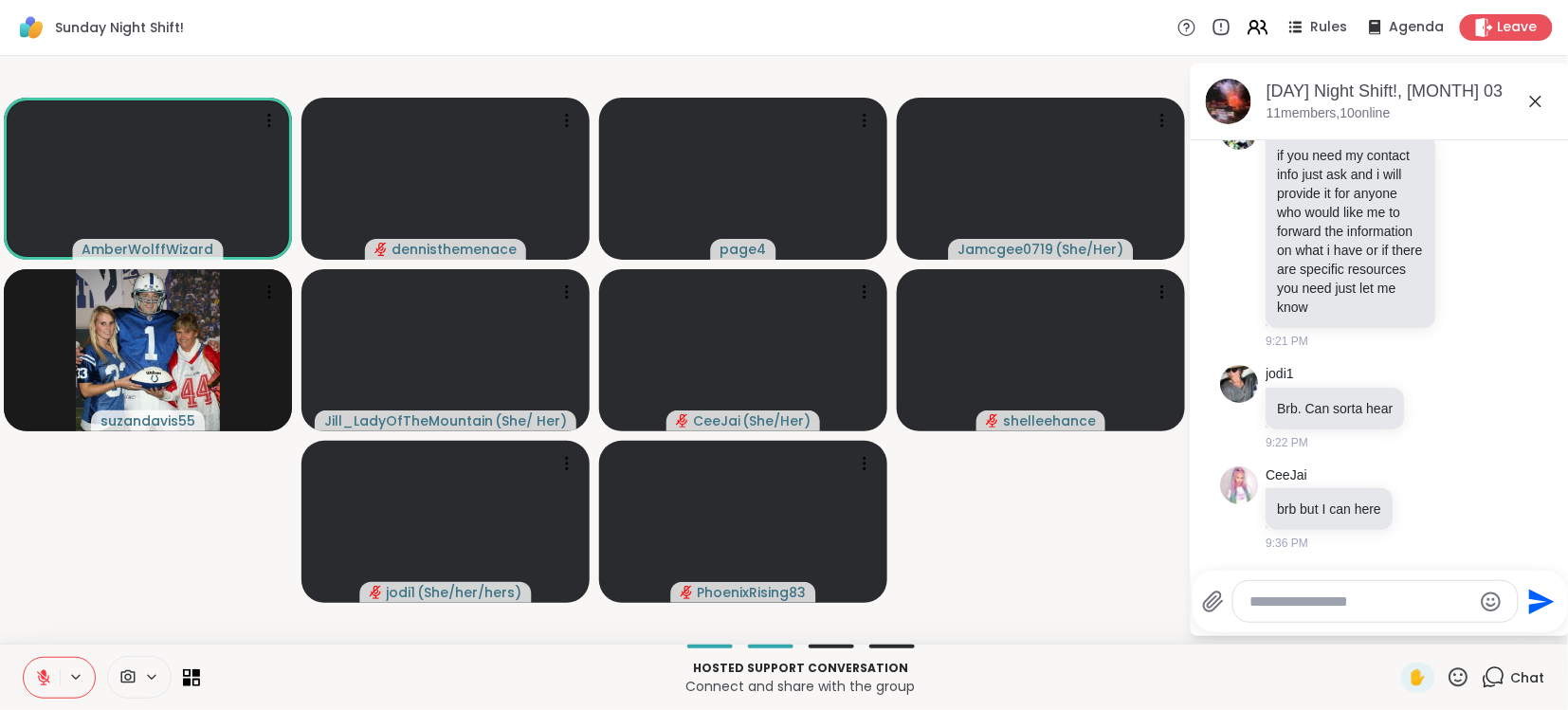 click 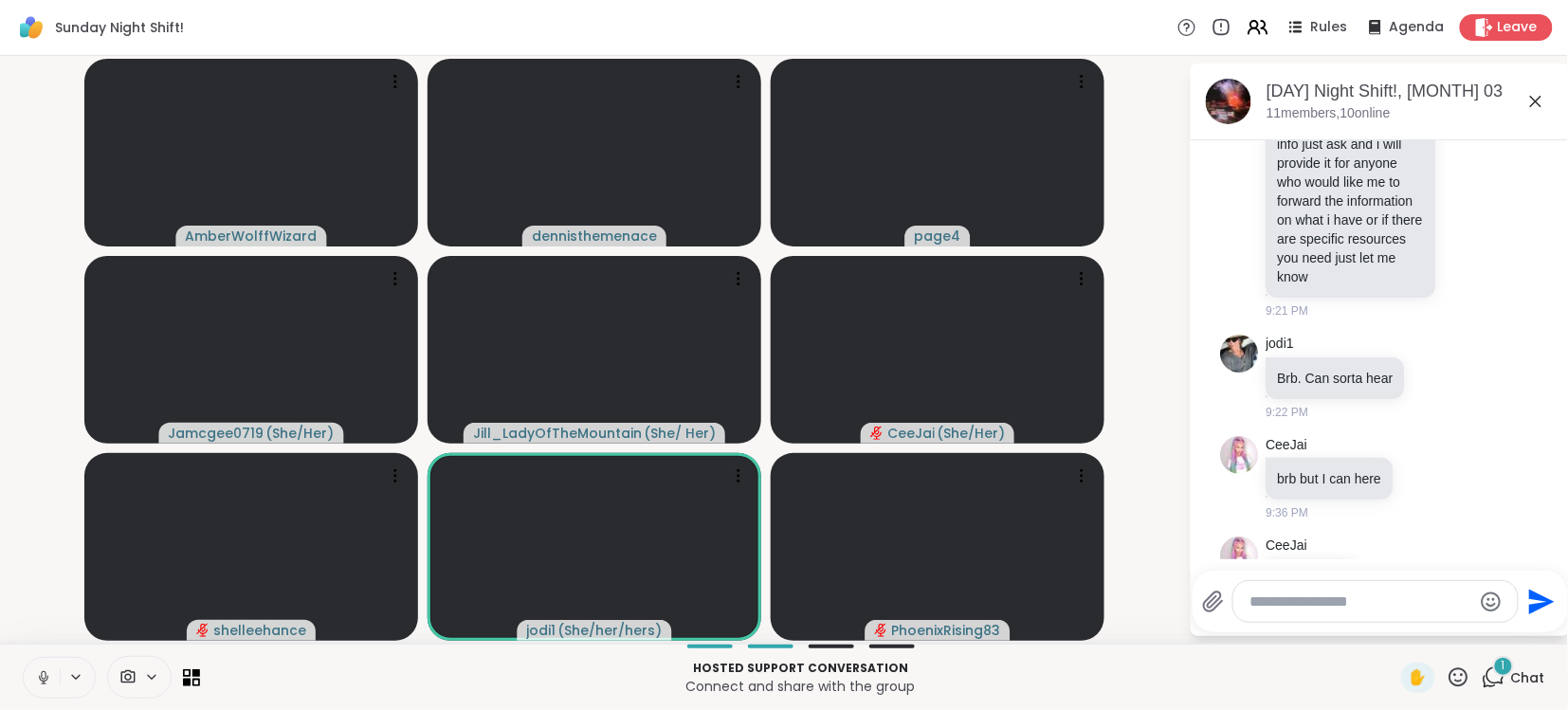 scroll, scrollTop: 5608, scrollLeft: 0, axis: vertical 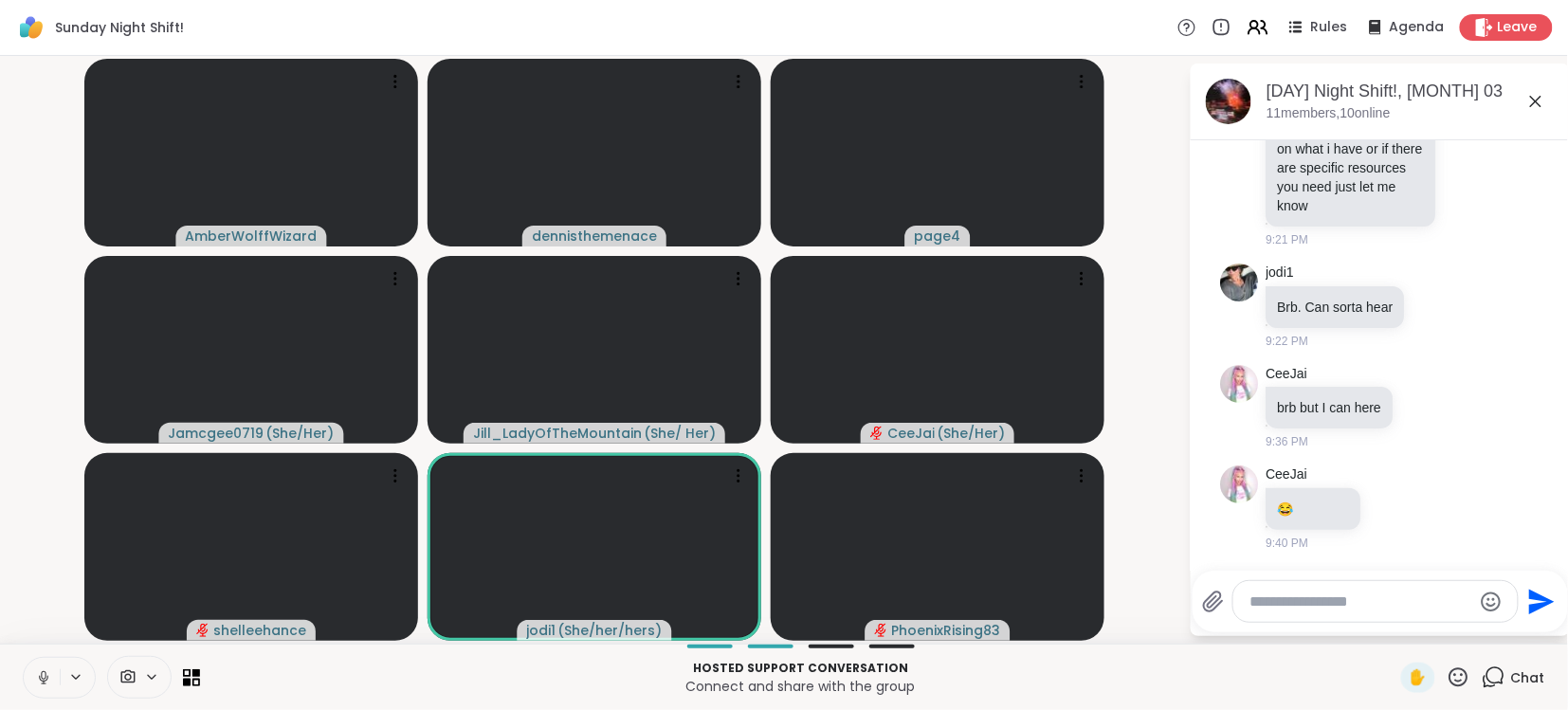 click 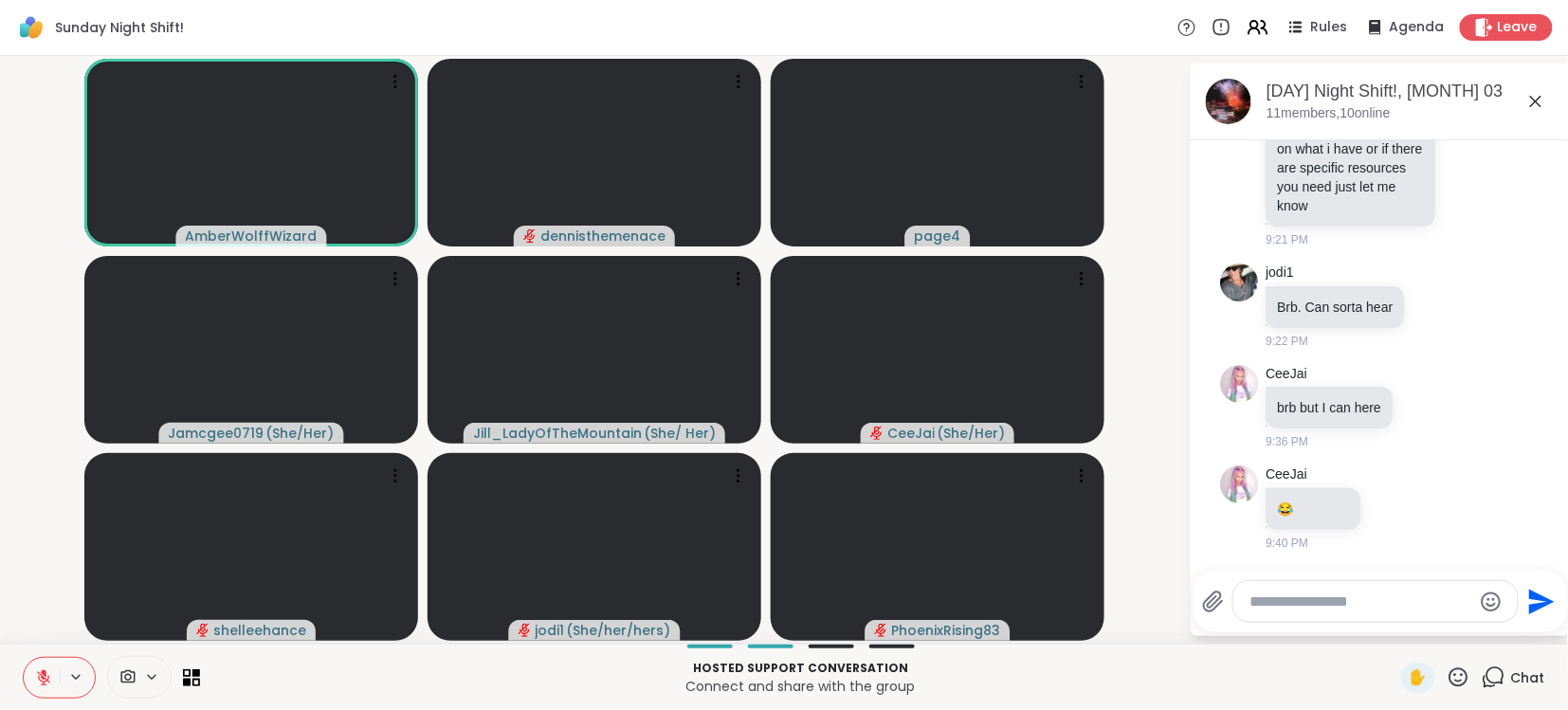 click at bounding box center (42, 678) 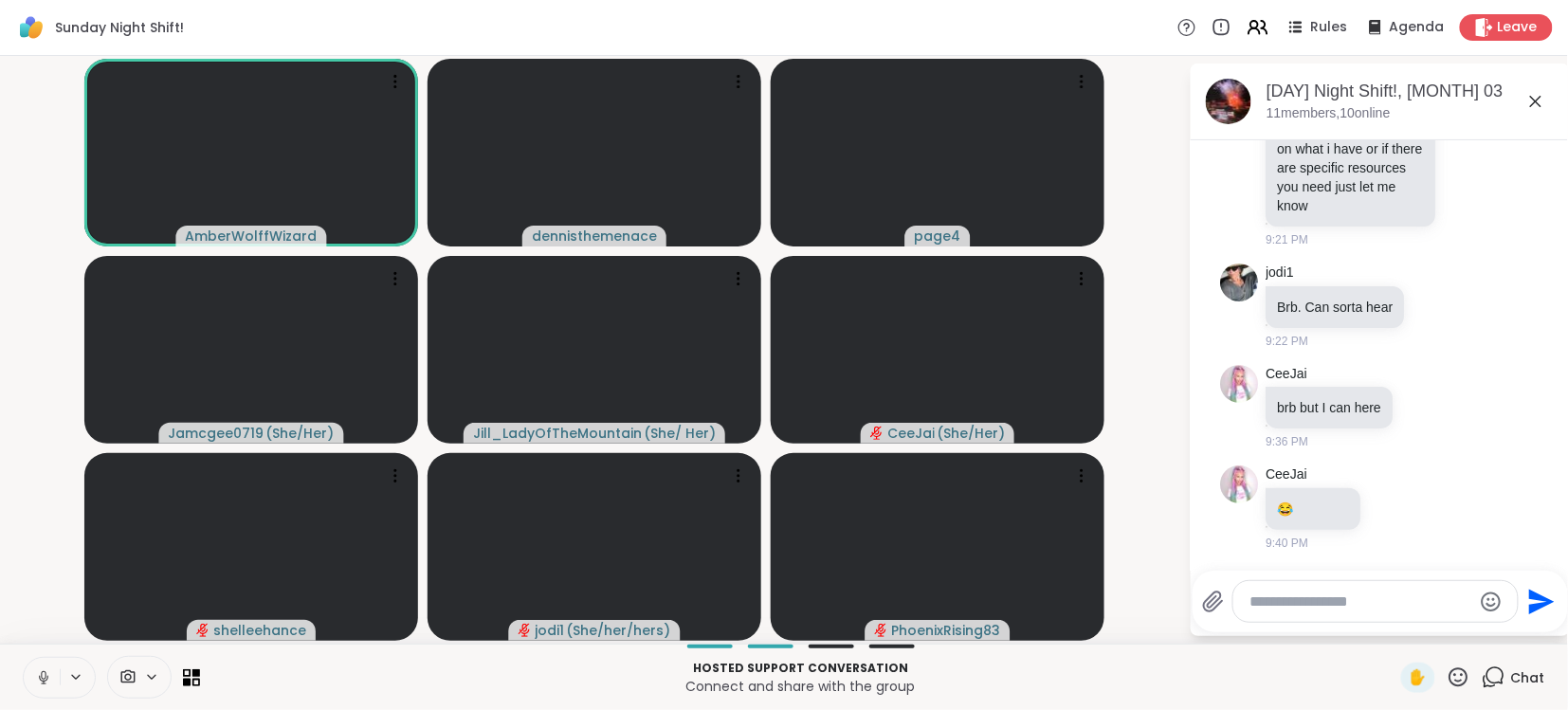 click at bounding box center (42, 678) 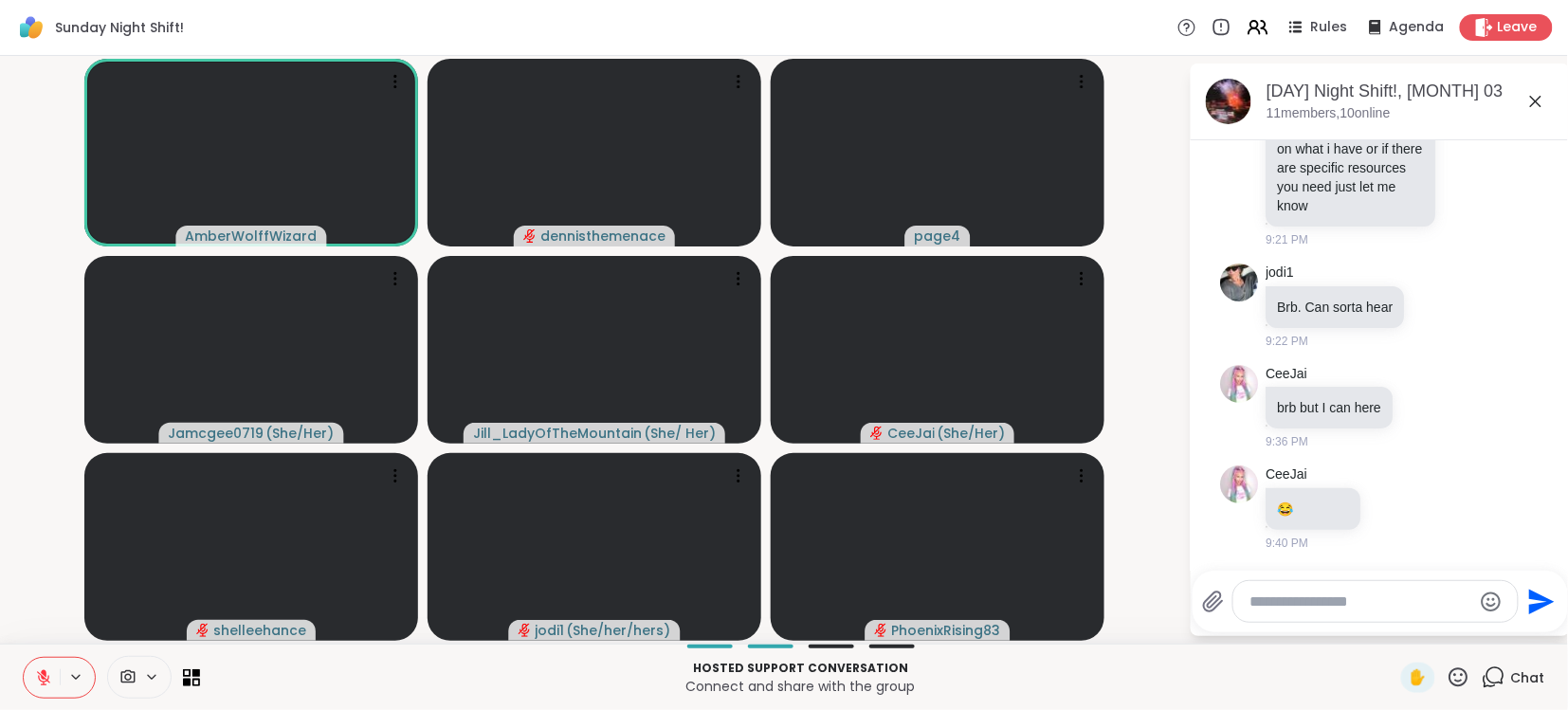 click 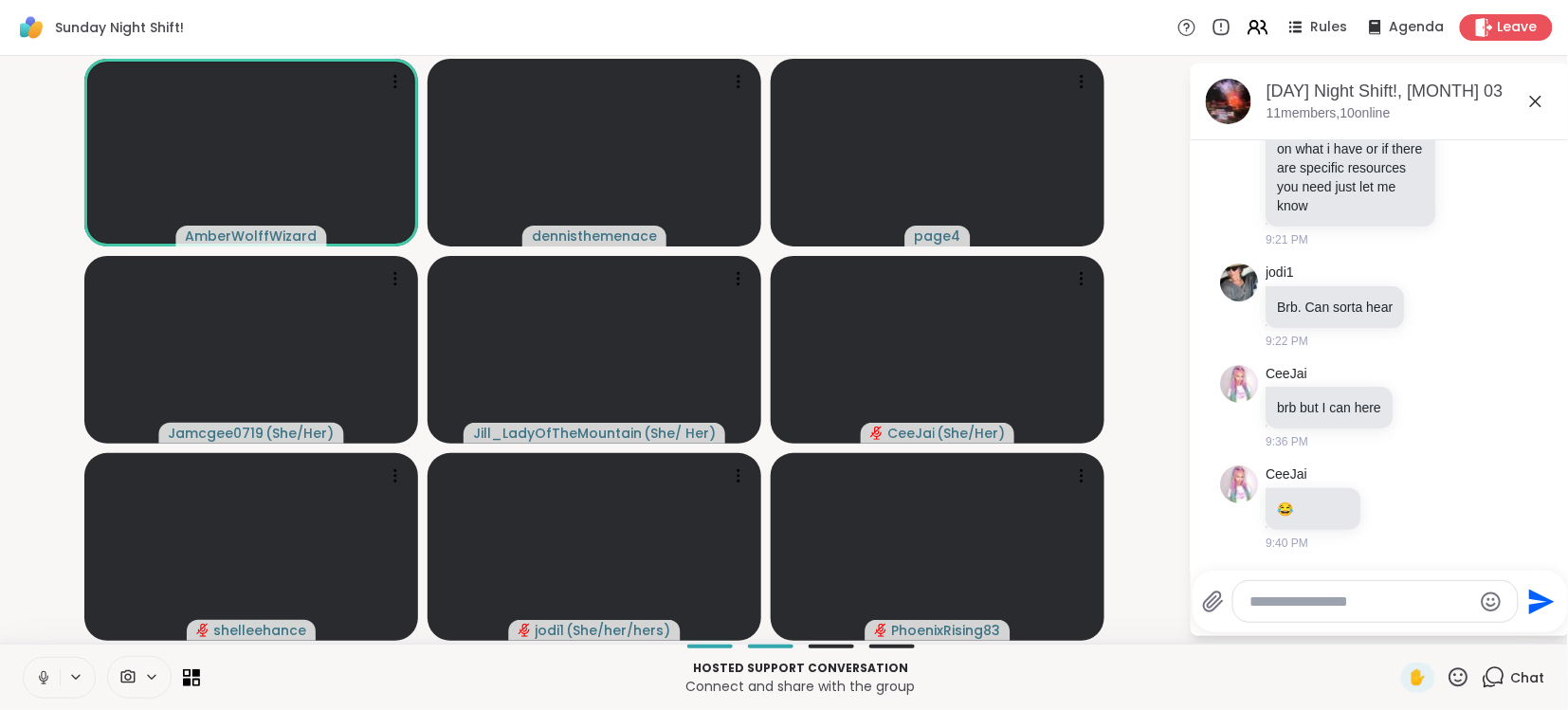 click 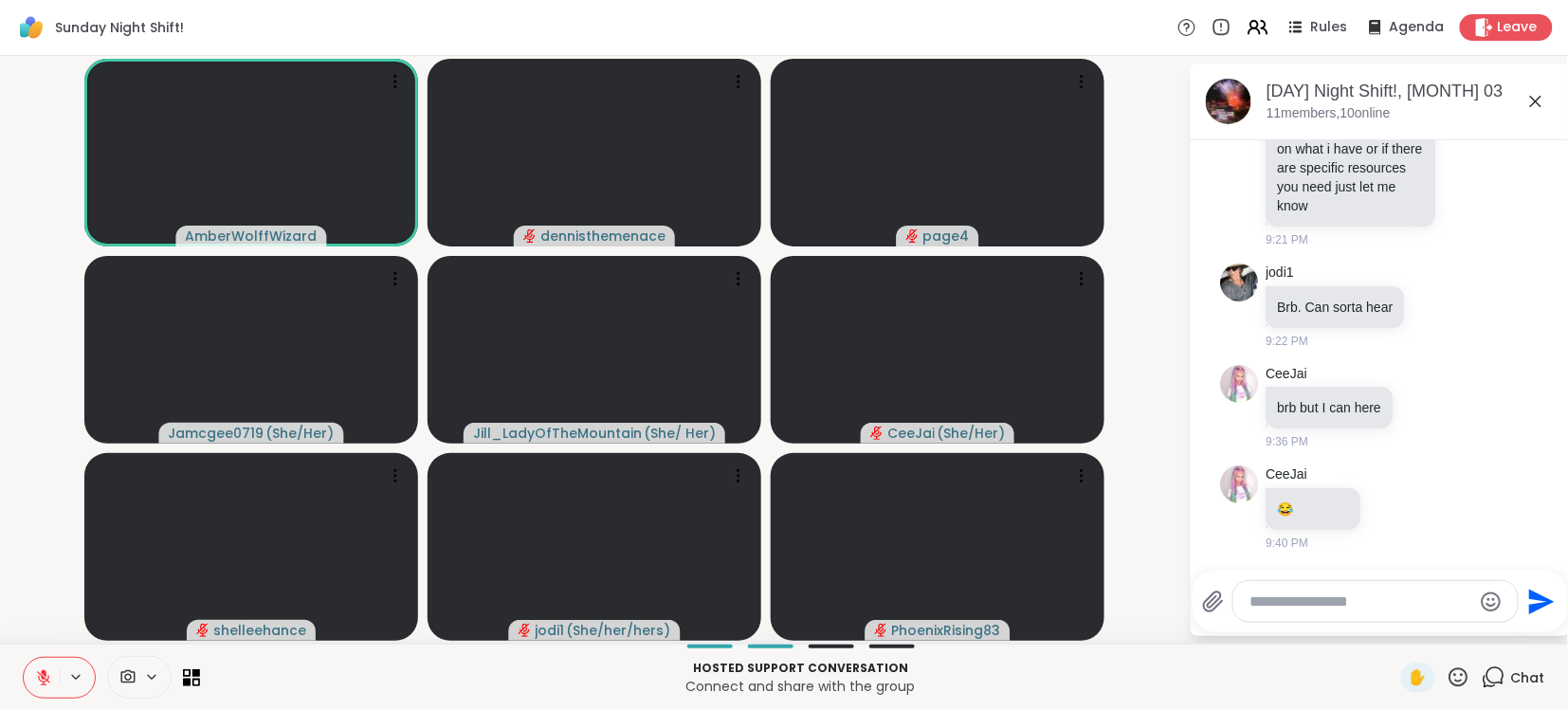 click 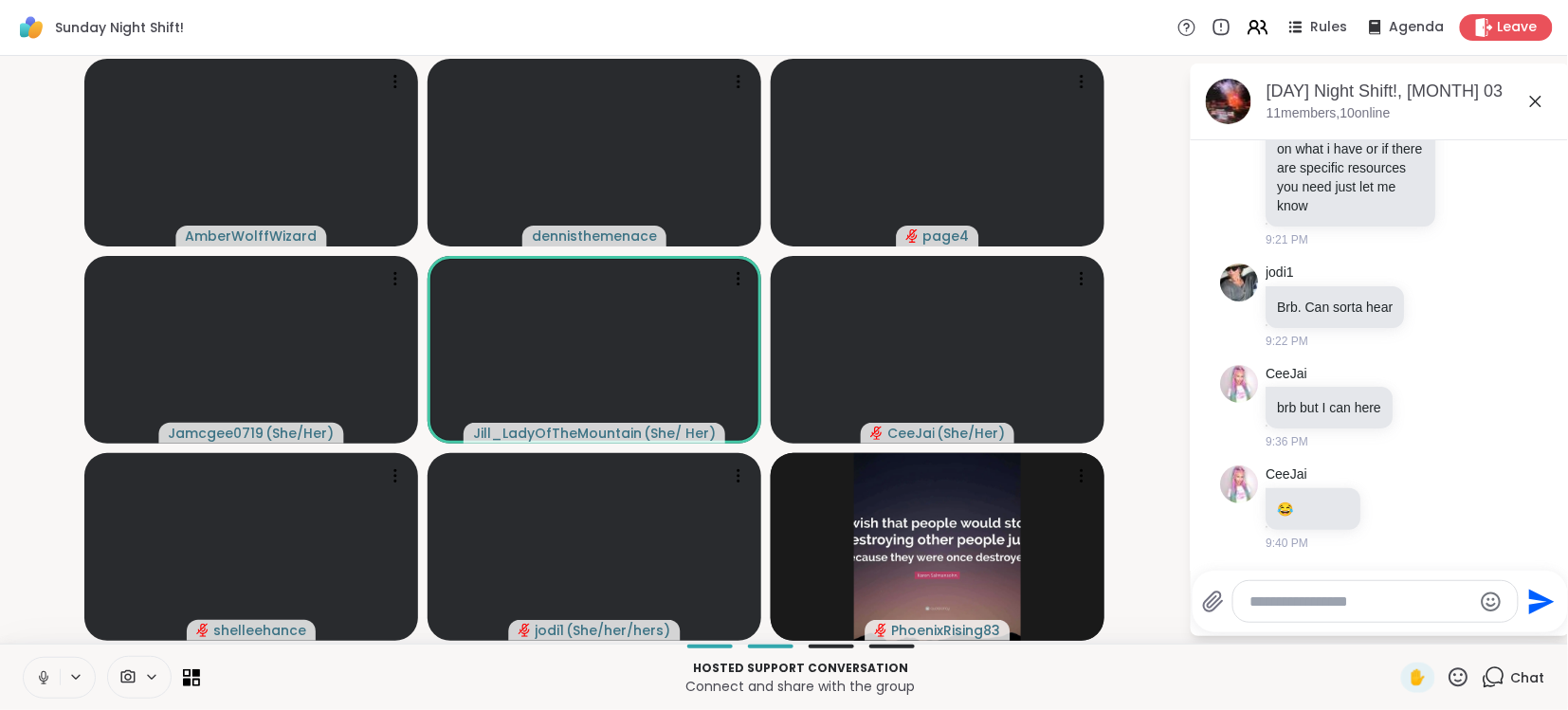 click at bounding box center [42, 678] 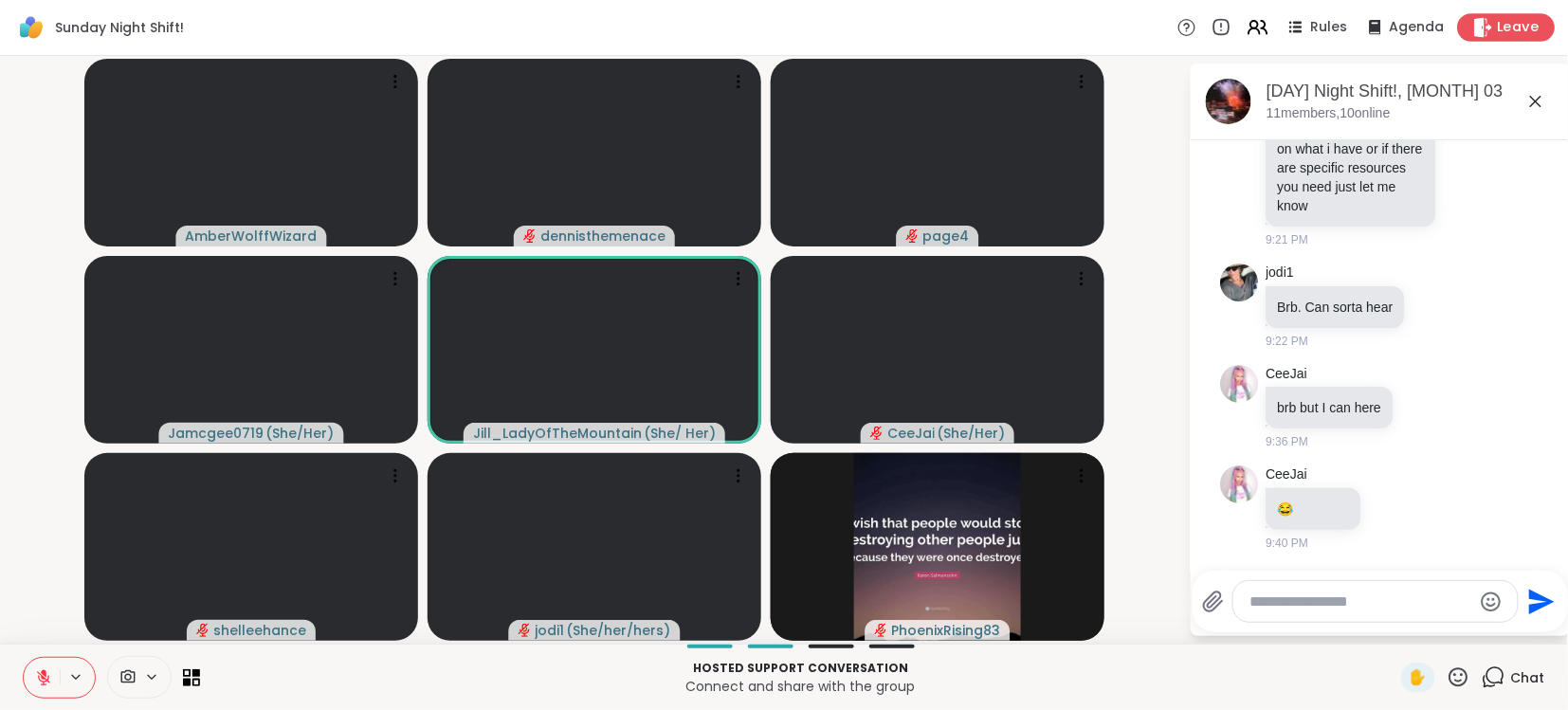click on "Leave" at bounding box center [1519, 27] 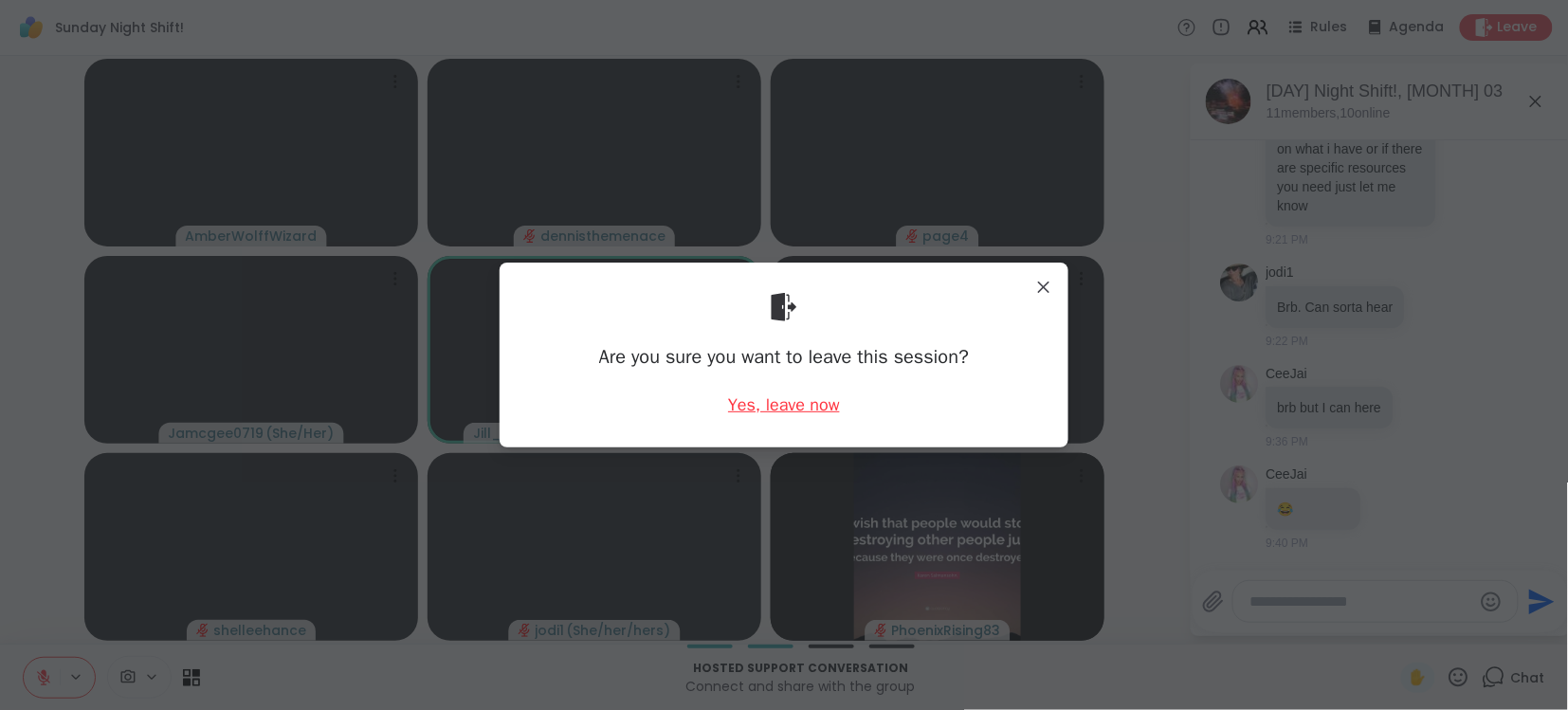 click on "Yes, leave now" at bounding box center [784, 405] 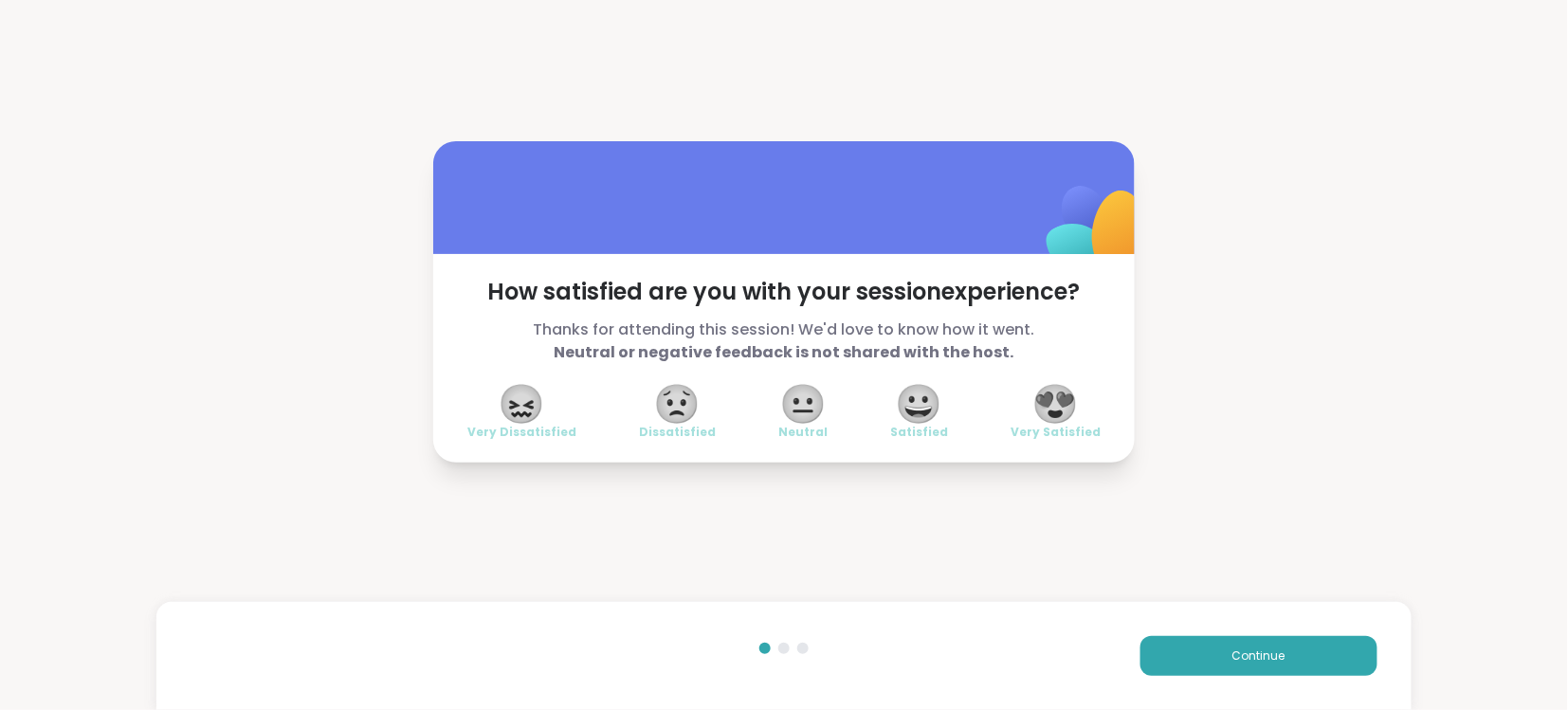 click on "😍" at bounding box center [1056, 404] 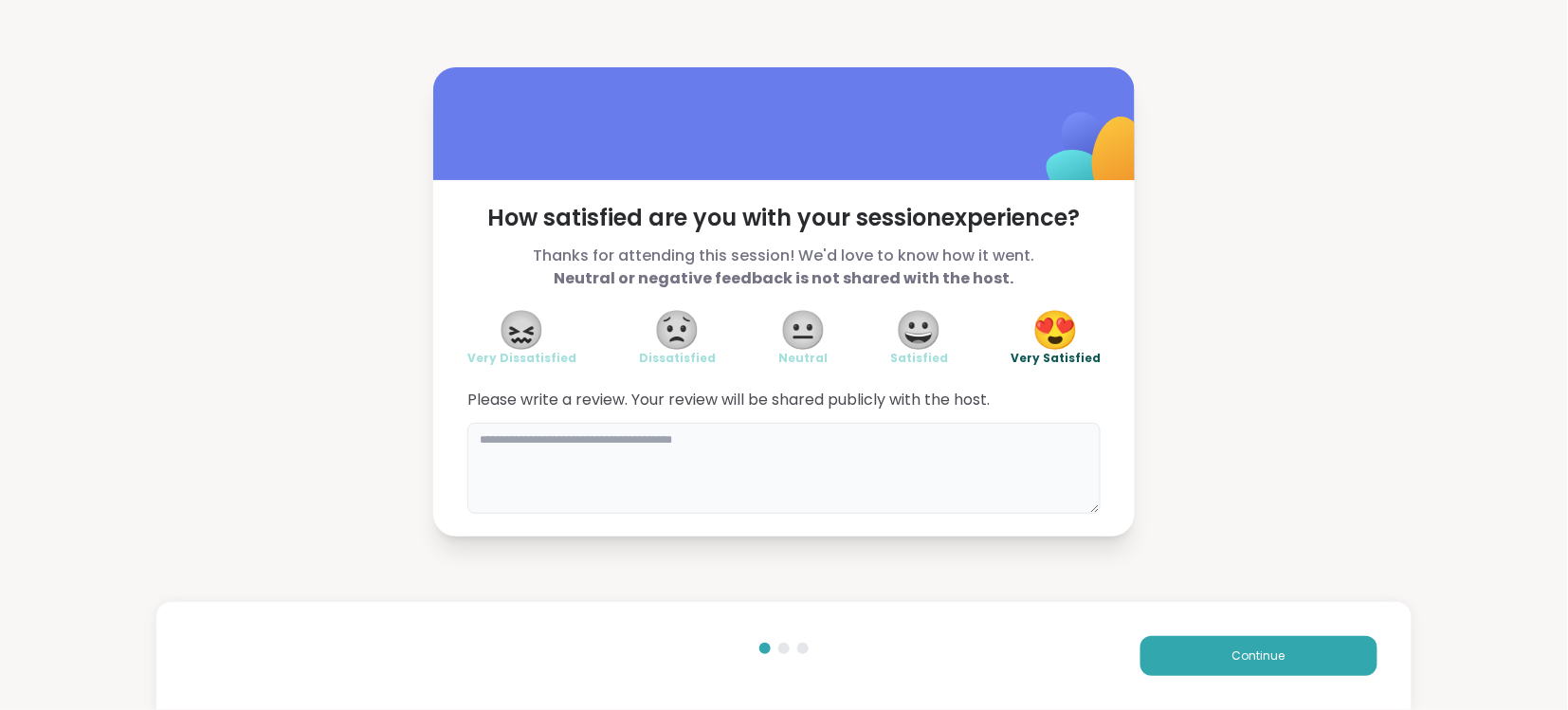 click at bounding box center [784, 468] 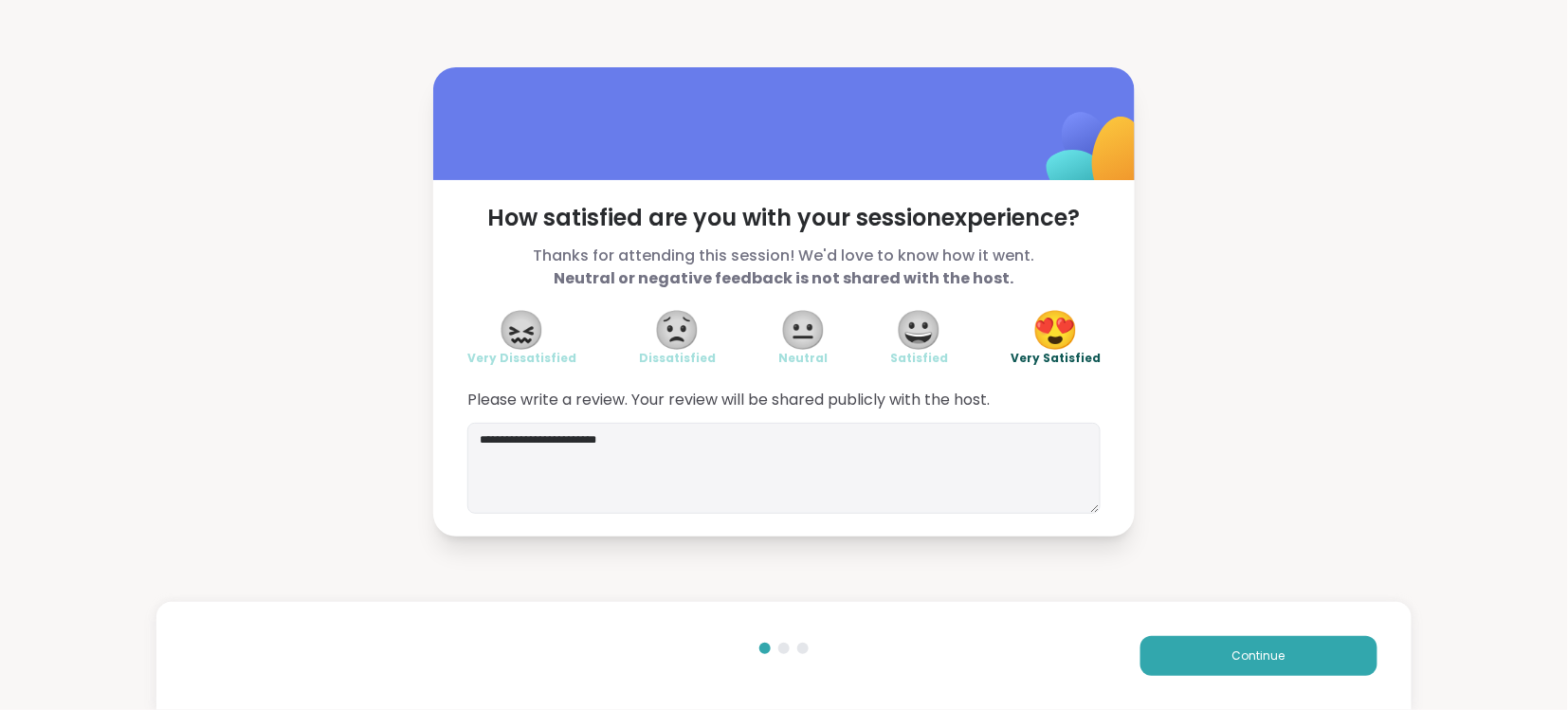 click on "**********" at bounding box center (784, 358) 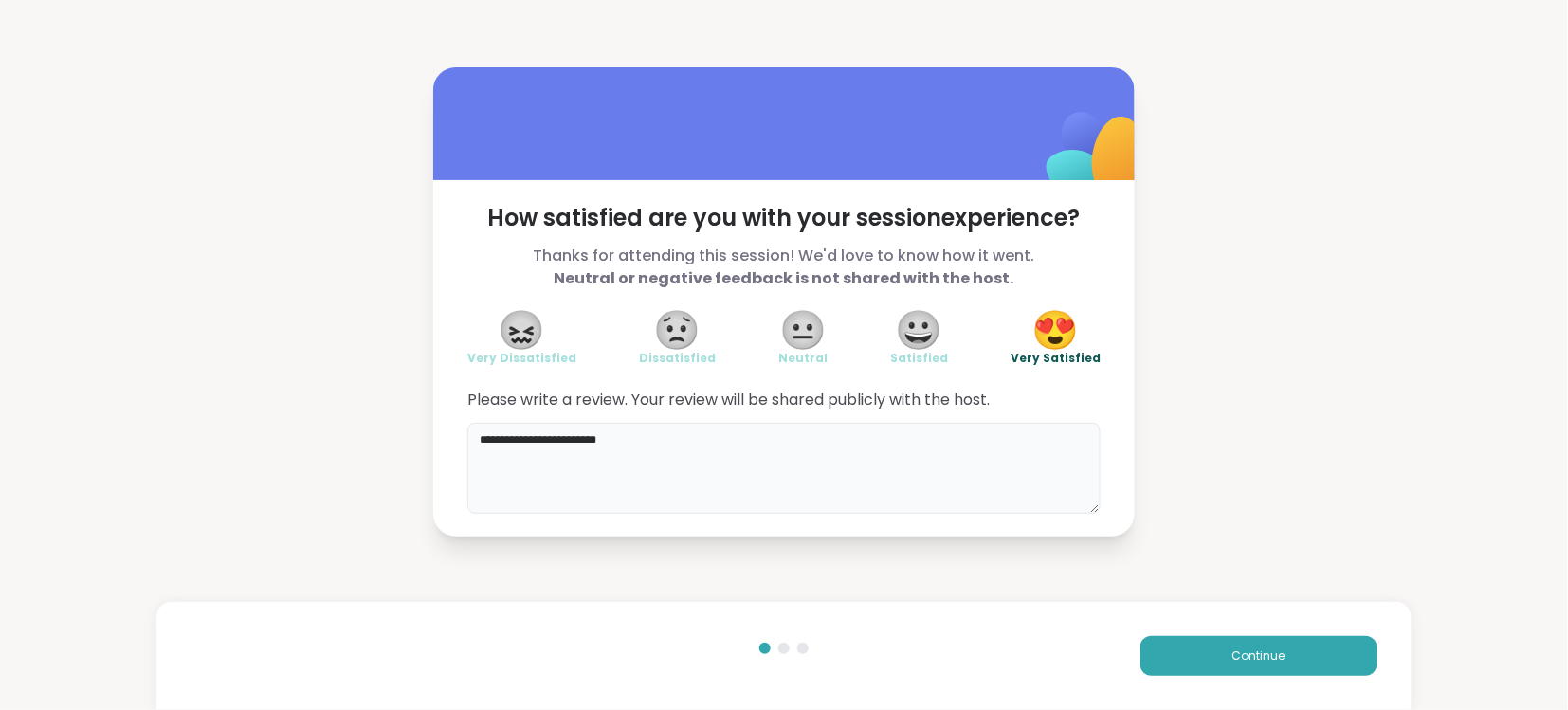 click on "**********" at bounding box center [784, 468] 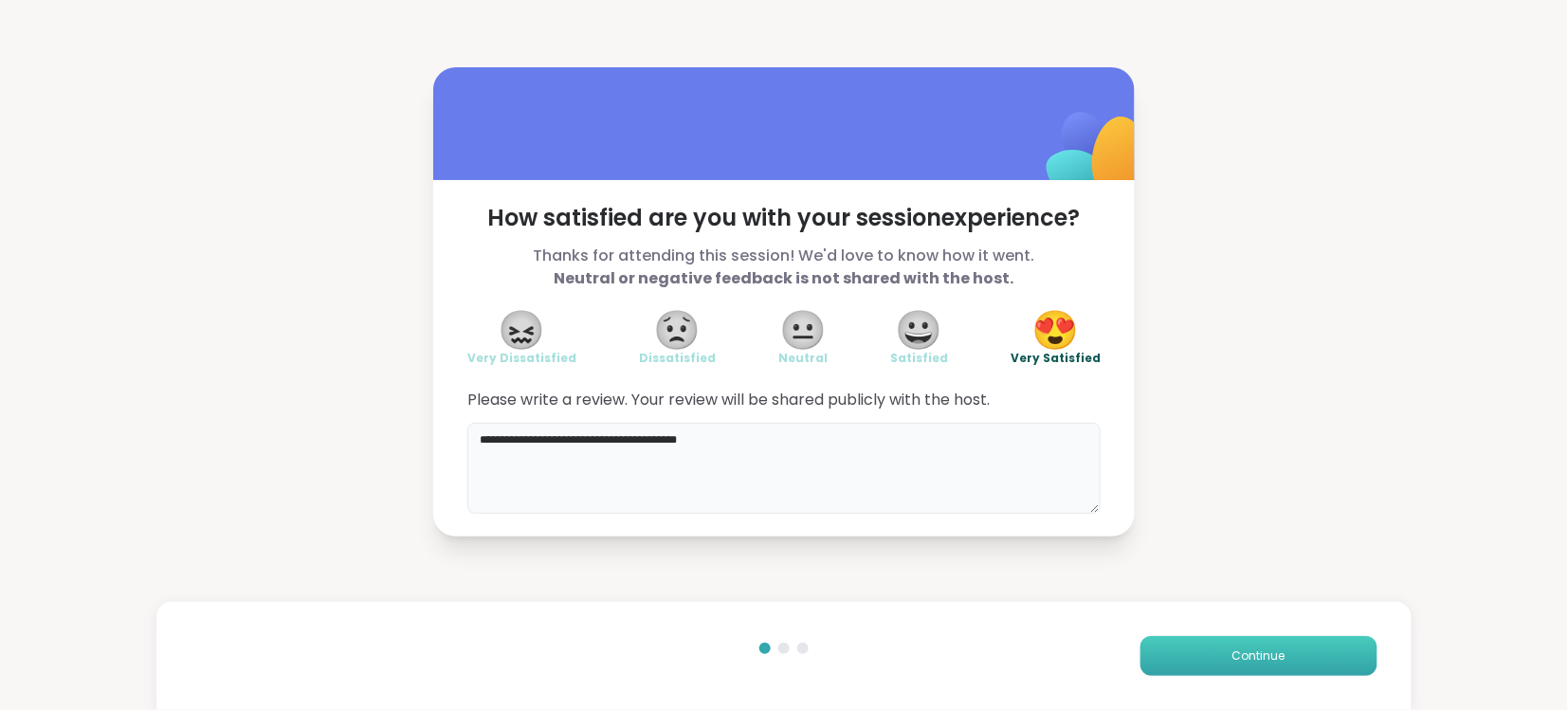 type on "**********" 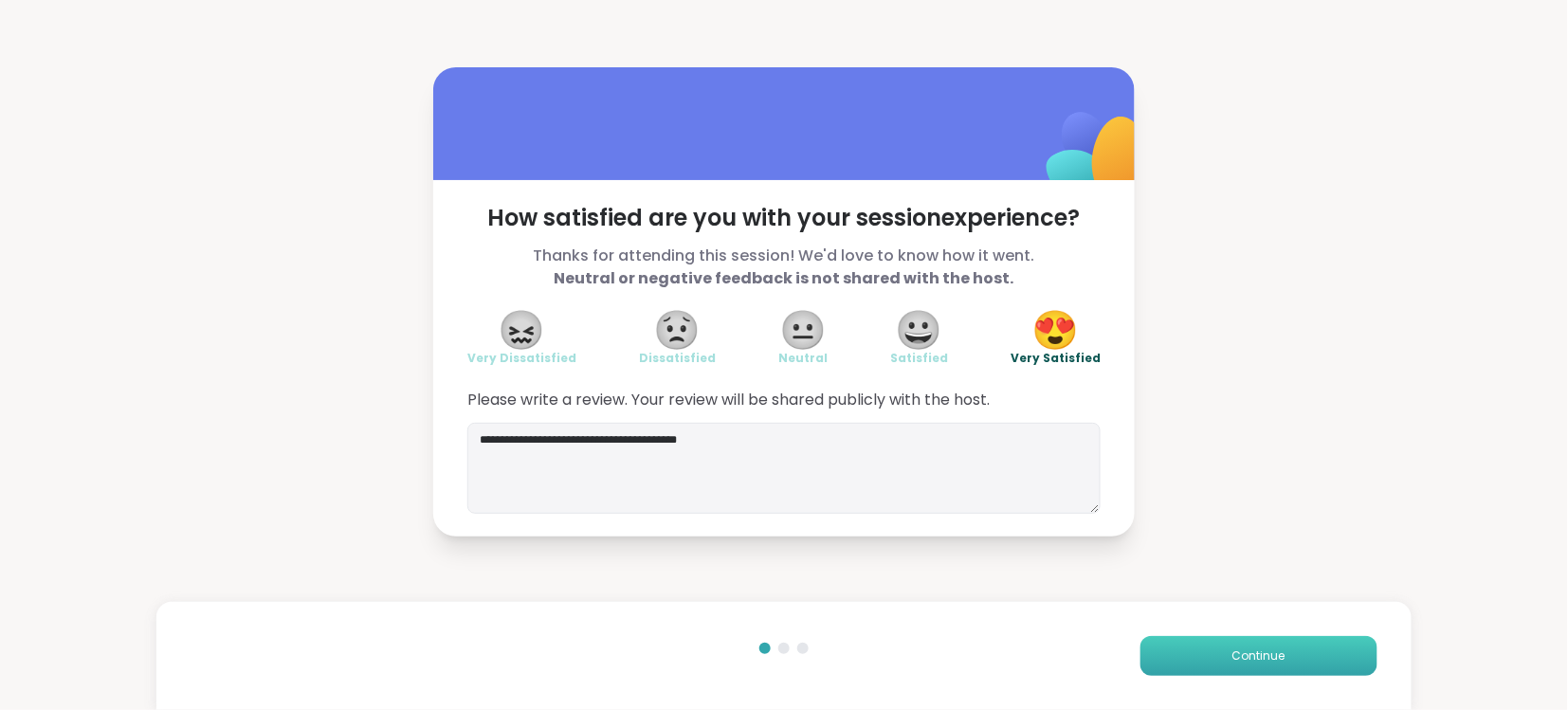 click on "Continue" at bounding box center [1259, 656] 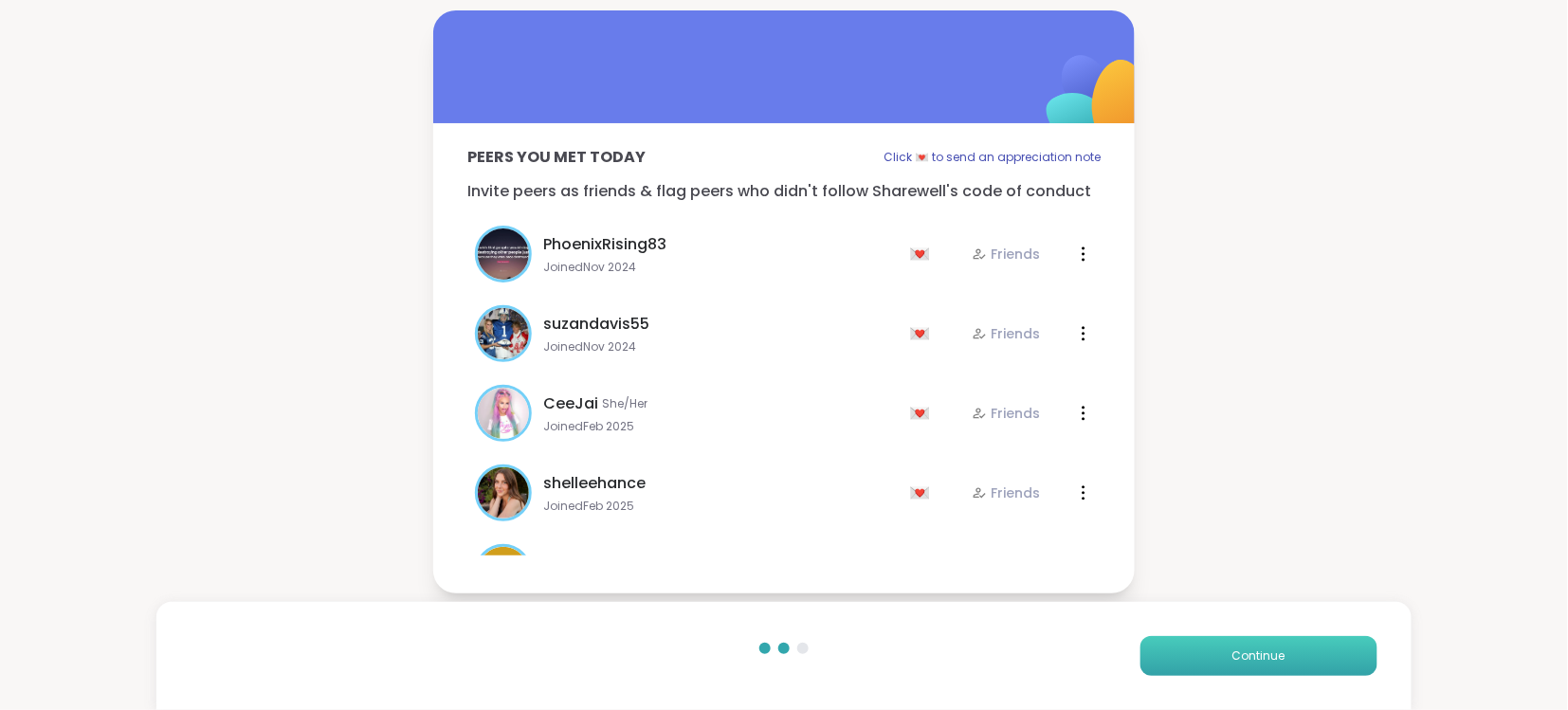 click on "Continue" at bounding box center (1259, 656) 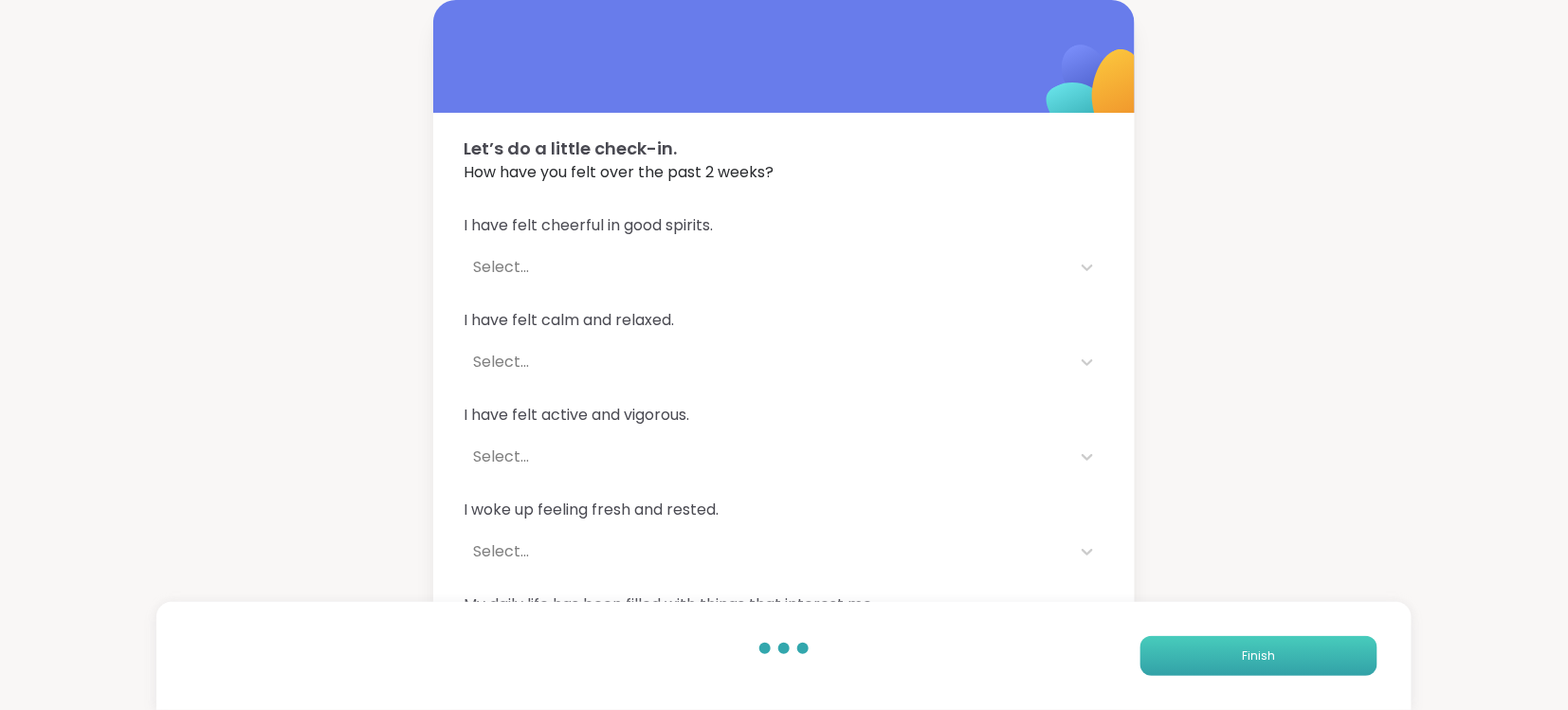 click on "Finish" at bounding box center (1258, 656) 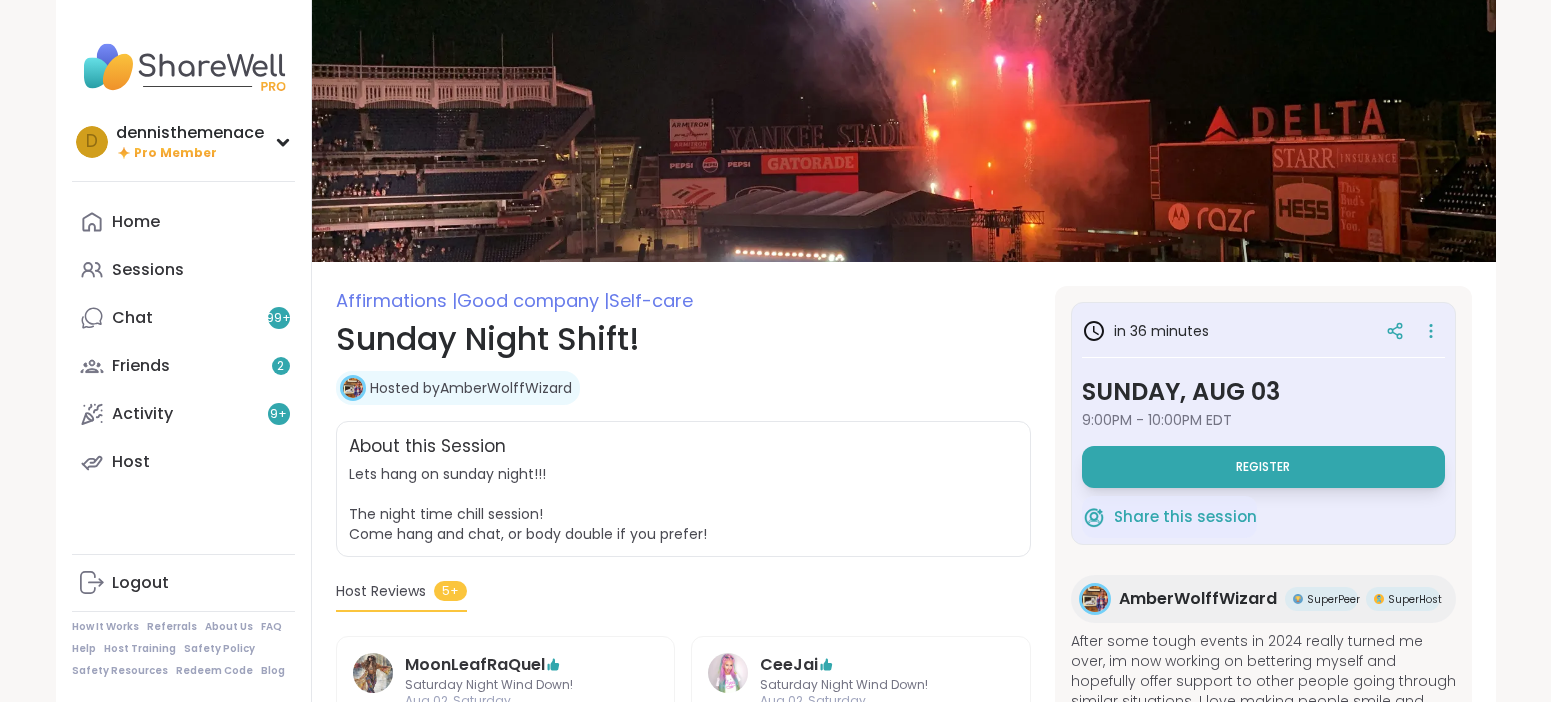 scroll, scrollTop: 0, scrollLeft: 0, axis: both 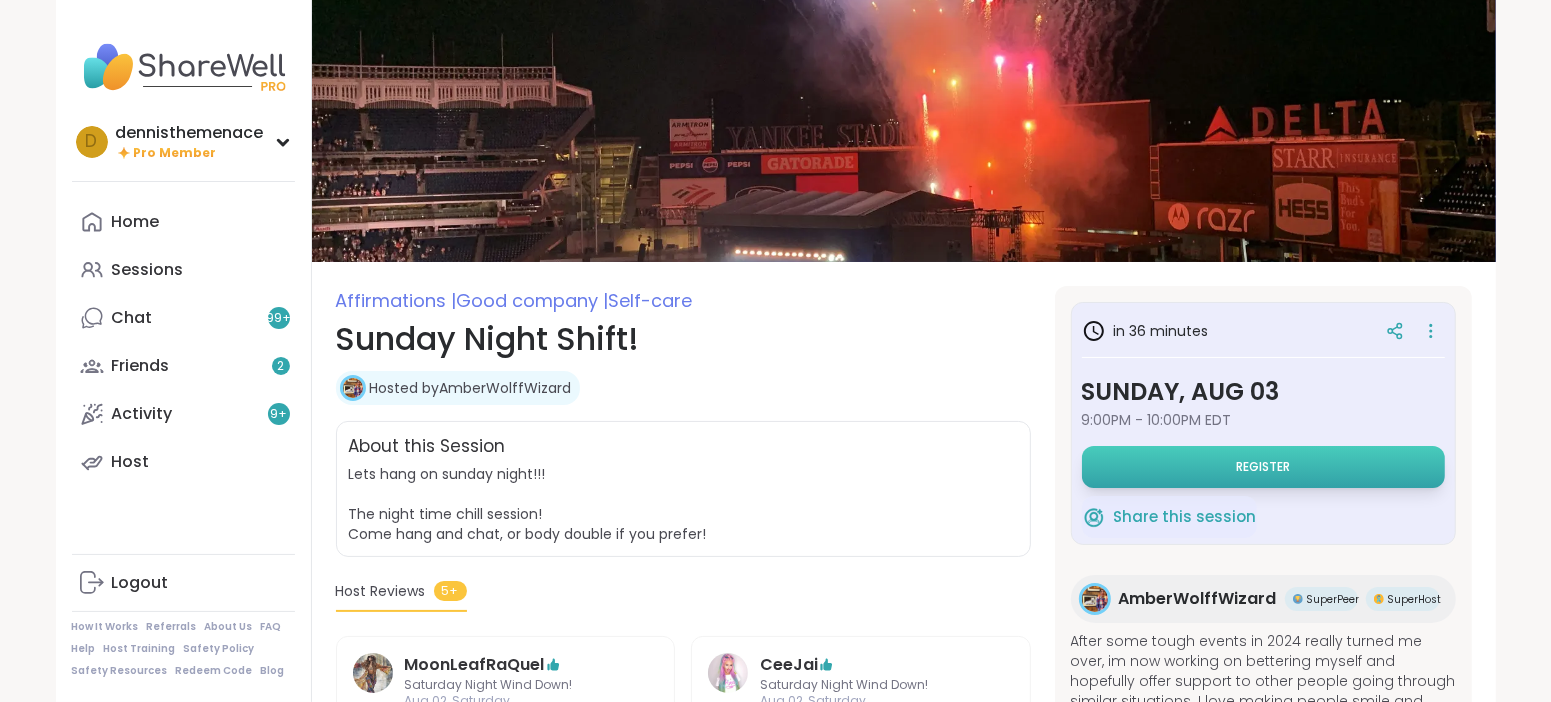 click on "Register" at bounding box center [1263, 467] 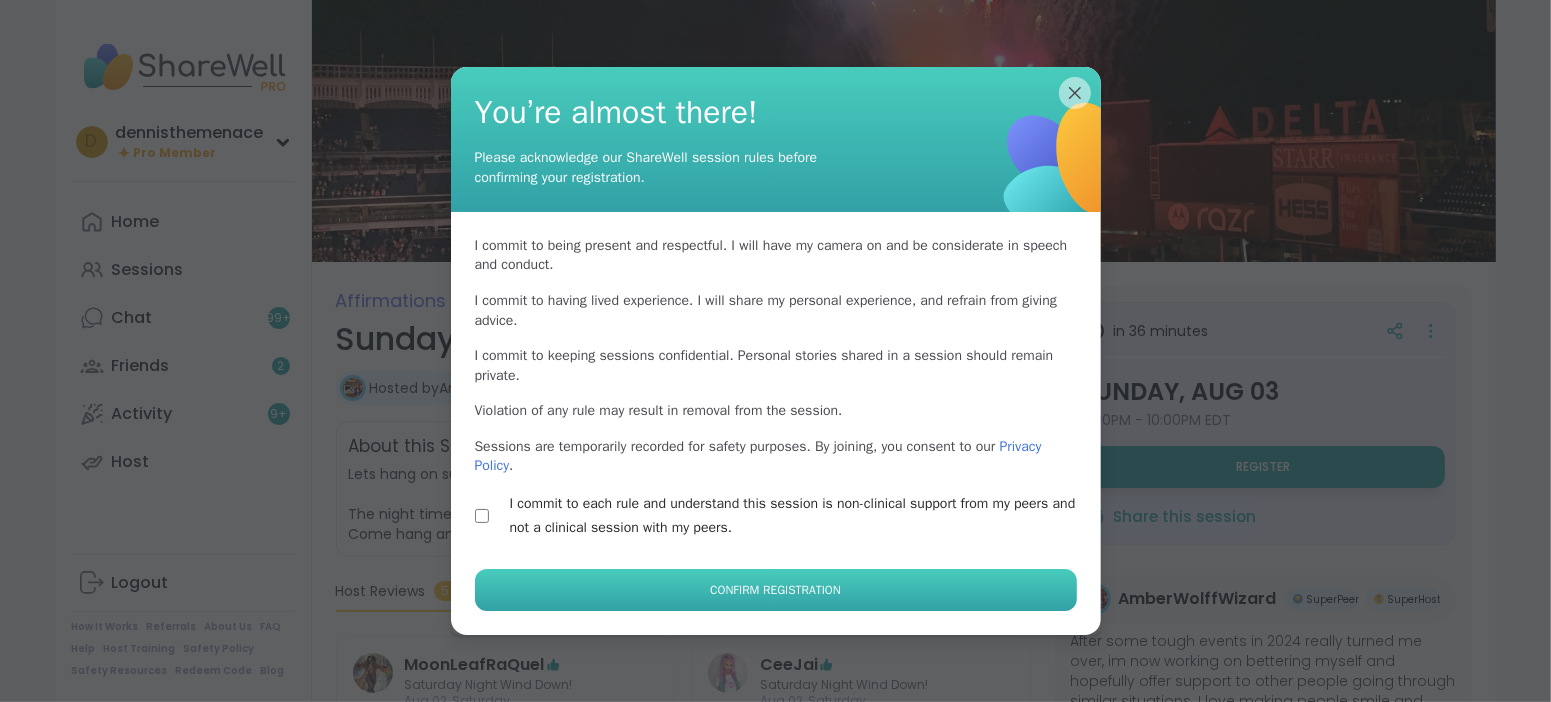 click on "Confirm Registration" at bounding box center (775, 590) 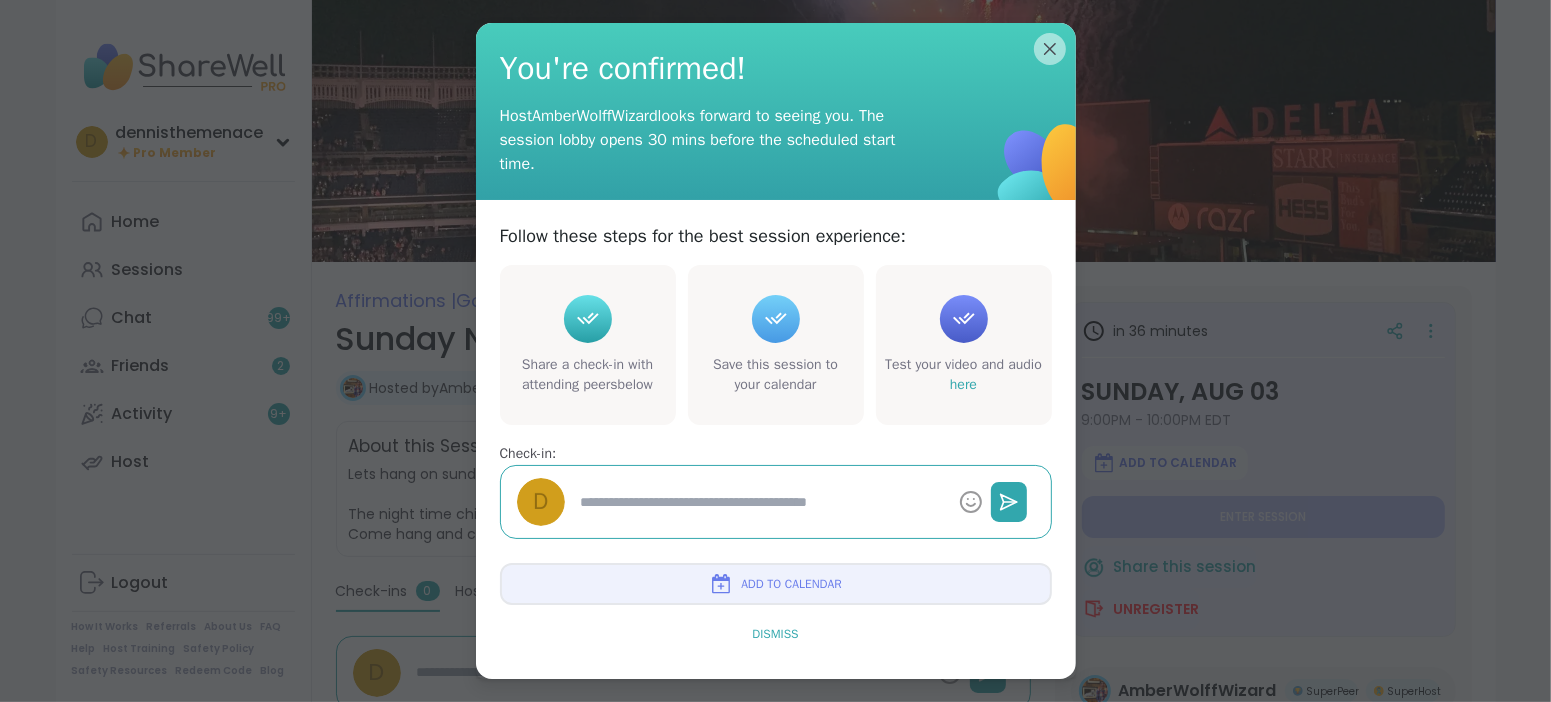click on "Dismiss" at bounding box center [775, 634] 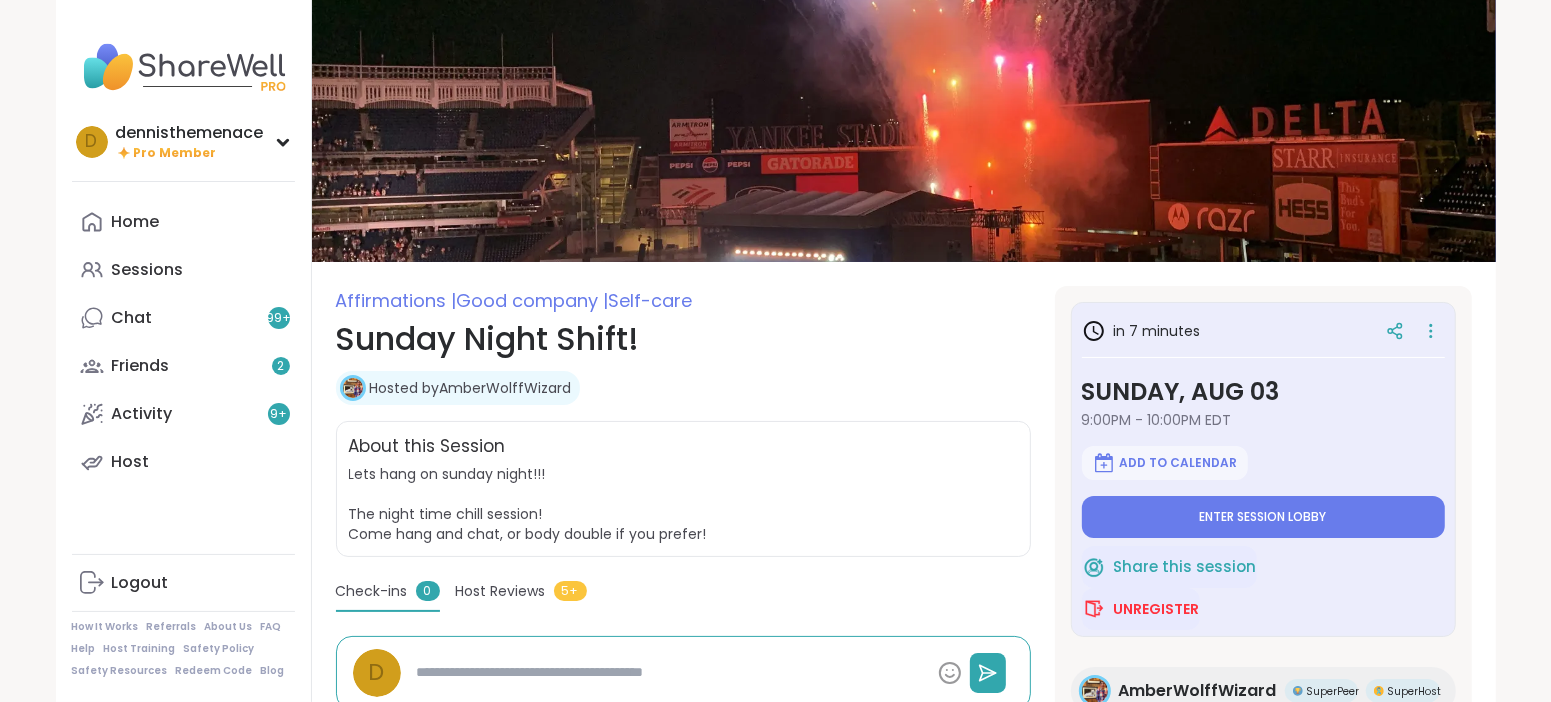 type on "*" 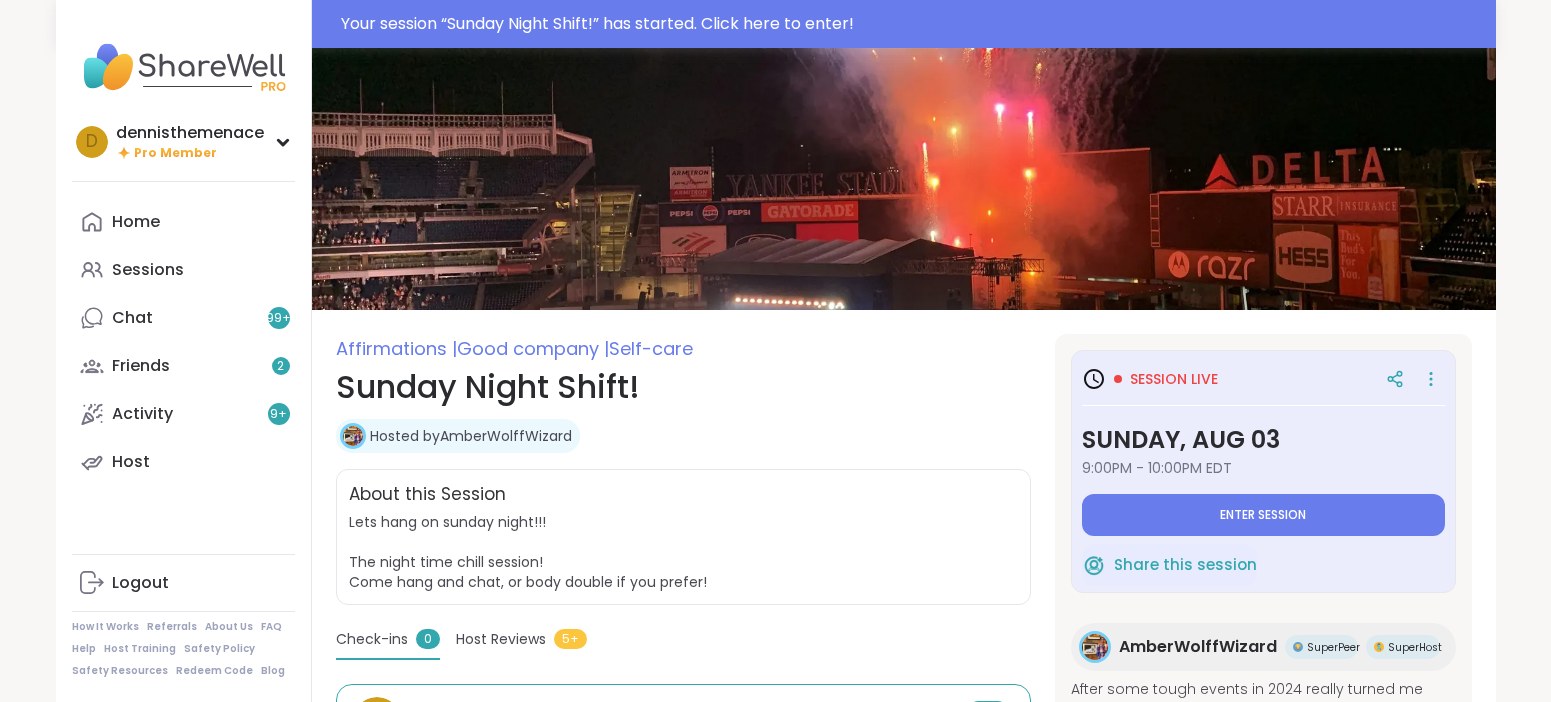 scroll, scrollTop: 0, scrollLeft: 0, axis: both 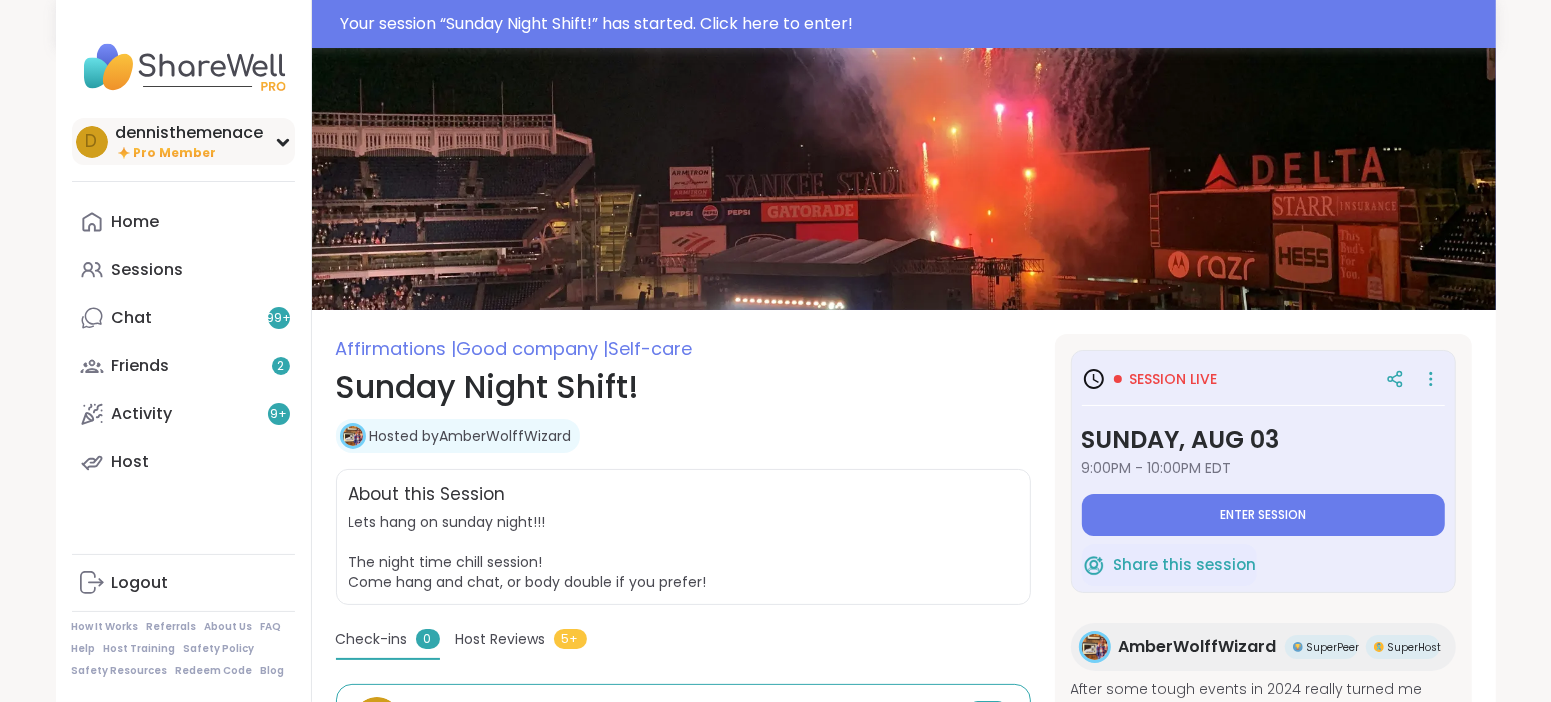 click on "dennisthemenace" at bounding box center (190, 133) 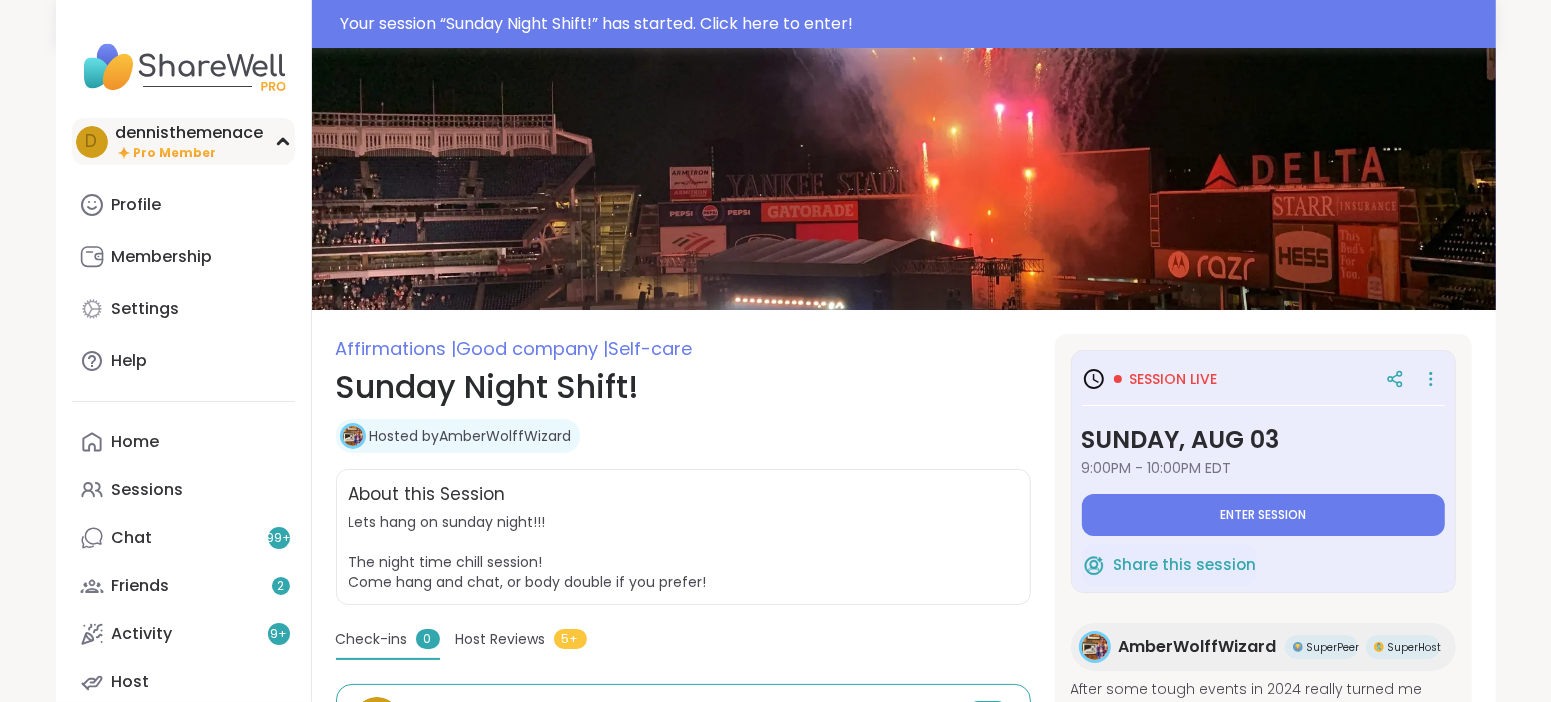 click on "dennisthemenace" at bounding box center [190, 133] 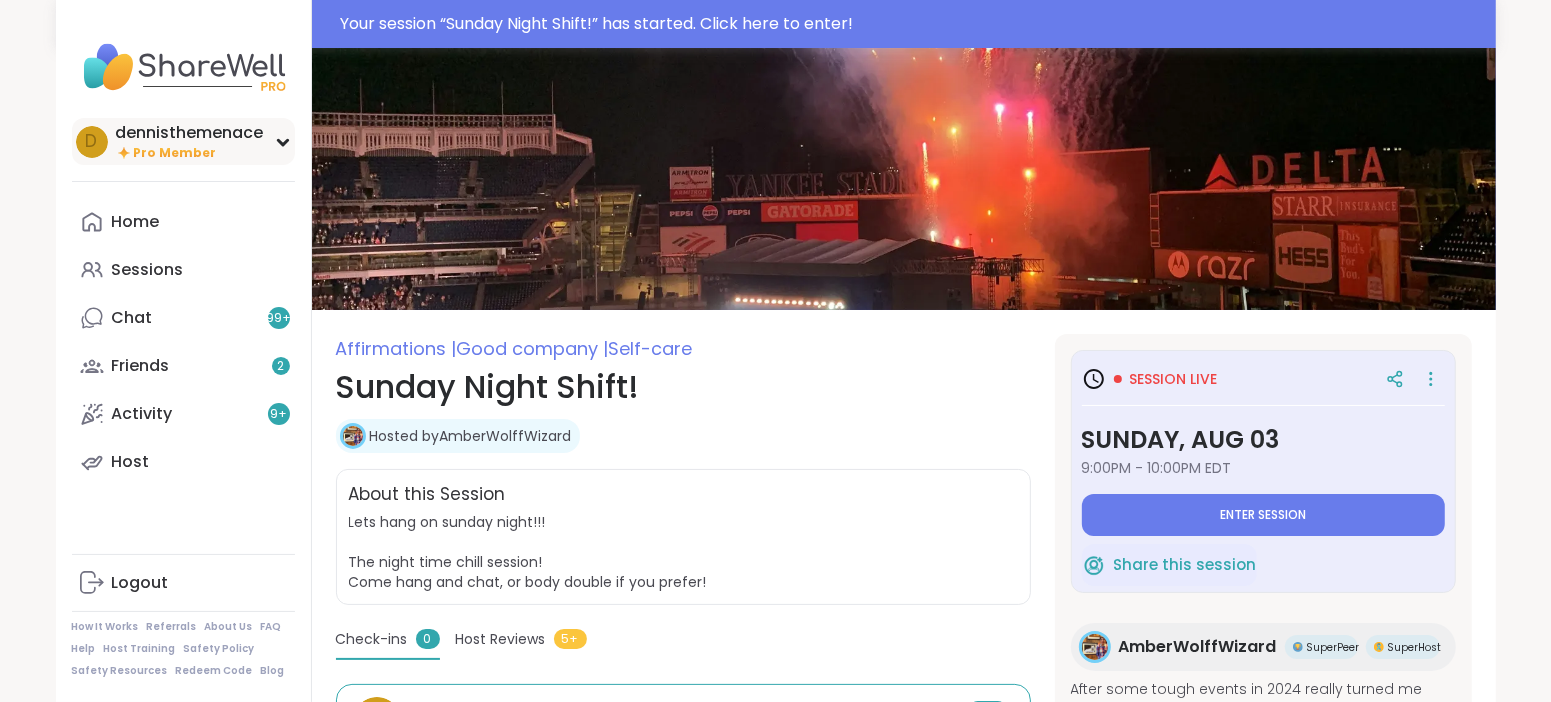 click on "dennisthemenace" at bounding box center (190, 133) 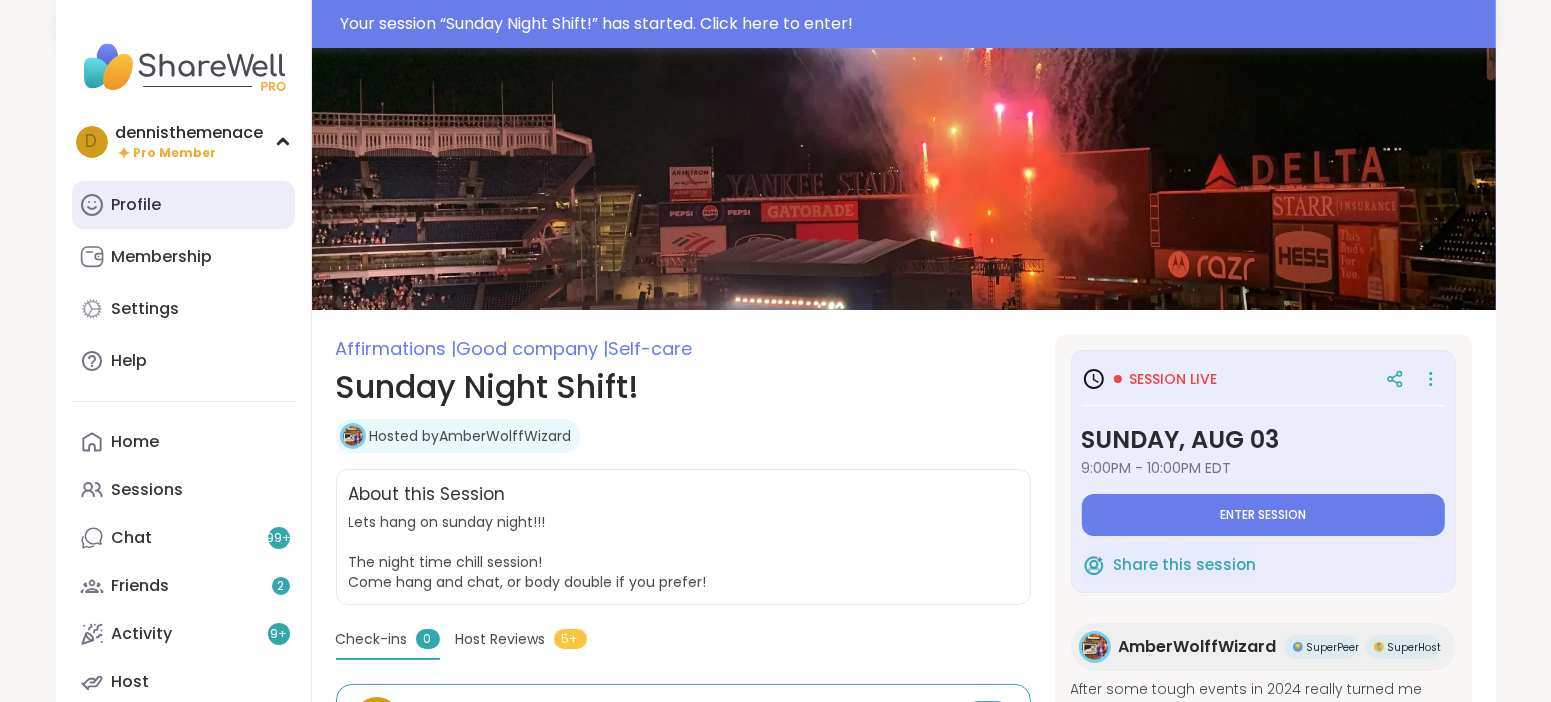click on "Profile" at bounding box center [137, 205] 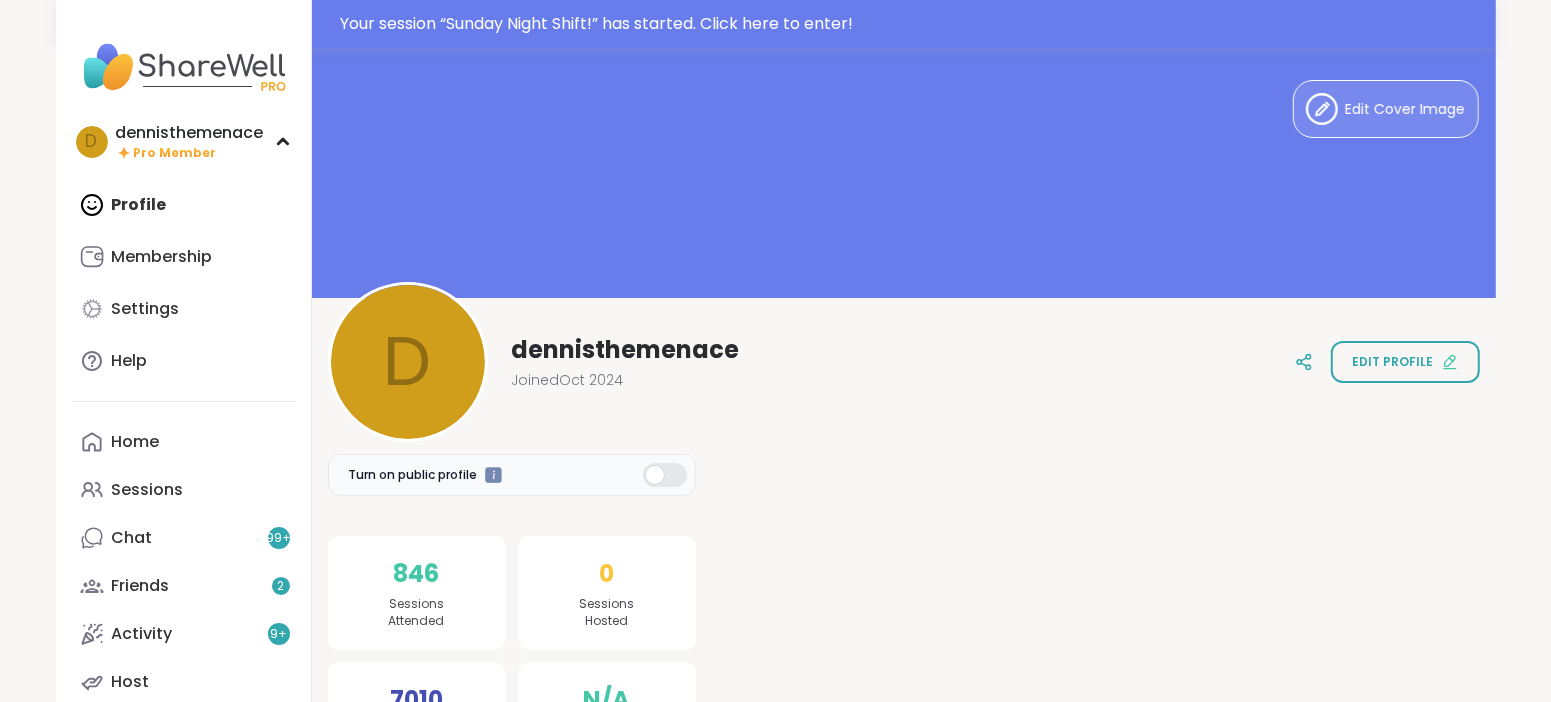 scroll, scrollTop: 0, scrollLeft: 0, axis: both 